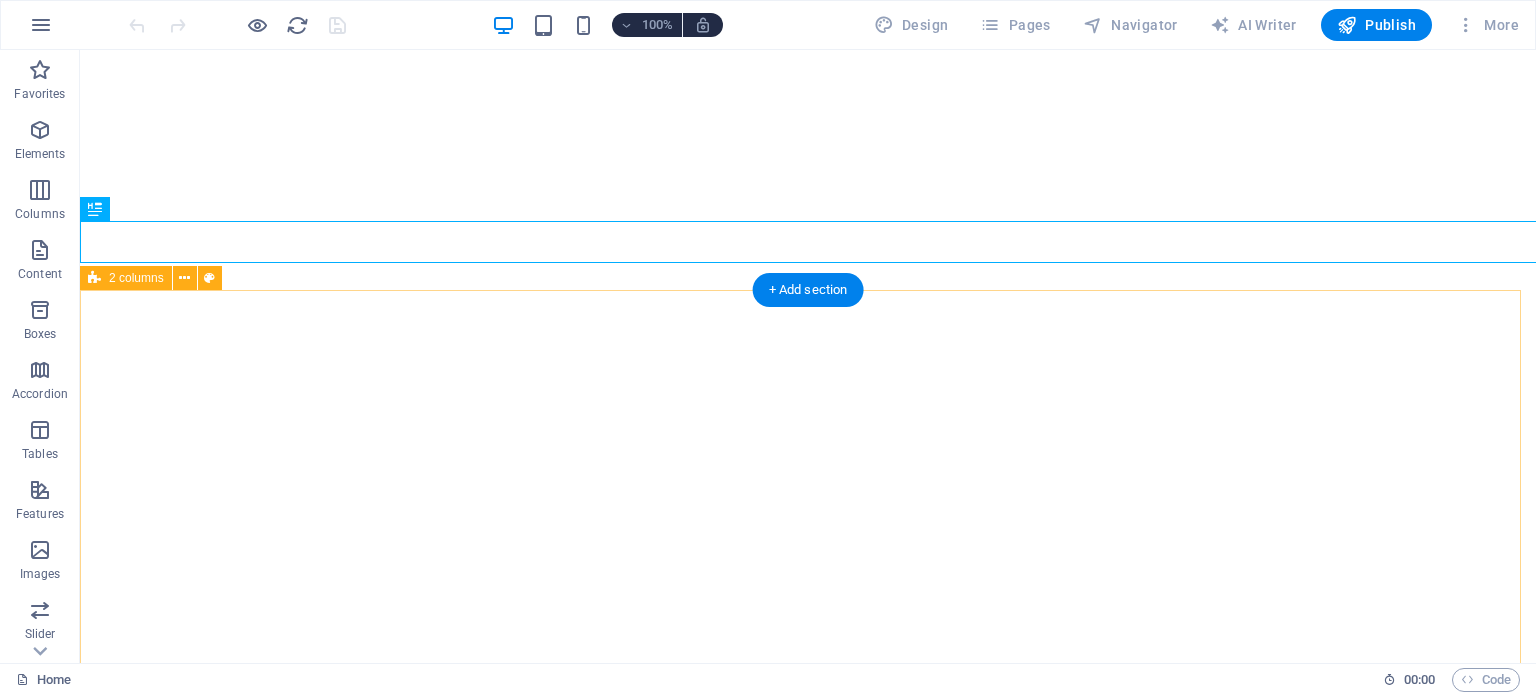 scroll, scrollTop: 0, scrollLeft: 0, axis: both 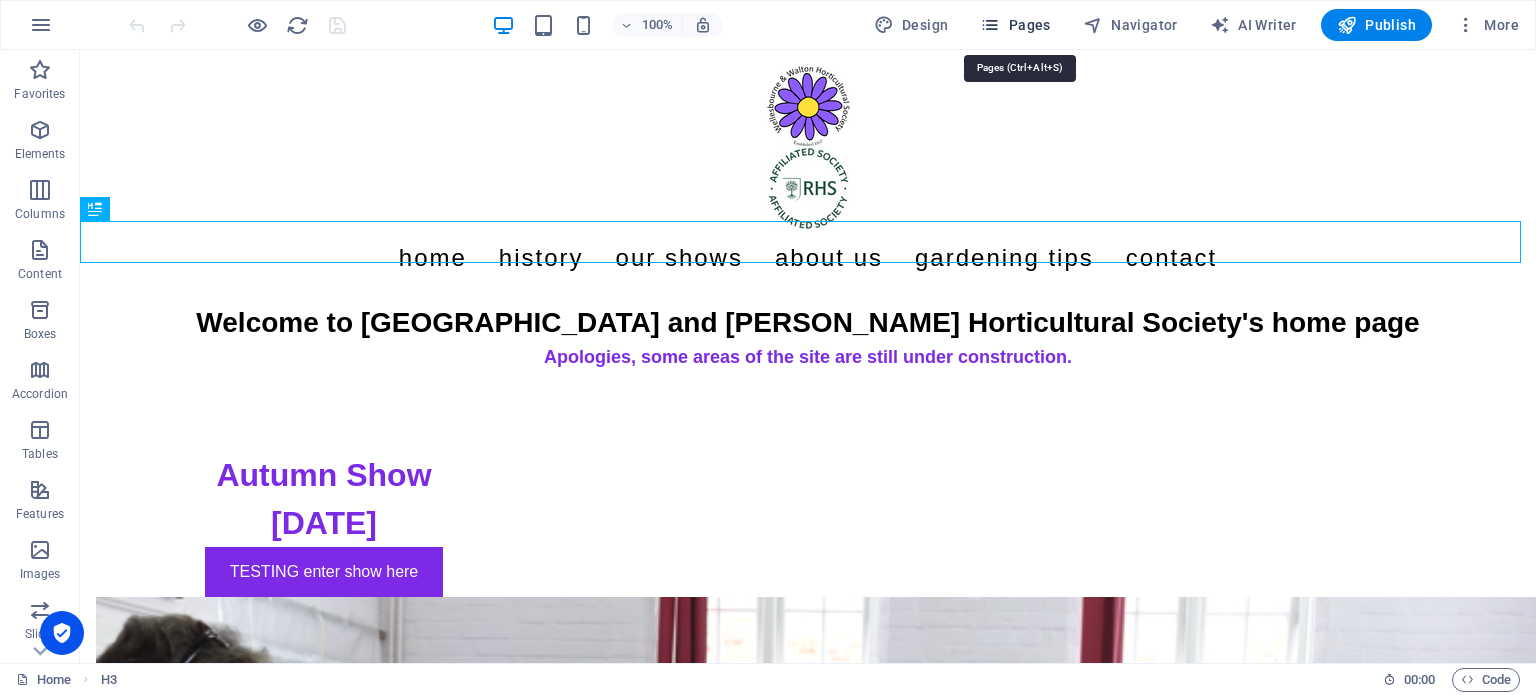 click on "Pages" at bounding box center [1015, 25] 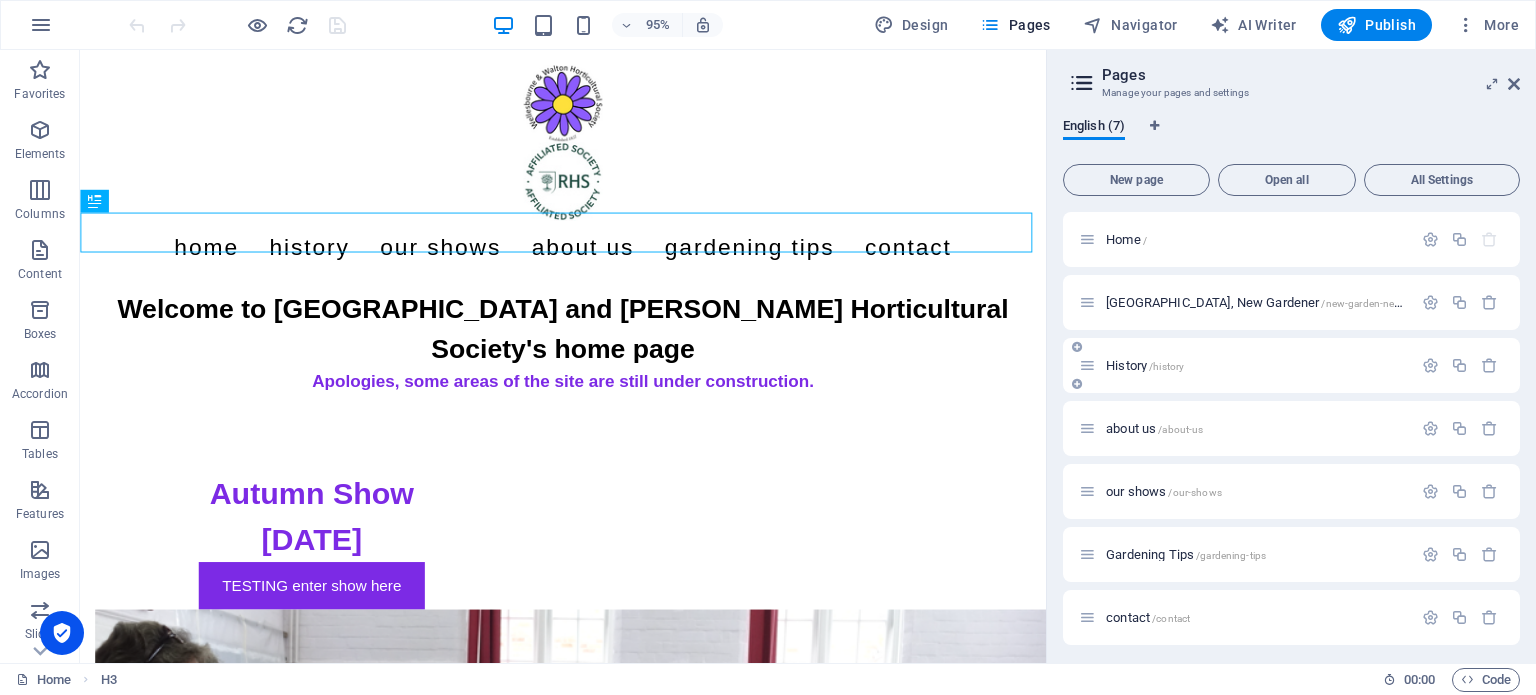 scroll, scrollTop: 5, scrollLeft: 0, axis: vertical 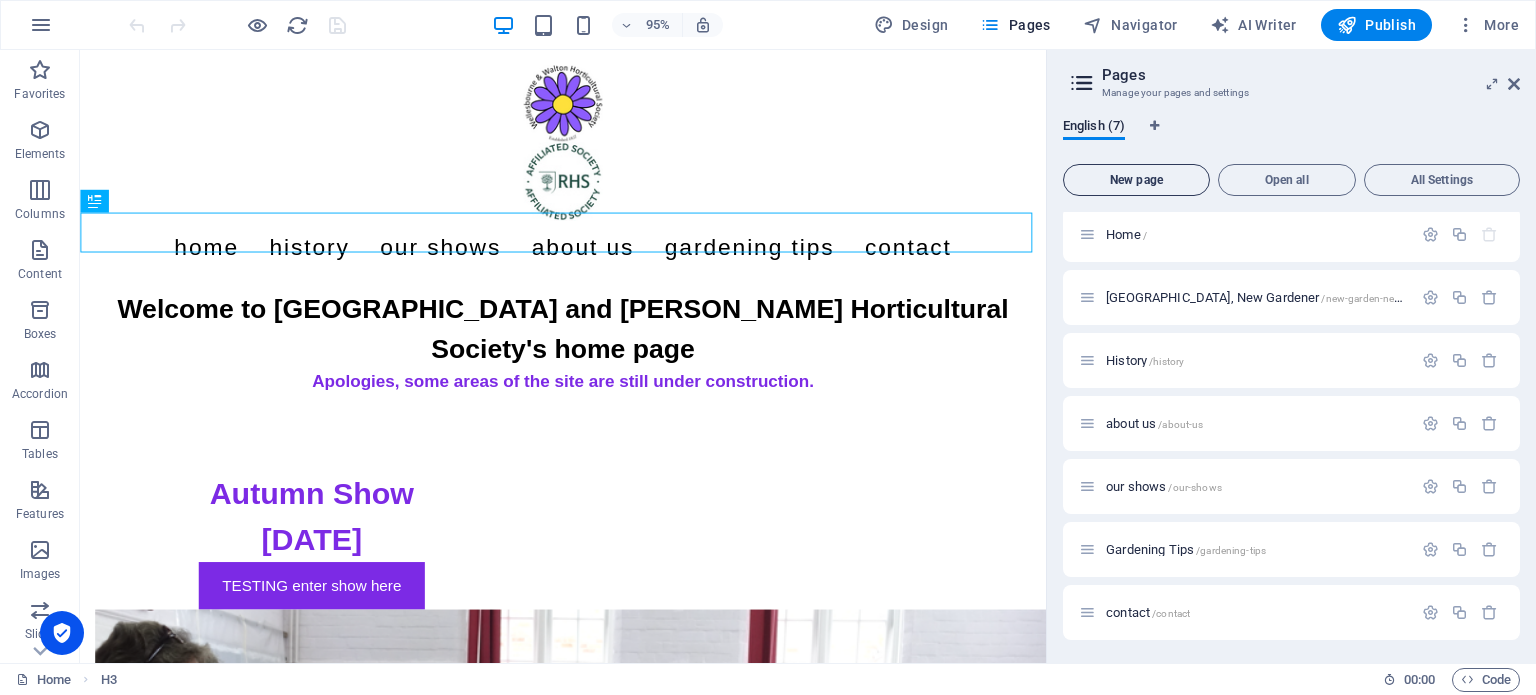 click on "New page" at bounding box center [1136, 180] 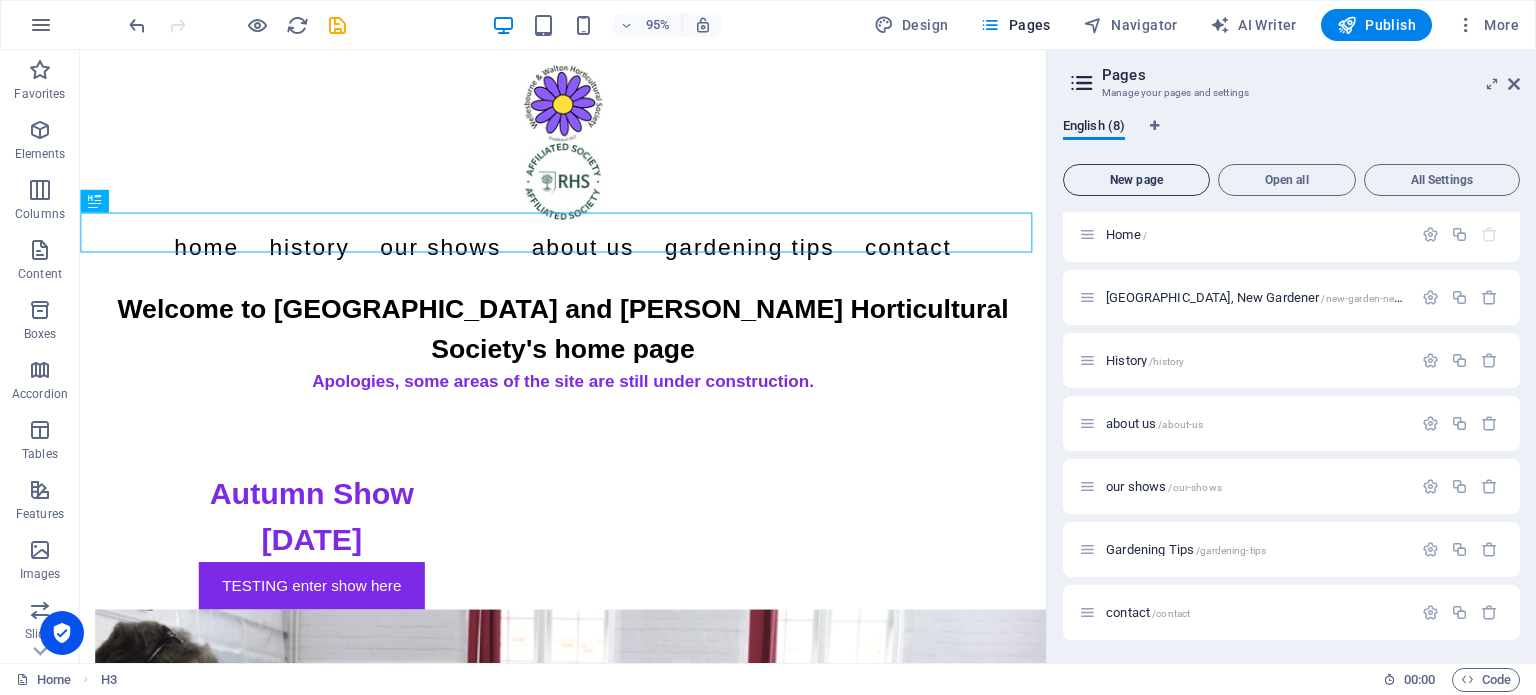 scroll, scrollTop: 326, scrollLeft: 0, axis: vertical 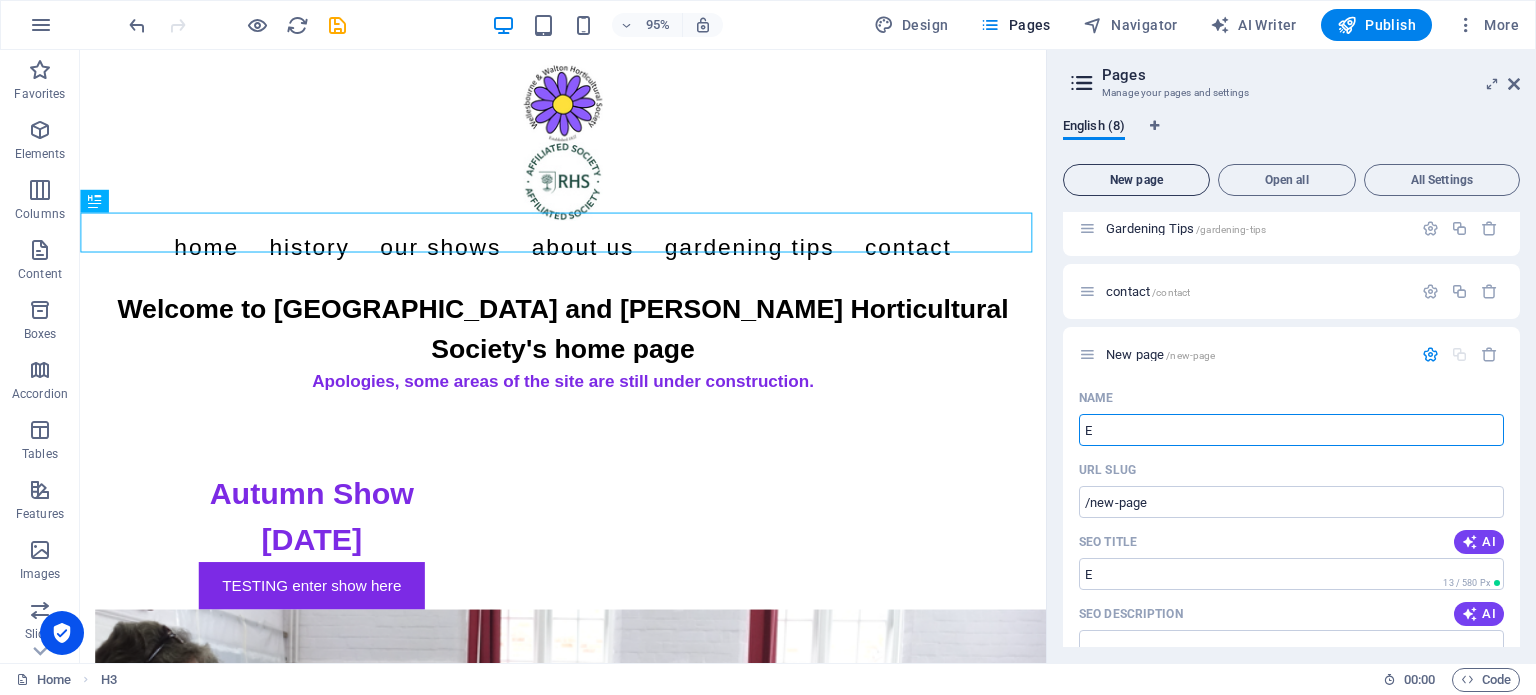 type on "E" 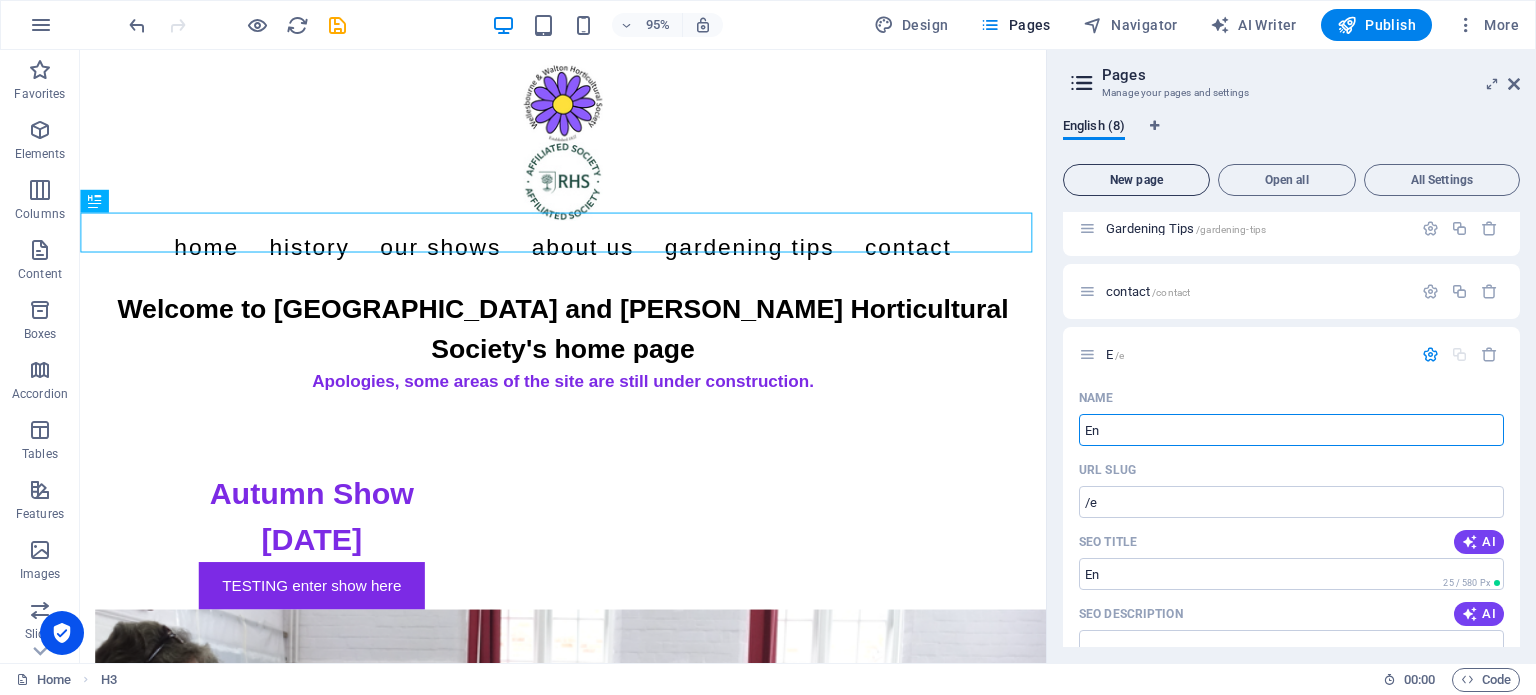 type on "Ent" 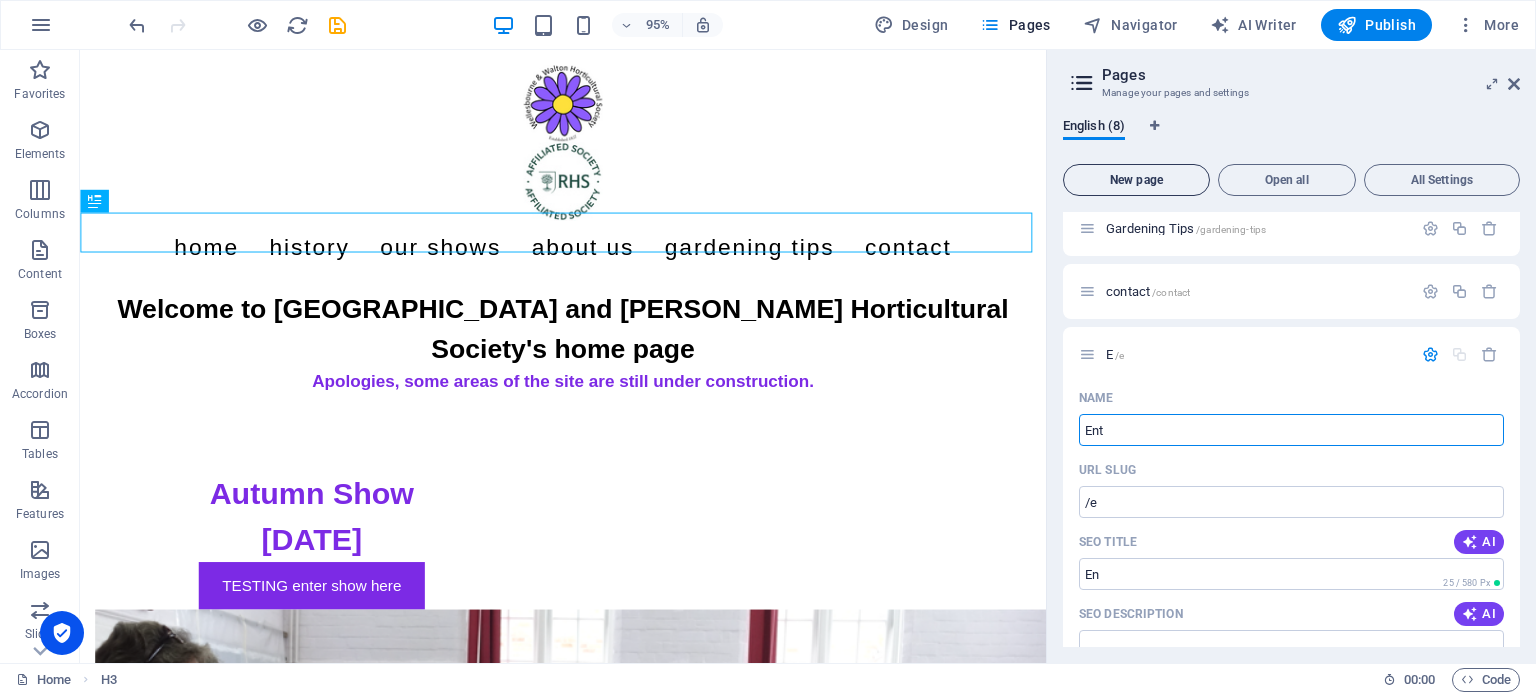 type on "/en" 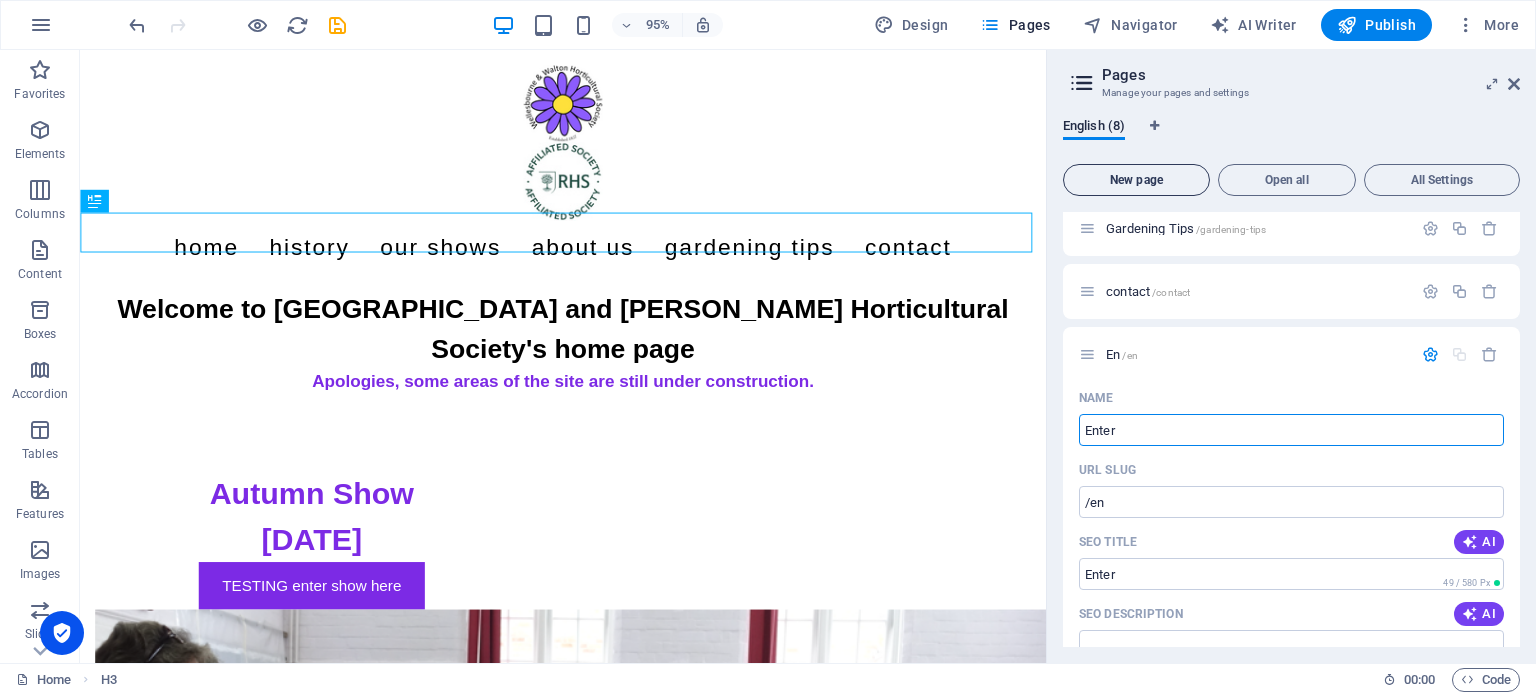 type on "Enter" 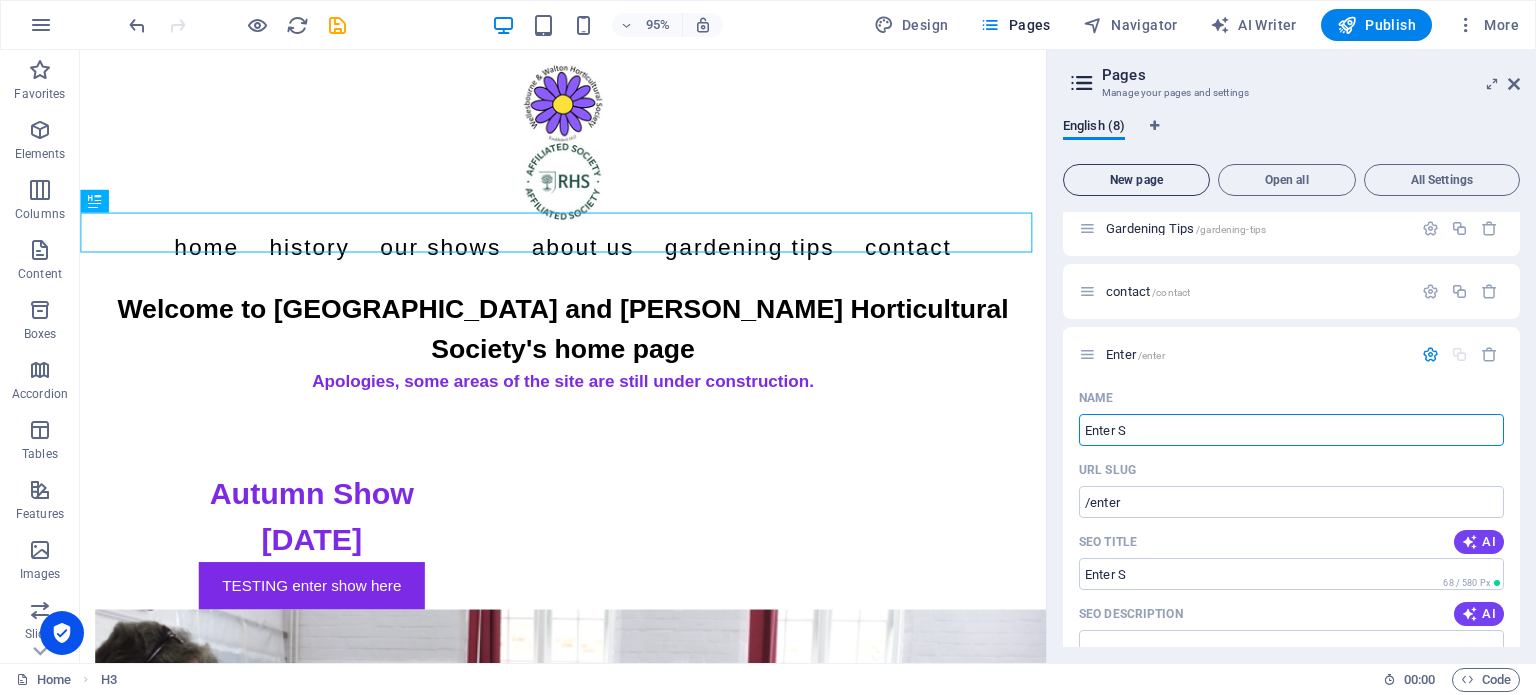 type on "Enter S" 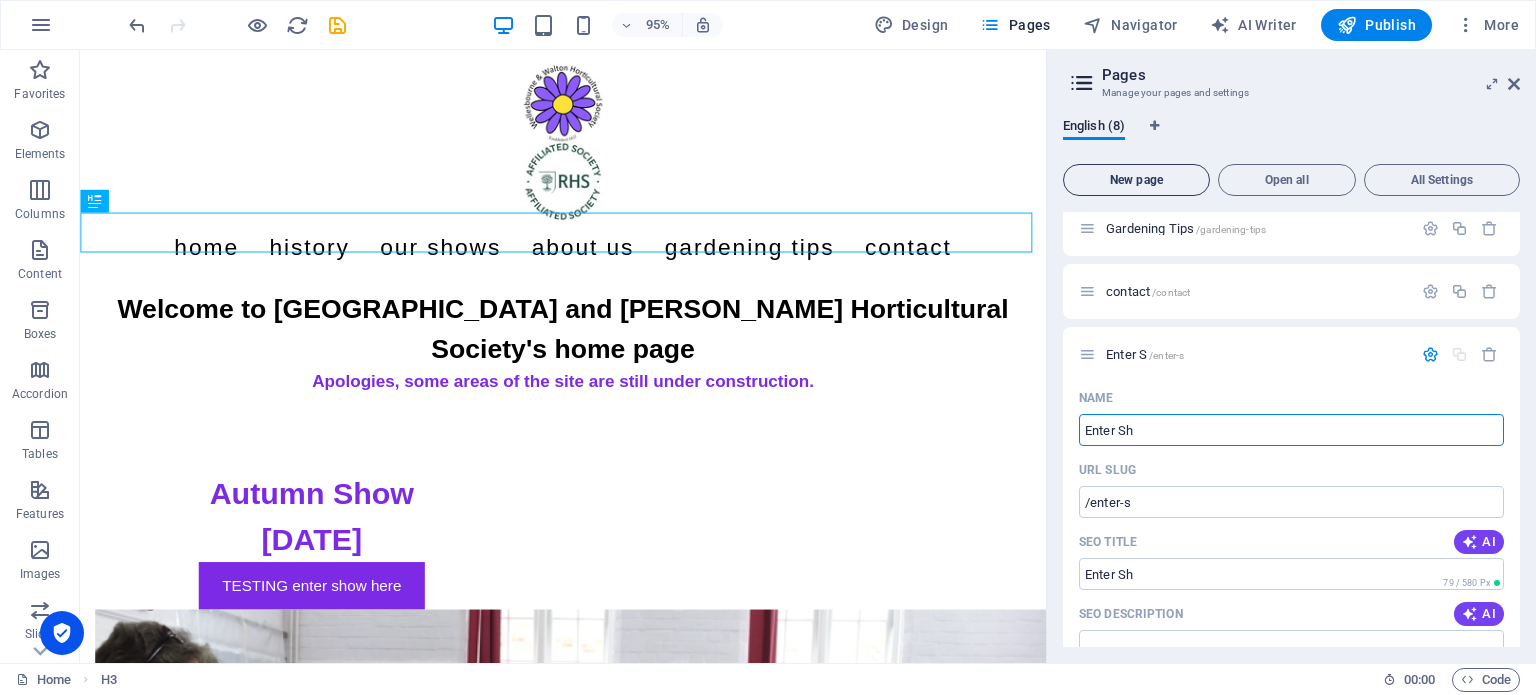type on "Enter Sho" 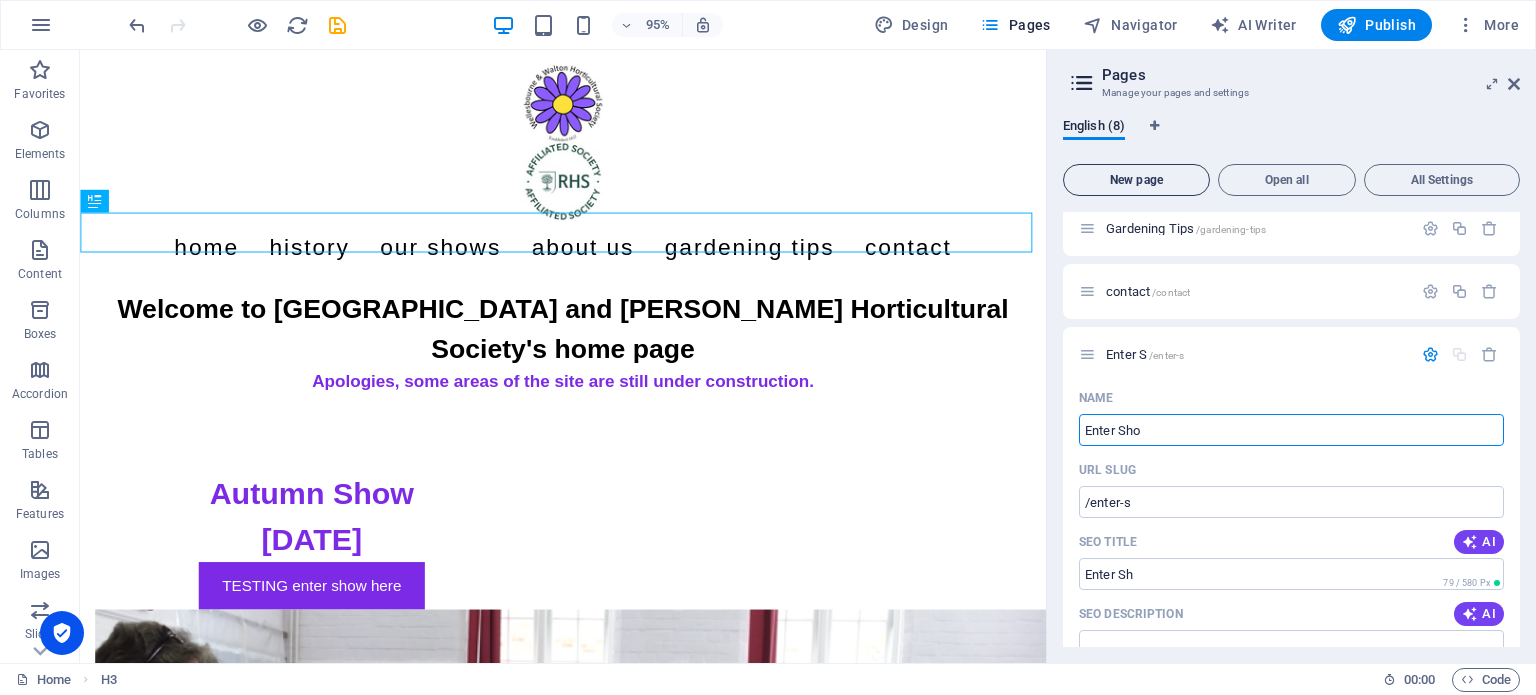 type on "/enter-sh" 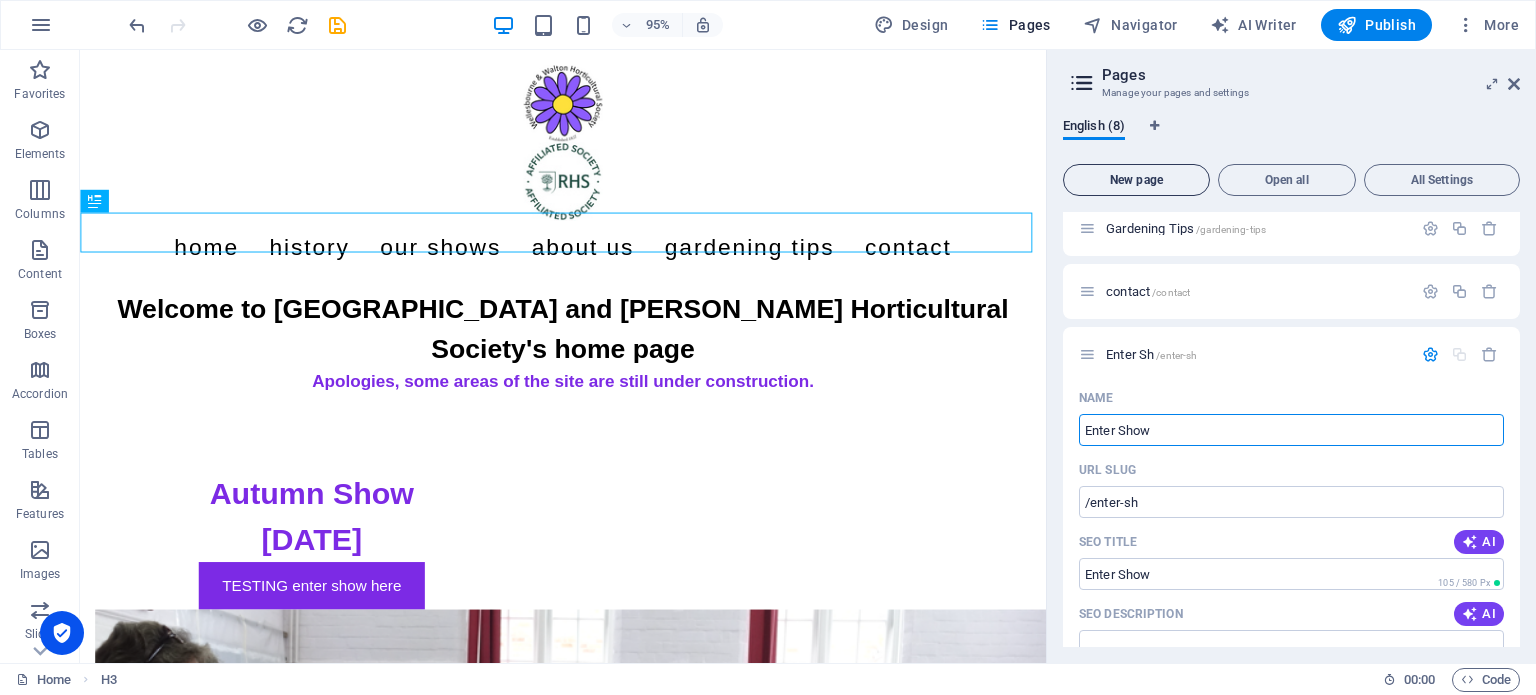 type on "Enter Show" 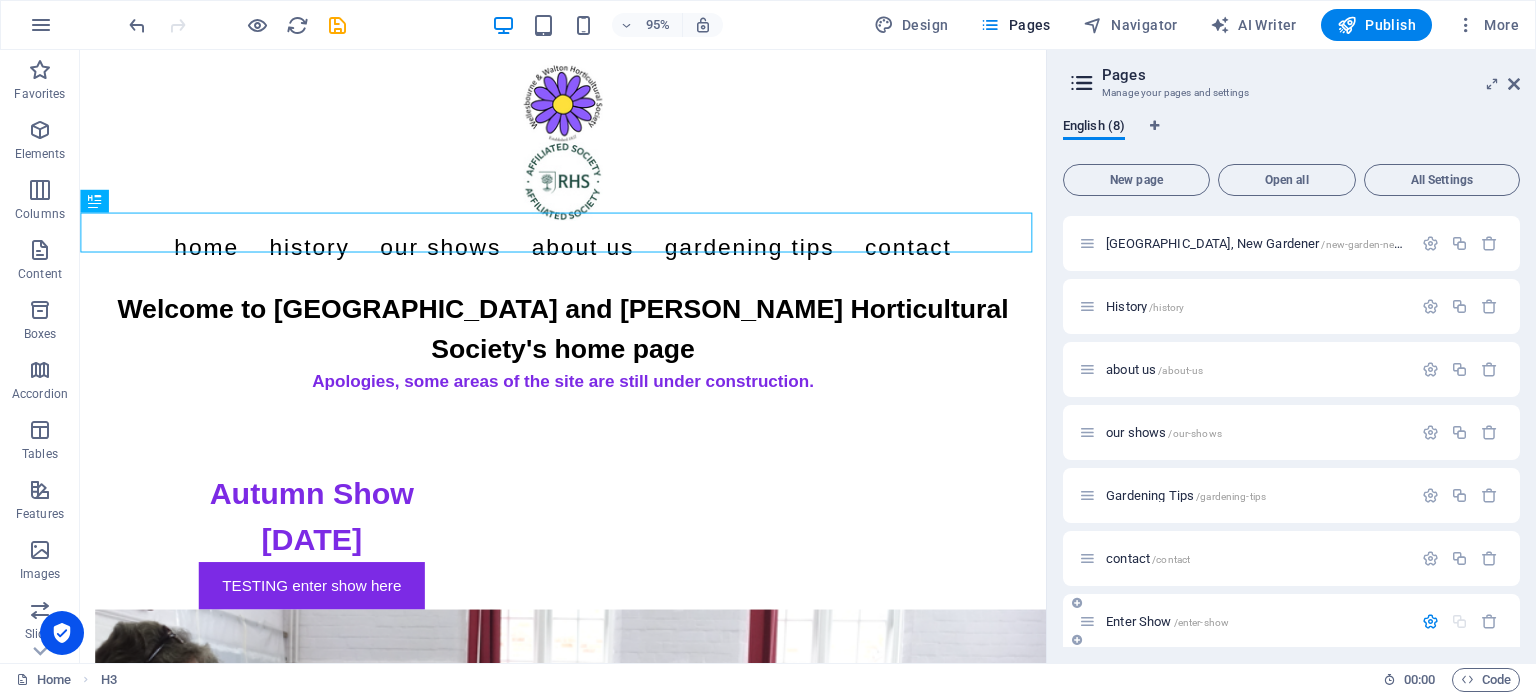 scroll, scrollTop: 0, scrollLeft: 0, axis: both 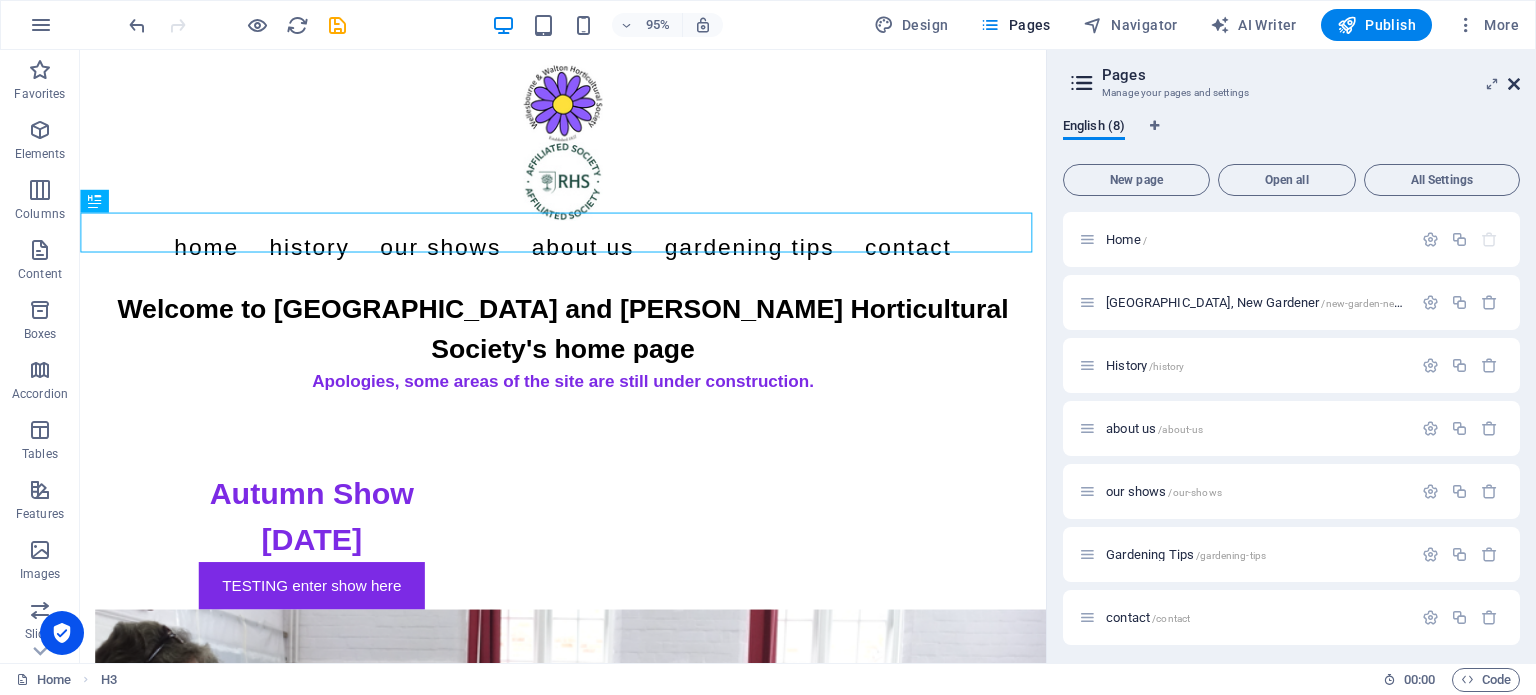 type on "Enter Show" 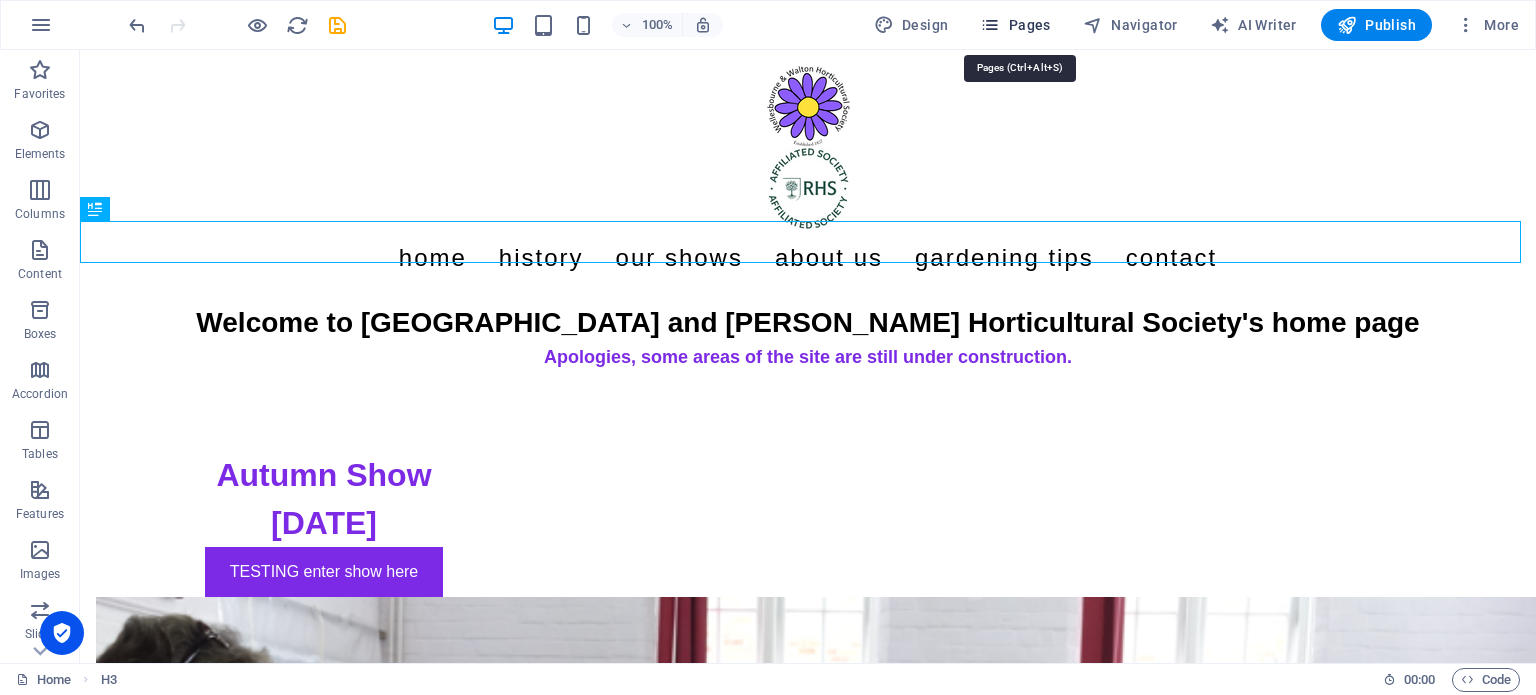 click on "Pages" at bounding box center [1015, 25] 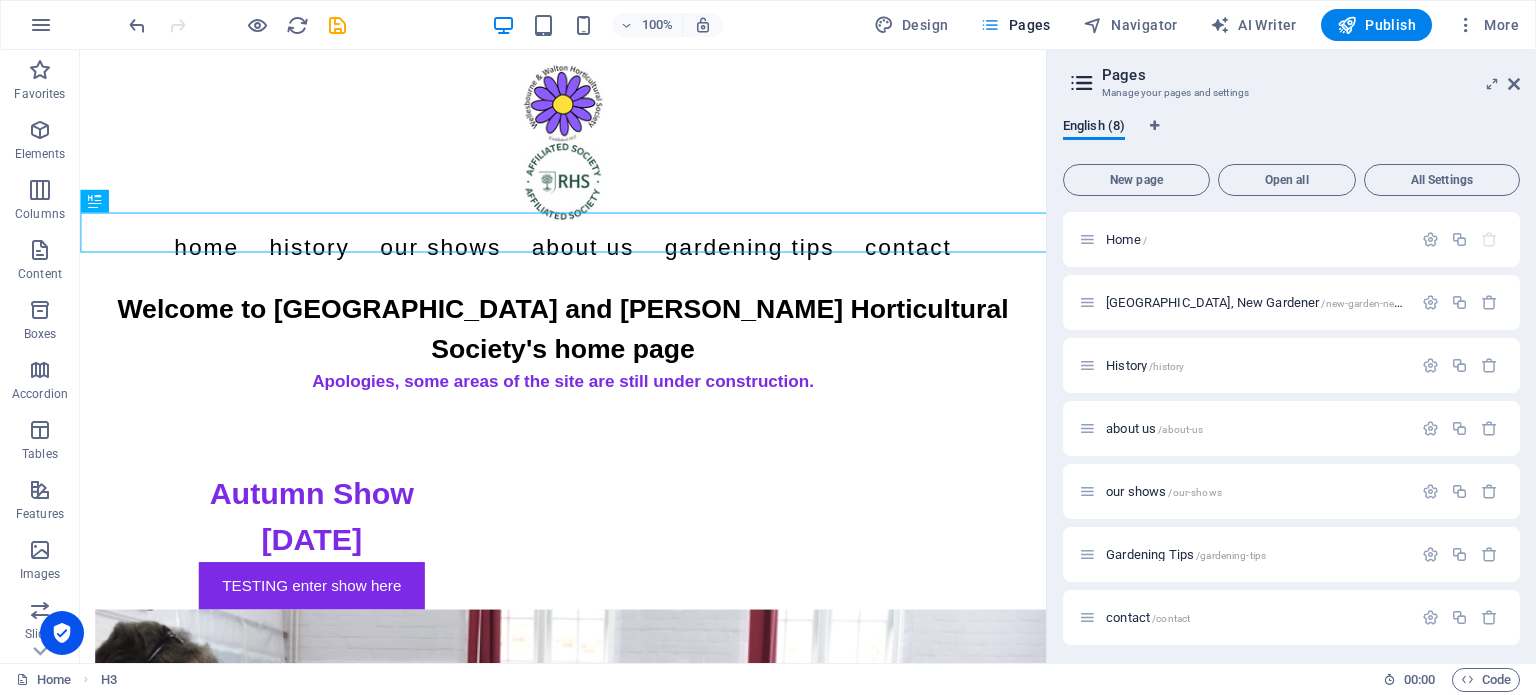 scroll, scrollTop: 326, scrollLeft: 0, axis: vertical 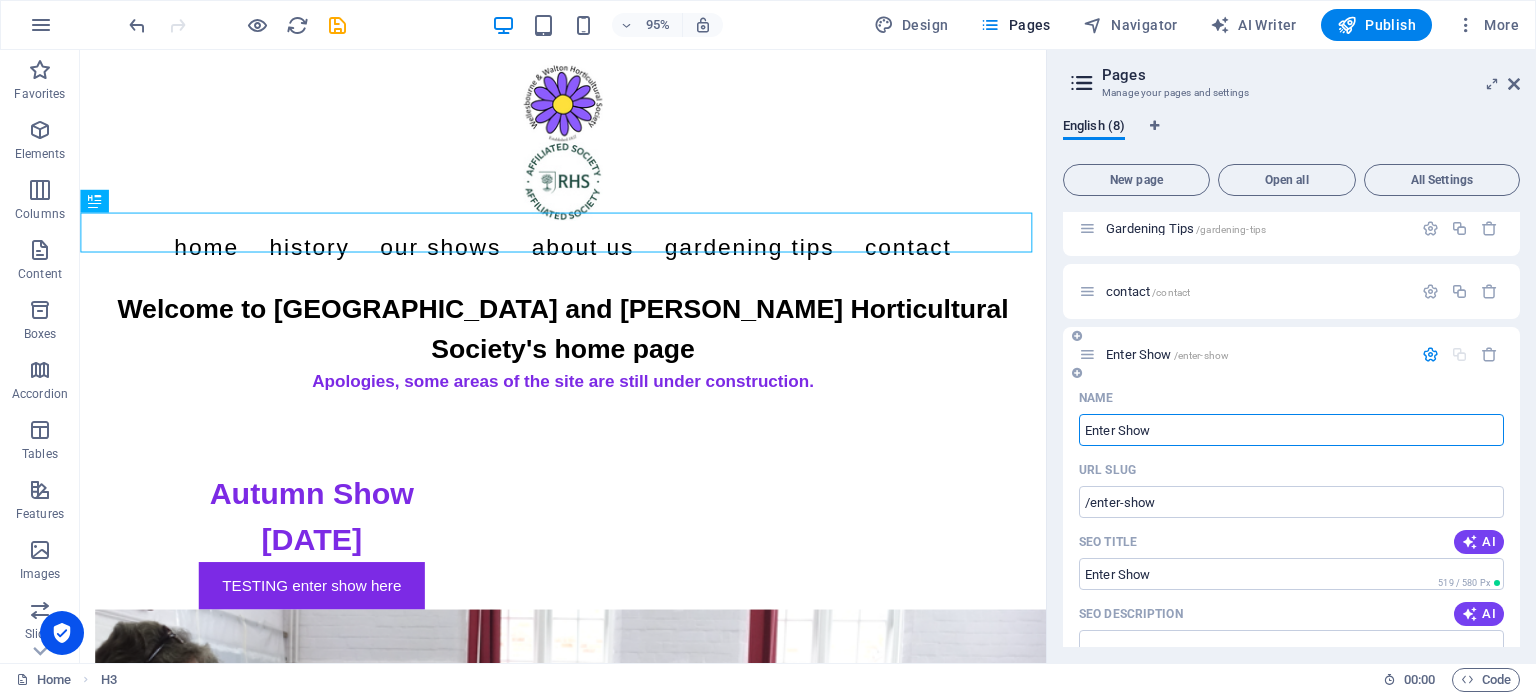 click on "Enter Show /enter-show" at bounding box center (1256, 354) 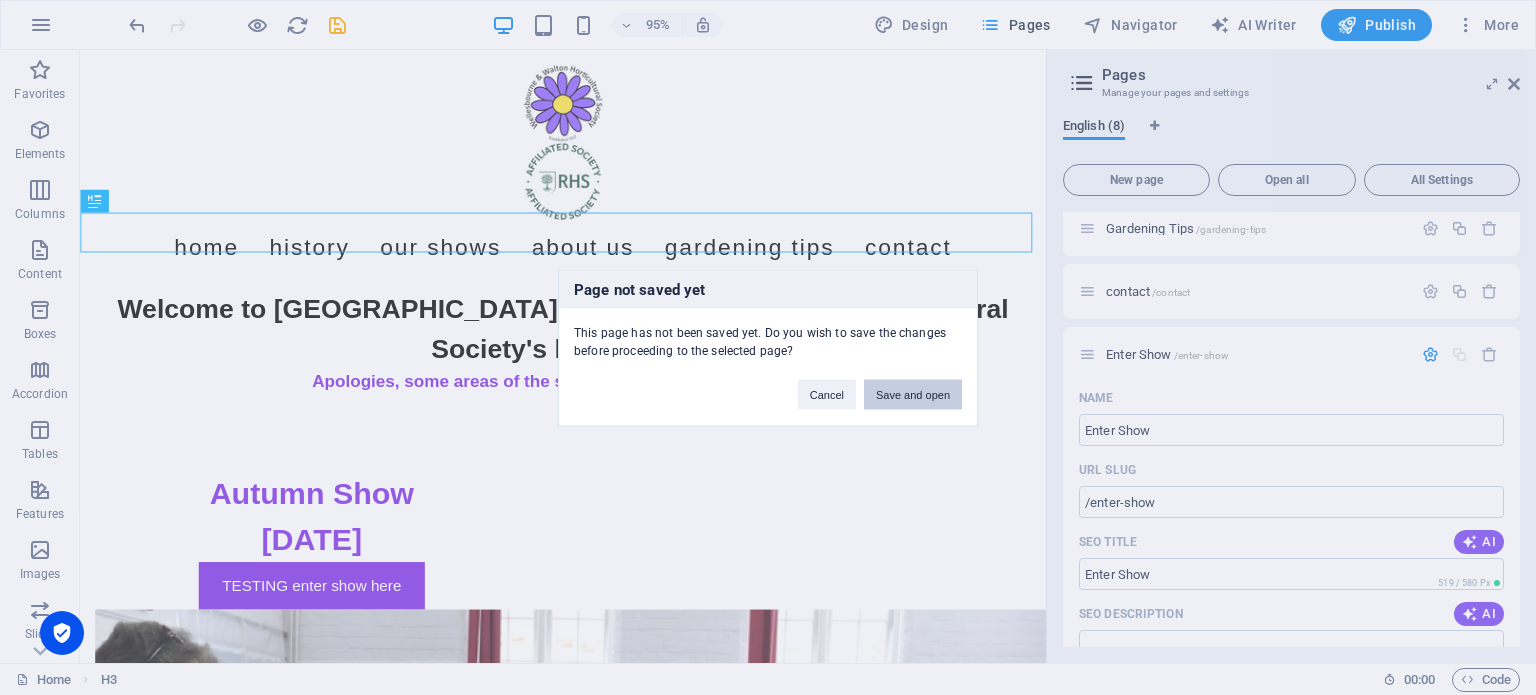 click on "Save and open" at bounding box center [913, 394] 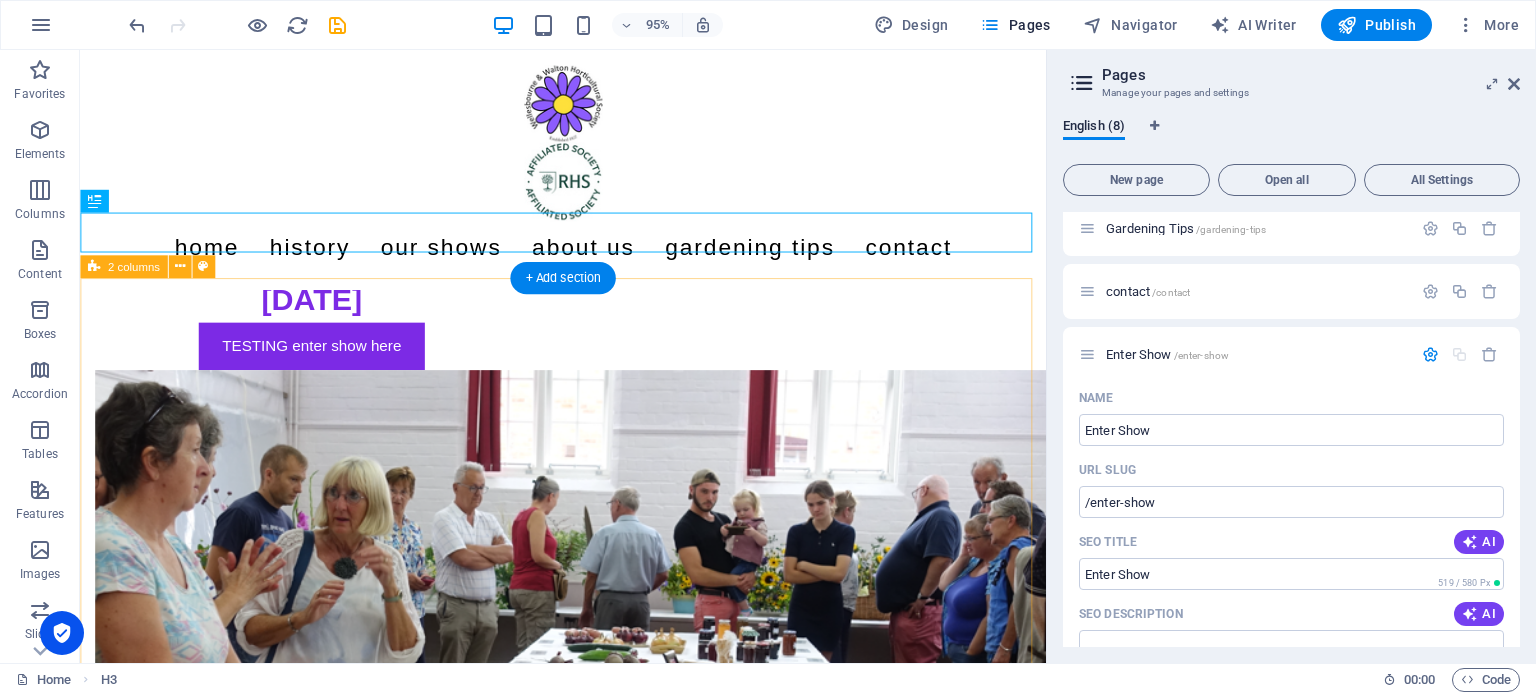 scroll, scrollTop: 17, scrollLeft: 0, axis: vertical 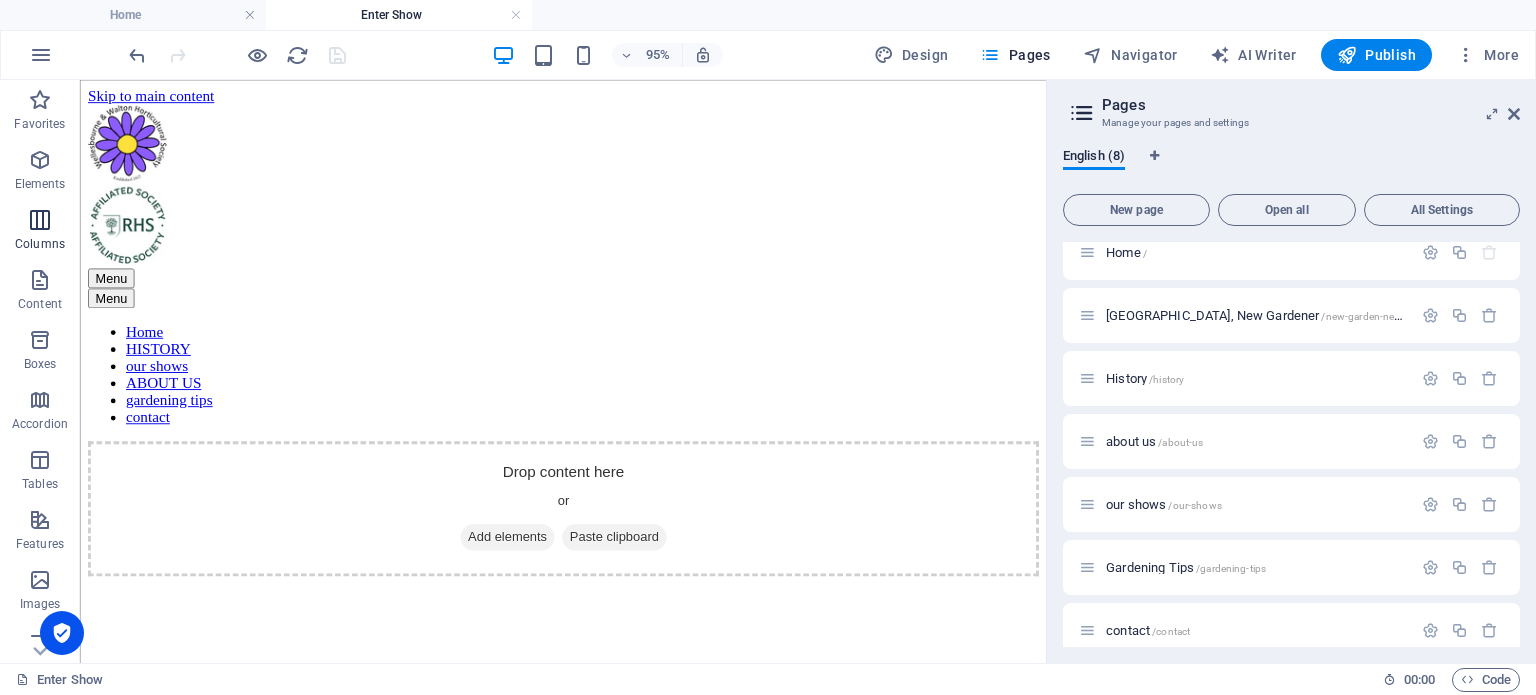 drag, startPoint x: 44, startPoint y: 173, endPoint x: 62, endPoint y: 201, distance: 33.286633 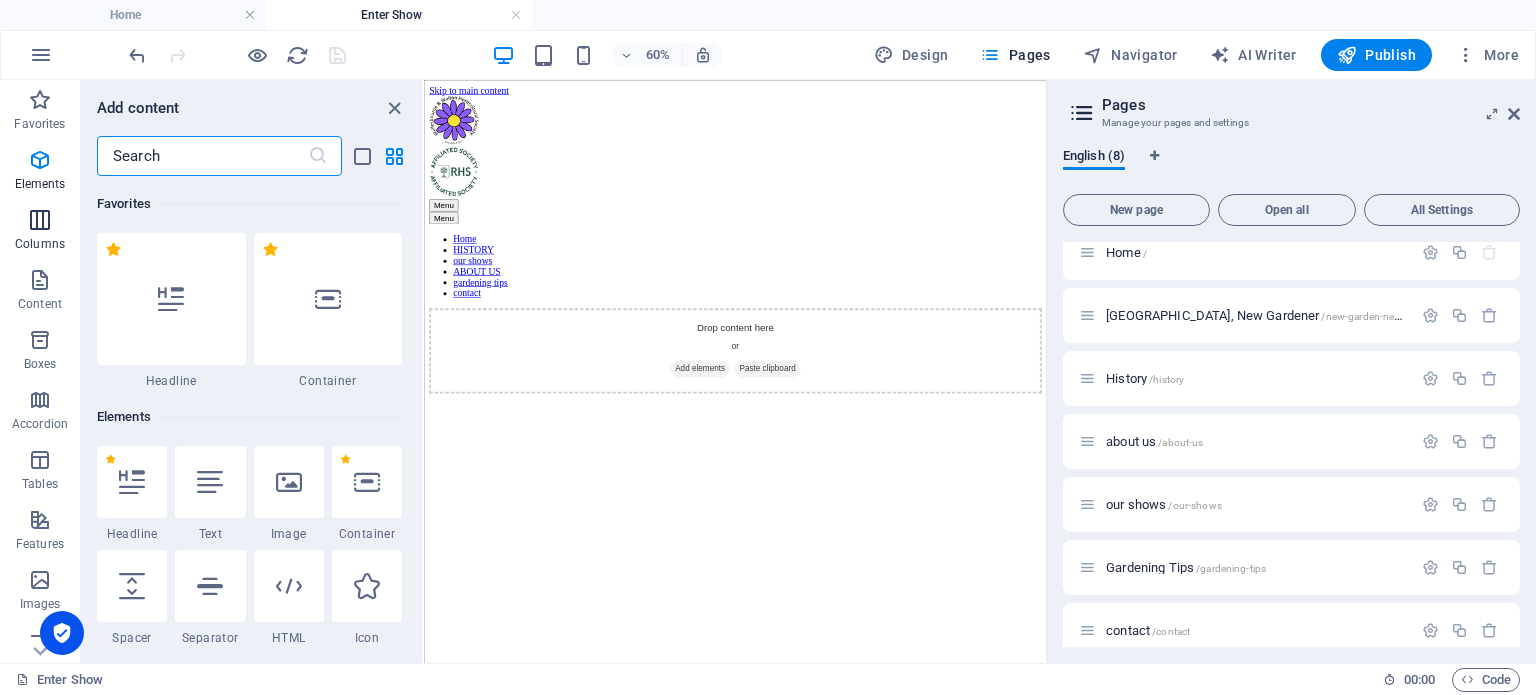 scroll, scrollTop: 212, scrollLeft: 0, axis: vertical 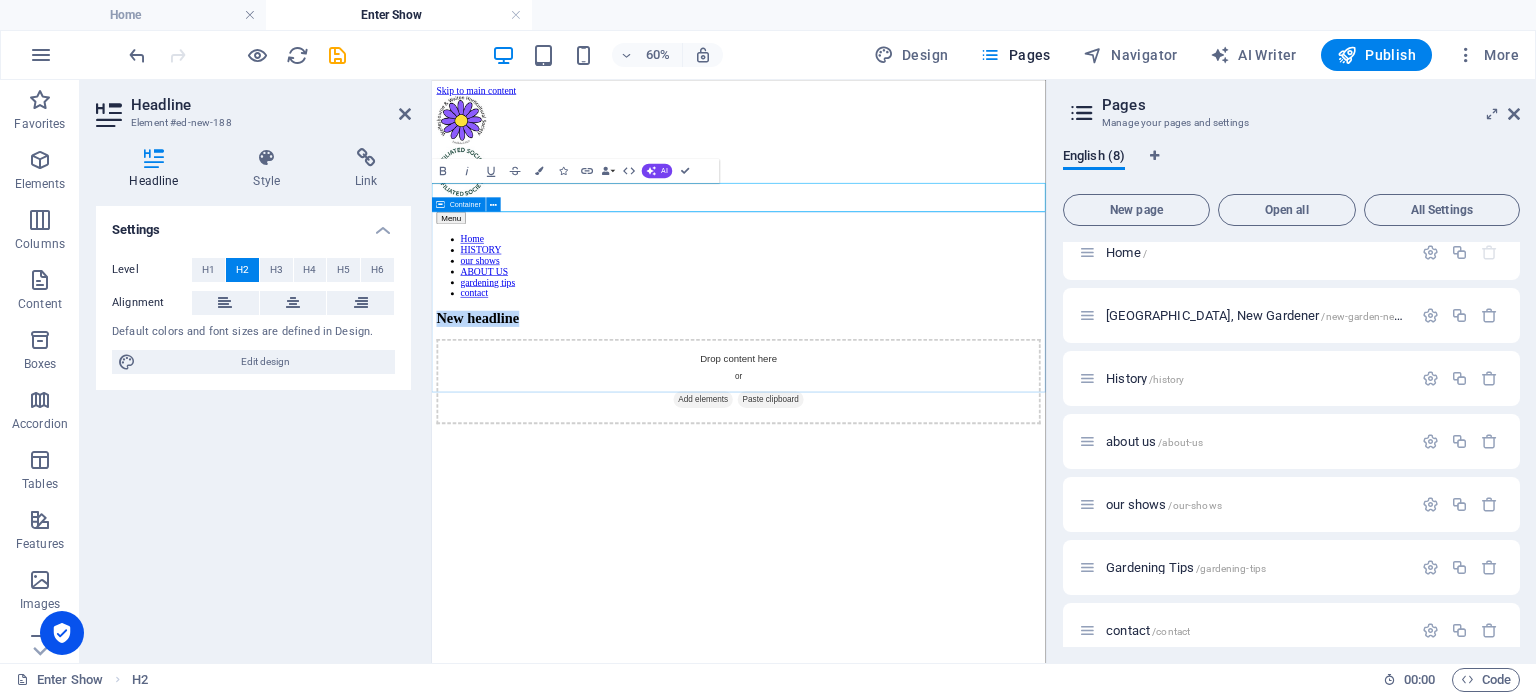 type 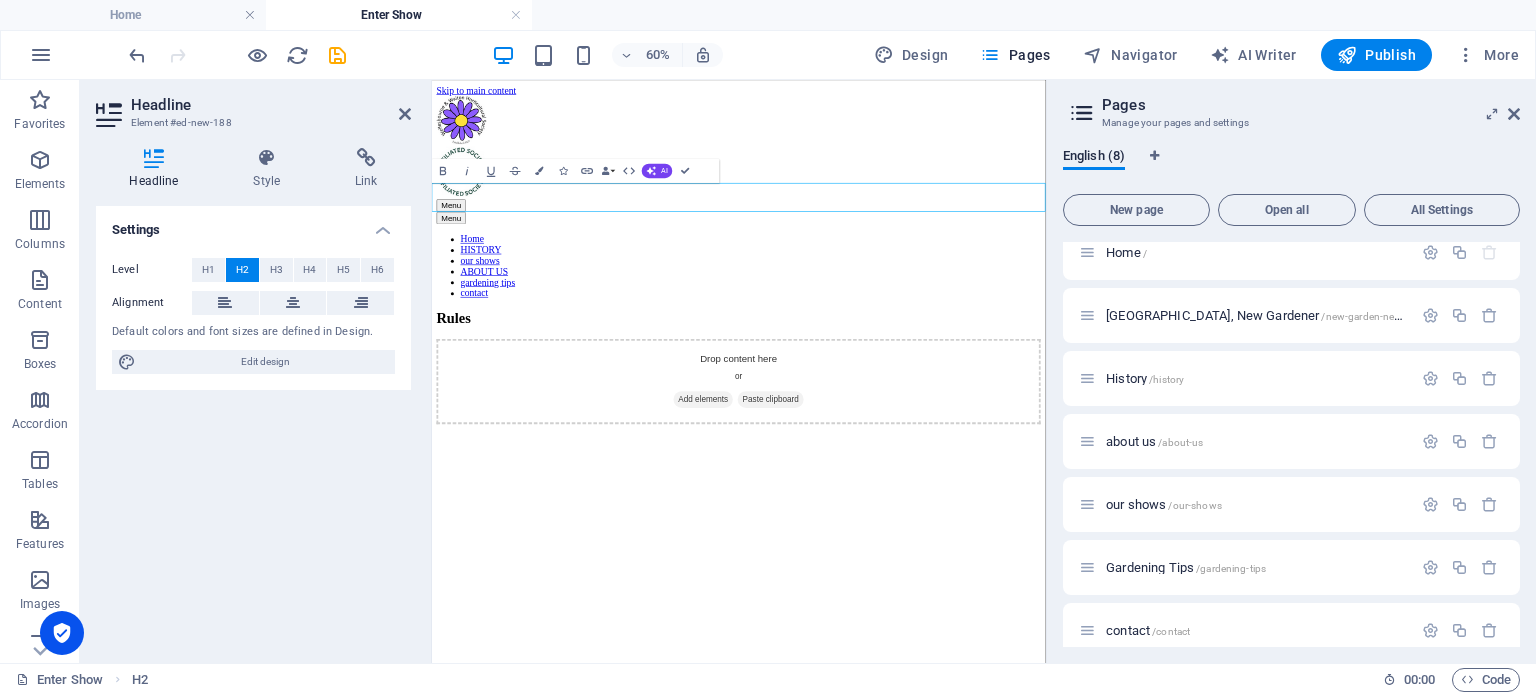 click on "Rules" at bounding box center (943, 477) 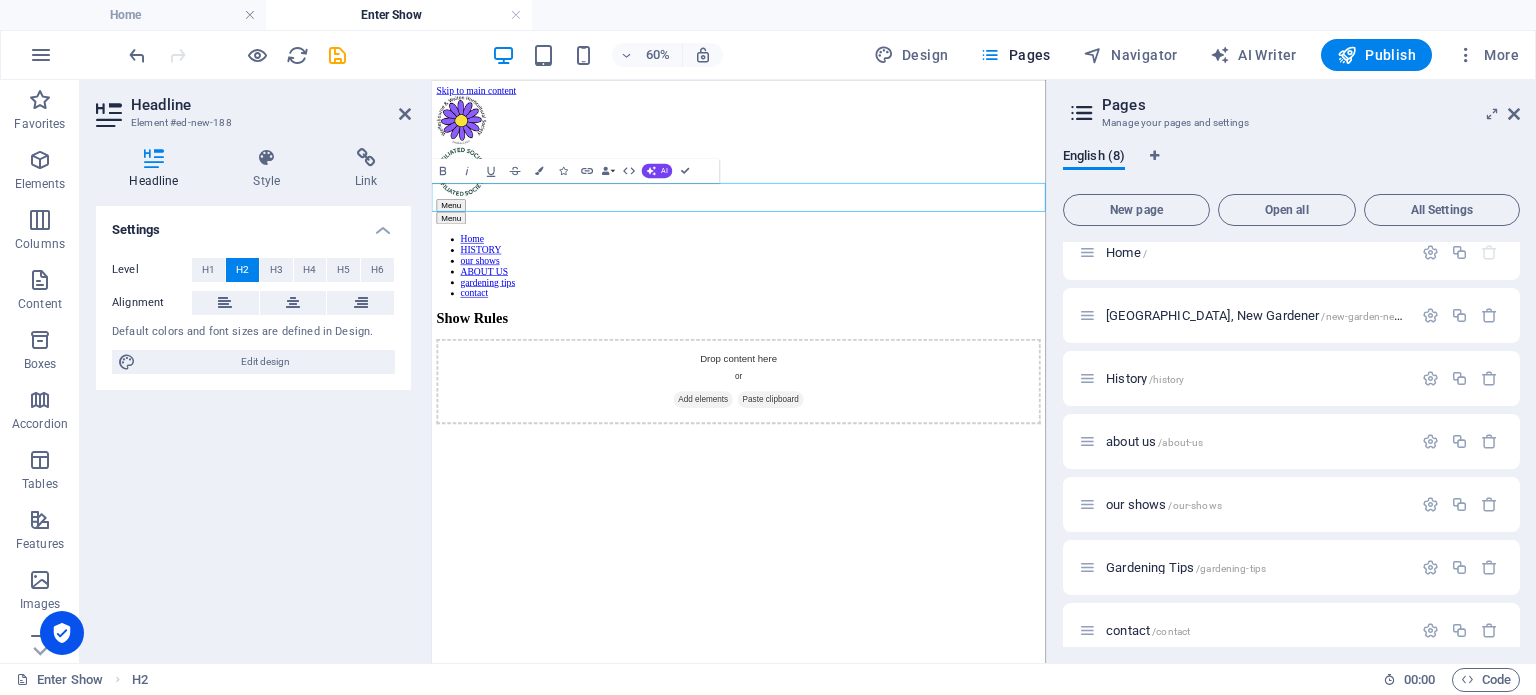 click on "Show Rules" at bounding box center [943, 477] 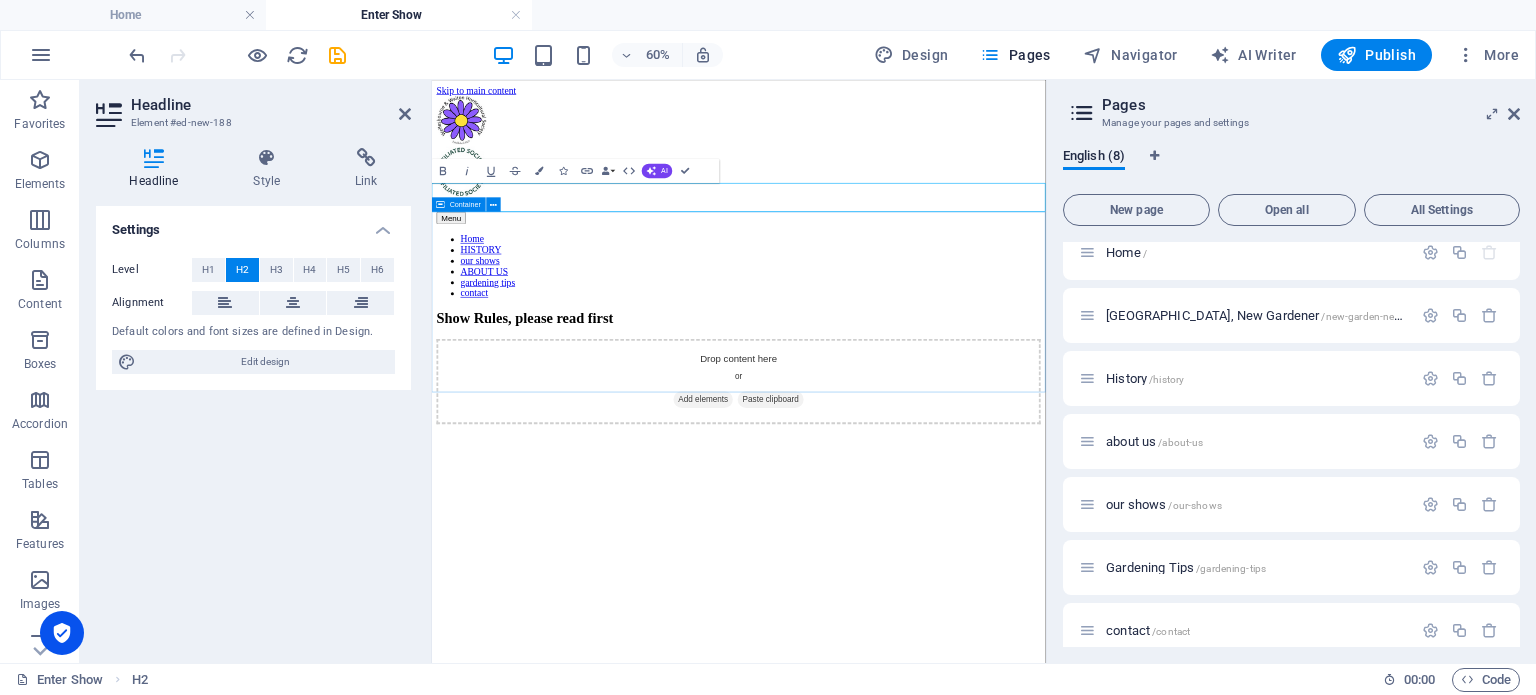 click on "Drop content here or  Add elements  Paste clipboard" at bounding box center [943, 582] 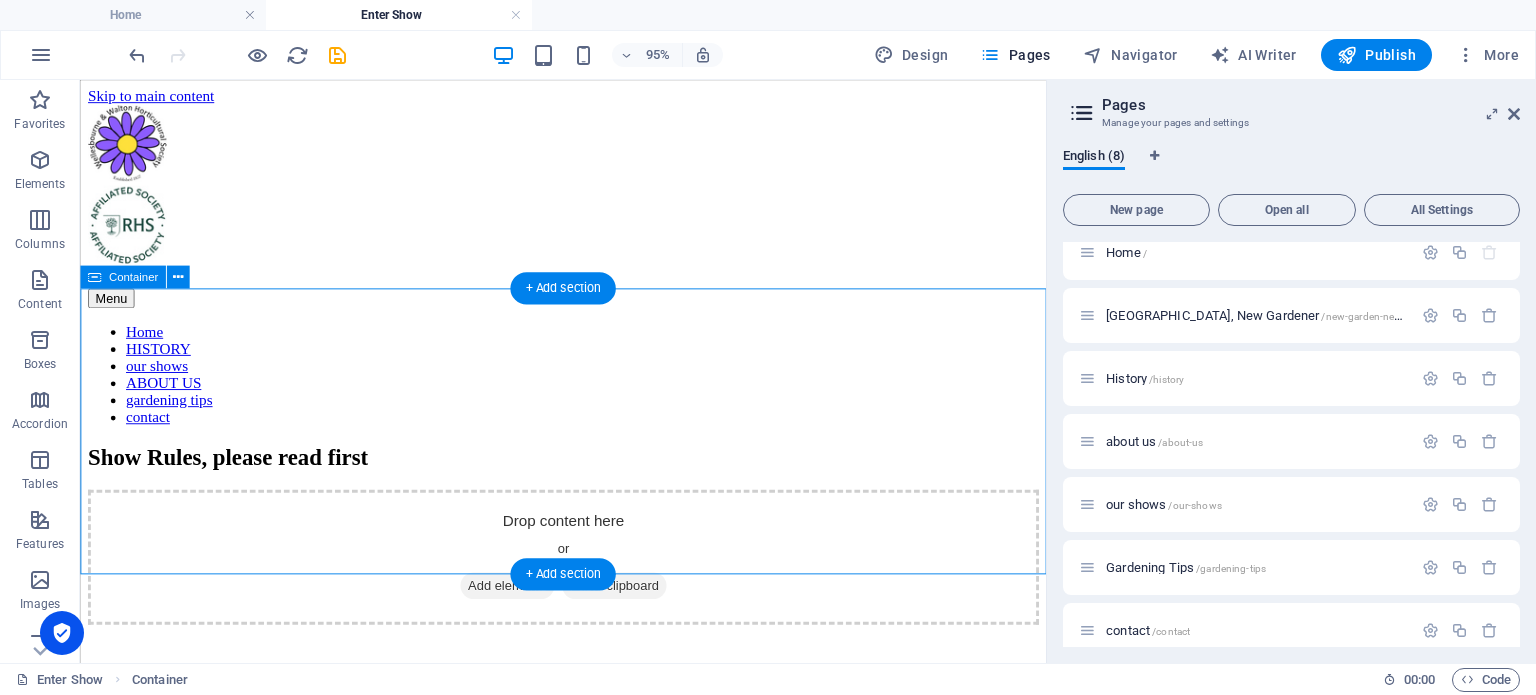 click on "Drop content here or  Add elements  Paste clipboard" at bounding box center (588, 582) 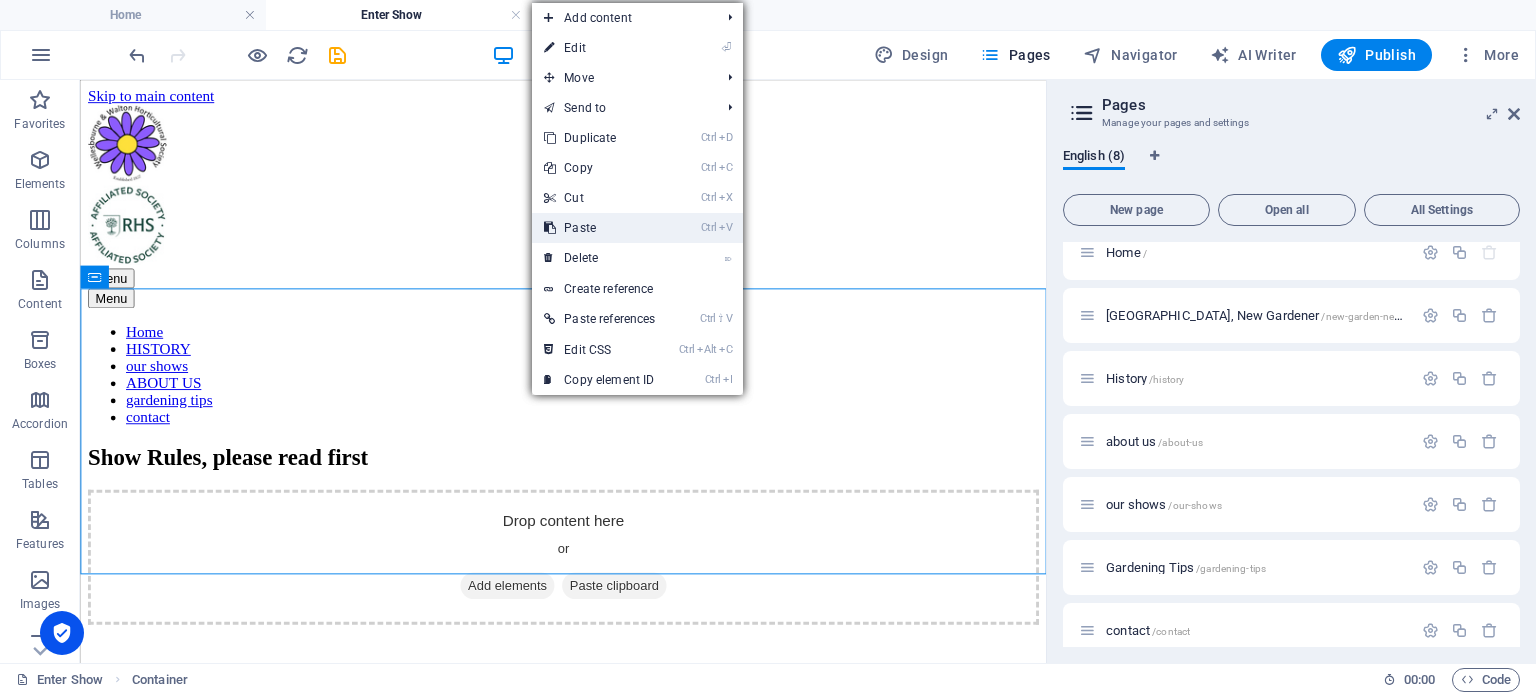 click on "Ctrl V  Paste" at bounding box center (599, 228) 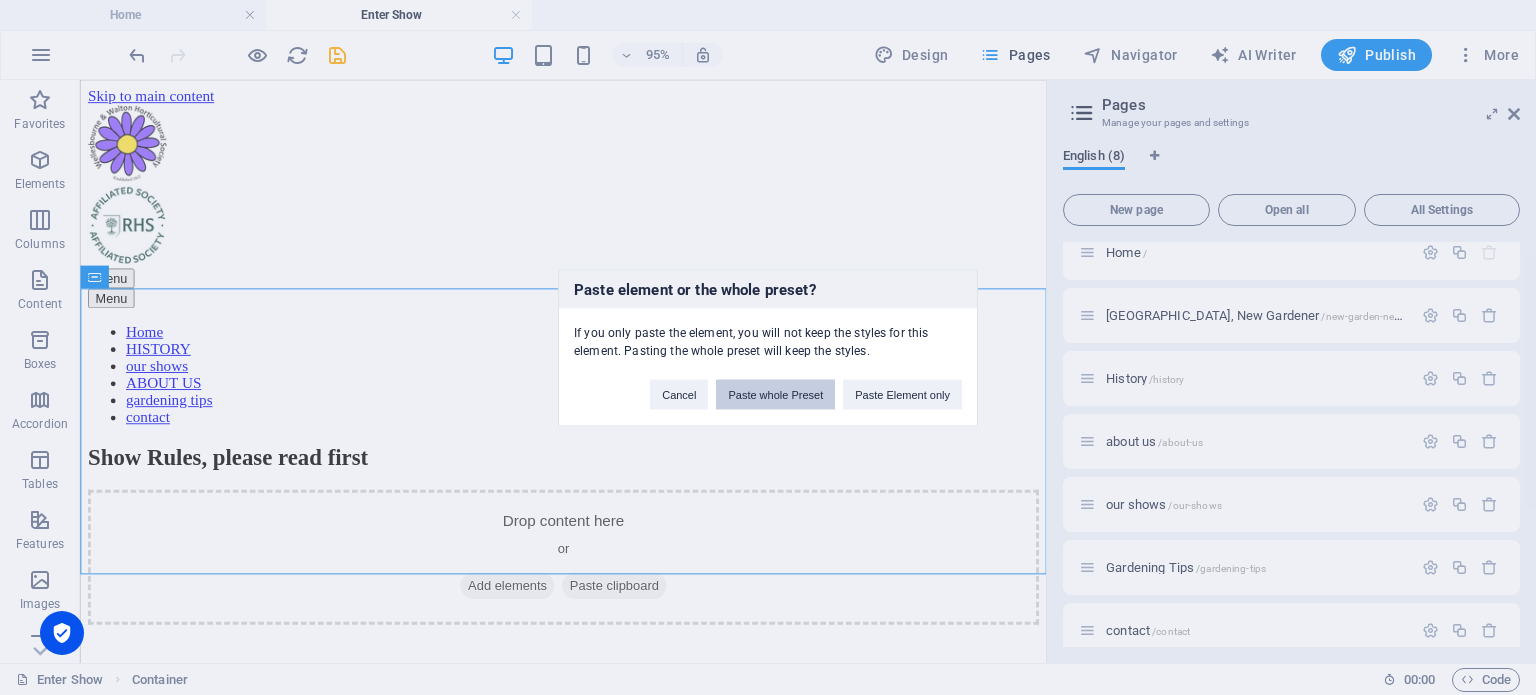 click on "Paste whole Preset" at bounding box center [775, 394] 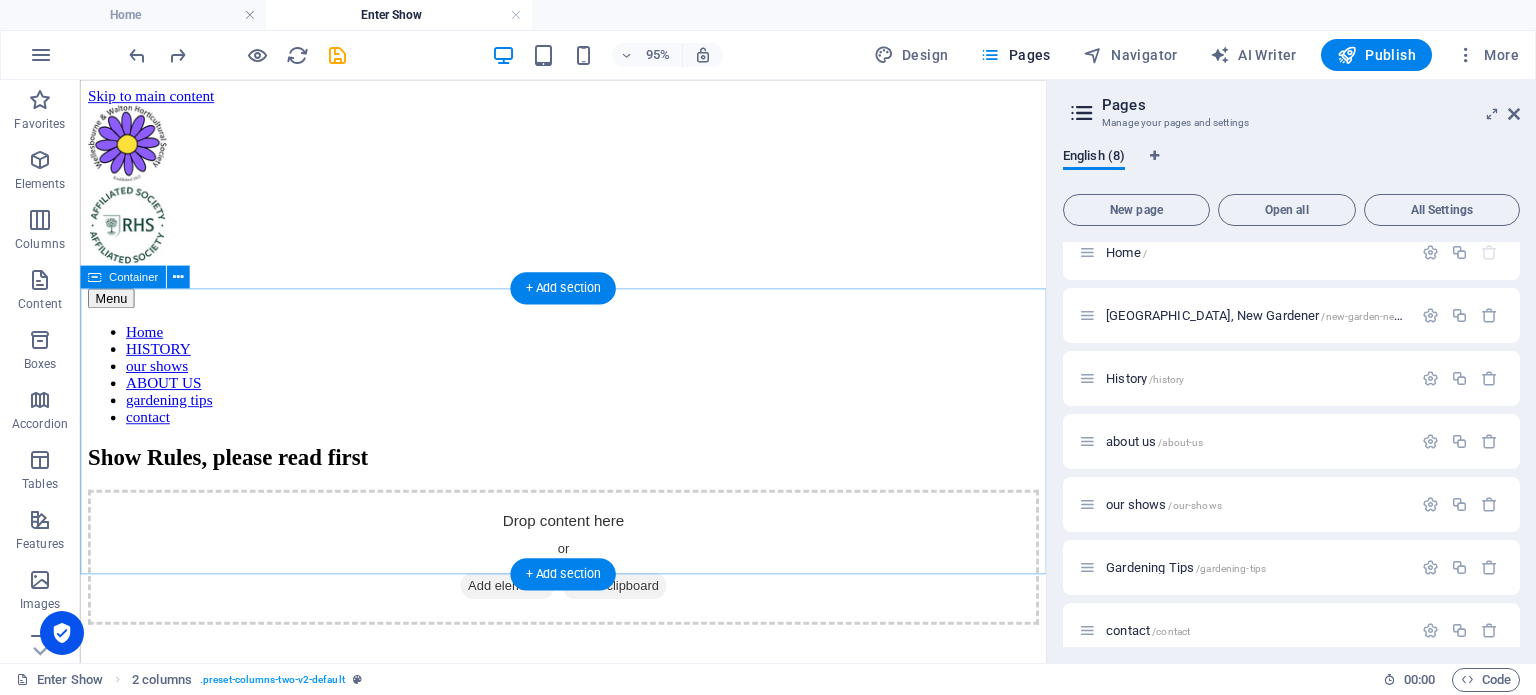 scroll, scrollTop: 0, scrollLeft: 0, axis: both 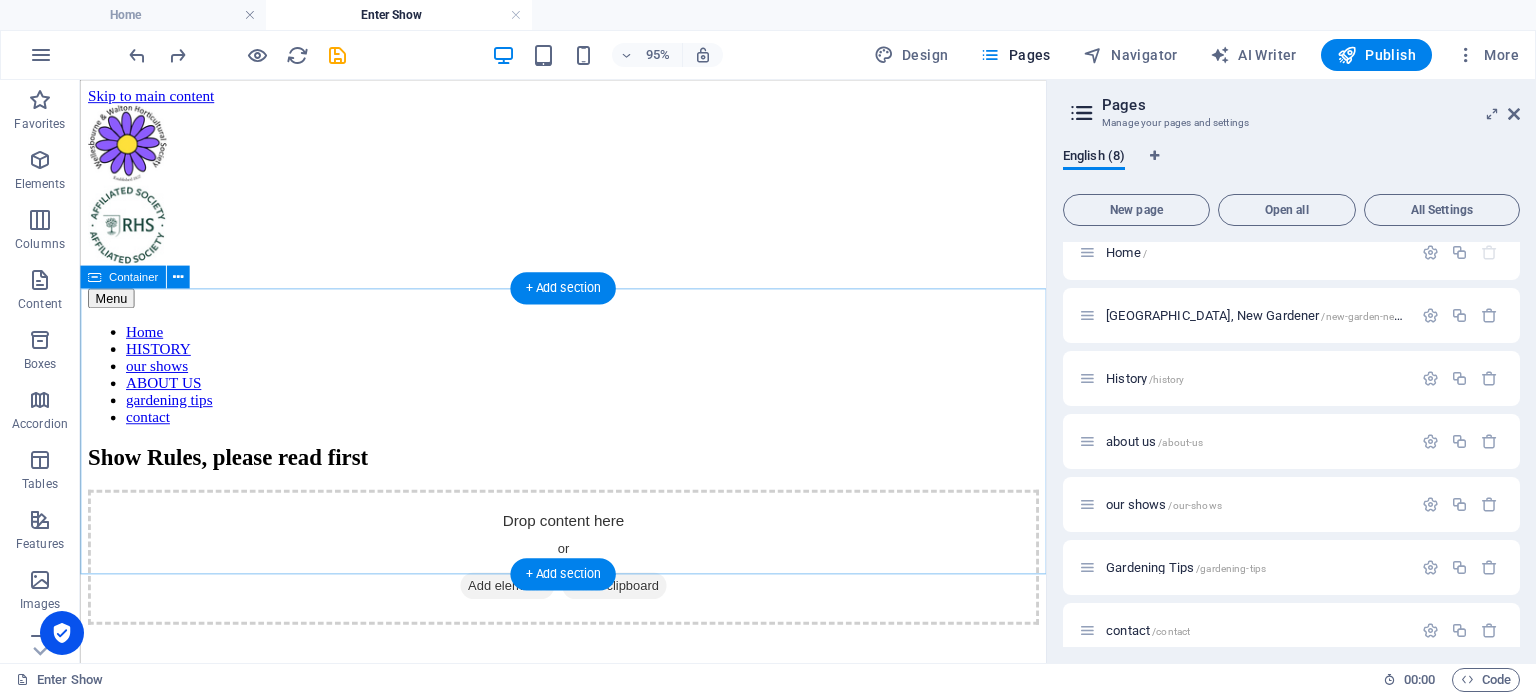 click on "Drop content here or  Add elements  Paste clipboard" at bounding box center (588, 582) 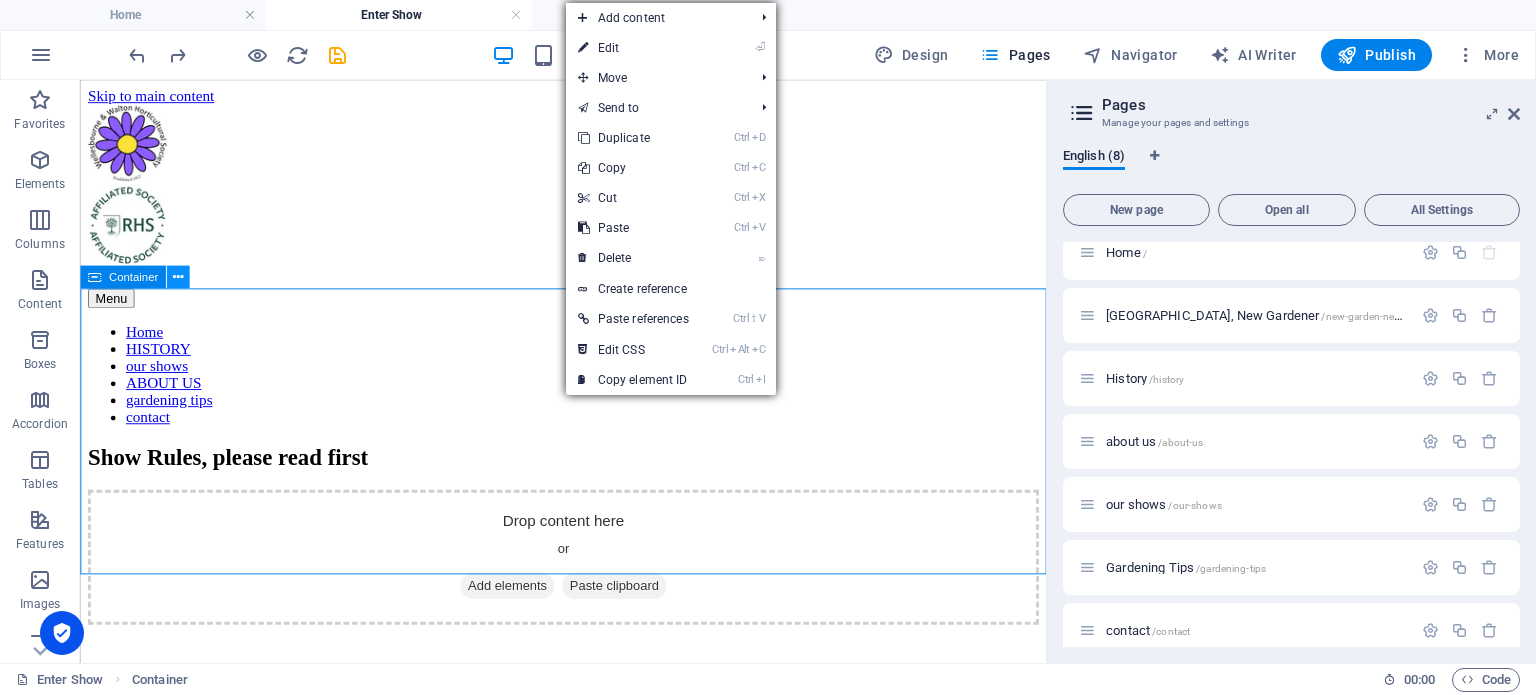click at bounding box center [178, 277] 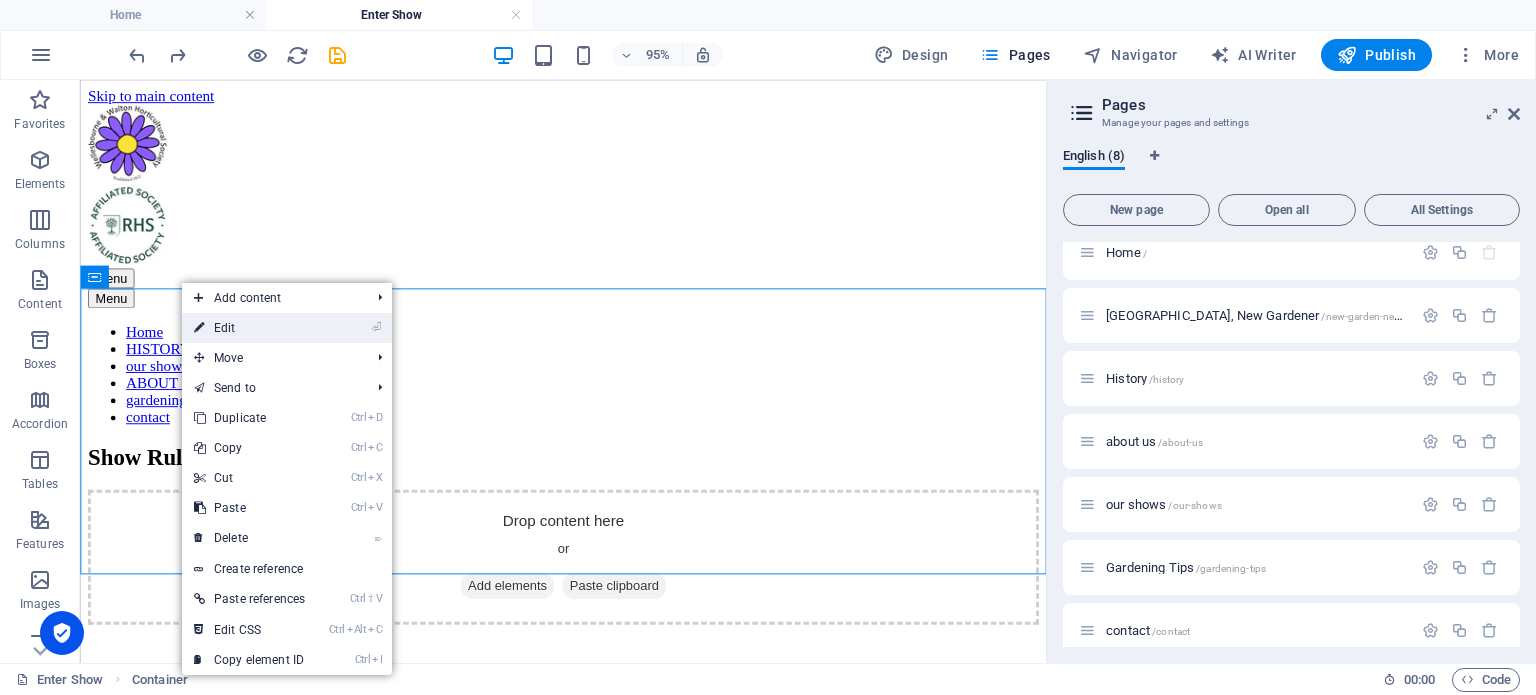 click on "⏎  Edit" at bounding box center [249, 328] 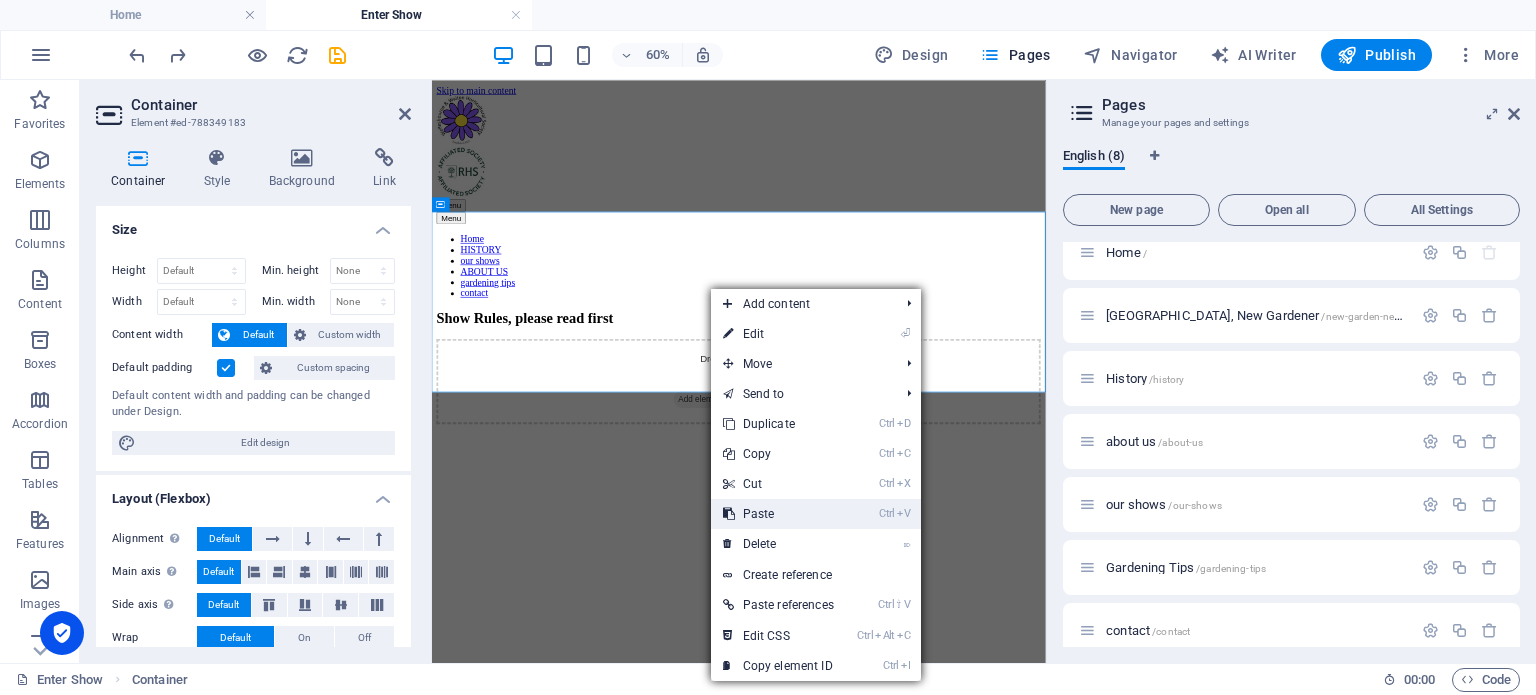click on "Ctrl V  Paste" at bounding box center [778, 514] 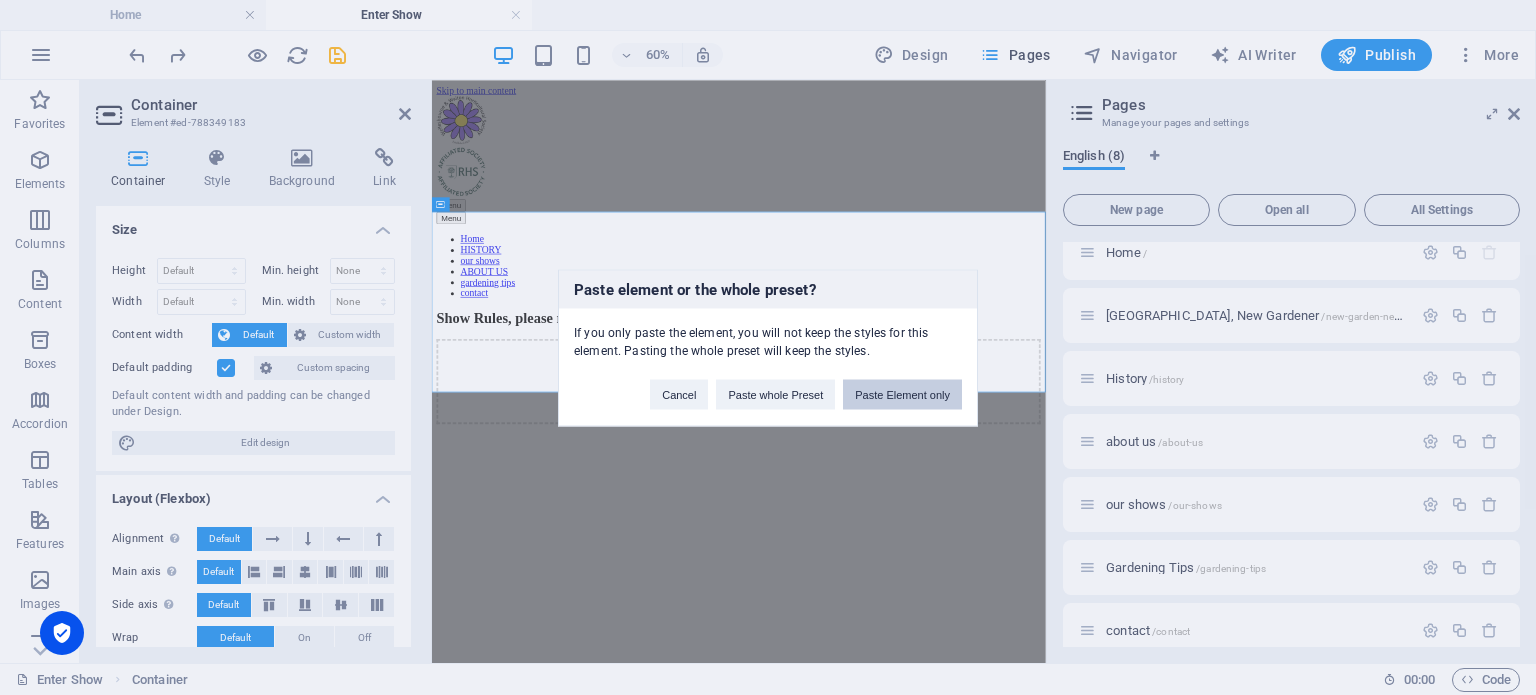 click on "Paste Element only" at bounding box center (902, 394) 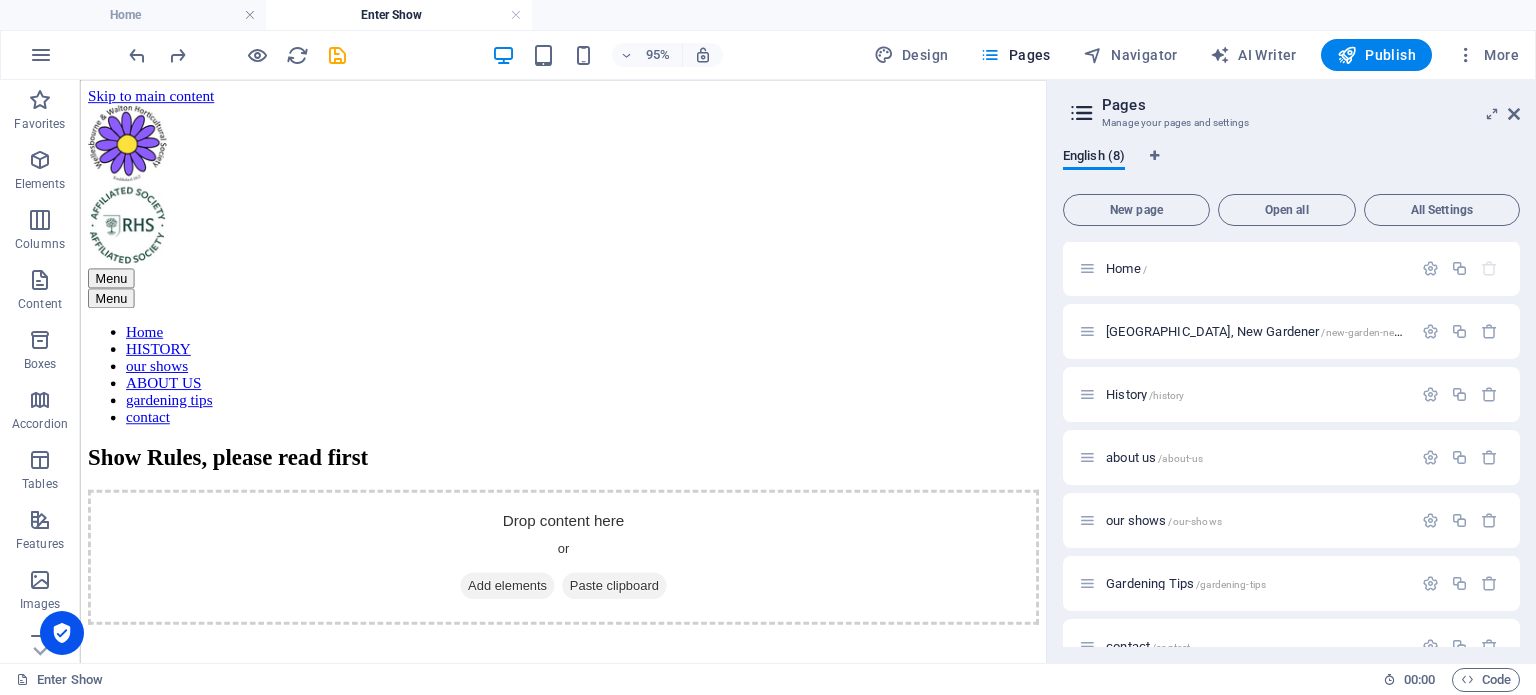 scroll, scrollTop: 0, scrollLeft: 0, axis: both 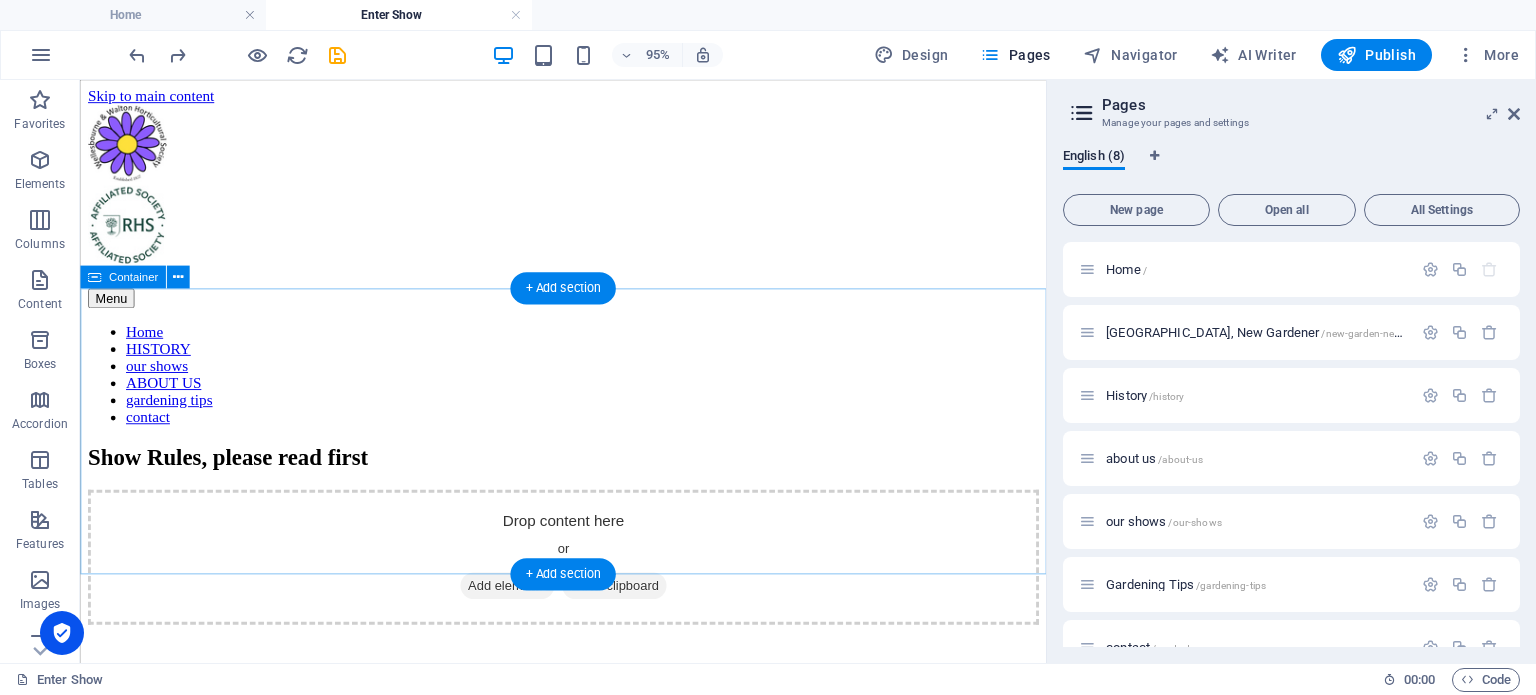 click on "Drop content here or  Add elements  Paste clipboard" at bounding box center (588, 582) 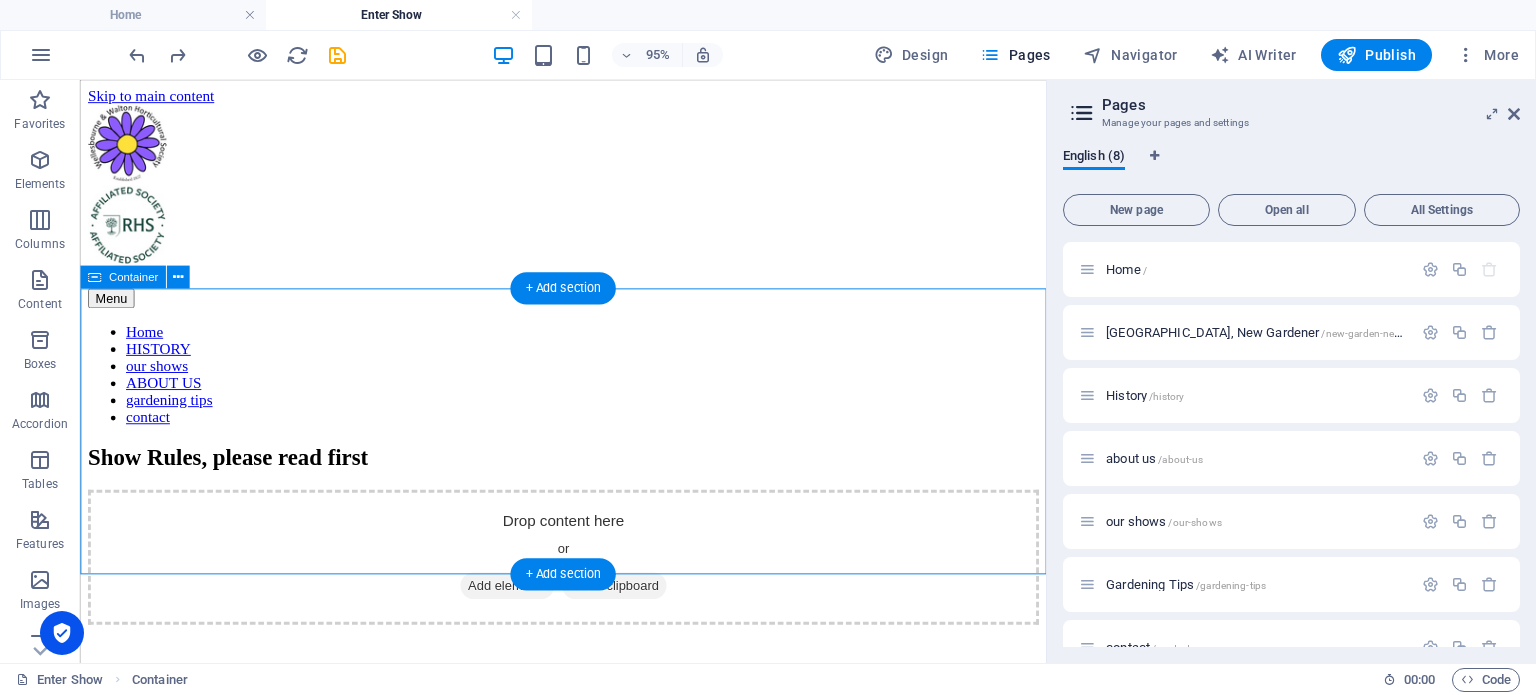 click on "Drop content here or  Add elements  Paste clipboard" at bounding box center [588, 582] 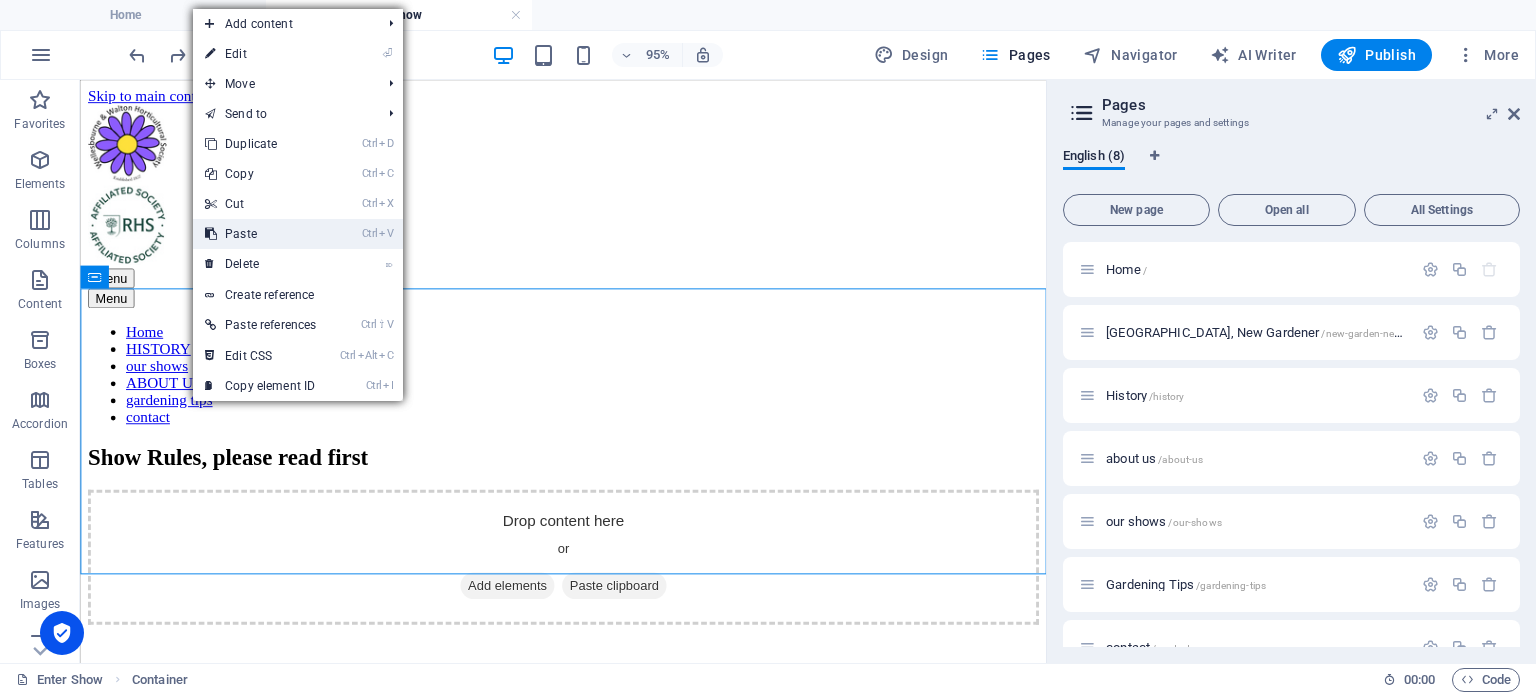 click on "Ctrl V  Paste" at bounding box center [260, 234] 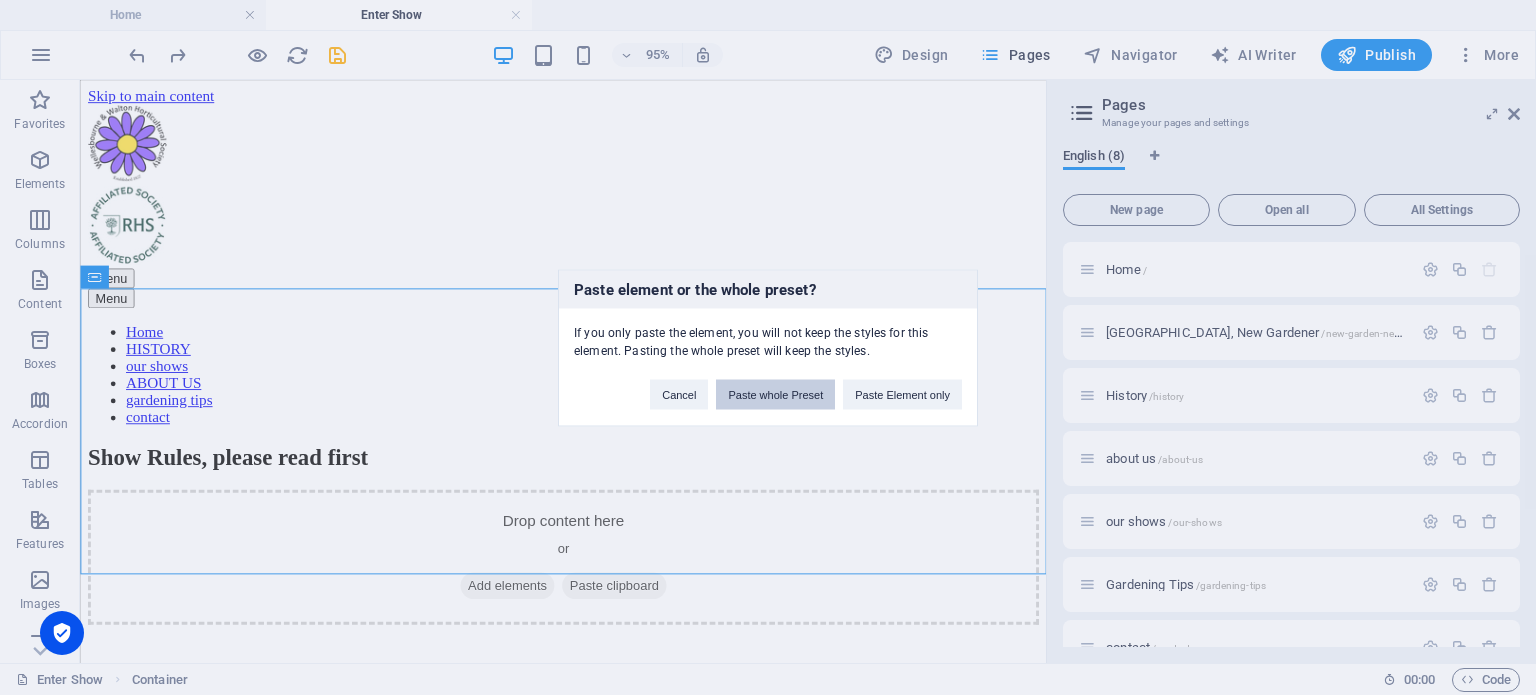 click on "Paste whole Preset" at bounding box center [775, 394] 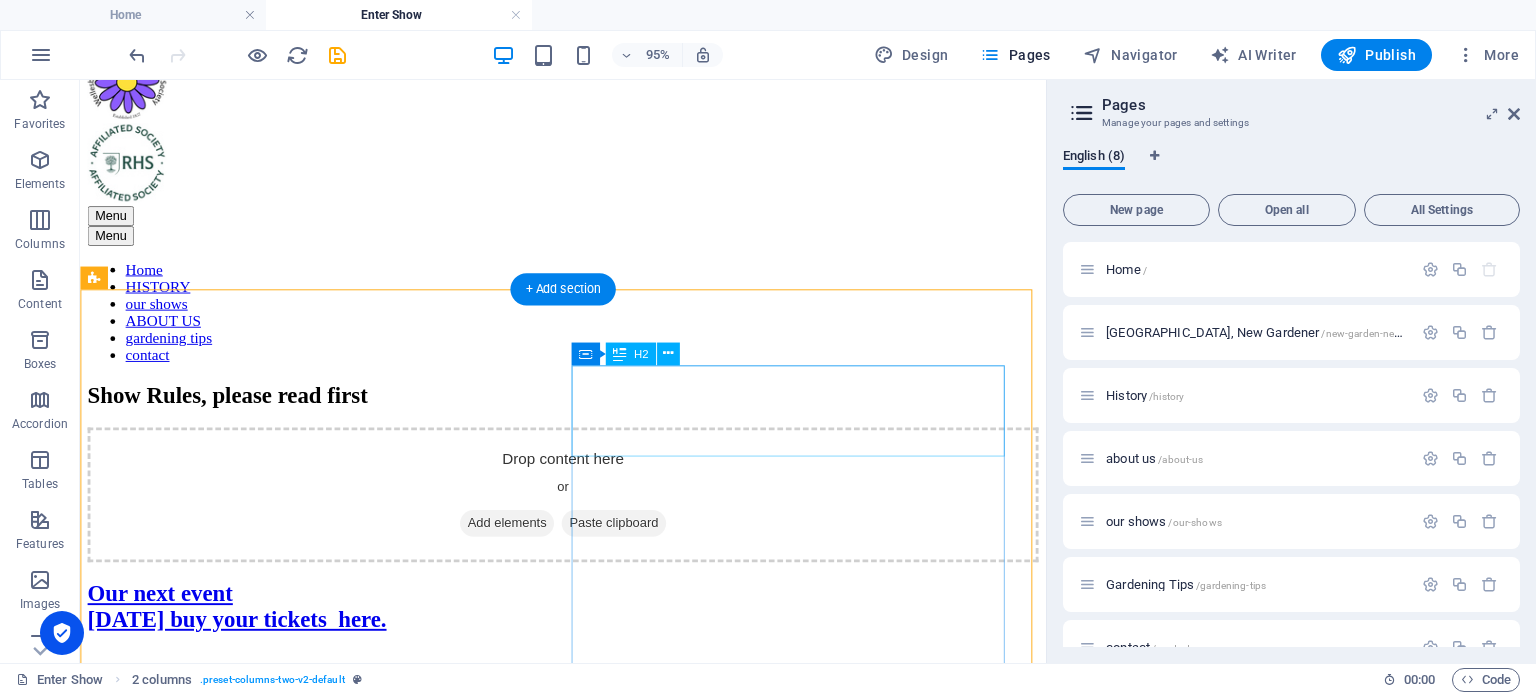 scroll, scrollTop: 0, scrollLeft: 0, axis: both 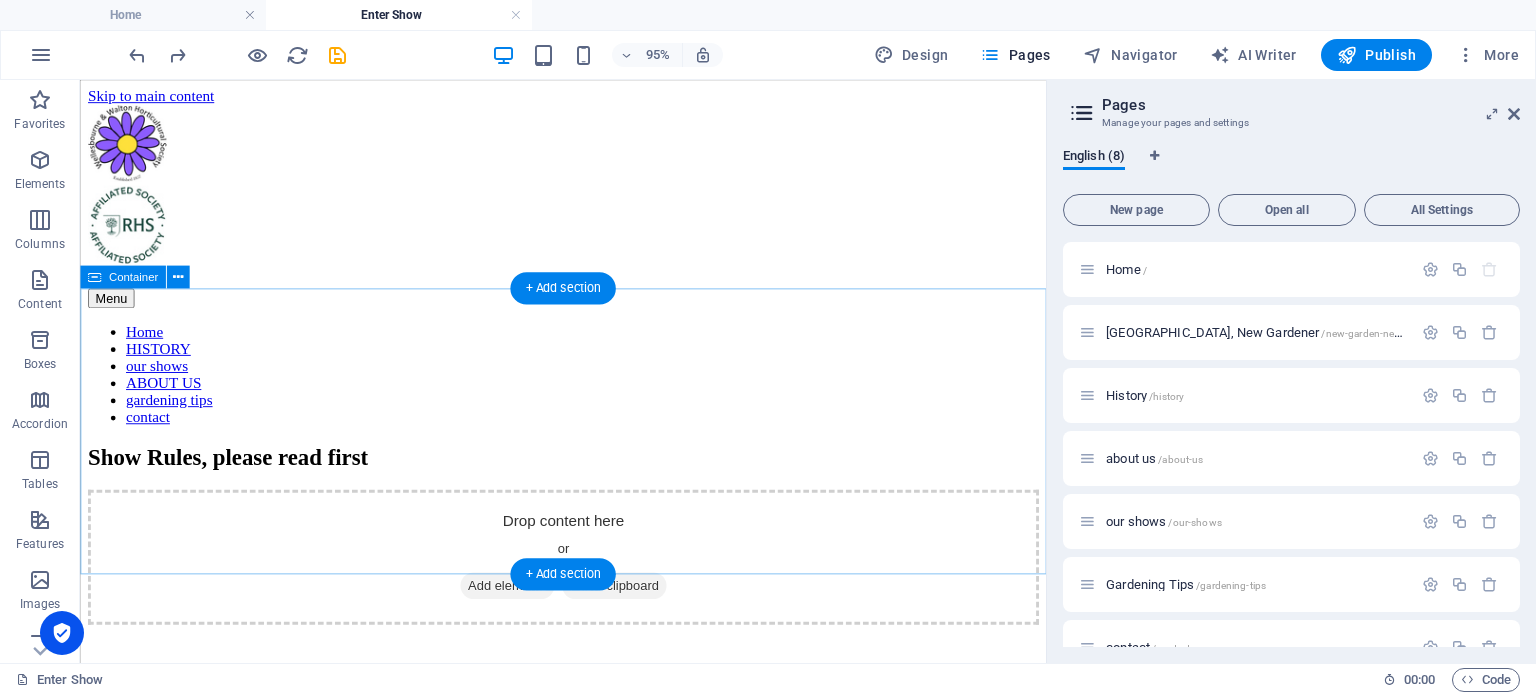 click on "Drop content here or  Add elements  Paste clipboard" at bounding box center [588, 582] 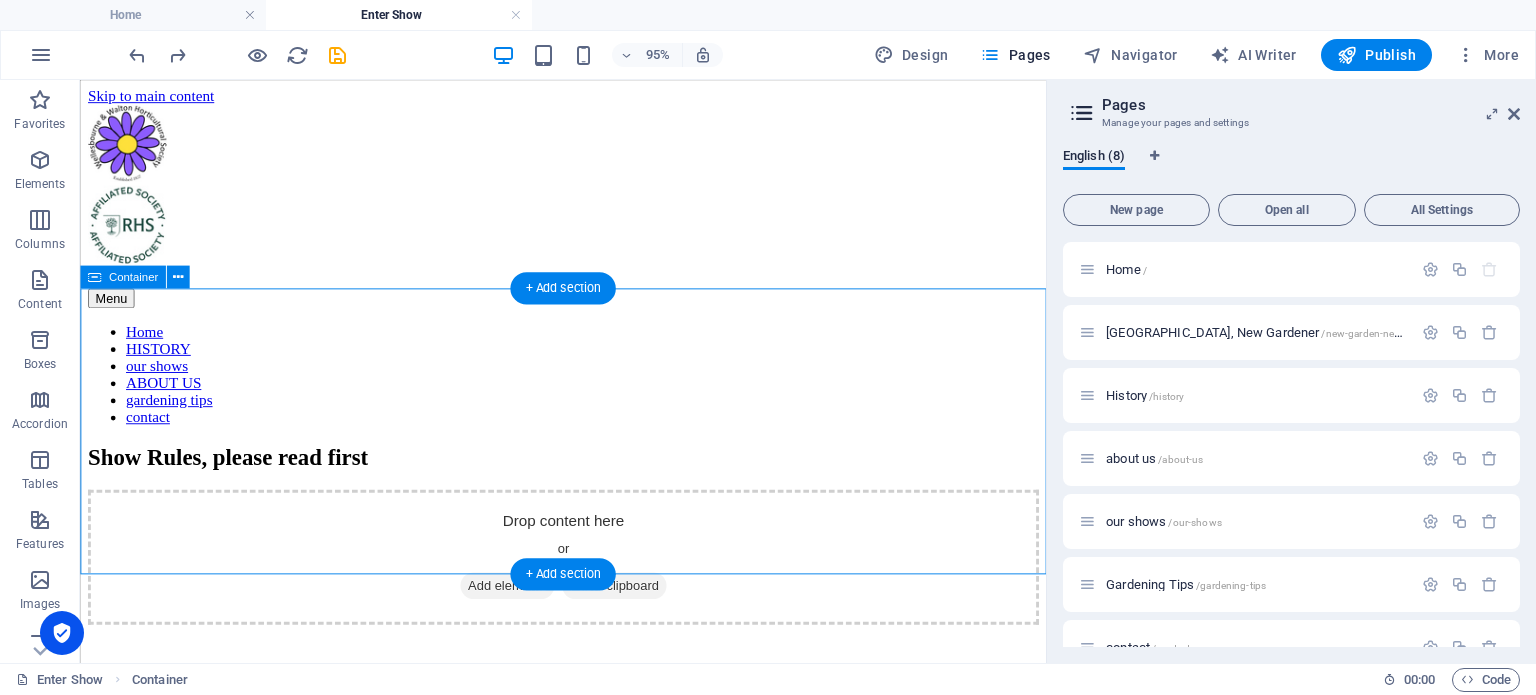 click on "Paste clipboard" at bounding box center (642, 612) 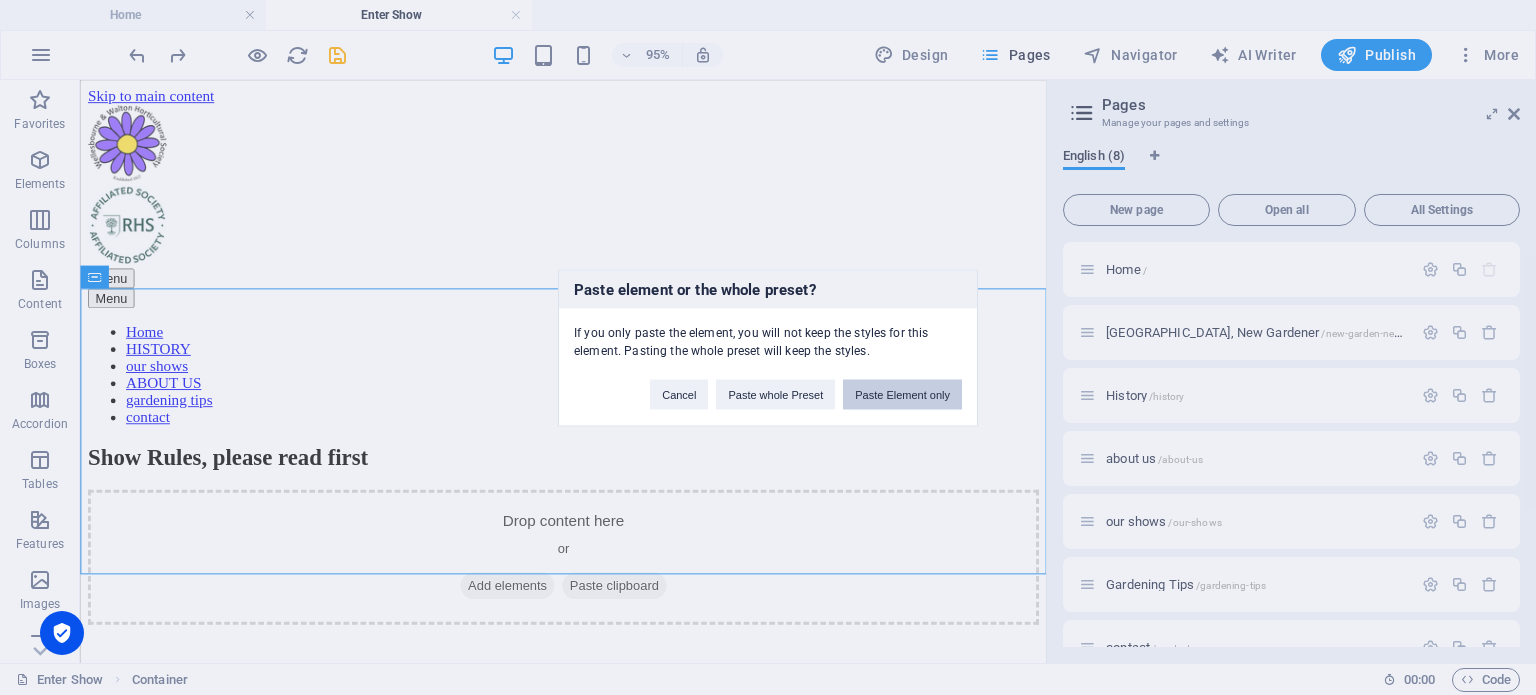 click on "Paste Element only" at bounding box center (902, 394) 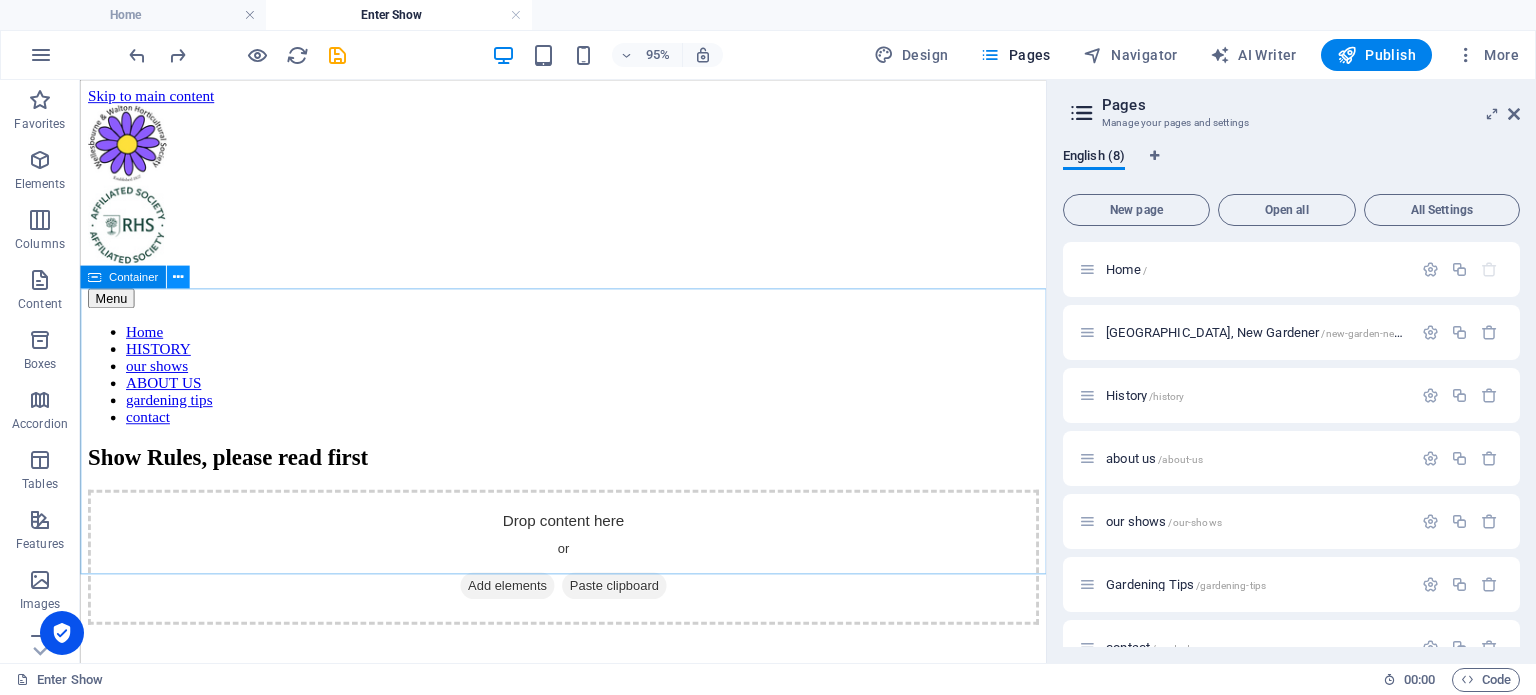 click at bounding box center (178, 277) 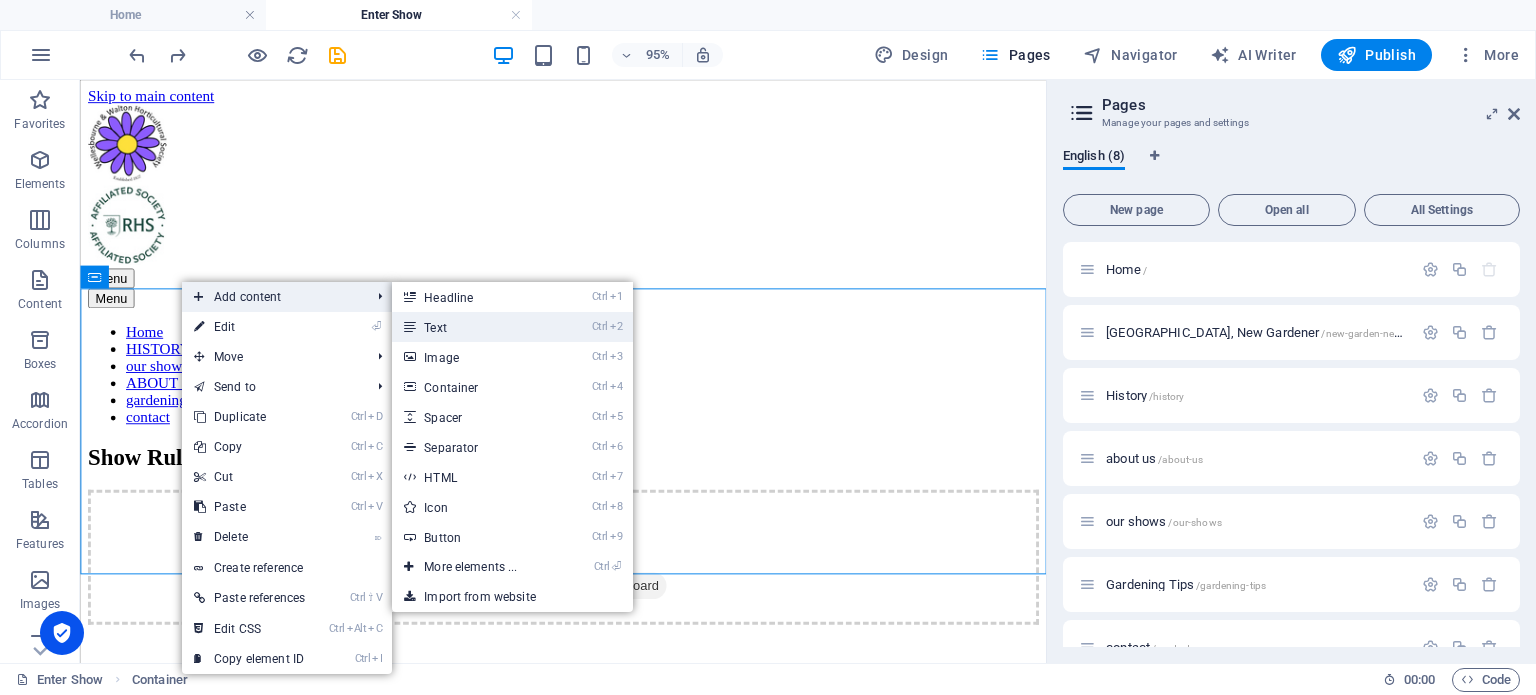 click on "Ctrl 2  Text" at bounding box center (474, 327) 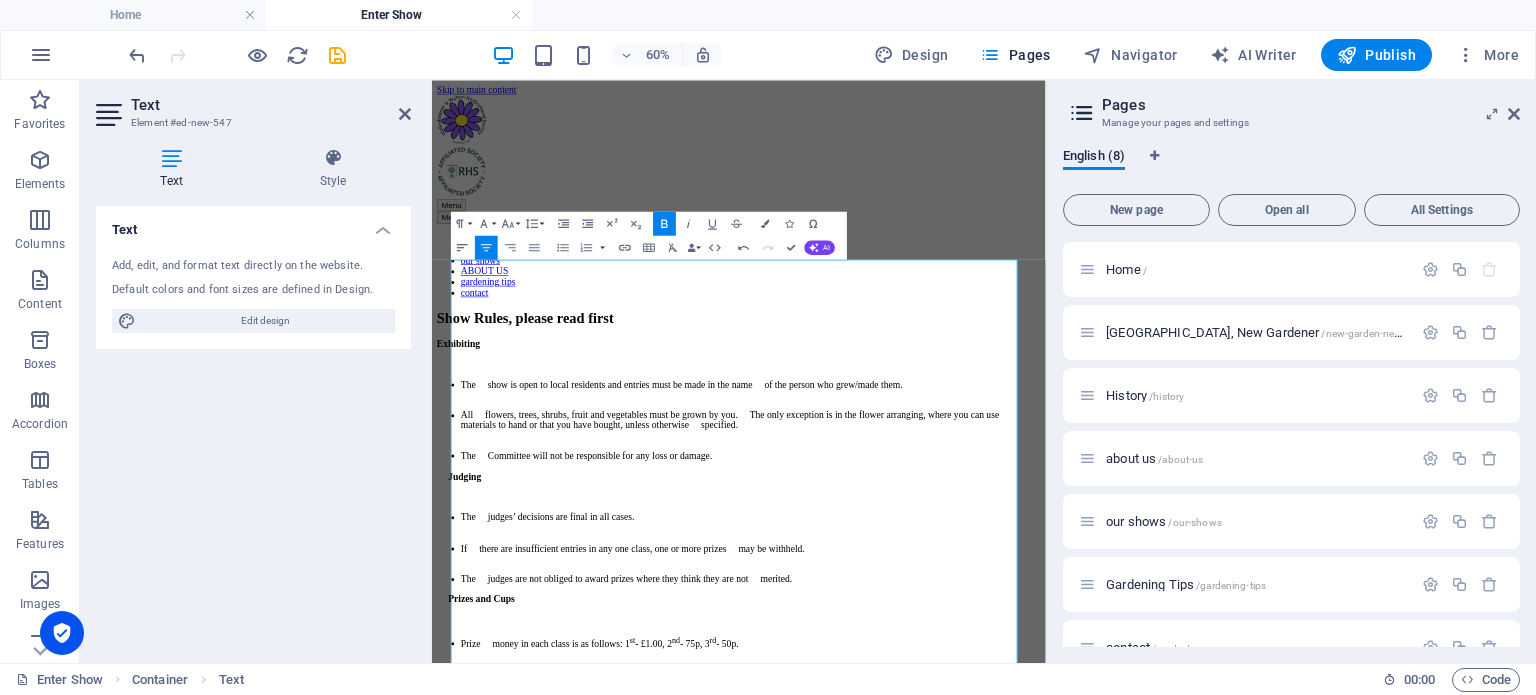 click 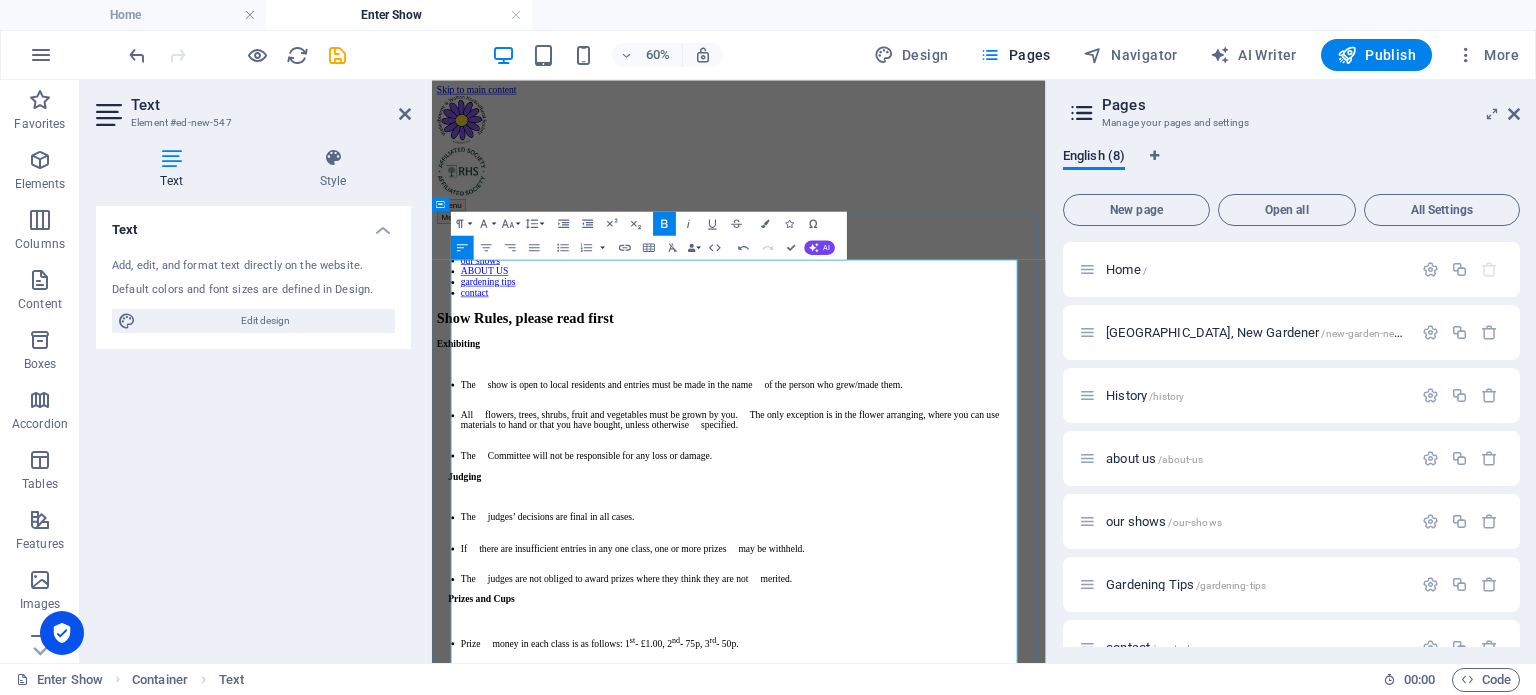click on "The     show is open to local residents and entries must be made in the name     of the person who grew/made them." at bounding box center [963, 588] 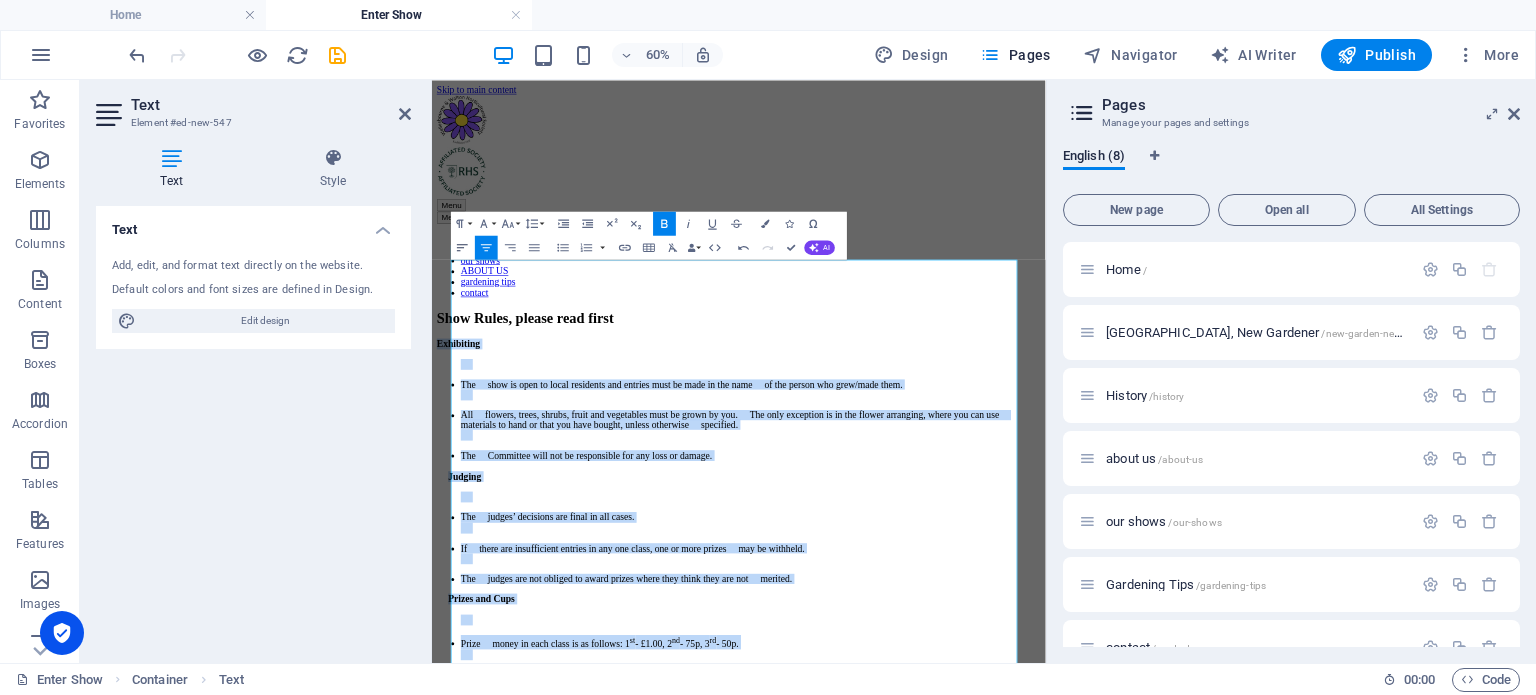 click 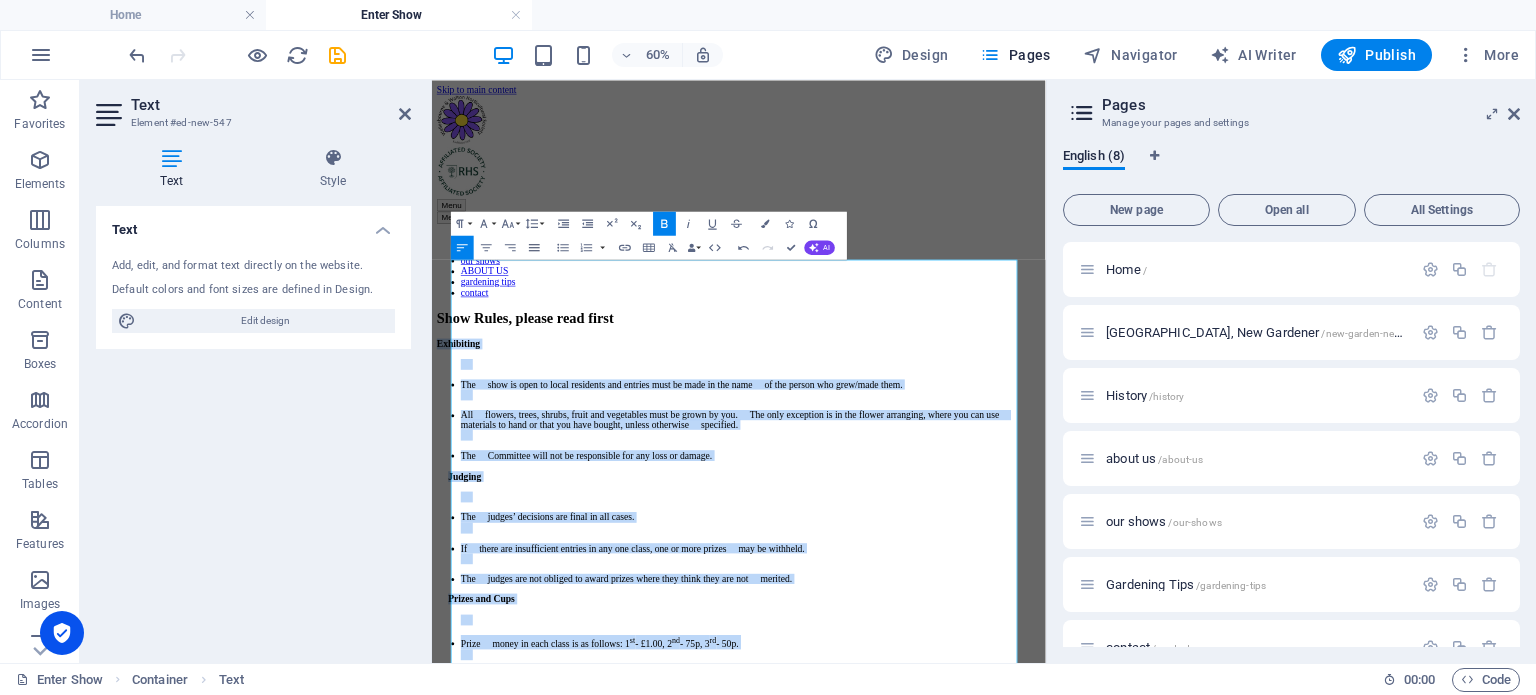 click 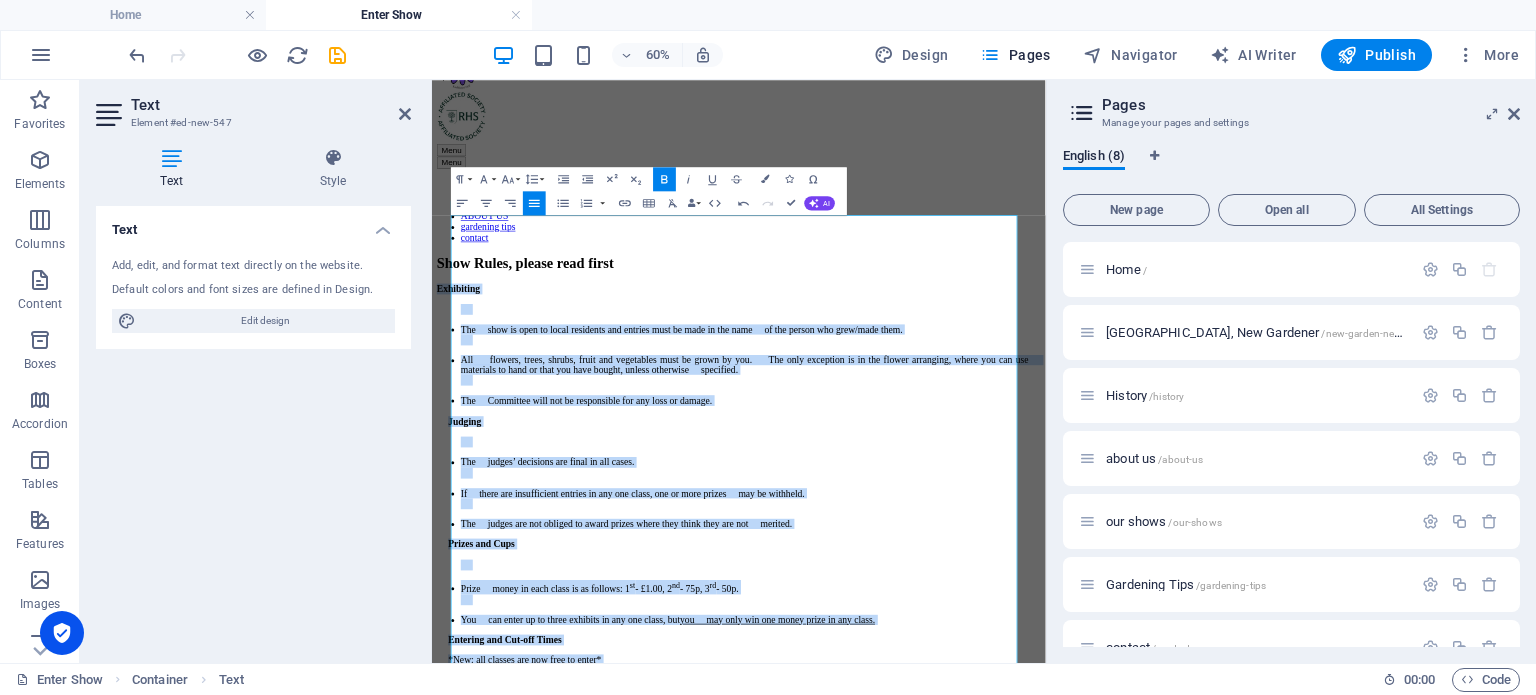 scroll, scrollTop: 65, scrollLeft: 0, axis: vertical 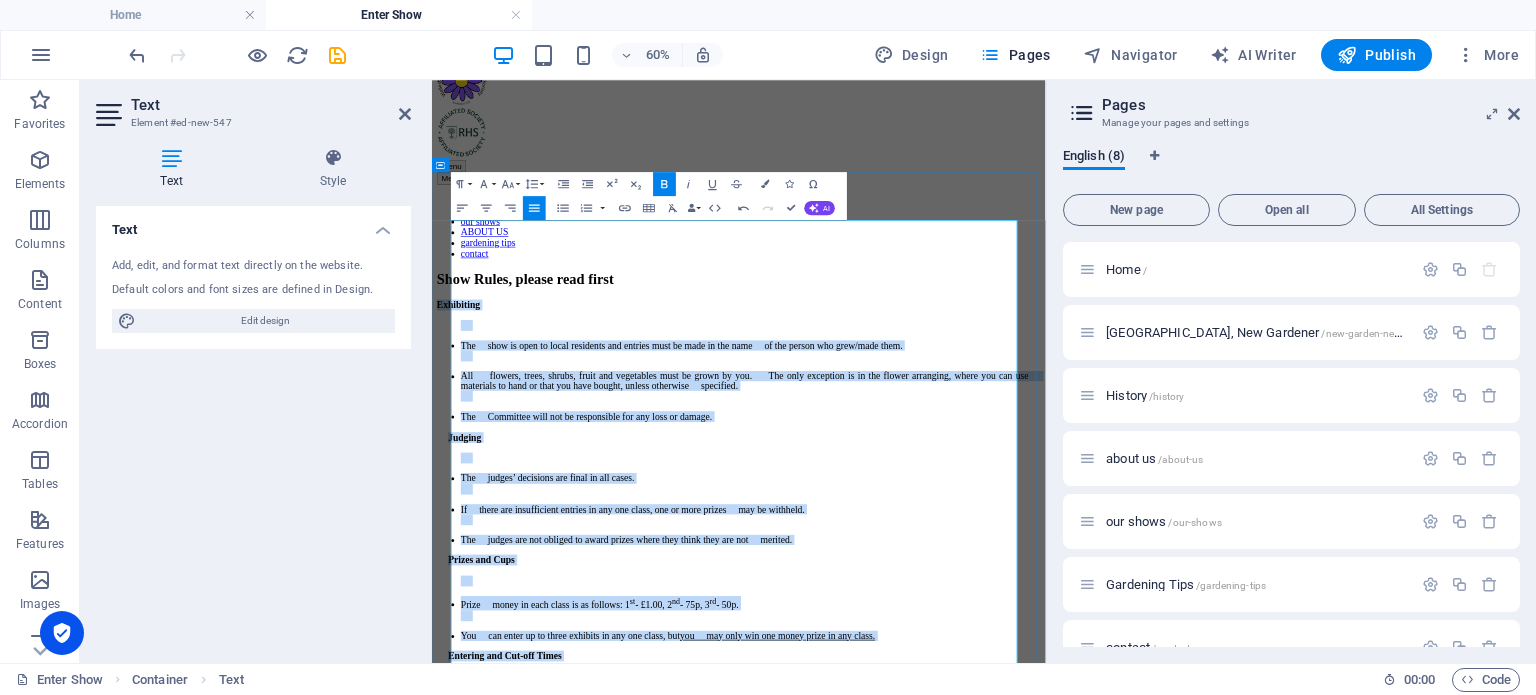 click on "The     show is open to local residents and entries must be made in the name     of the person who grew/made them.      All     flowers, trees, shrubs, fruit and vegetables must be grown by you.     The only exception is in the flower arranging, where you can use     materials to hand or that you have bought, unless otherwise     specified.      The     Committee will not be responsible for any loss or damage." at bounding box center (943, 565) 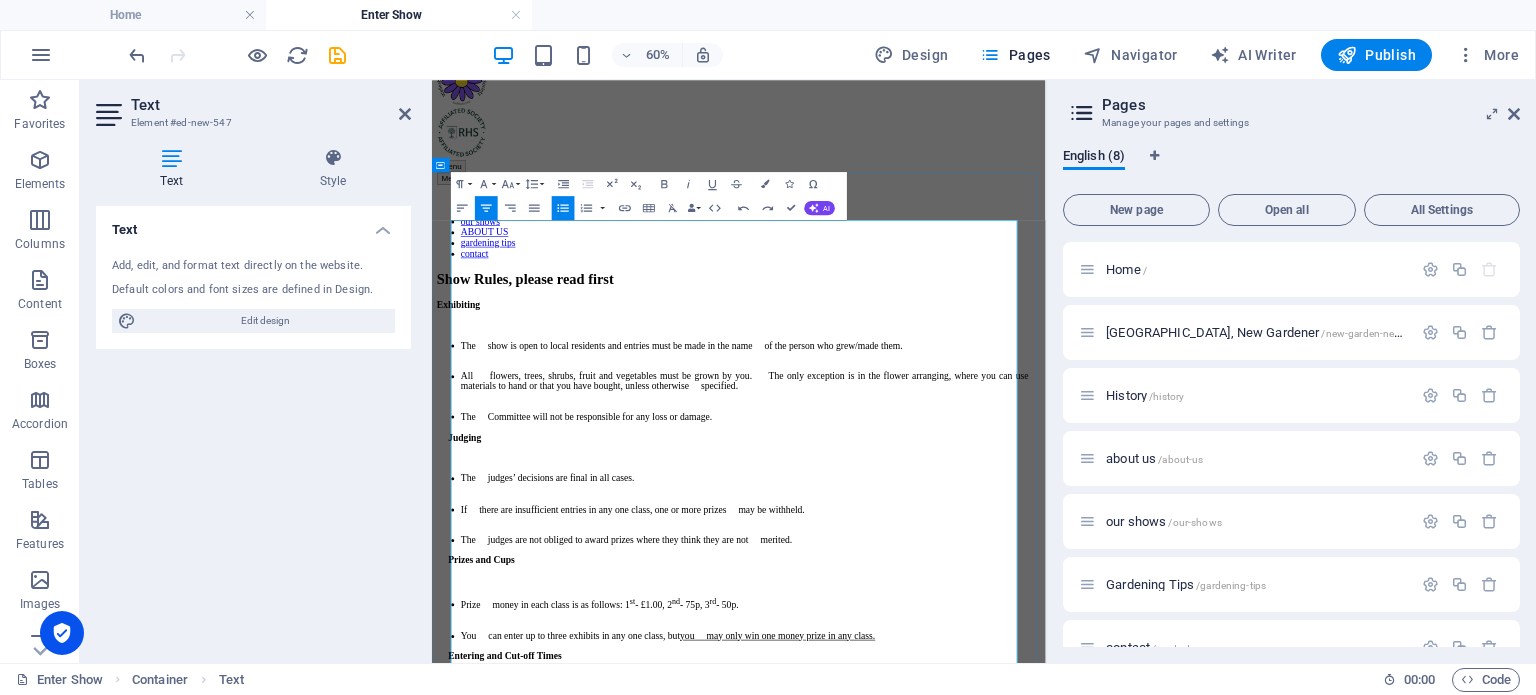 click on "The     show is open to local residents and entries must be made in the name     of the person who grew/made them." at bounding box center [963, 531] 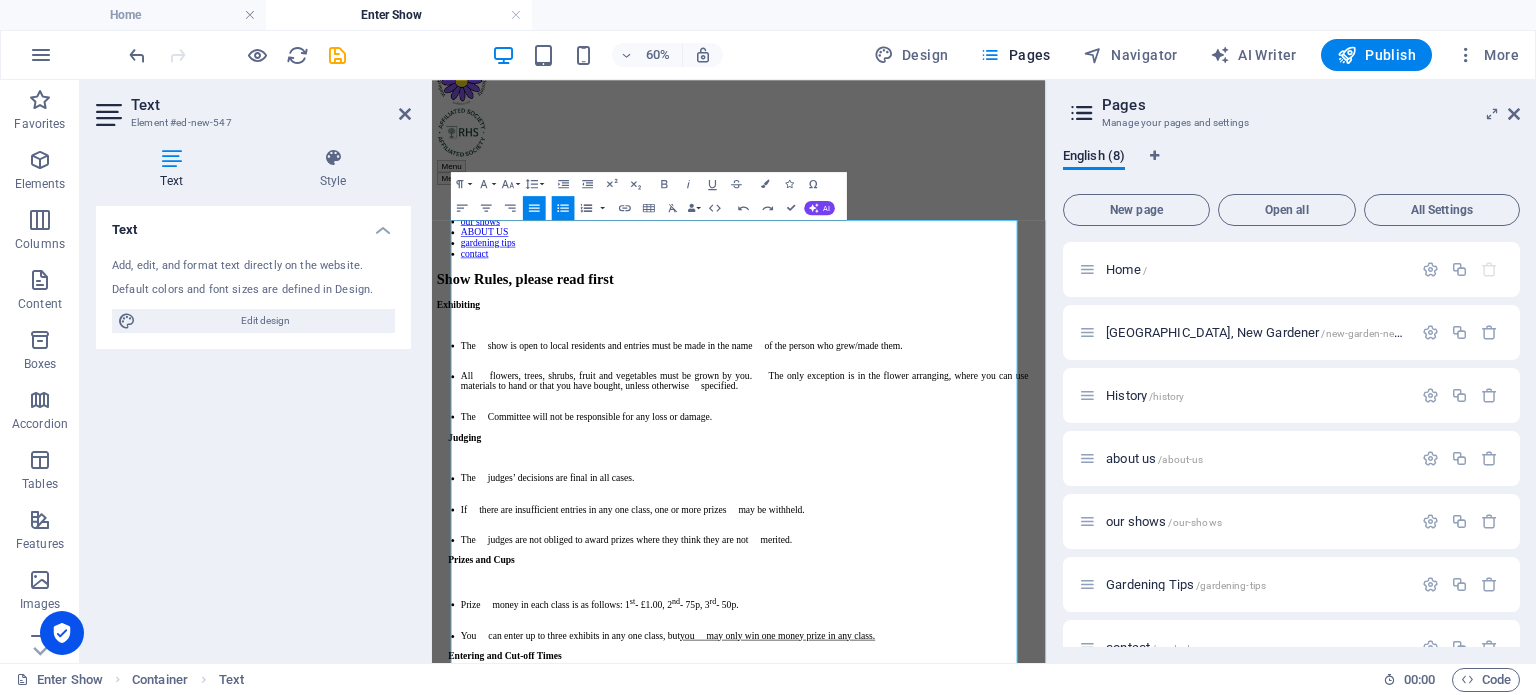 click 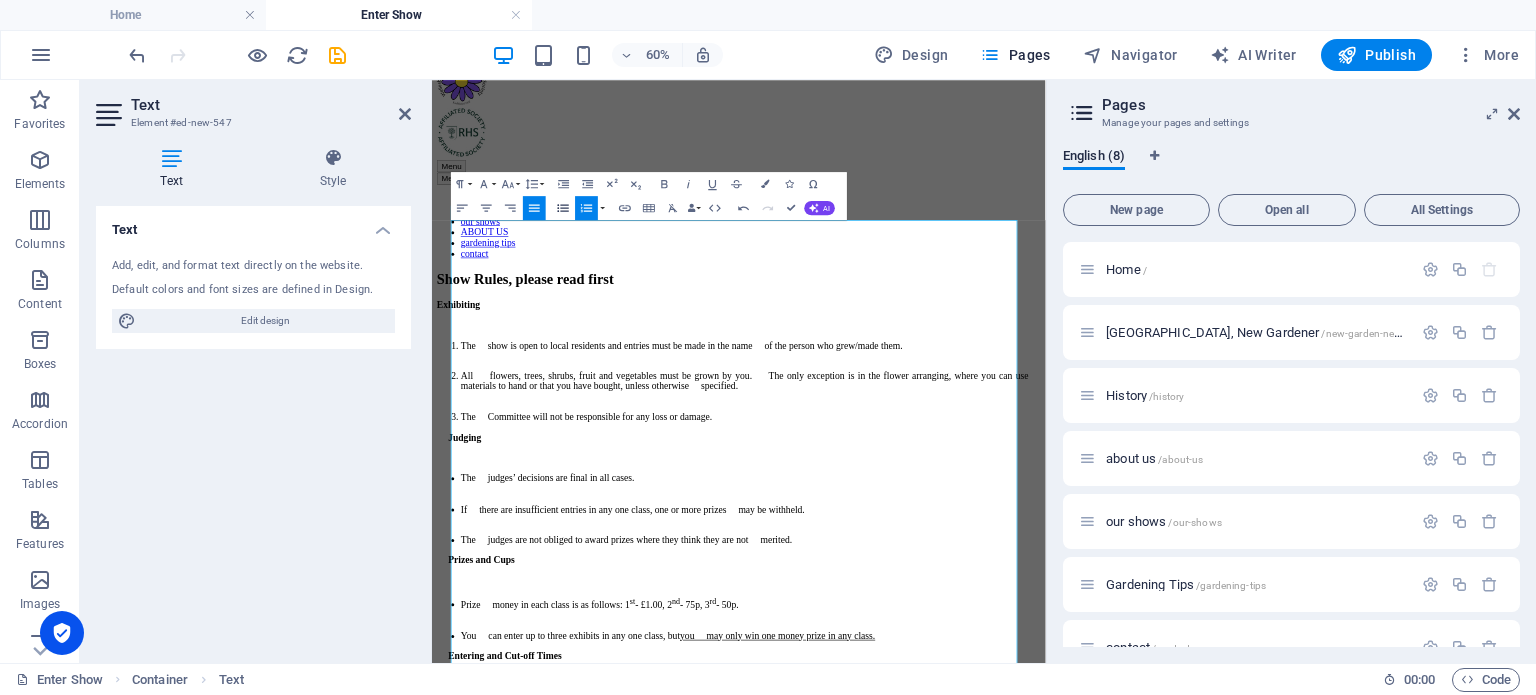 click 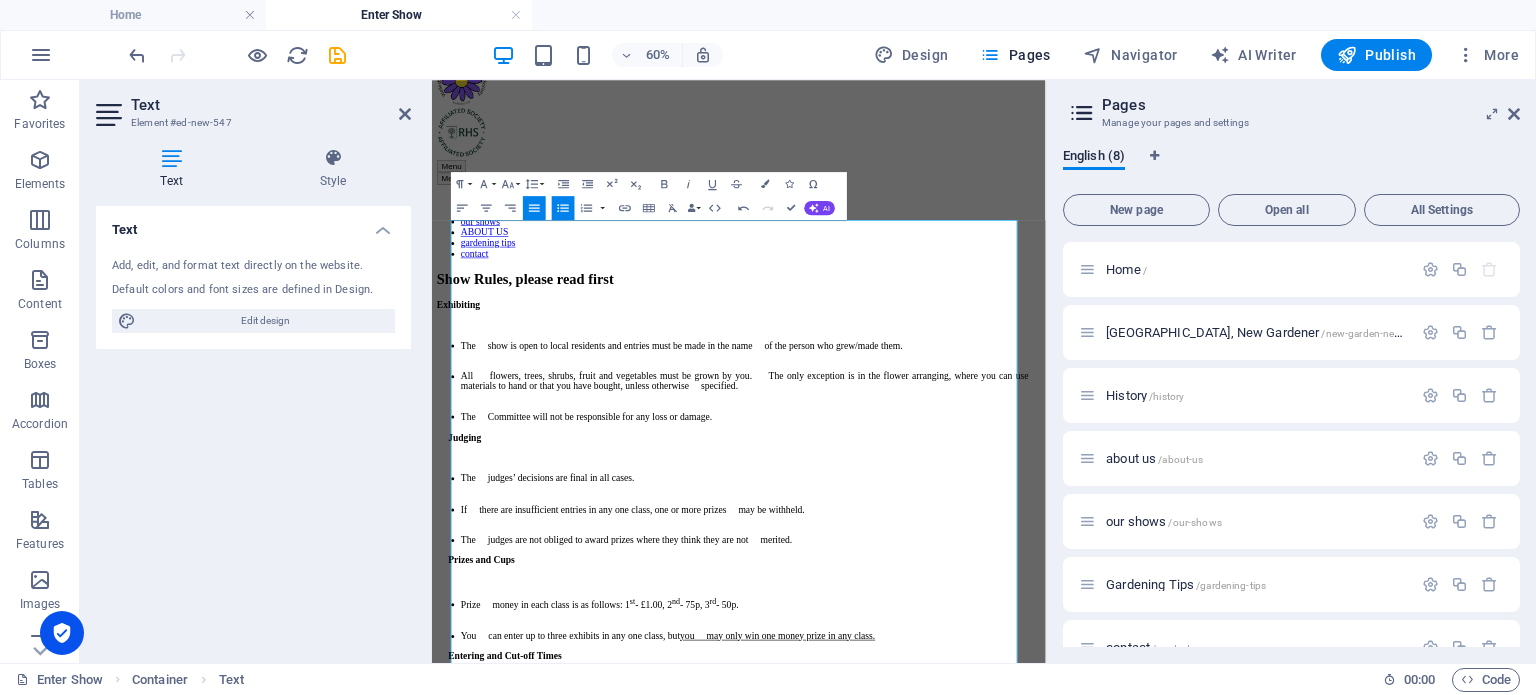click 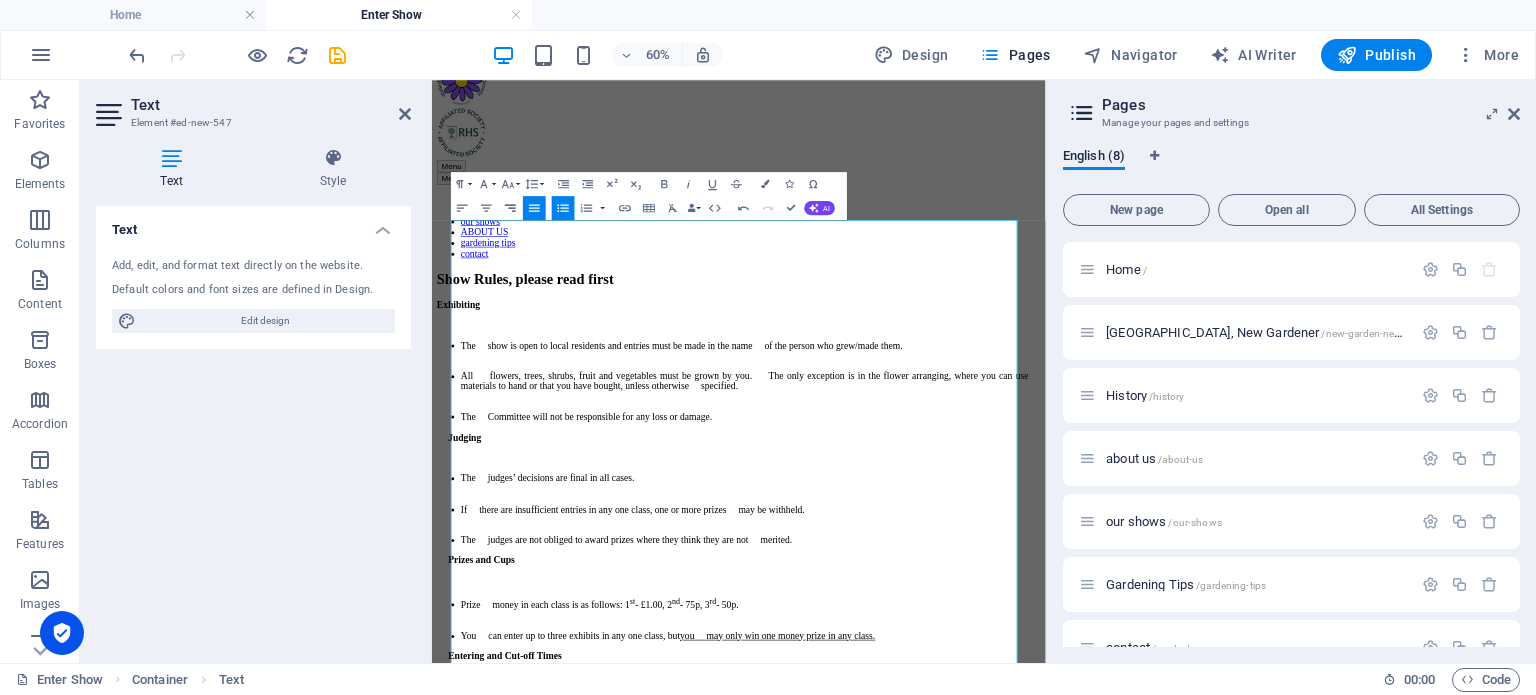 click 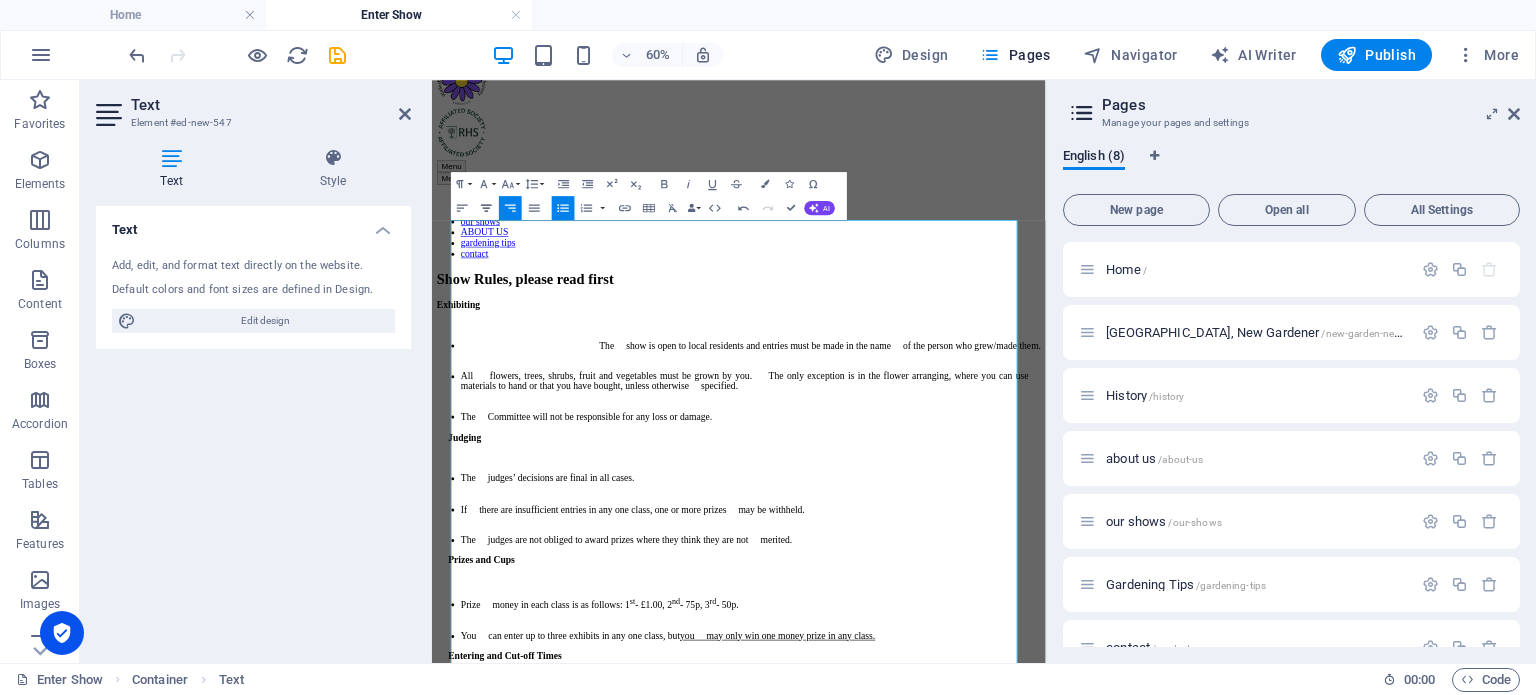 click 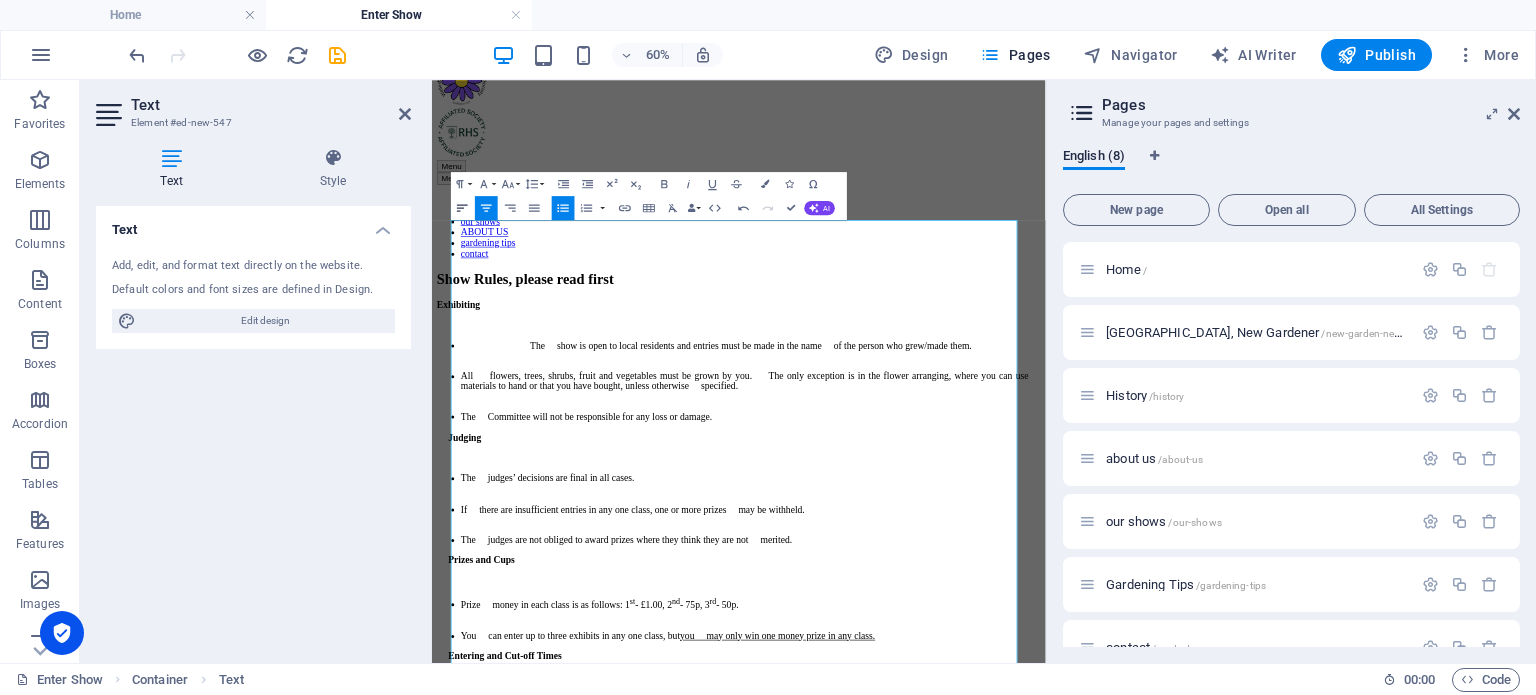 click 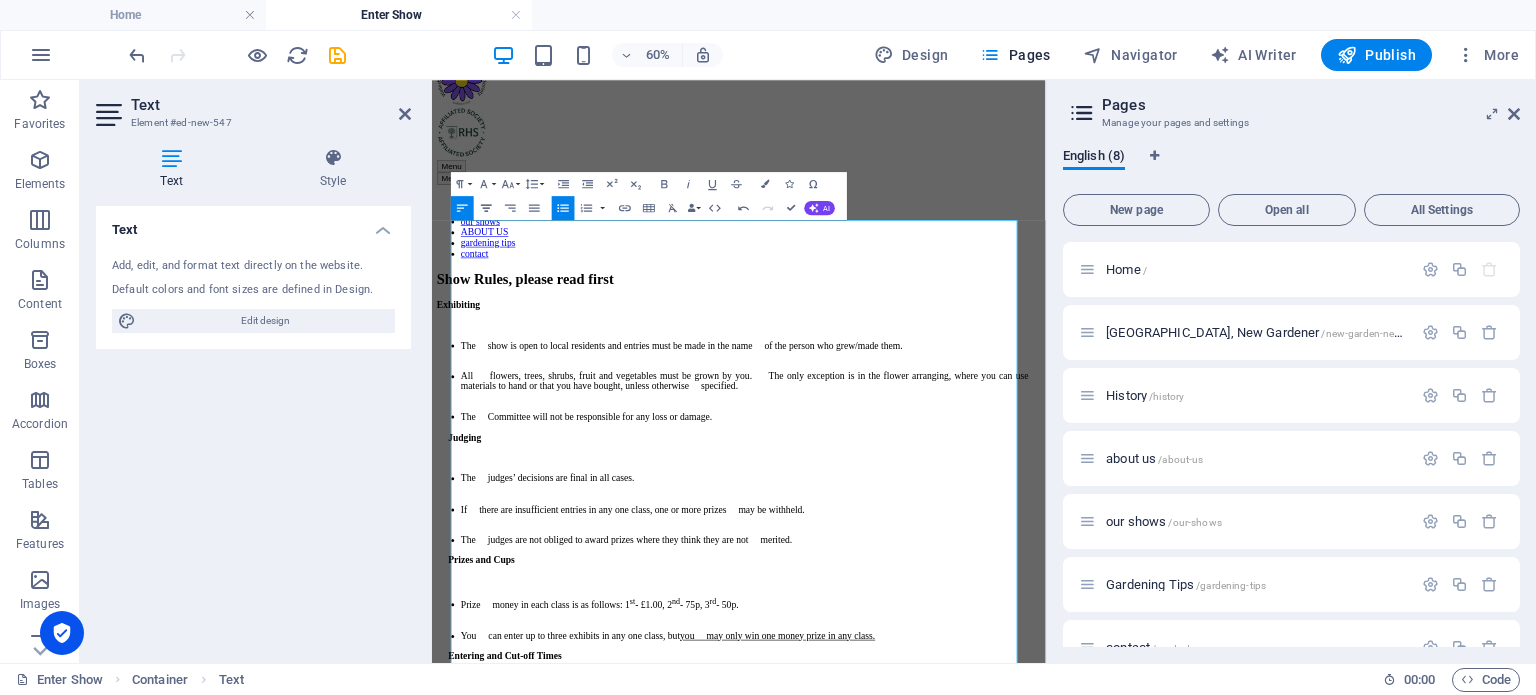 click 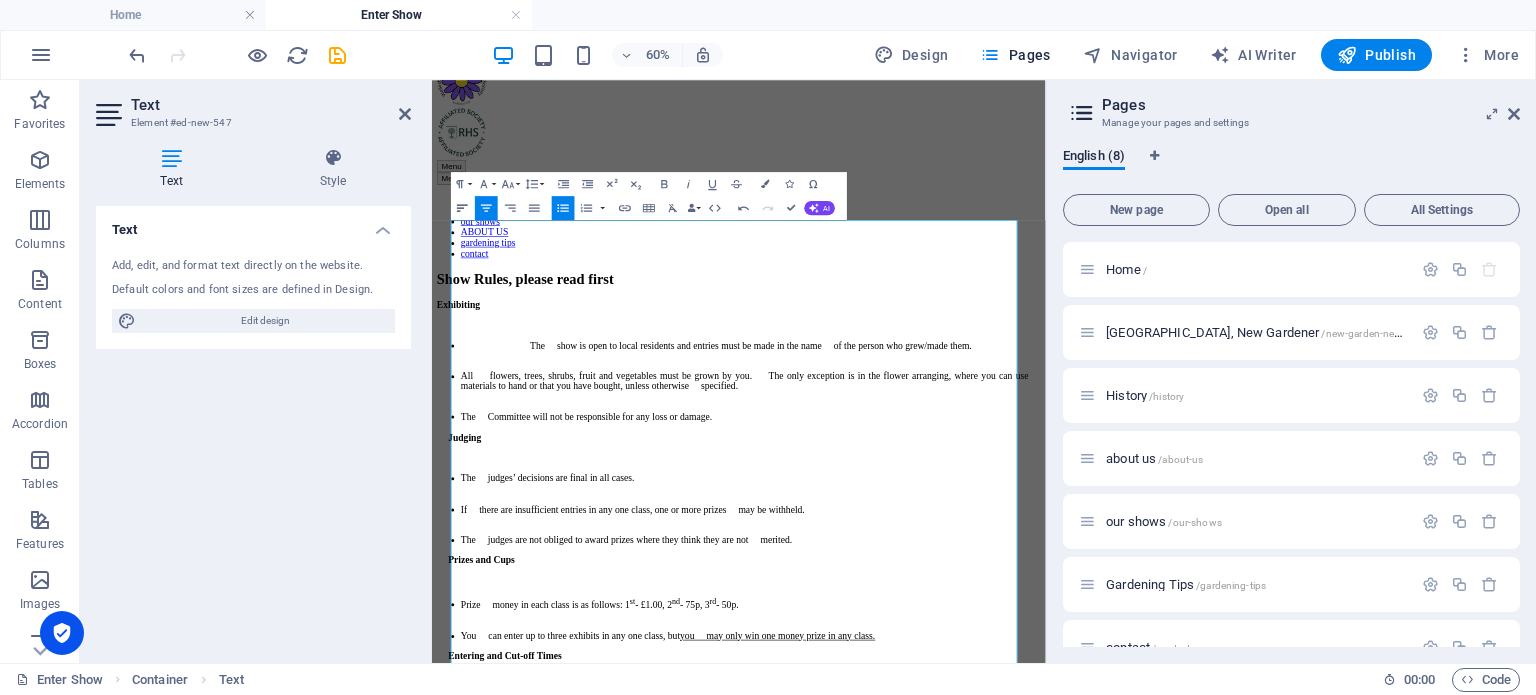 click 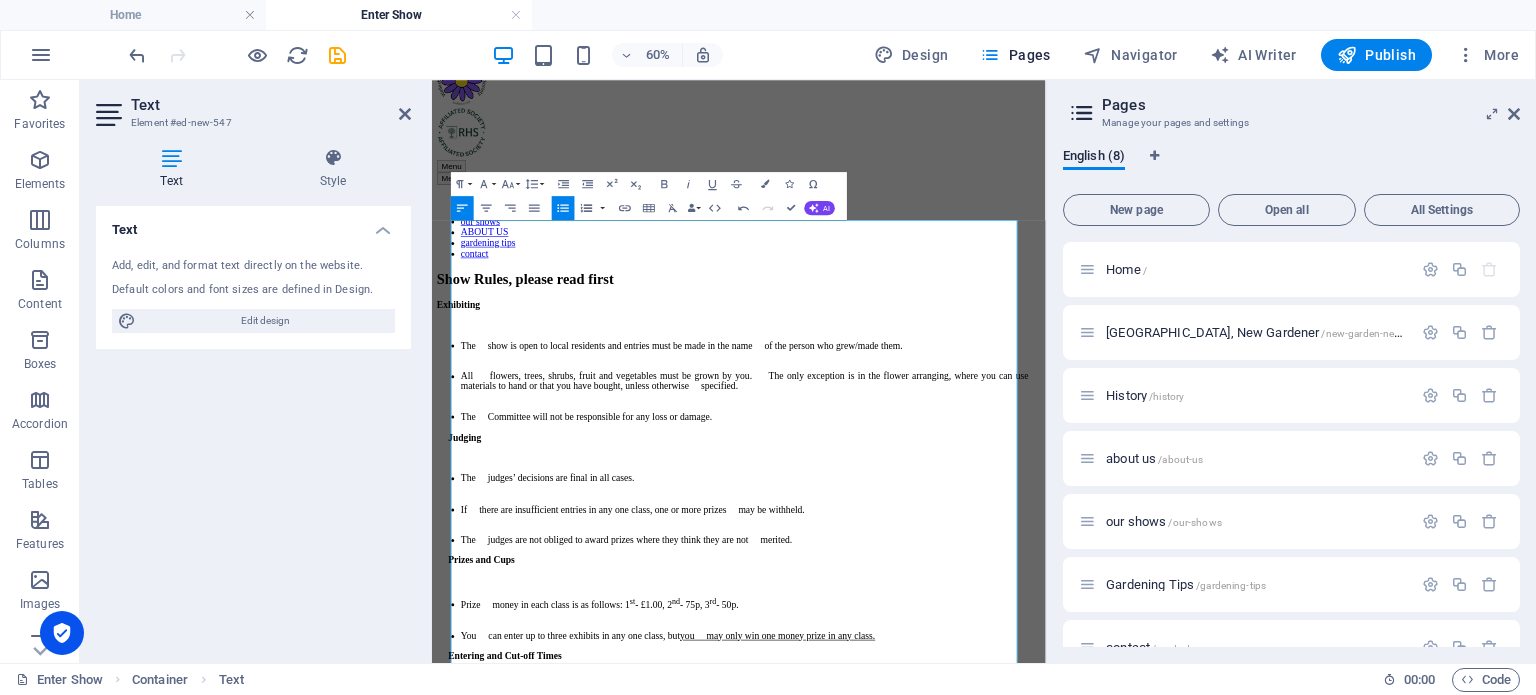 click 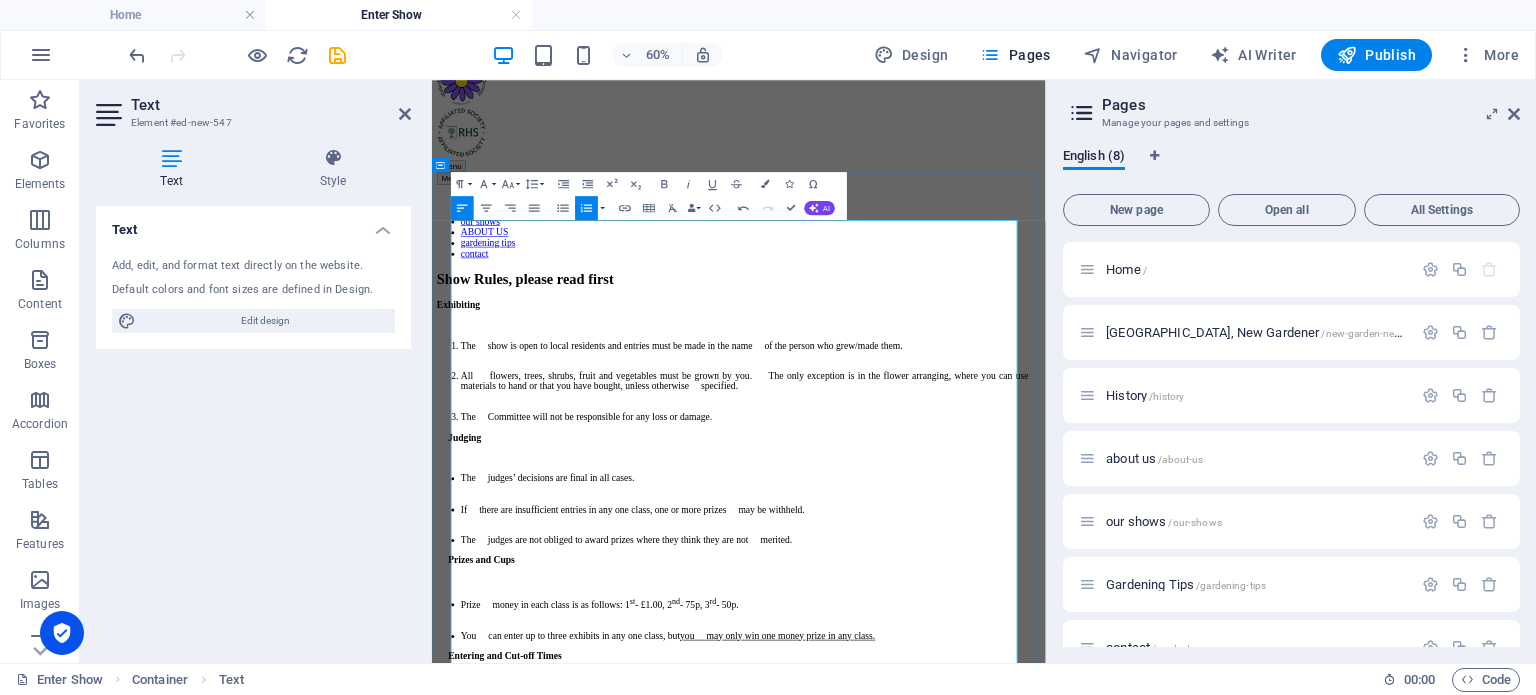 click on "The     show is open to local residents and entries must be made in the name     of the person who grew/made them." at bounding box center [963, 531] 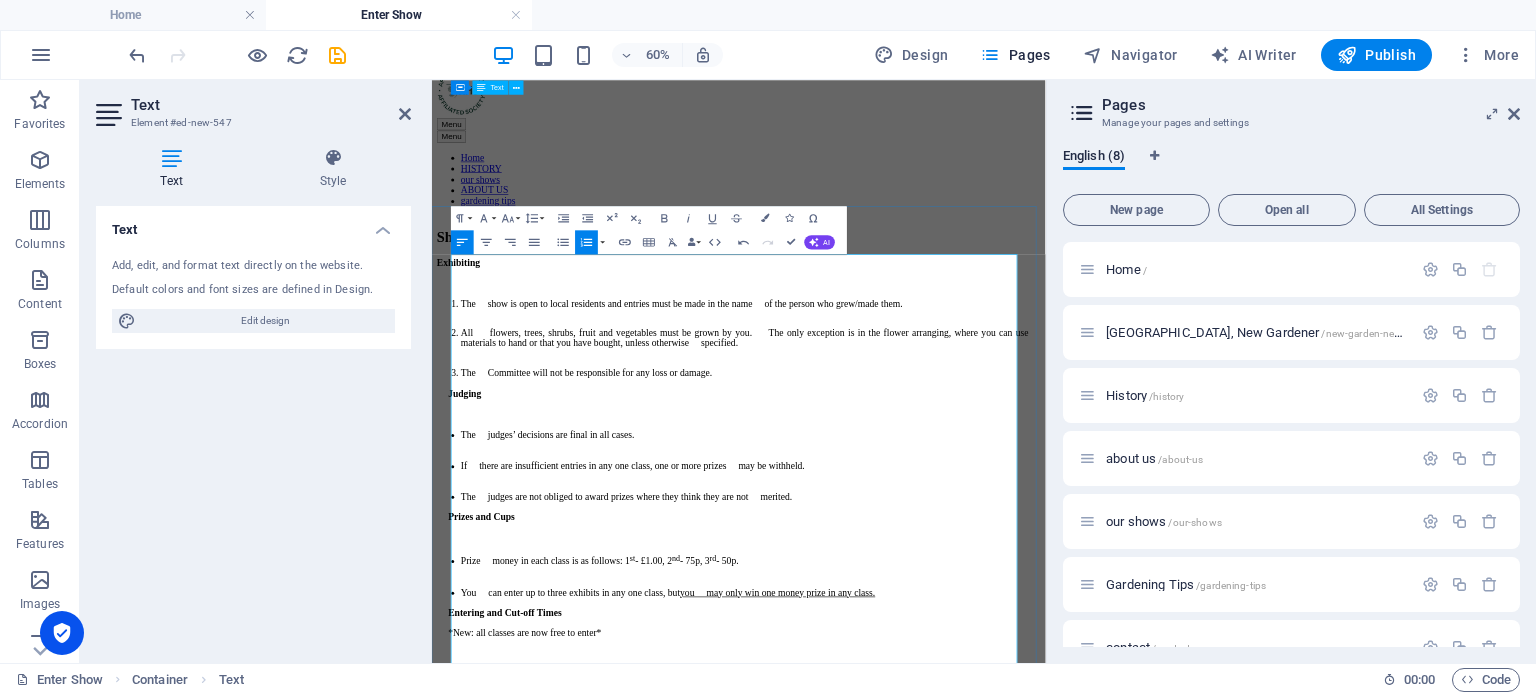scroll, scrollTop: 0, scrollLeft: 0, axis: both 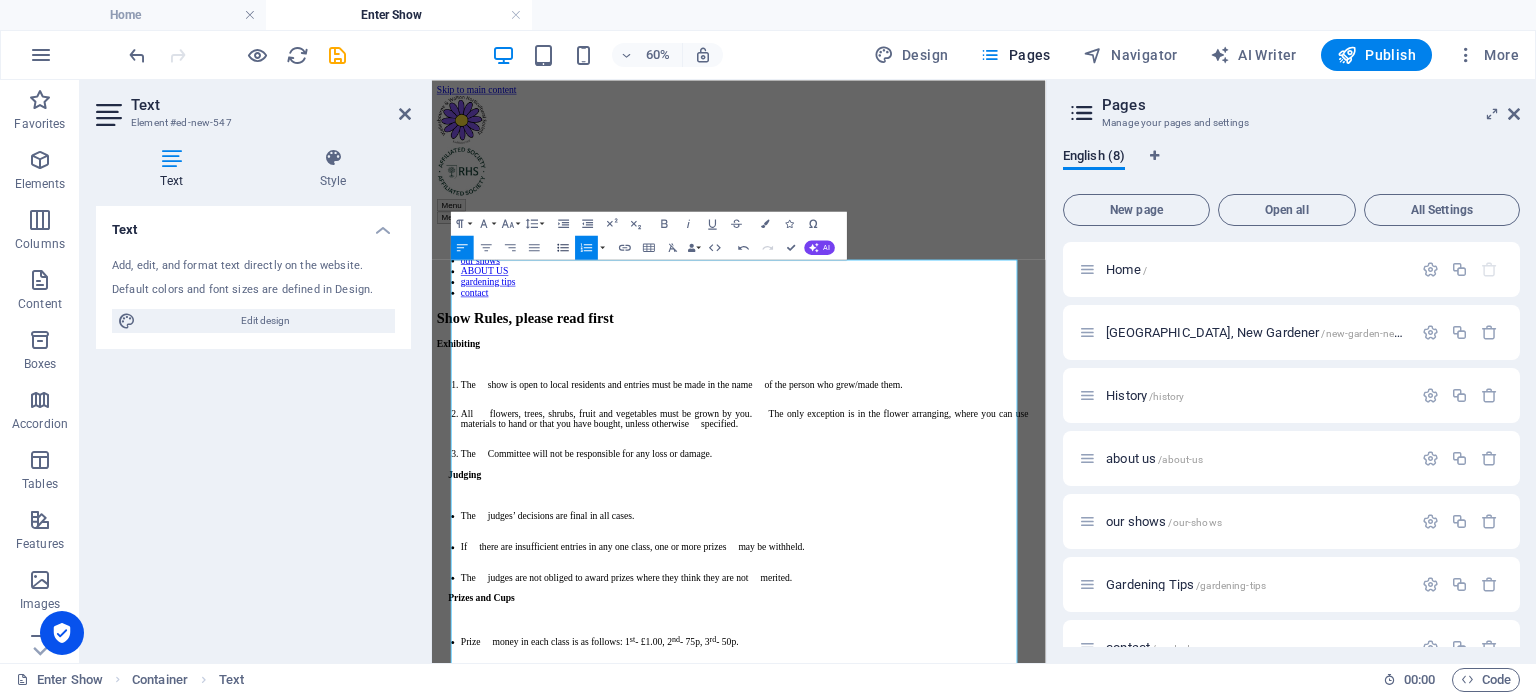 click 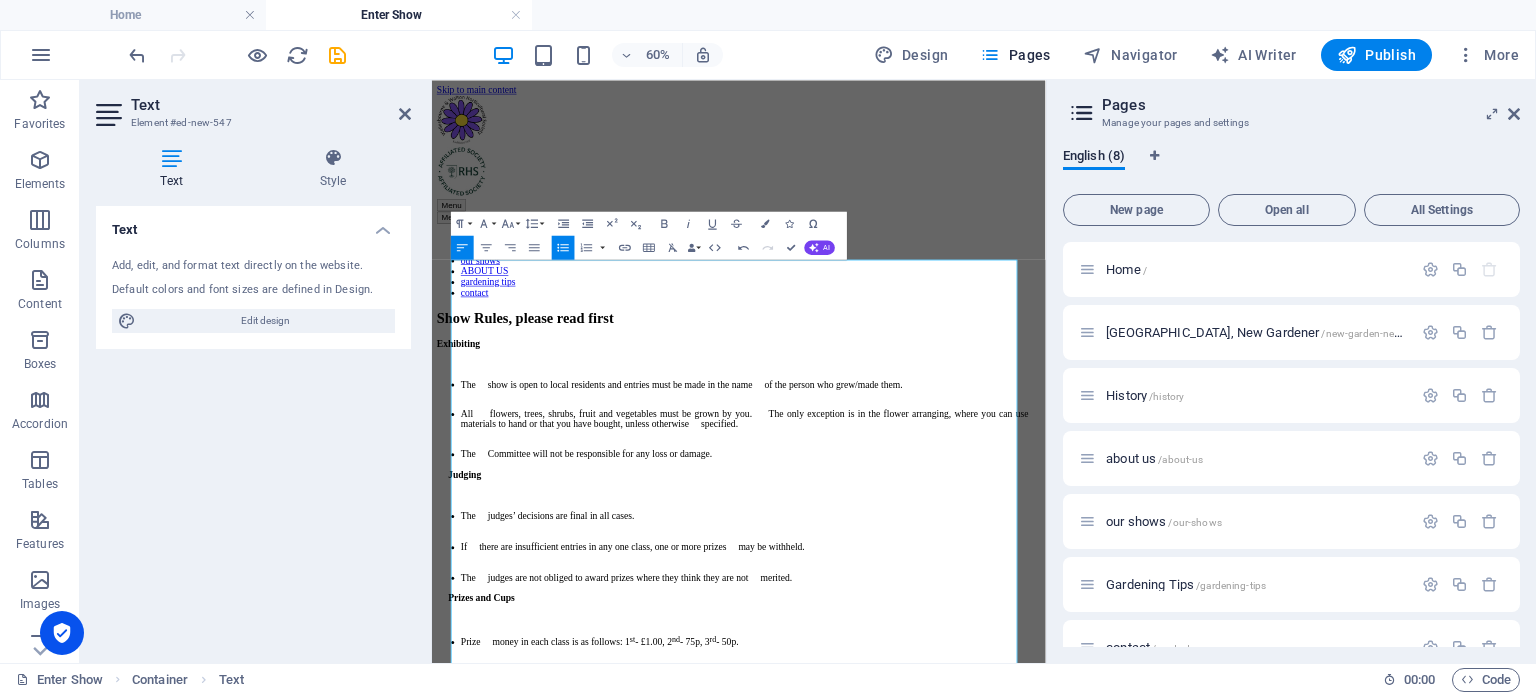 click 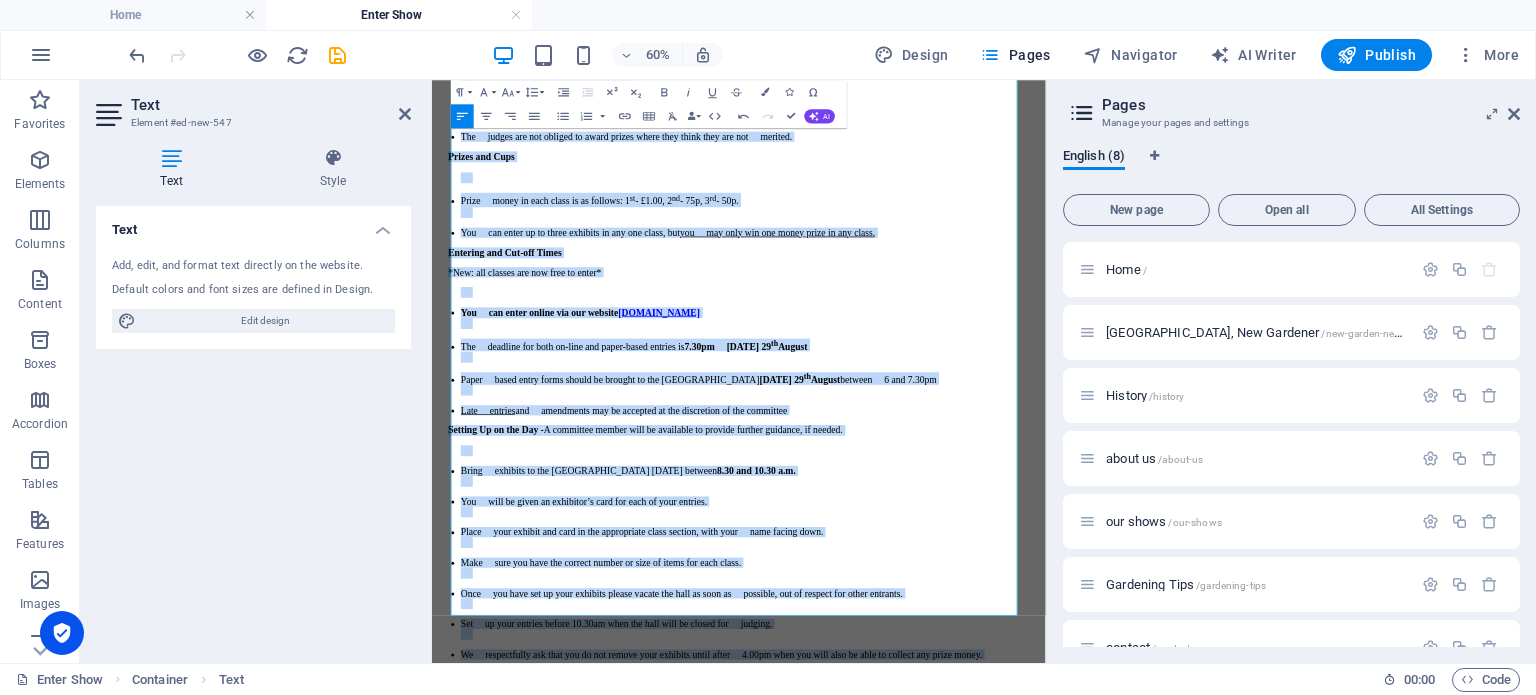 scroll, scrollTop: 756, scrollLeft: 0, axis: vertical 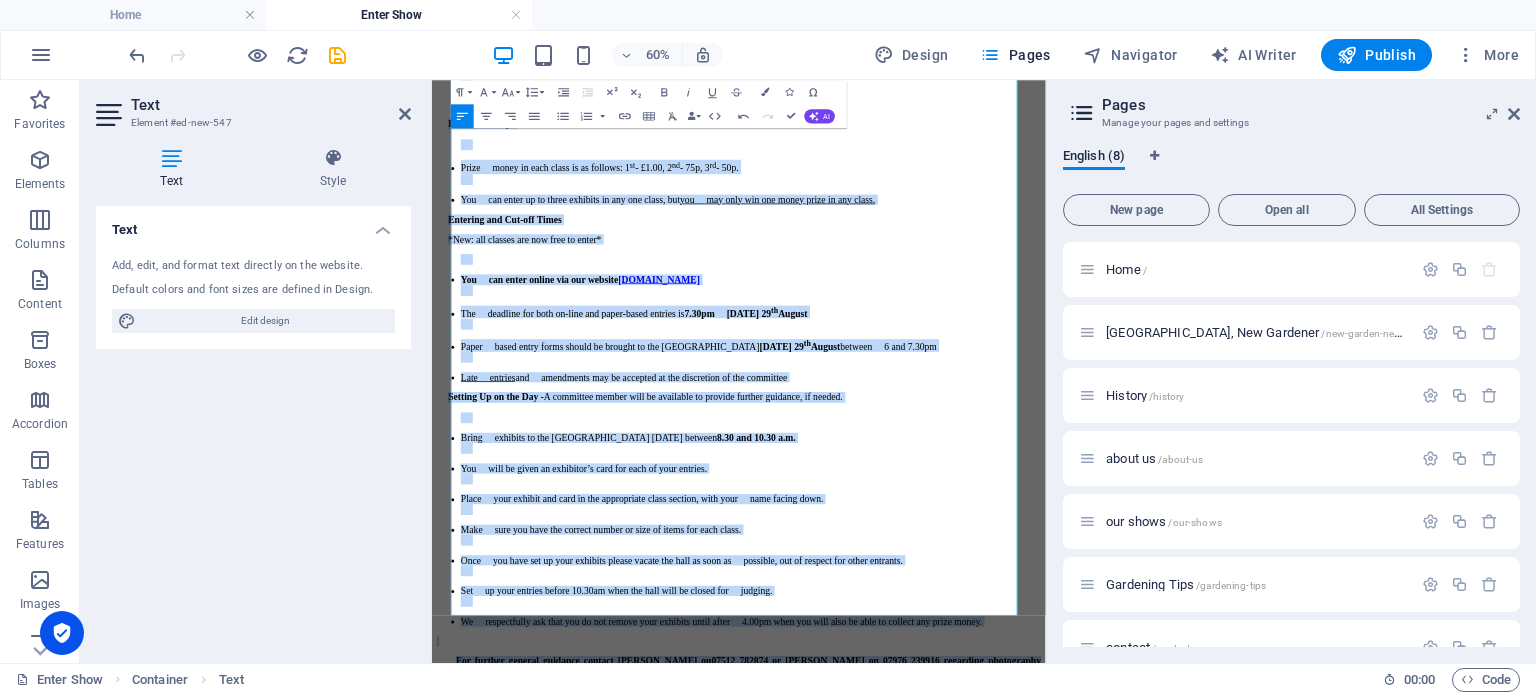 drag, startPoint x: 467, startPoint y: 385, endPoint x: 1477, endPoint y: 739, distance: 1070.2411 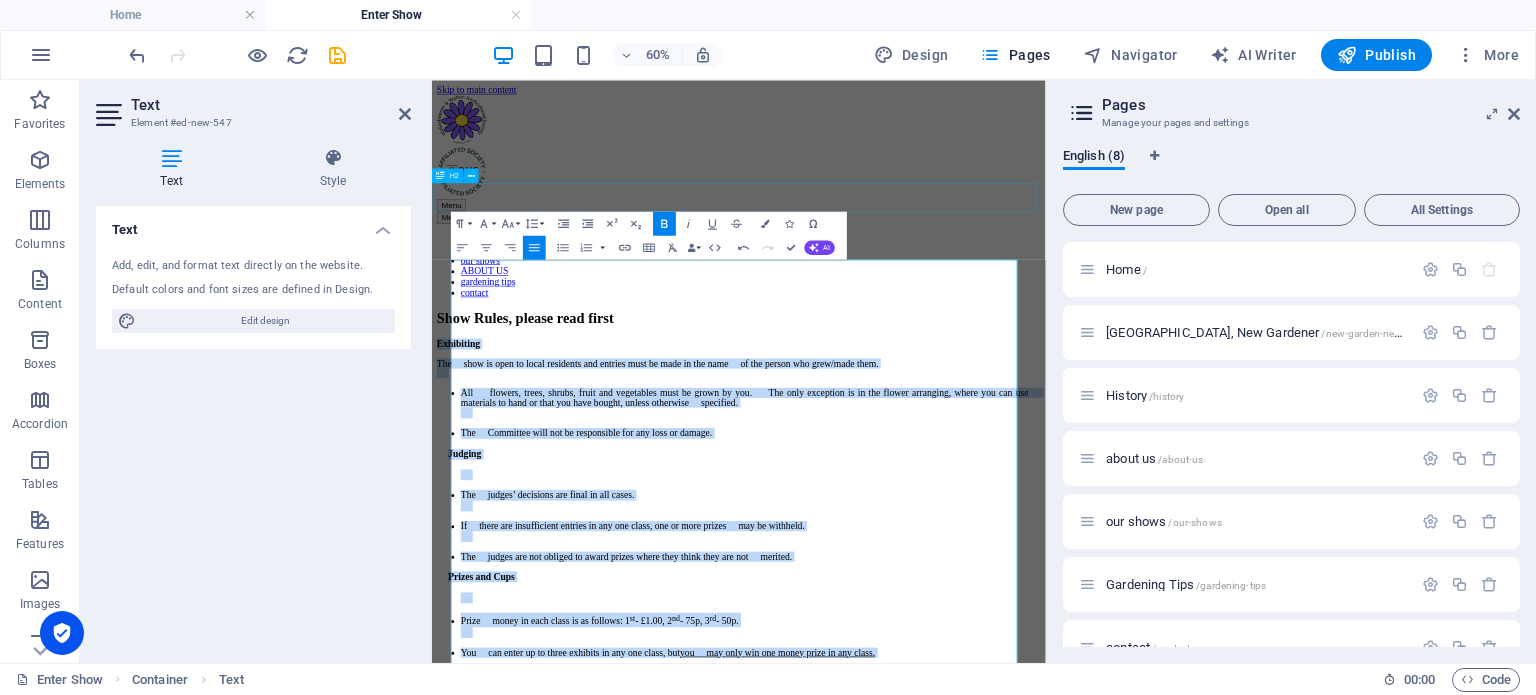 scroll, scrollTop: 0, scrollLeft: 0, axis: both 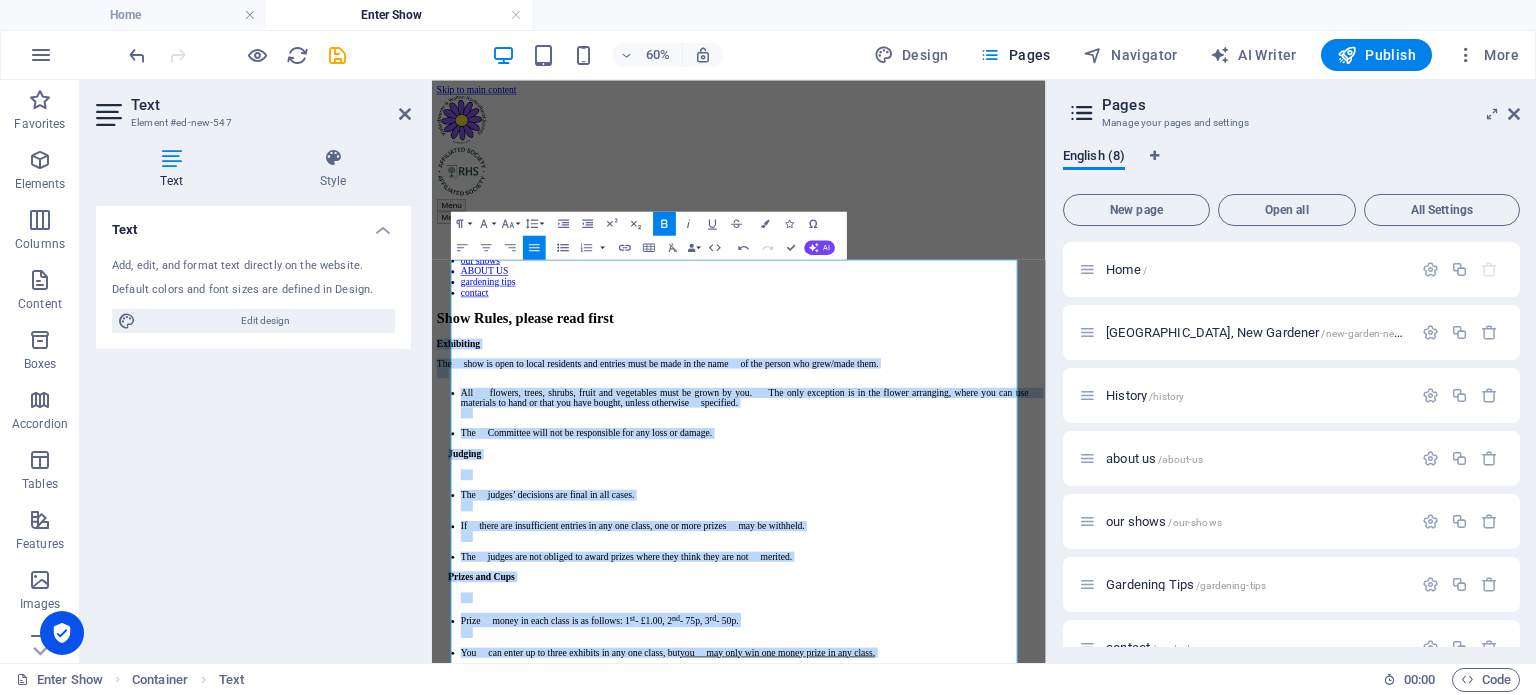 click 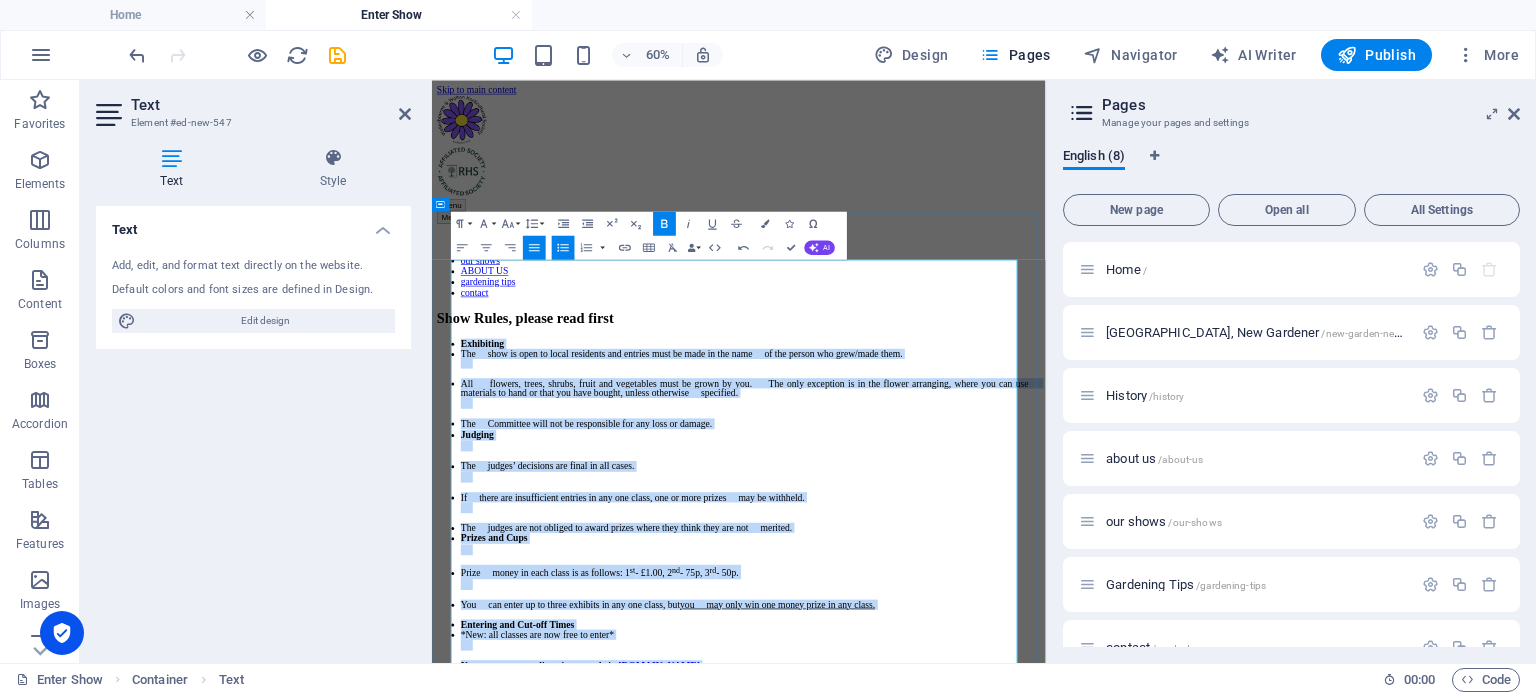 click on "Exhibiting" at bounding box center [963, 520] 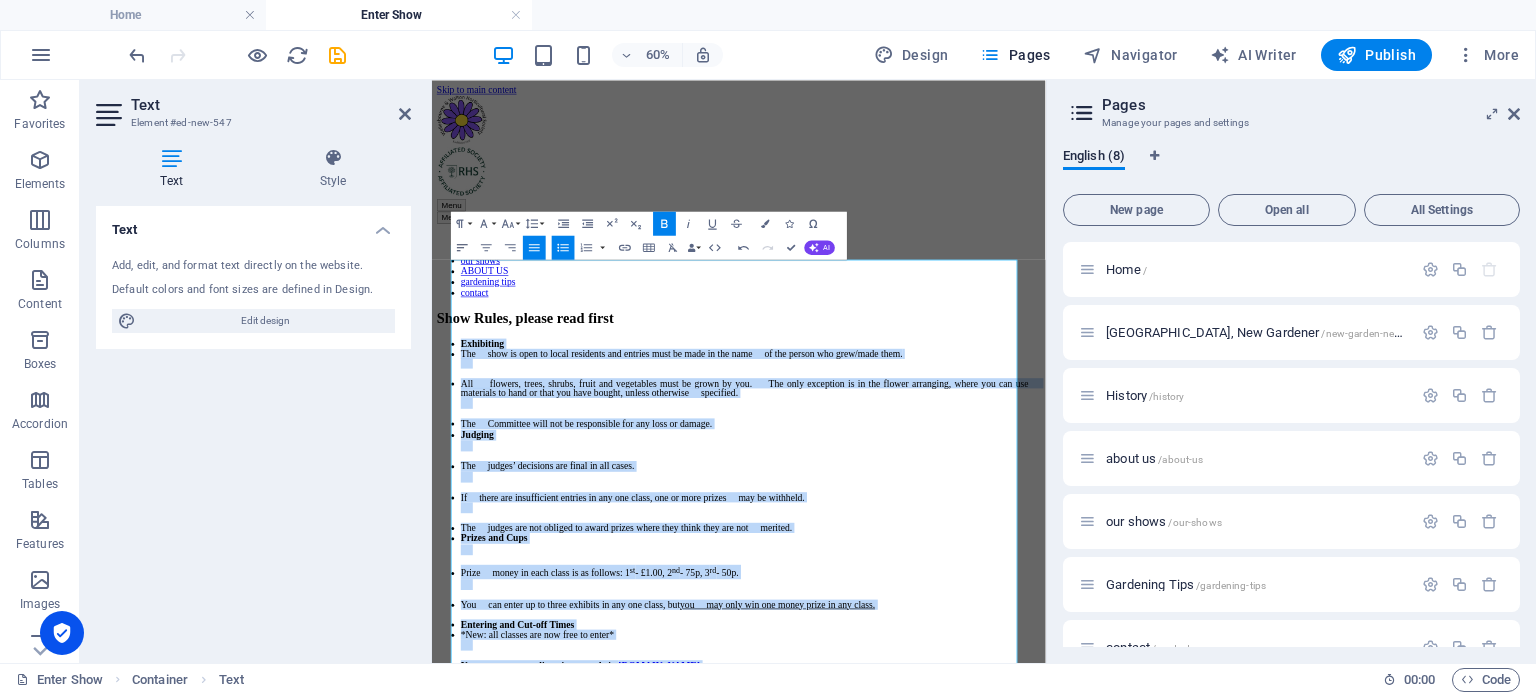 click 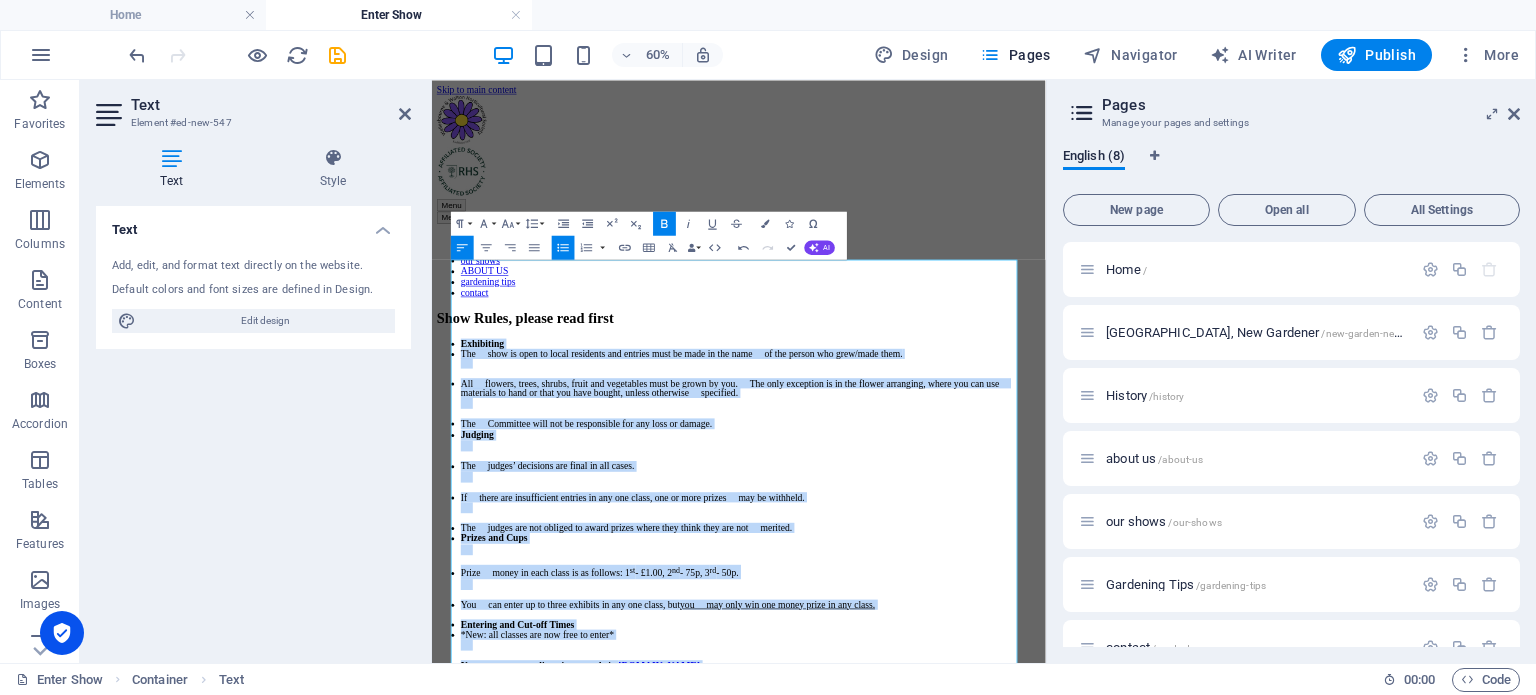 click 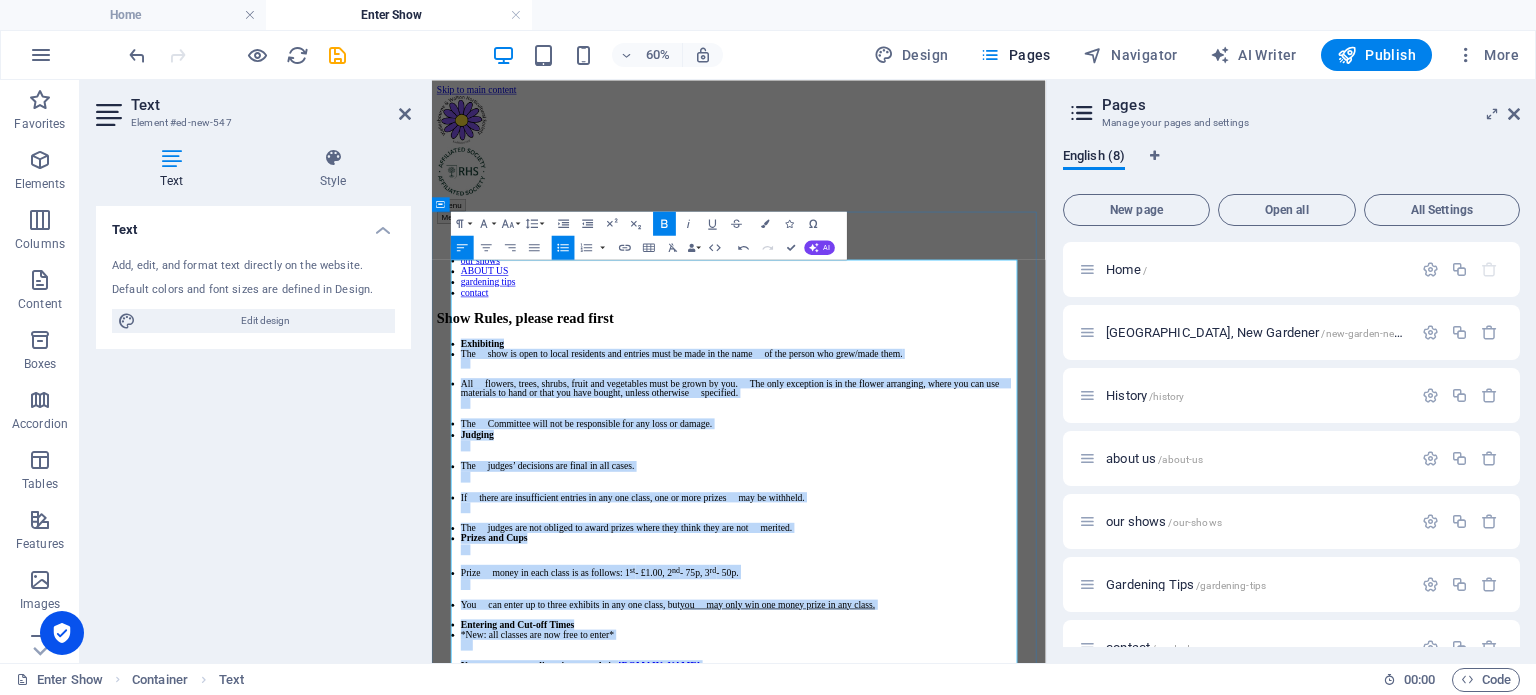 click on "​ Exhibiting" at bounding box center [963, 520] 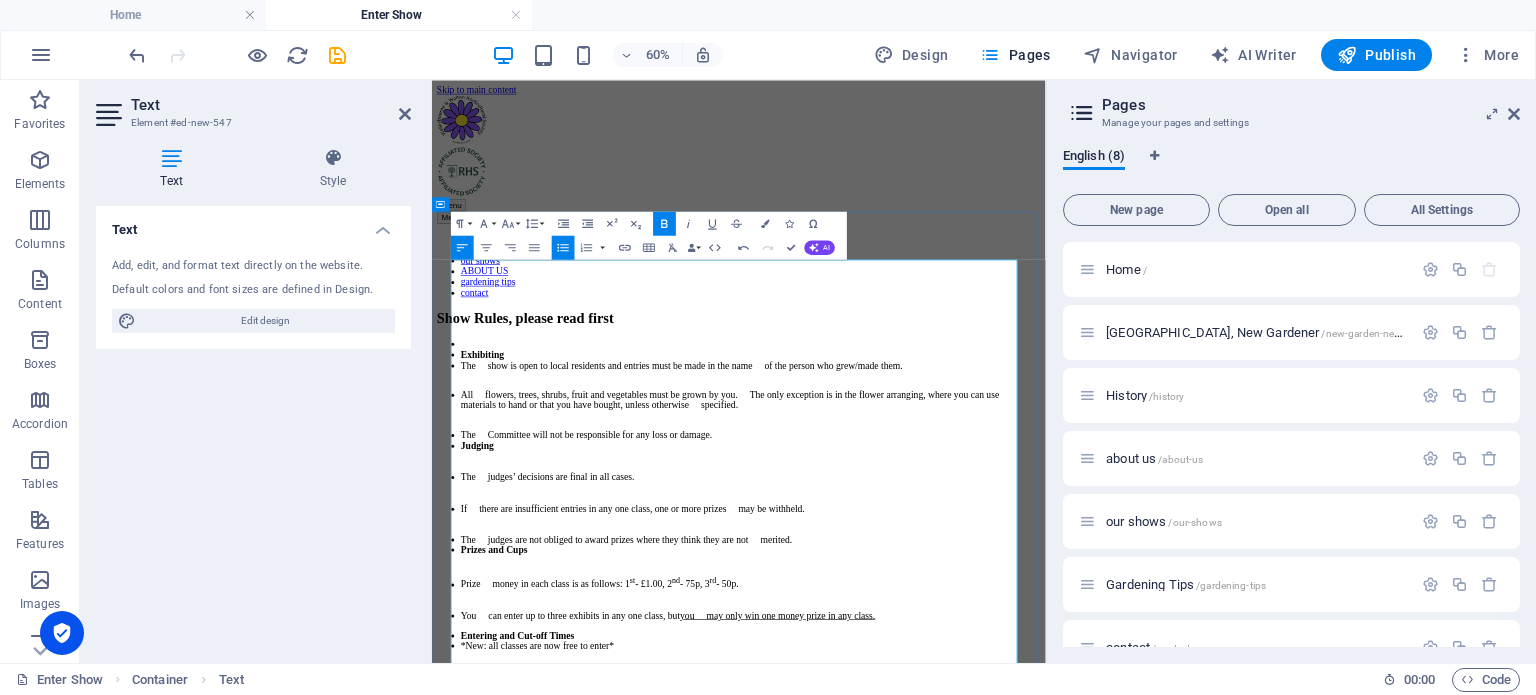 click on "Exhibiting" at bounding box center [963, 538] 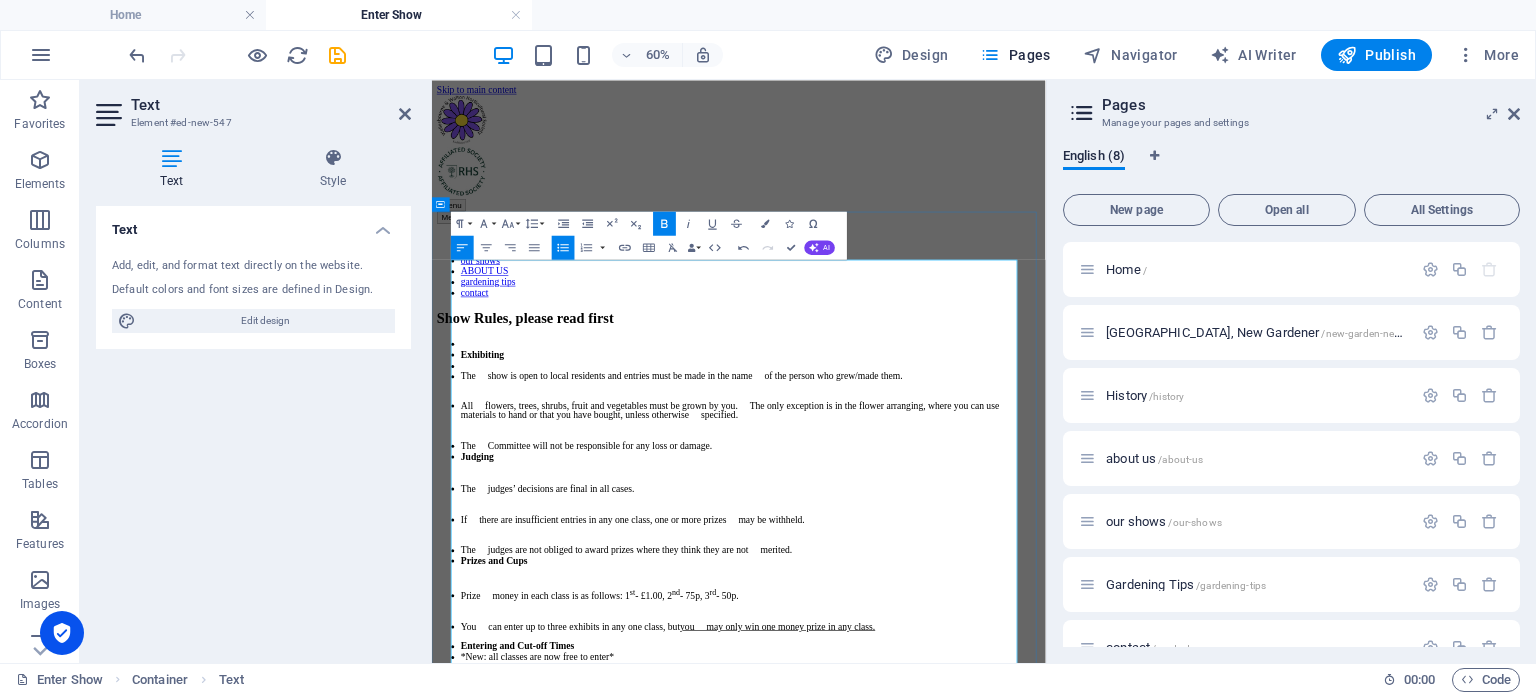 click on "The     show is open to local residents and entries must be made in the name     of the person who grew/made them." at bounding box center (963, 582) 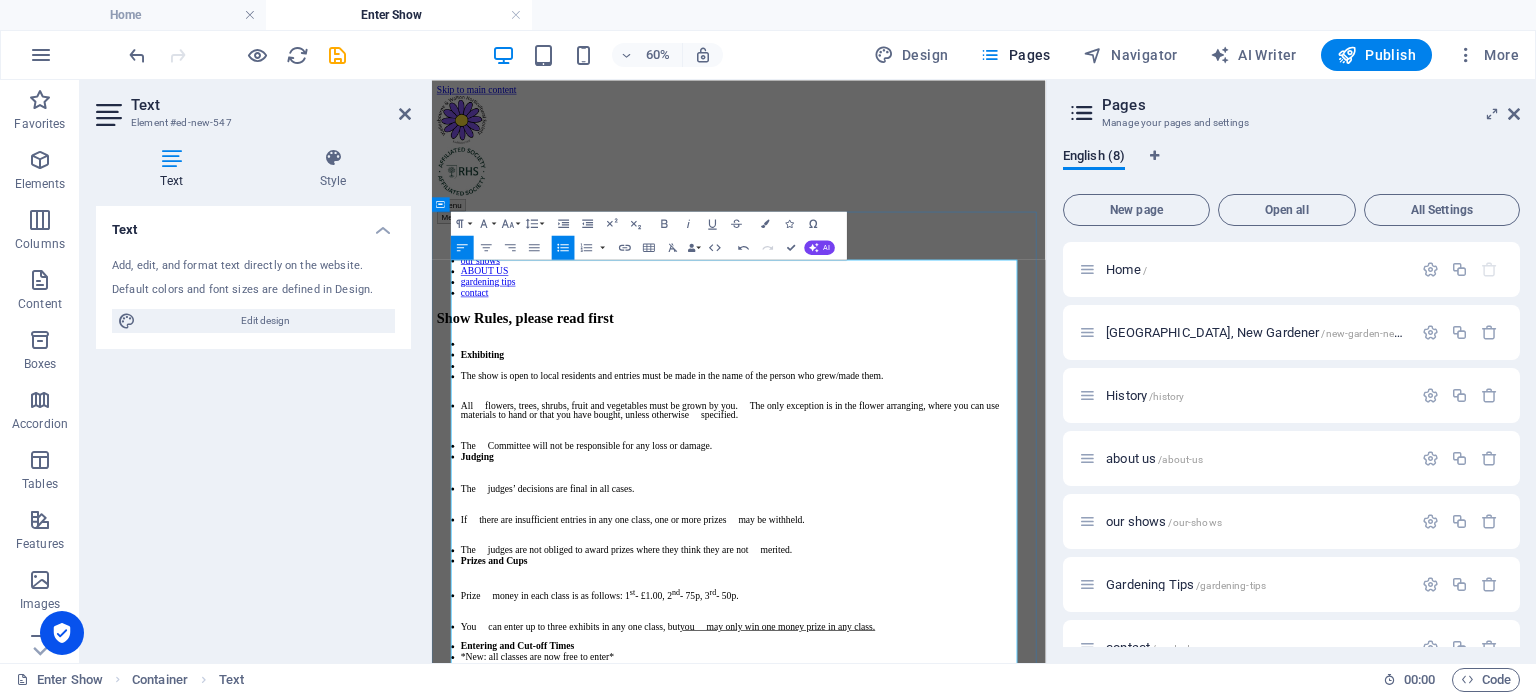 click on "All     flowers, trees, shrubs, fruit and vegetables must be grown by you.     The only exception is in the flower arranging, where you can use     materials to hand or that you have bought, unless otherwise     specified." at bounding box center (963, 631) 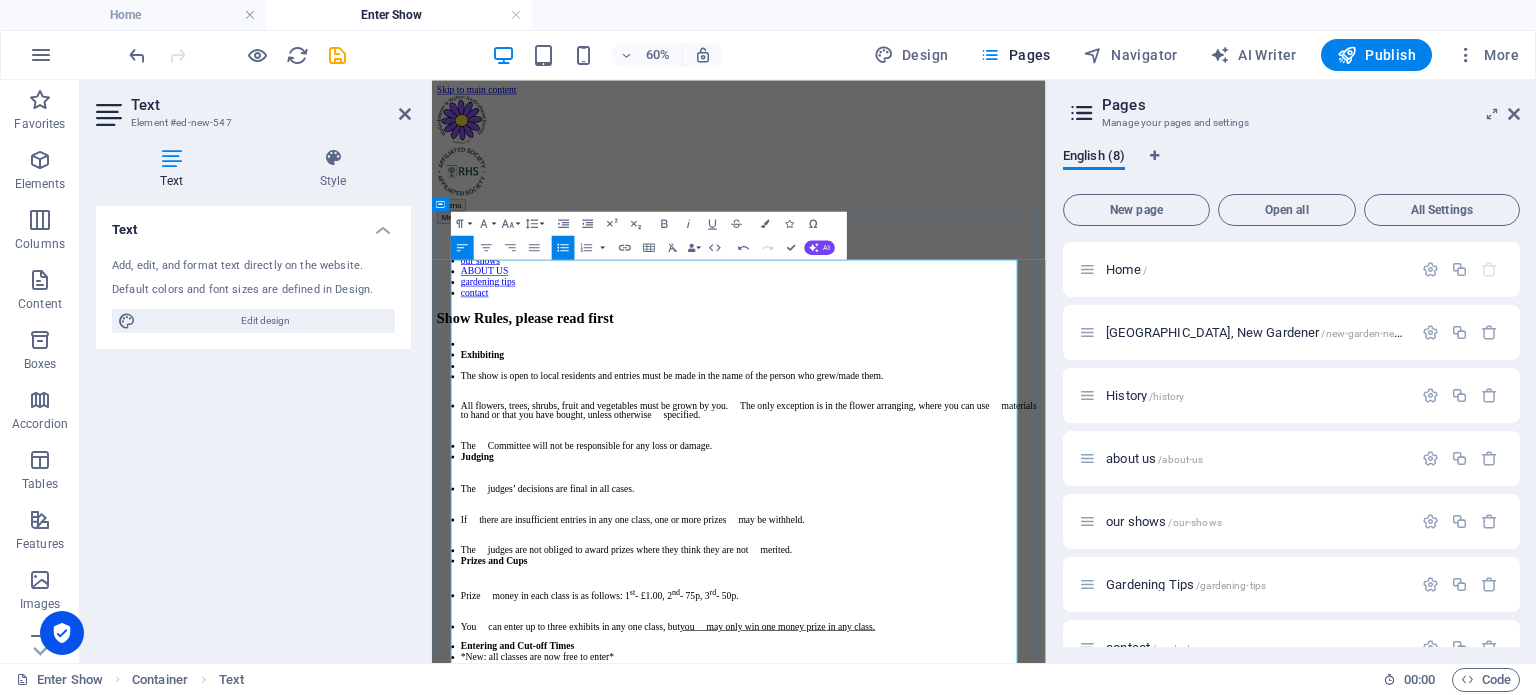 click on "All flowers, trees, shrubs, fruit and vegetables must be grown by you.     The only exception is in the flower arranging, where you can use     materials to hand or that you have bought, unless otherwise     specified." at bounding box center [963, 631] 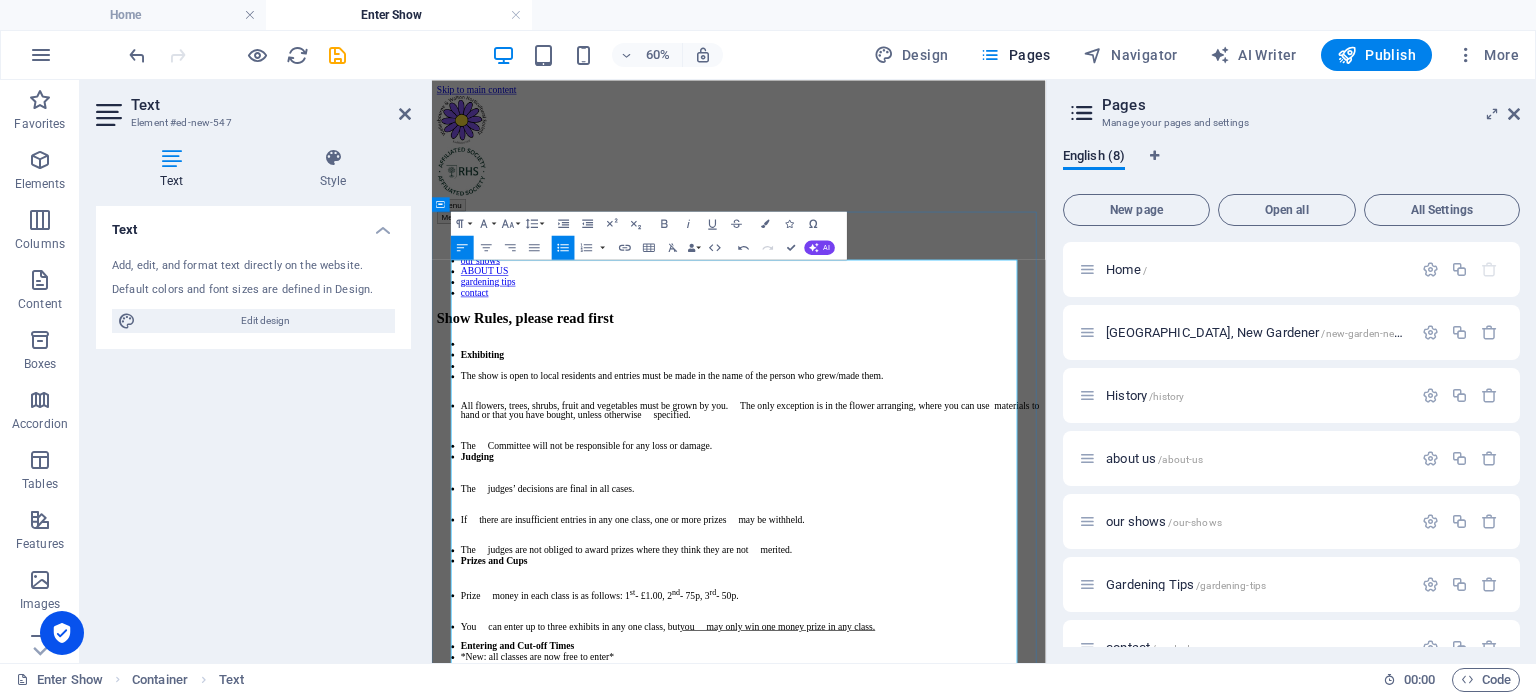click on "All flowers, trees, shrubs, fruit and vegetables must be grown by you.     The only exception is in the flower arranging, where you can use  materials to hand or that you have bought, unless otherwise     specified." at bounding box center [963, 631] 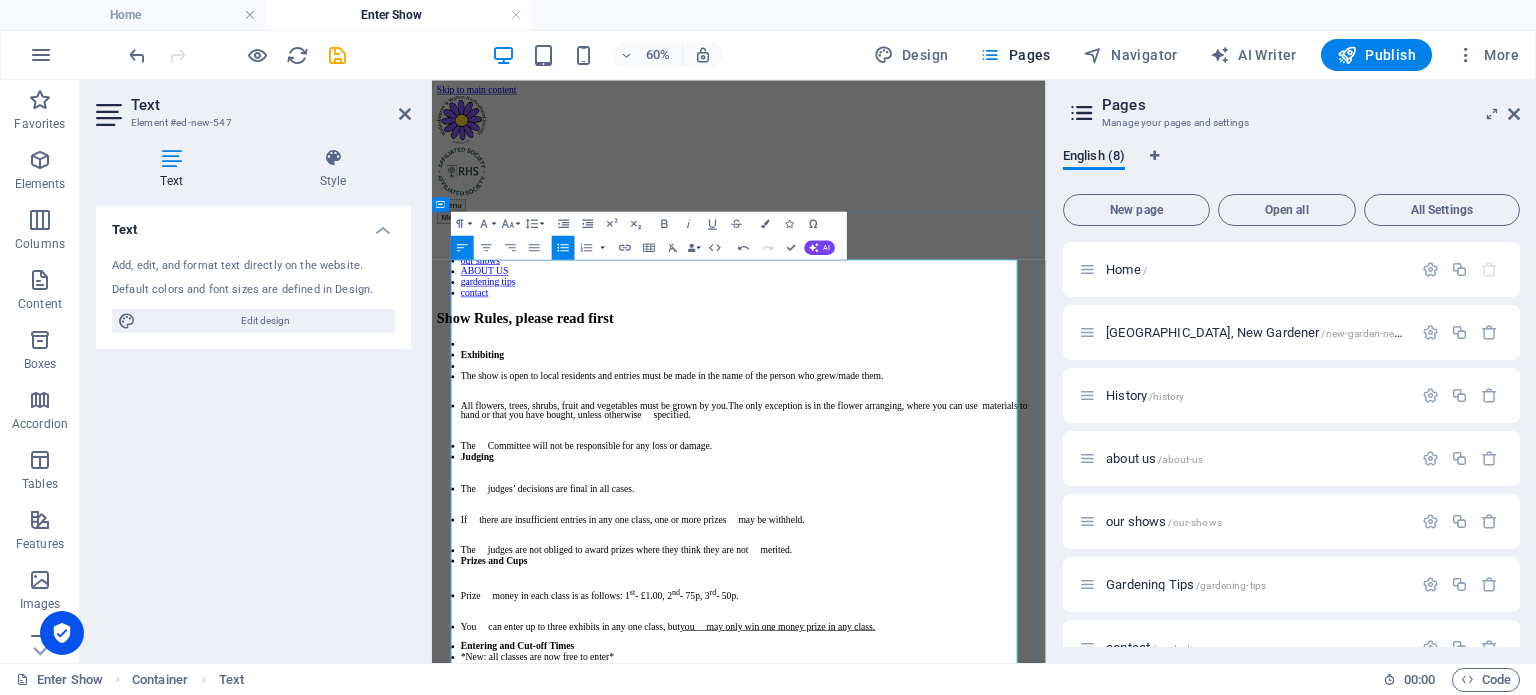 type 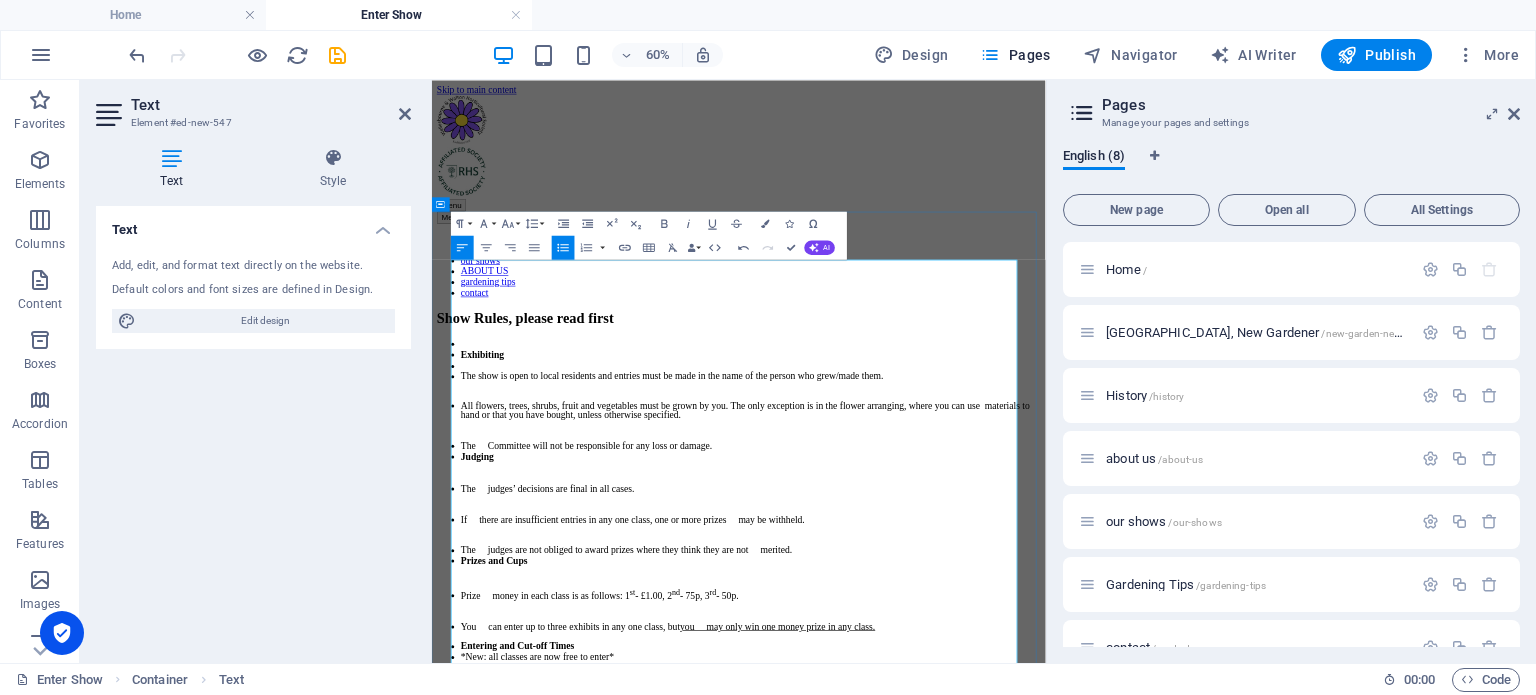 click on "The     Committee will not be responsible for any loss or damage." at bounding box center (963, 690) 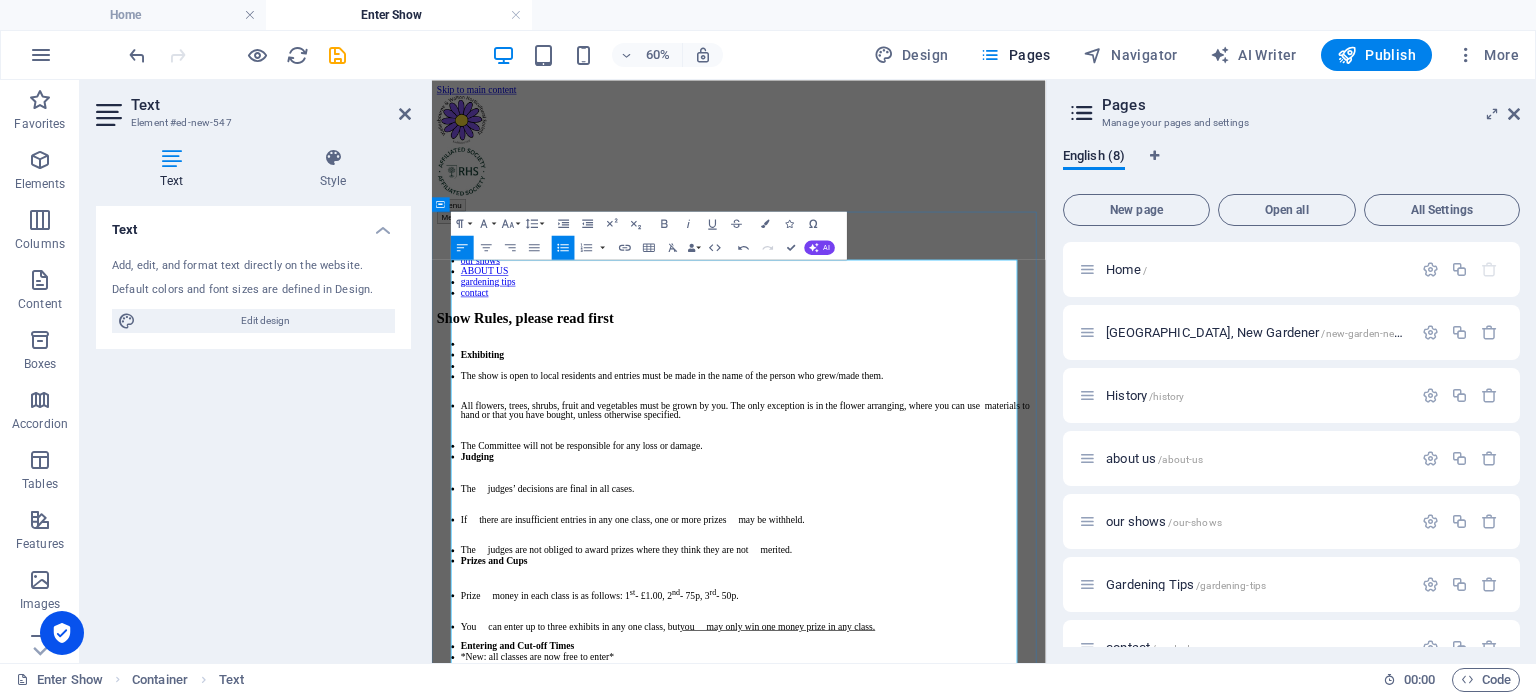 click on "The Committee will not be responsible for any loss or damage." at bounding box center [963, 690] 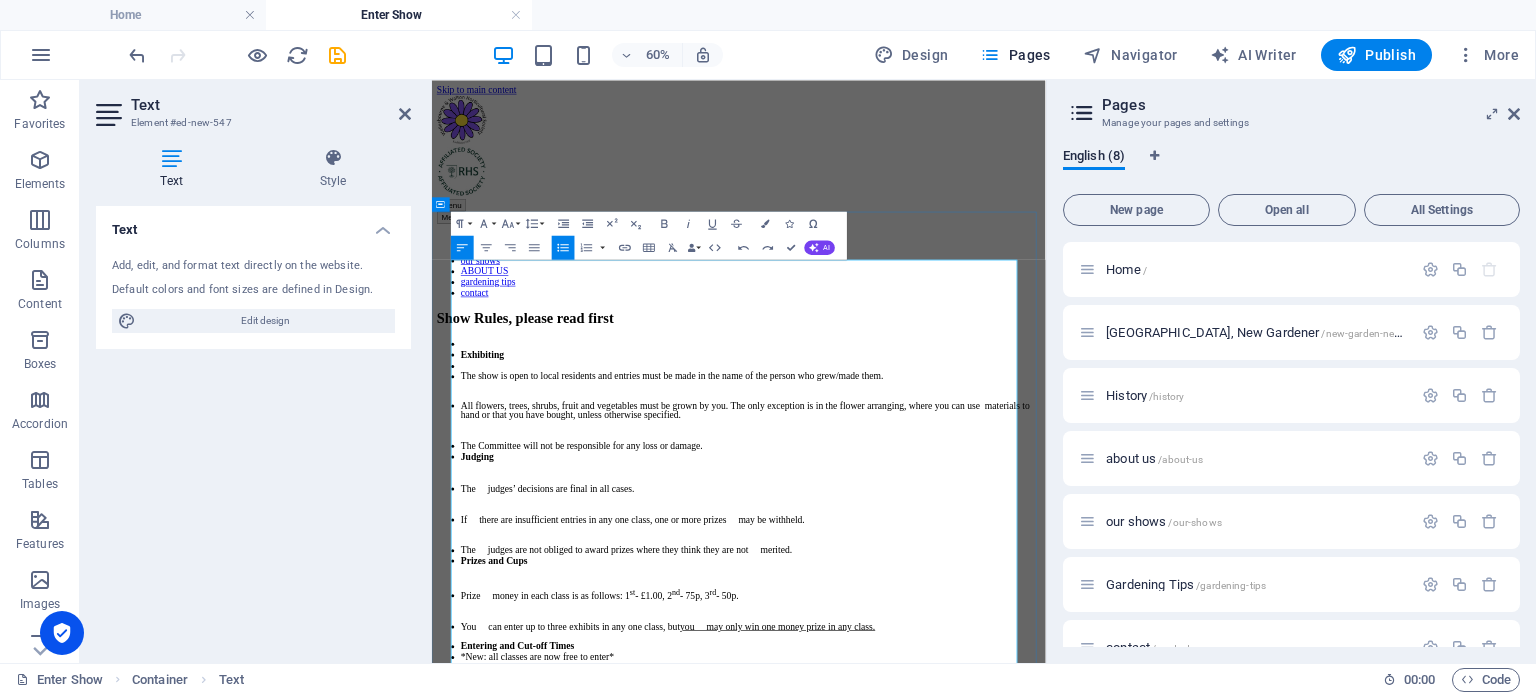 click on "The Committee will not be responsible for any loss or damage." at bounding box center (963, 690) 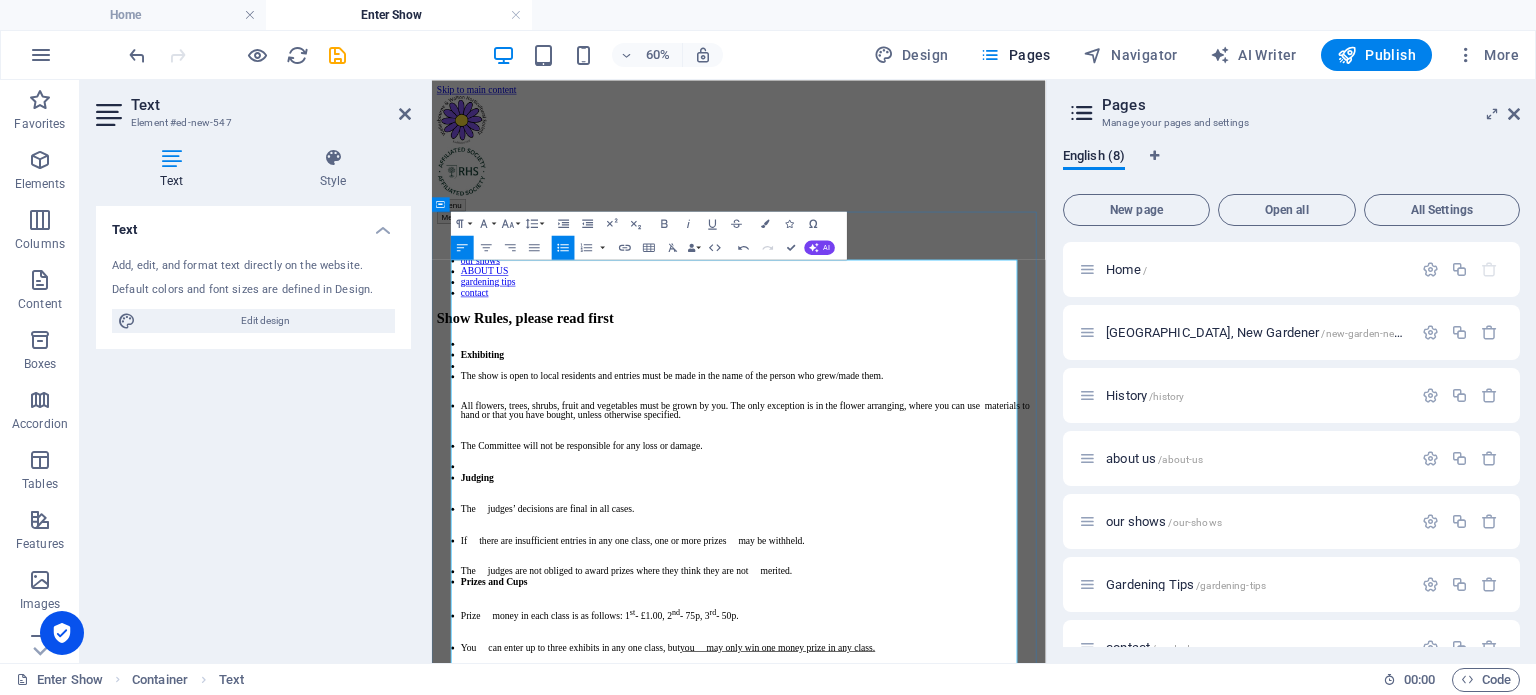 click on "Judging" at bounding box center [963, 743] 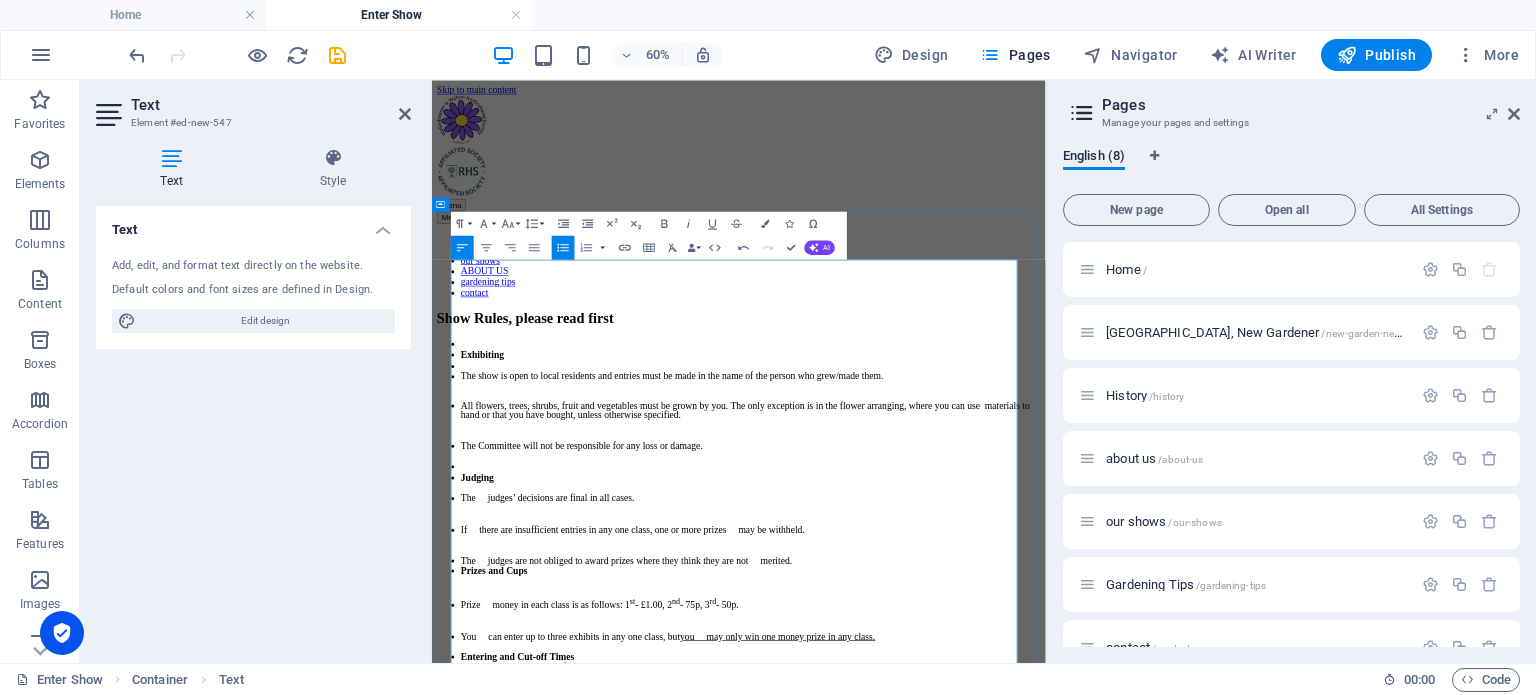 click on "The     judges’ decisions are final in all cases." at bounding box center [963, 777] 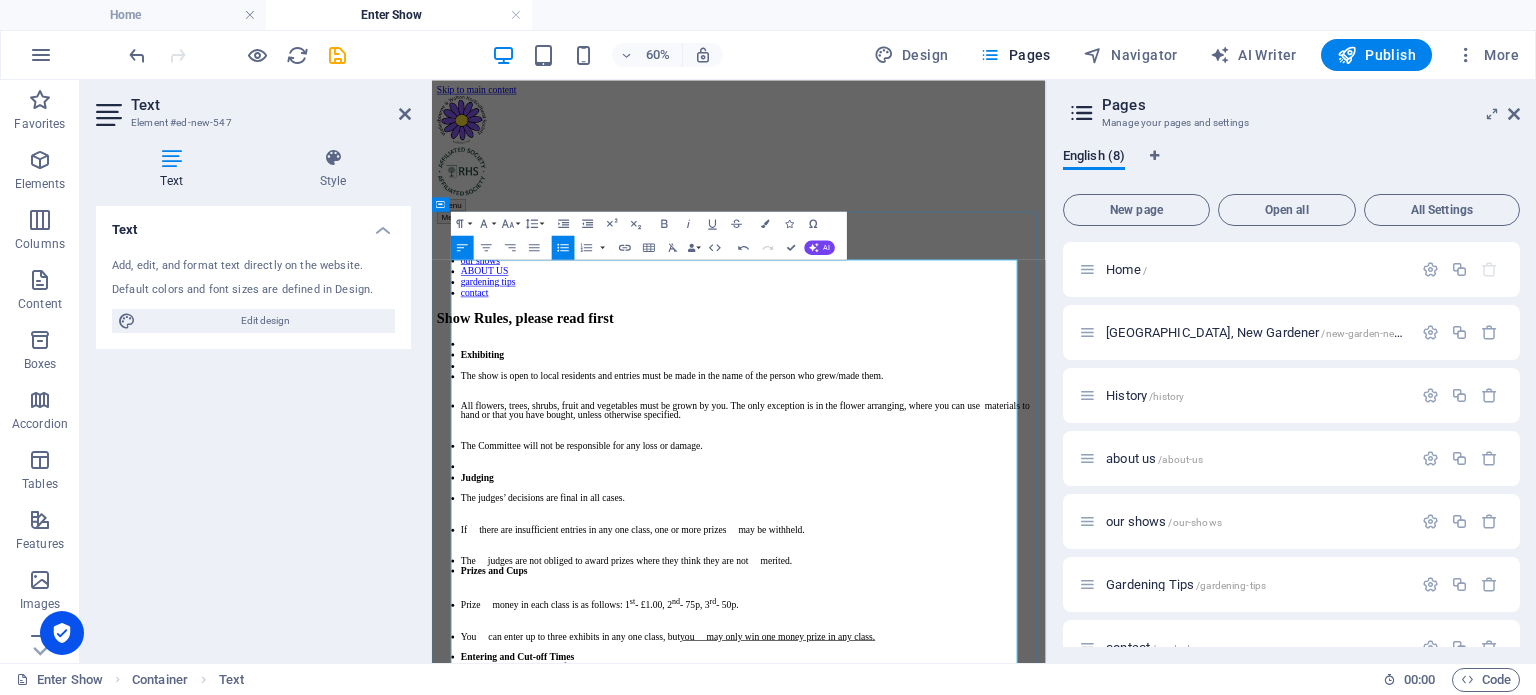 click on "If     there are insufficient entries in any one class, one or more prizes     may be withheld." at bounding box center [963, 830] 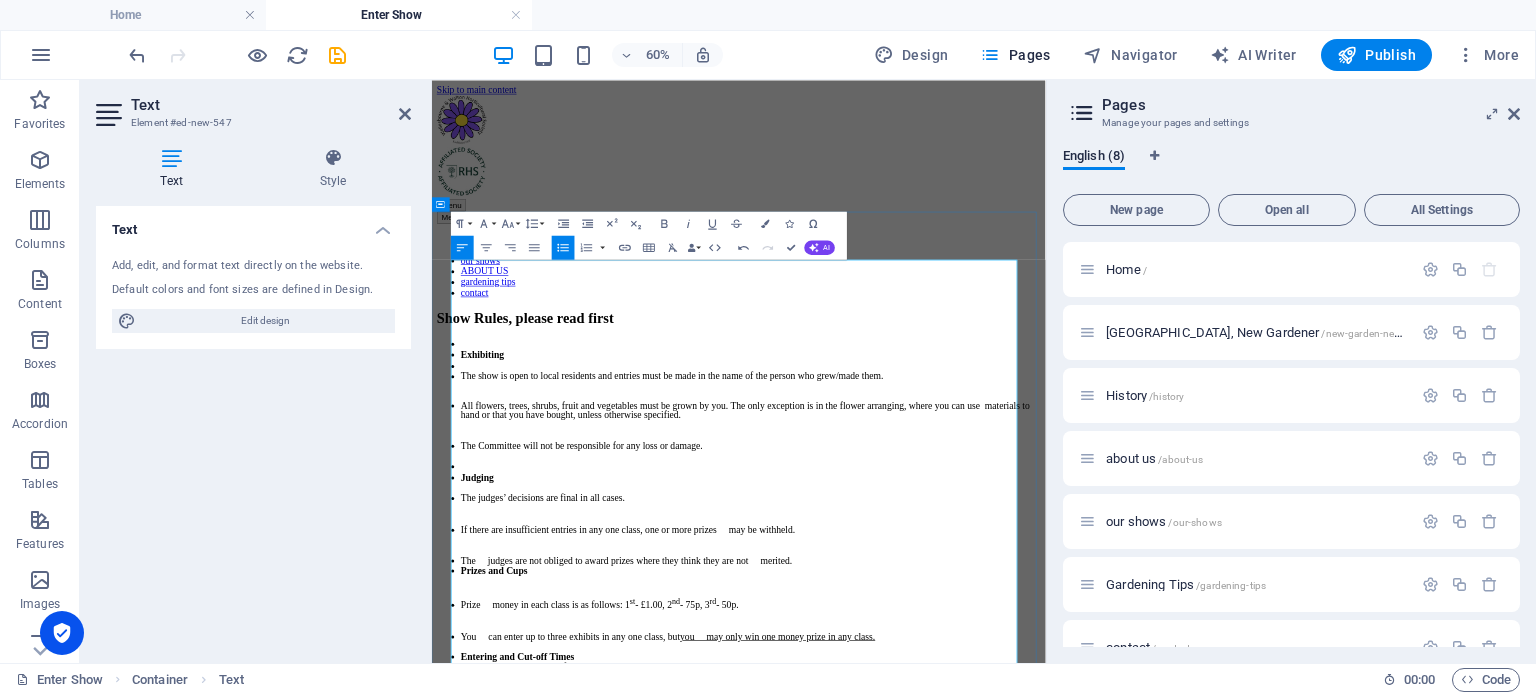click on "If there are insufficient entries in any one class, one or more prizes     may be withheld." at bounding box center [963, 830] 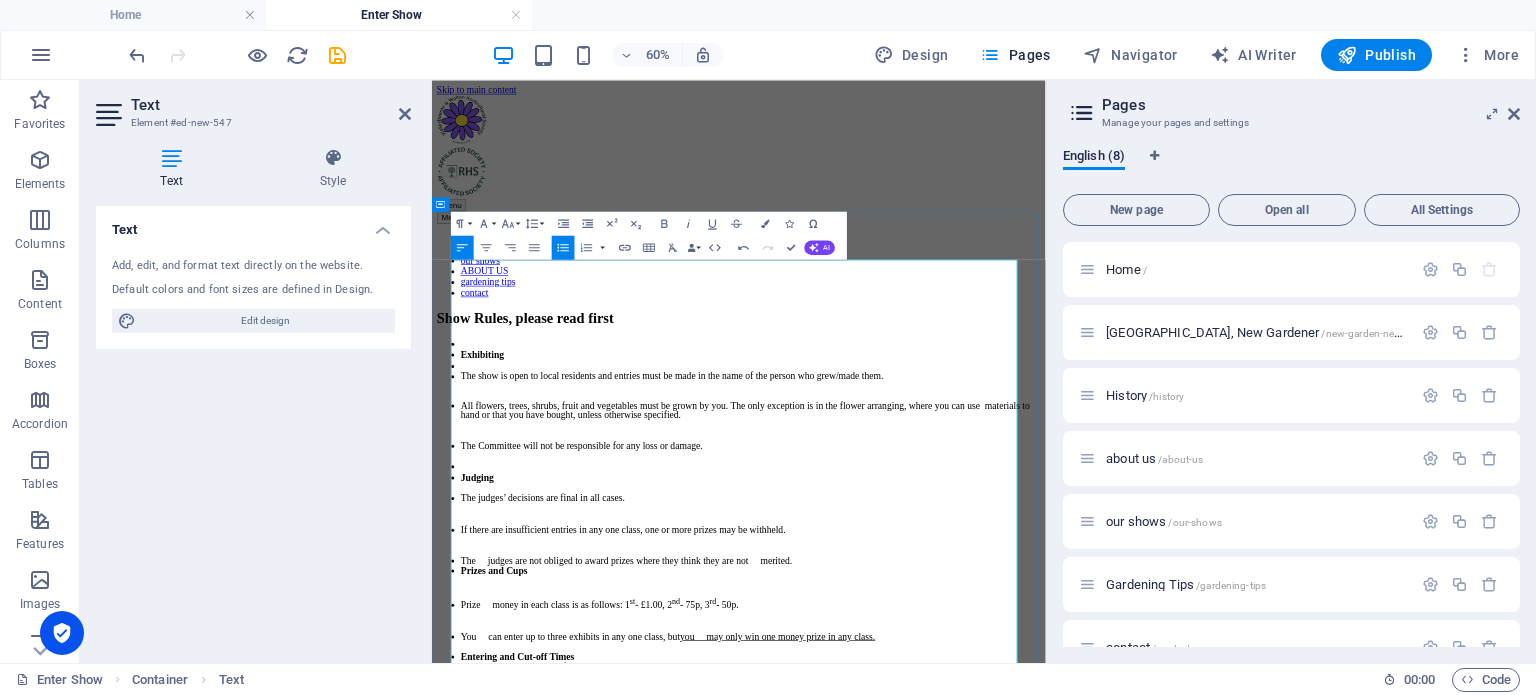 click on "The     judges are not obliged to award prizes where they think they are not     merited." at bounding box center (963, 881) 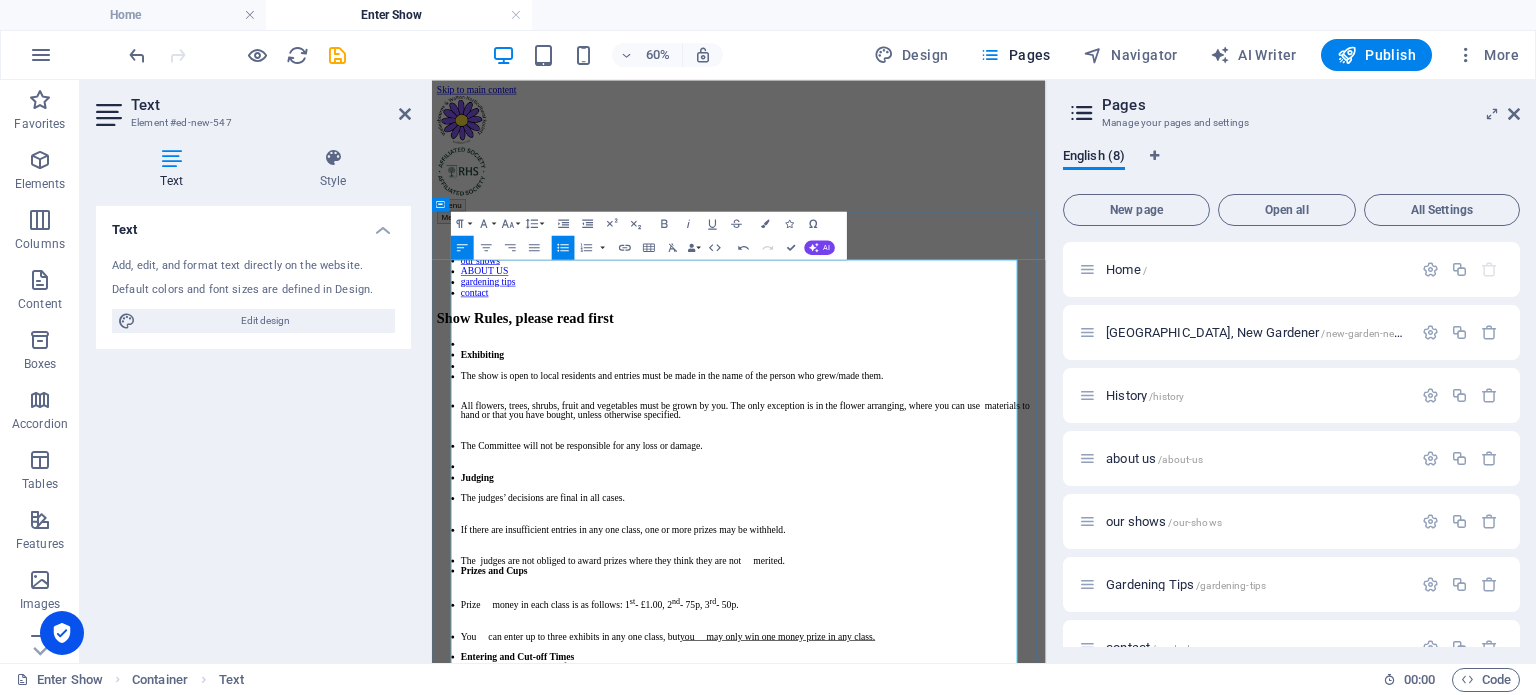 drag, startPoint x: 1015, startPoint y: 809, endPoint x: 1005, endPoint y: 906, distance: 97.5141 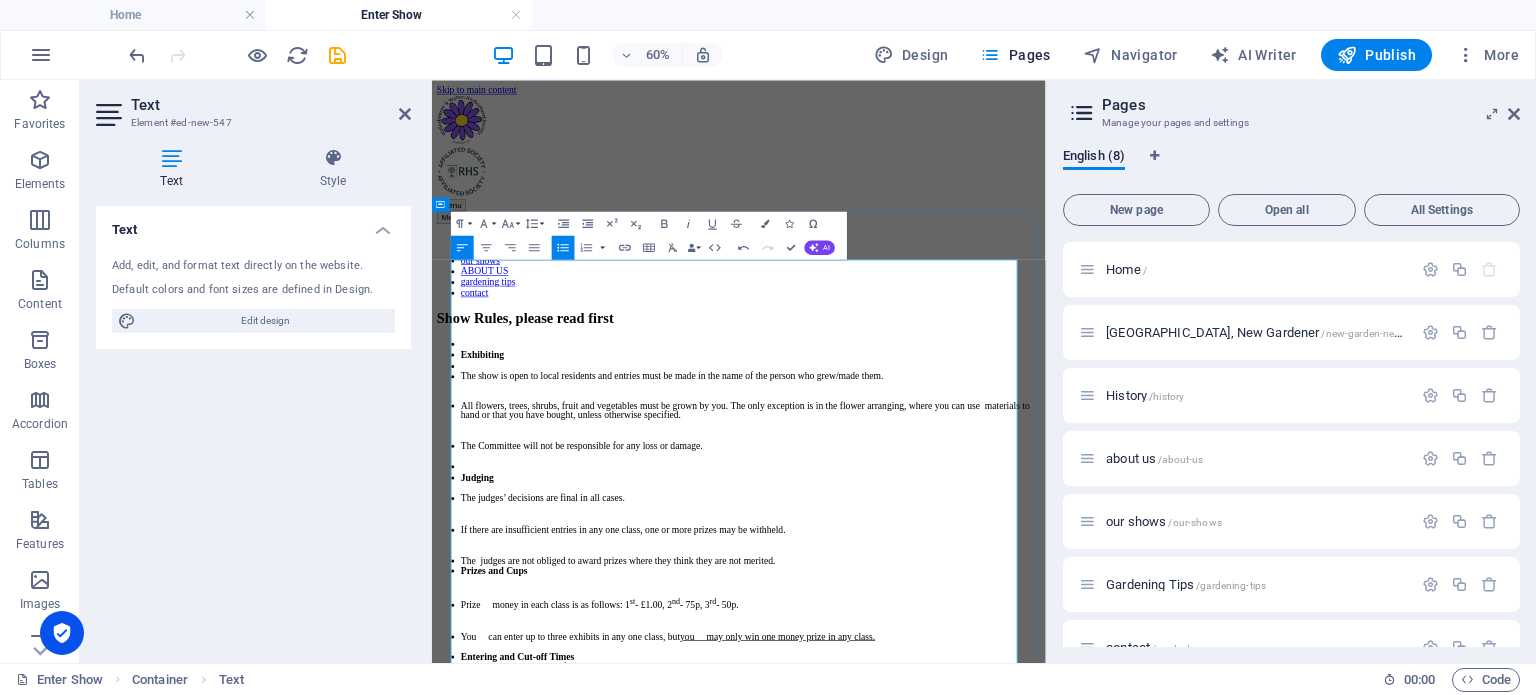 click on "Prize     money in each class is as follows: 1 st      - £1.00, 2 nd      - 75p, 3 rd      - 50p." at bounding box center [963, 953] 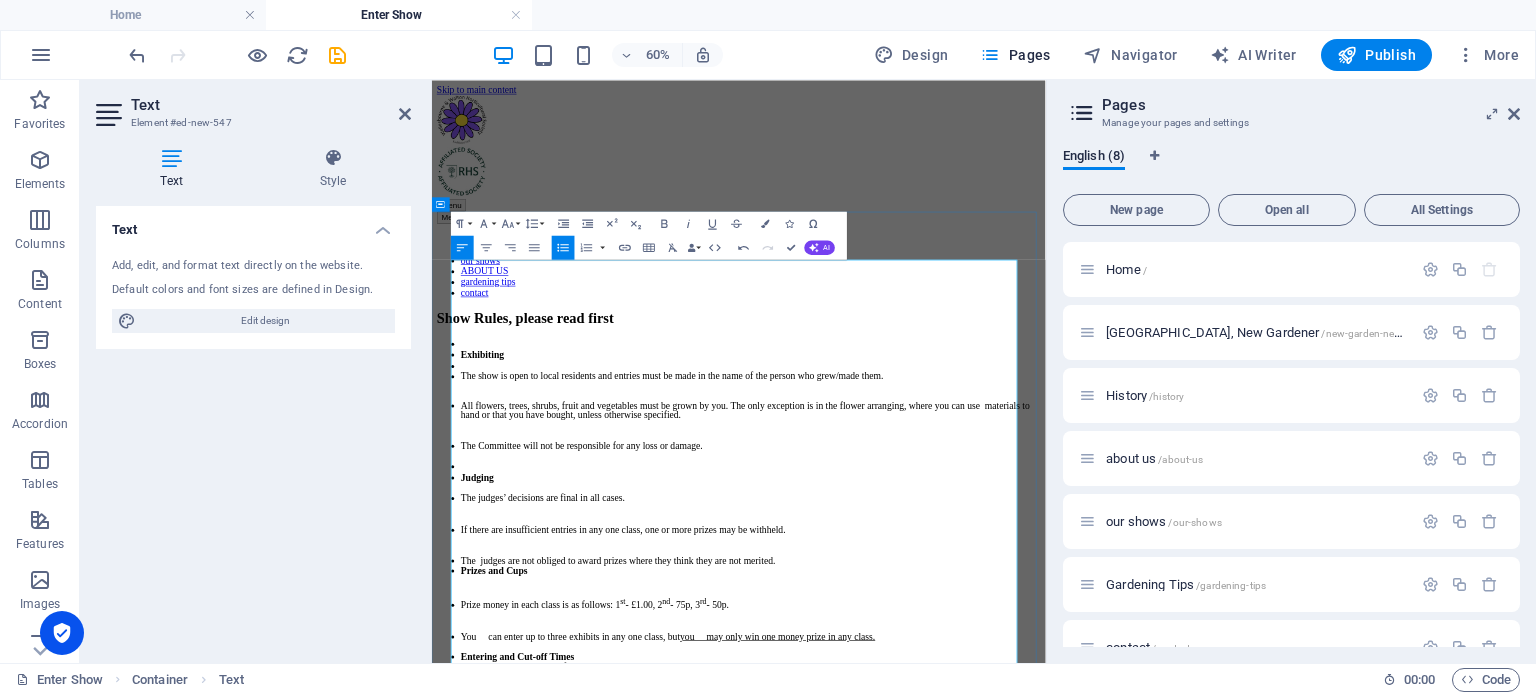 click on "Prize money in each class is as follows: 1 st      - £1.00, 2 nd      - 75p, 3 rd      - 50p." at bounding box center (963, 953) 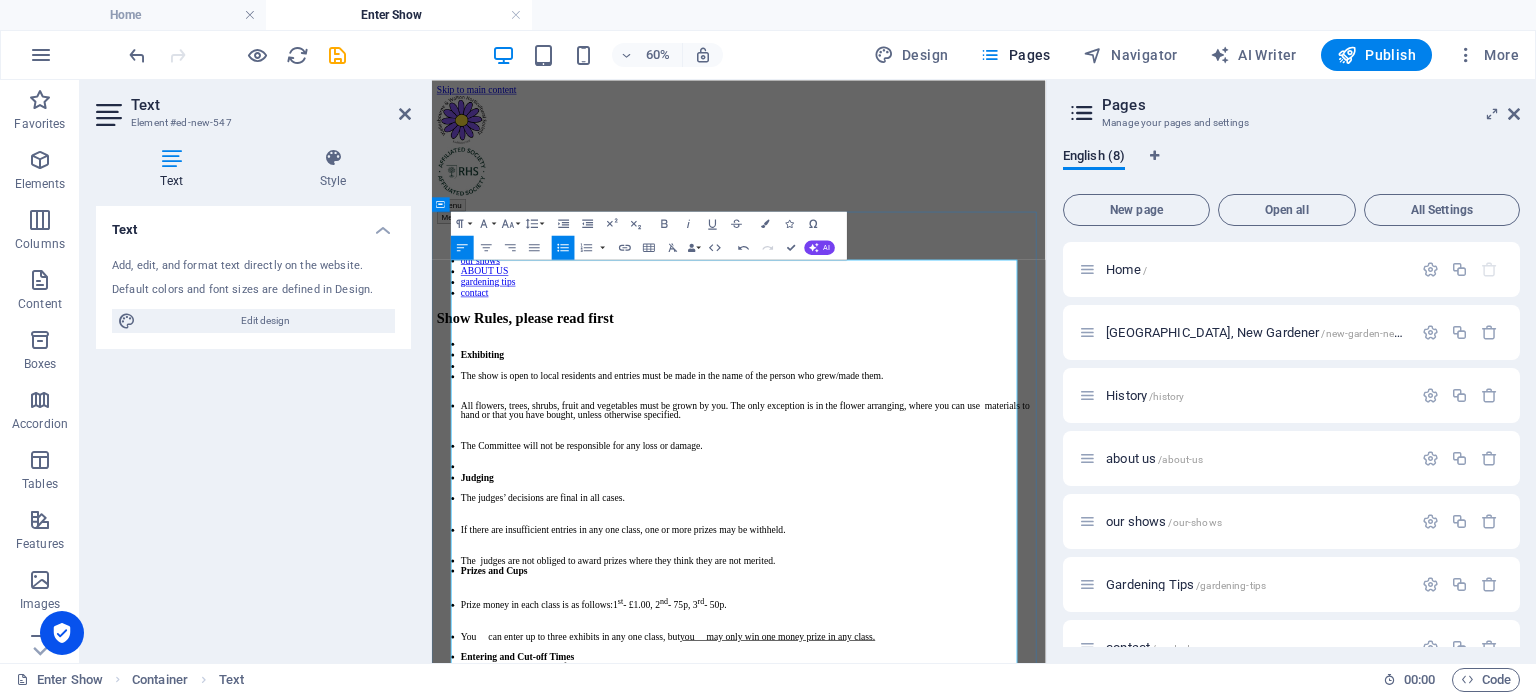 click on "Prize money in each class is as follows:    1 st      - £1.00, 2 nd      - 75p, 3 rd      - 50p." at bounding box center (963, 953) 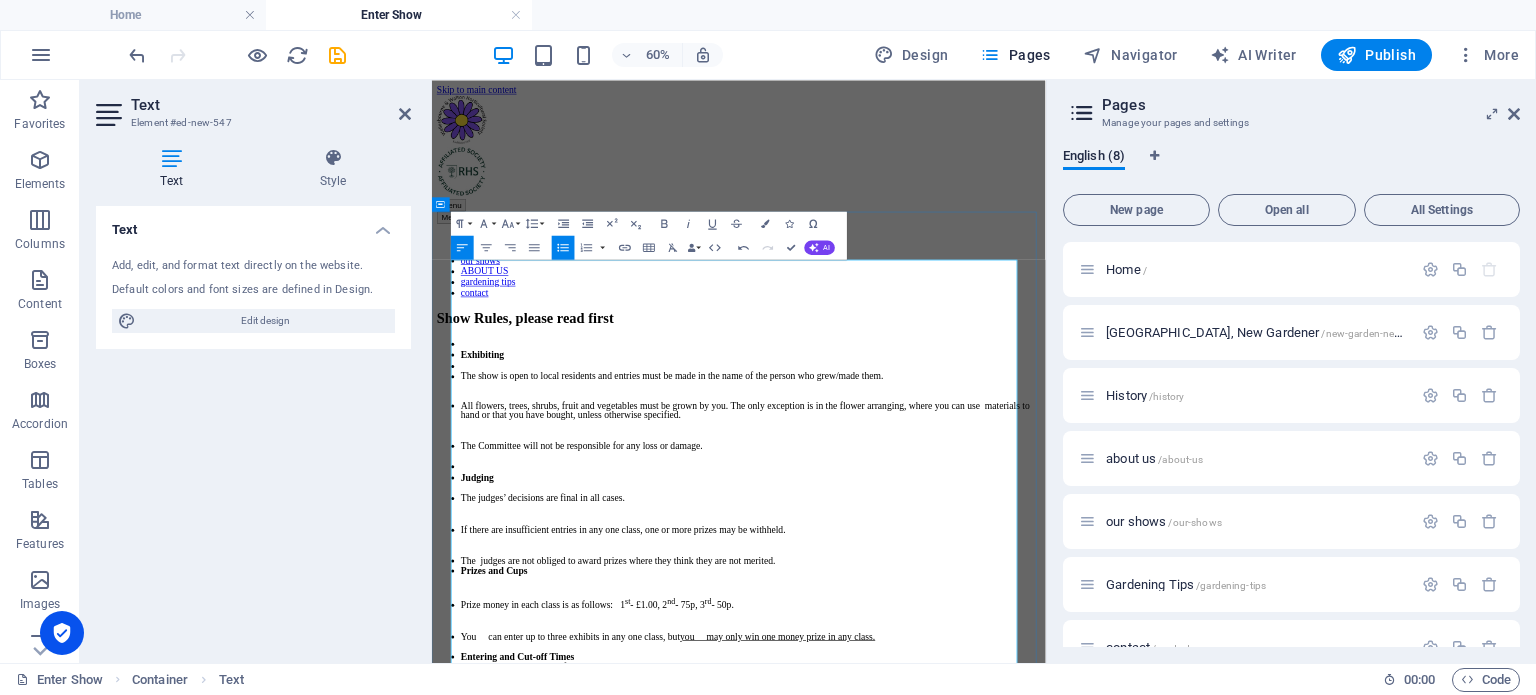 click on "Prize money in each class is as follows:   1 st   - £1.00, 2 nd      - 75p, 3 rd      - 50p." at bounding box center [963, 953] 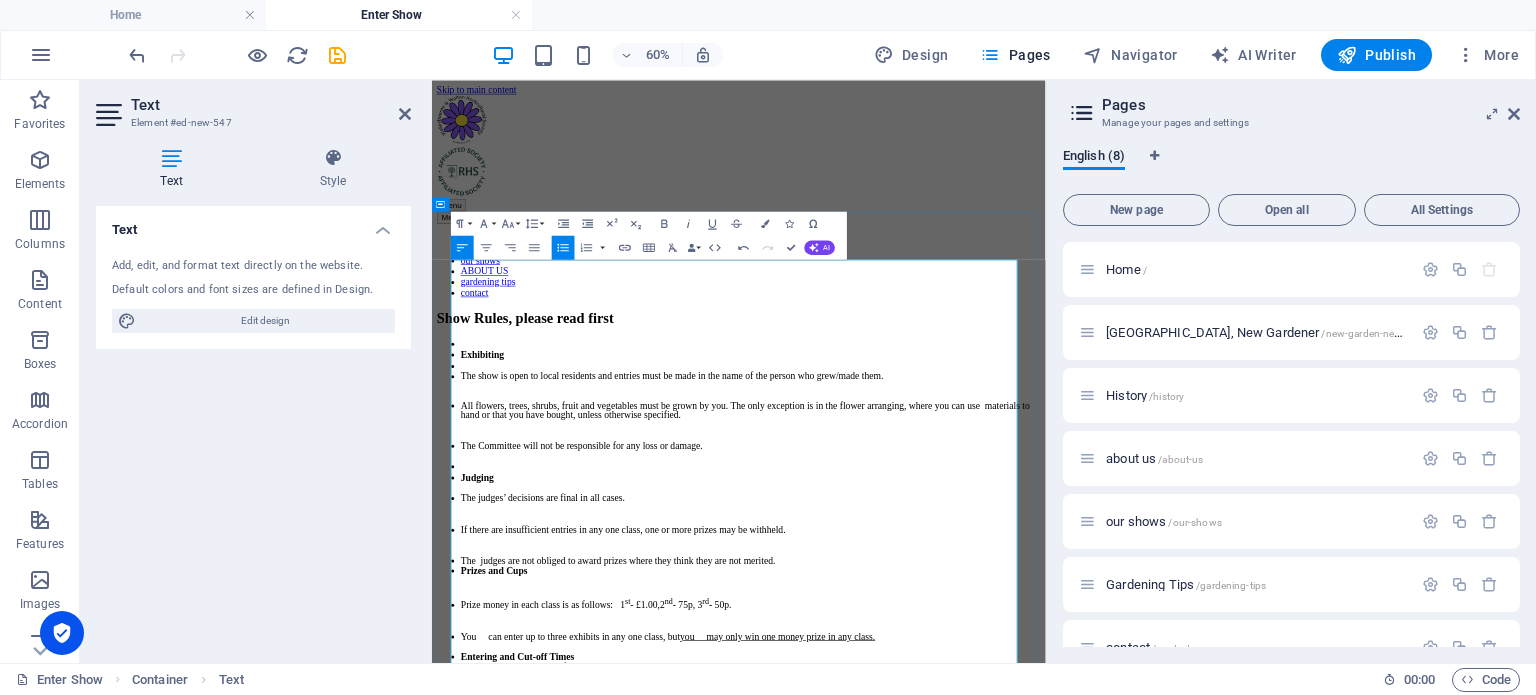 drag, startPoint x: 905, startPoint y: 897, endPoint x: 923, endPoint y: 949, distance: 55.027267 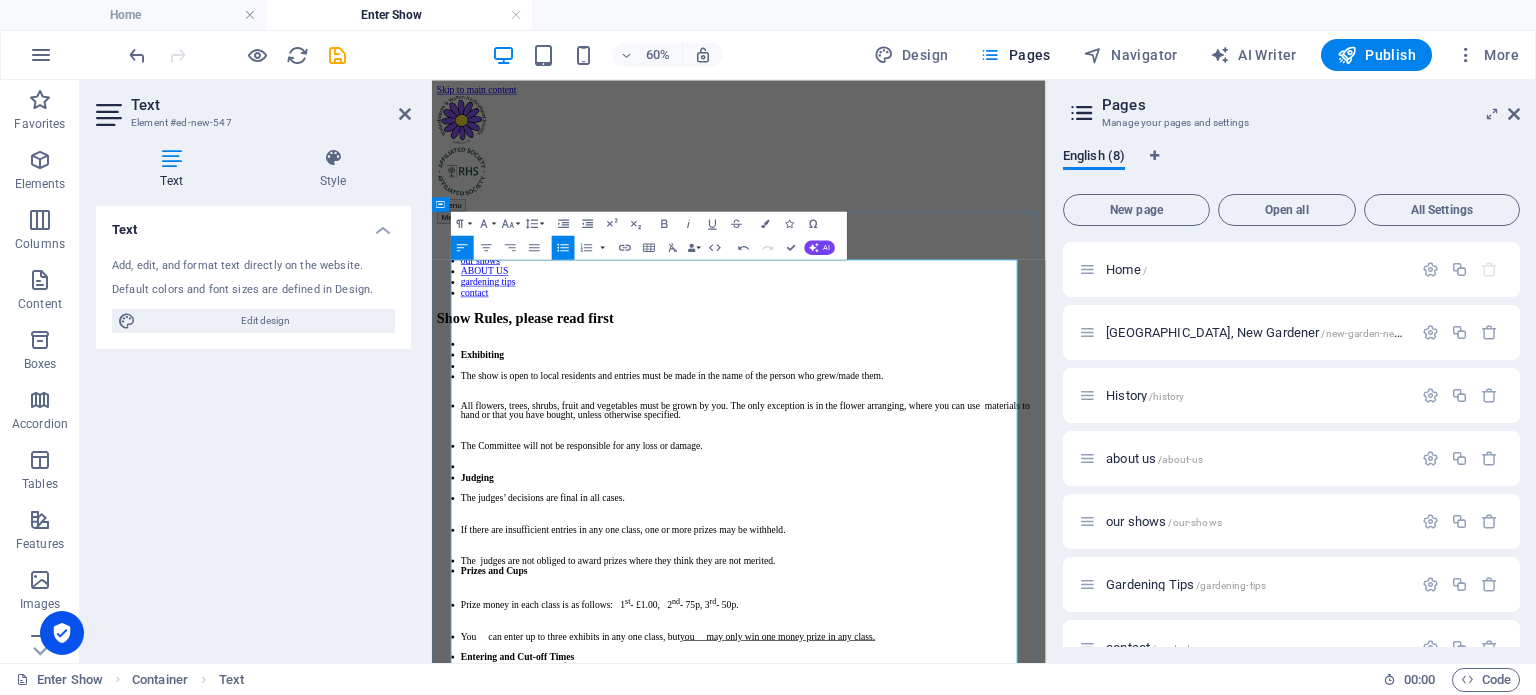 click on "Prize money in each class is as follows:   1 st   - £1.00,   2 nd   - 75p, 3 rd      - 50p." at bounding box center [963, 953] 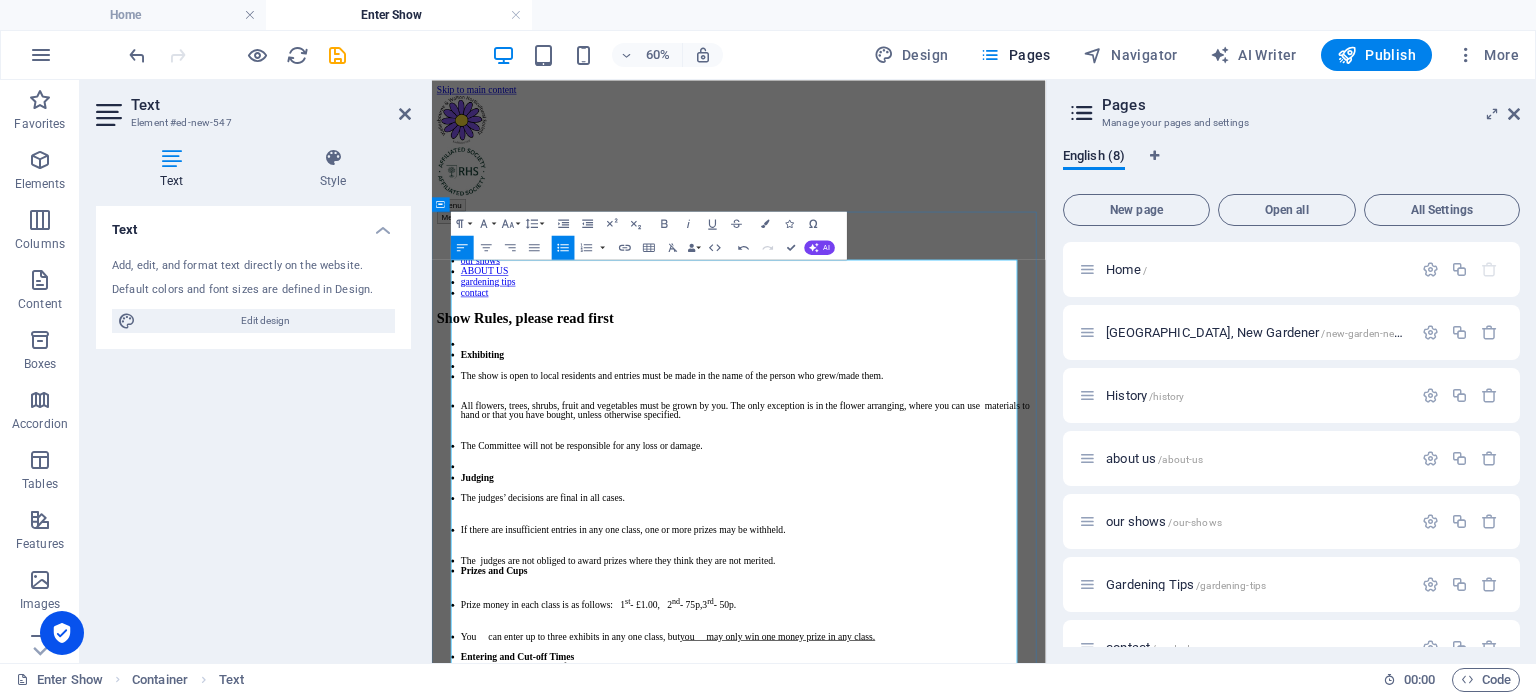 click on "Prize money in each class is as follows:   1 st   - £1.00,   2 nd   - 75p,    3 rd      - 50p." at bounding box center [963, 953] 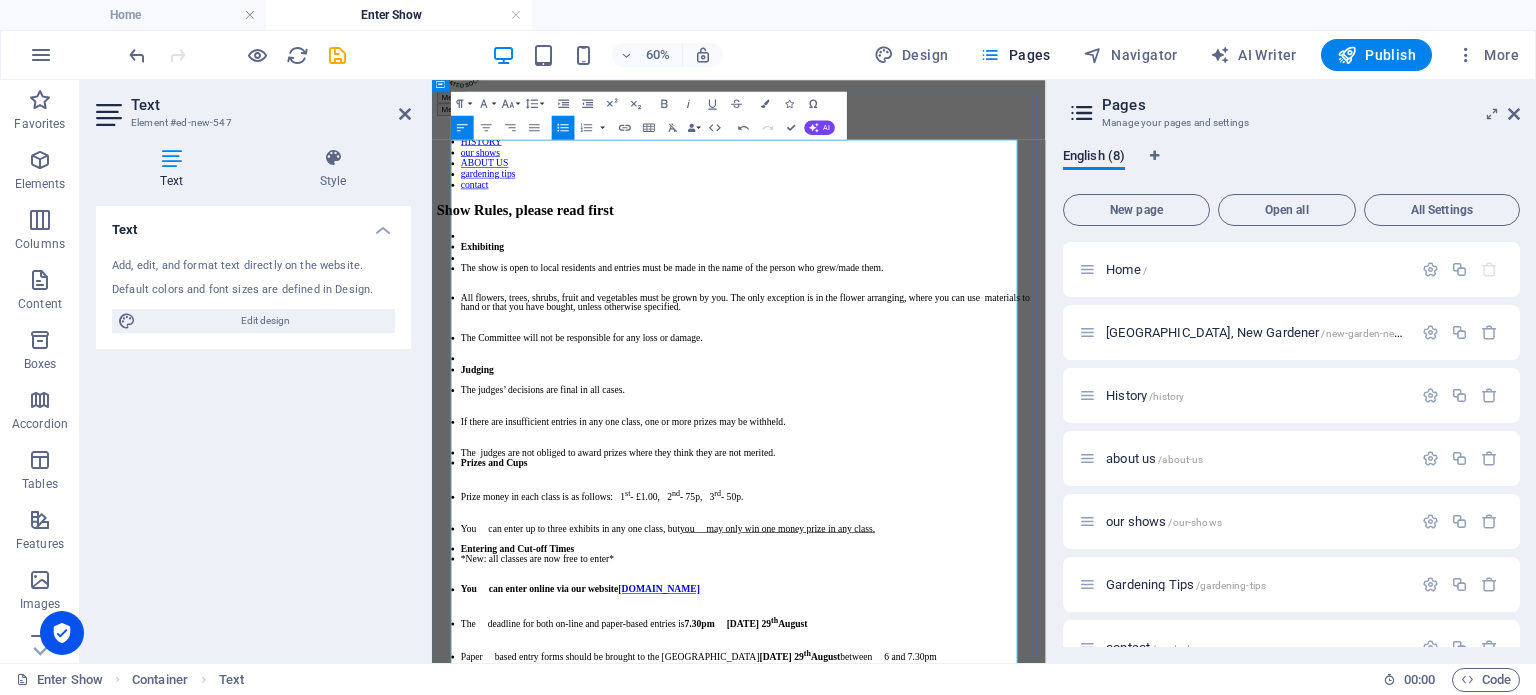 scroll, scrollTop: 200, scrollLeft: 0, axis: vertical 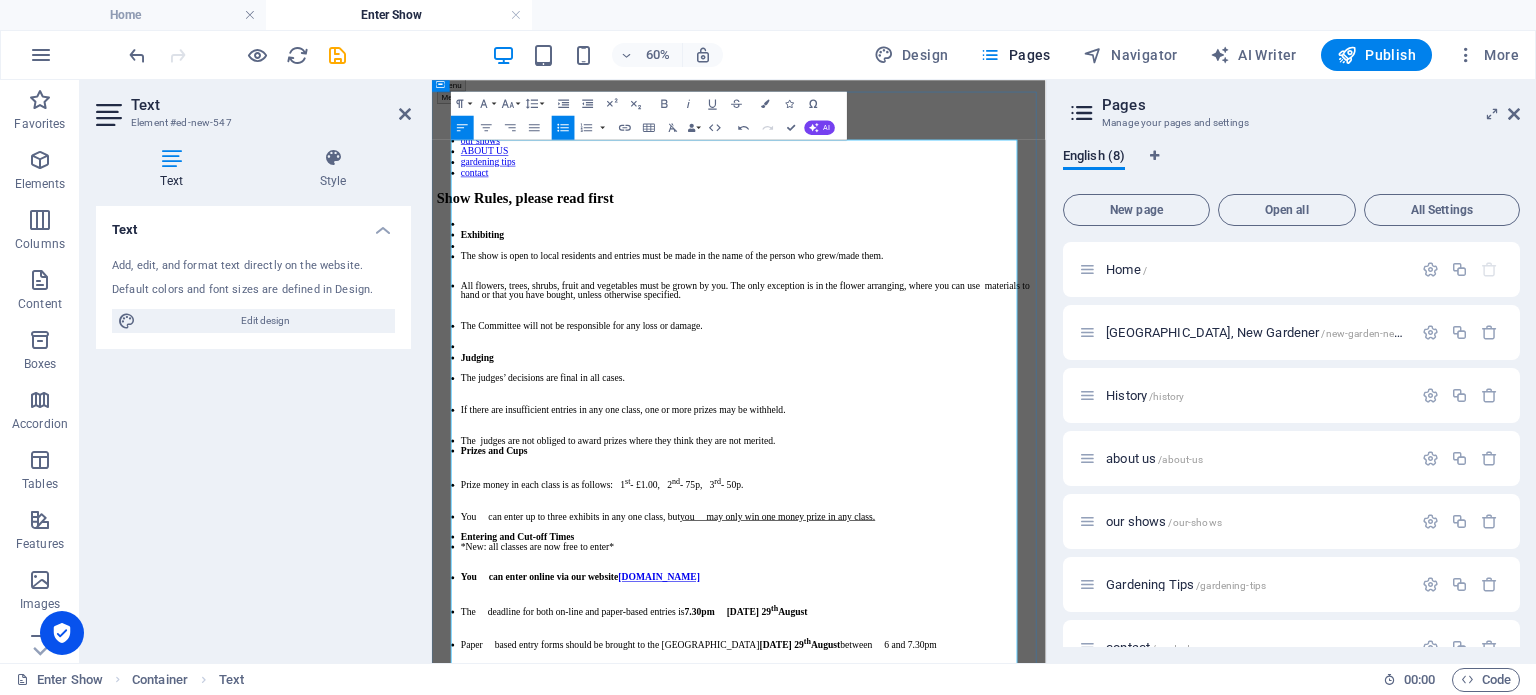 click on "you     may only win one money prize in any class." at bounding box center [1007, 807] 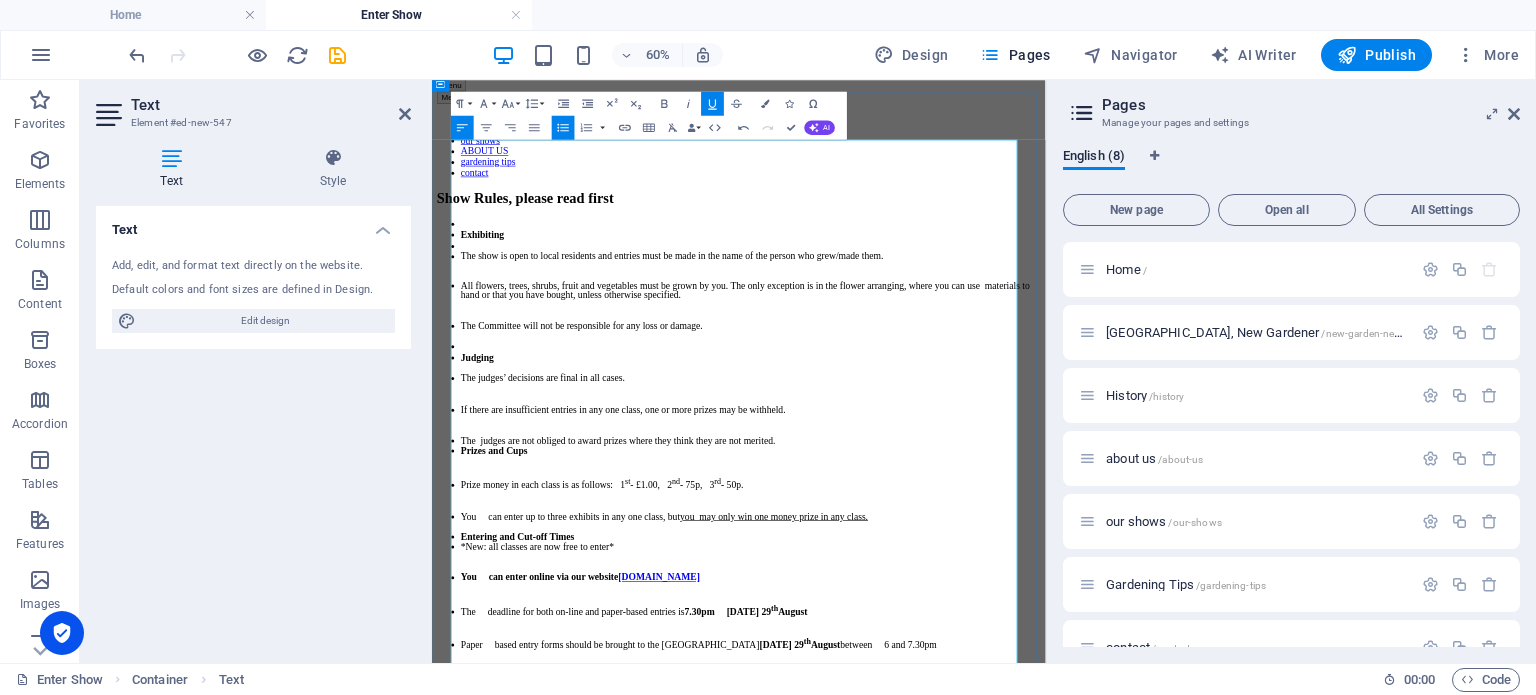 click on "Entering and Cut-off Times" at bounding box center (963, 841) 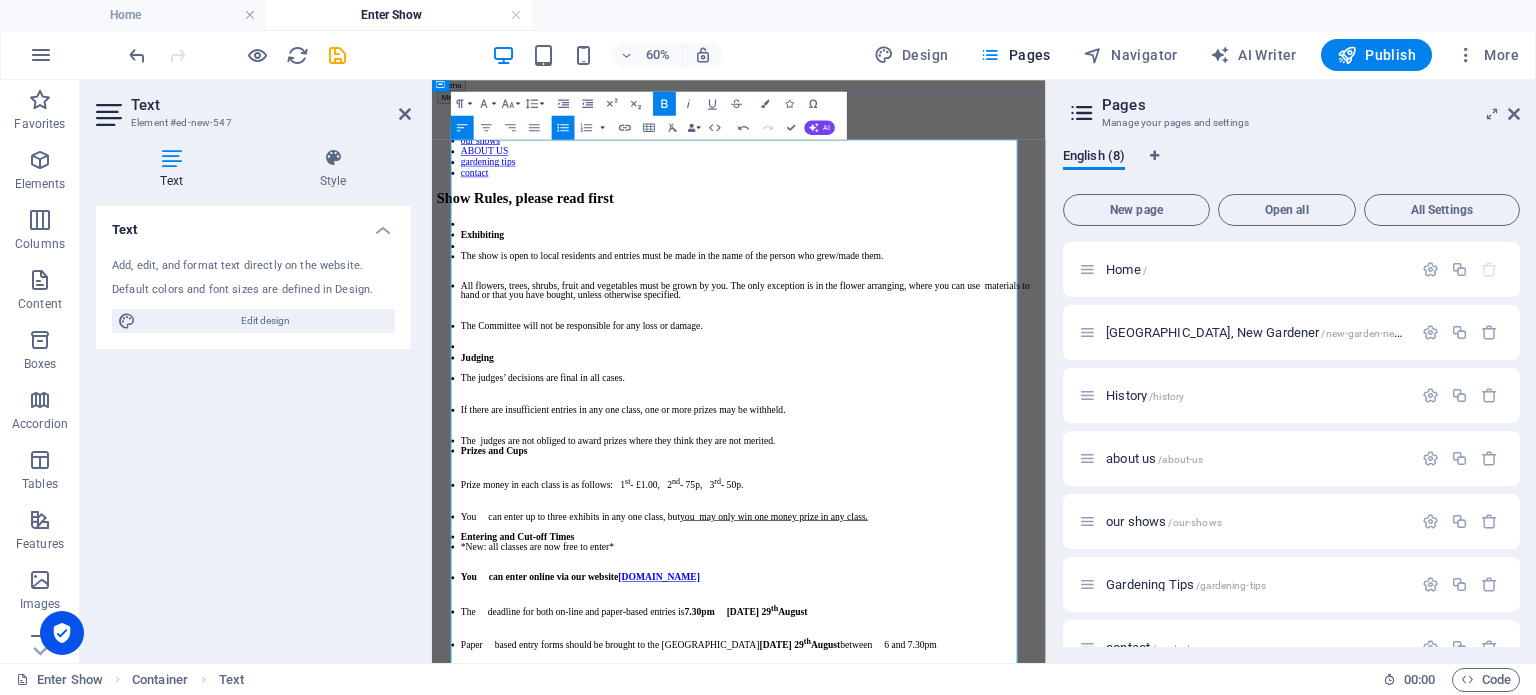 click on "You     can enter up to three exhibits in any one class, but  you  may only win one money prize in any class." at bounding box center [963, 808] 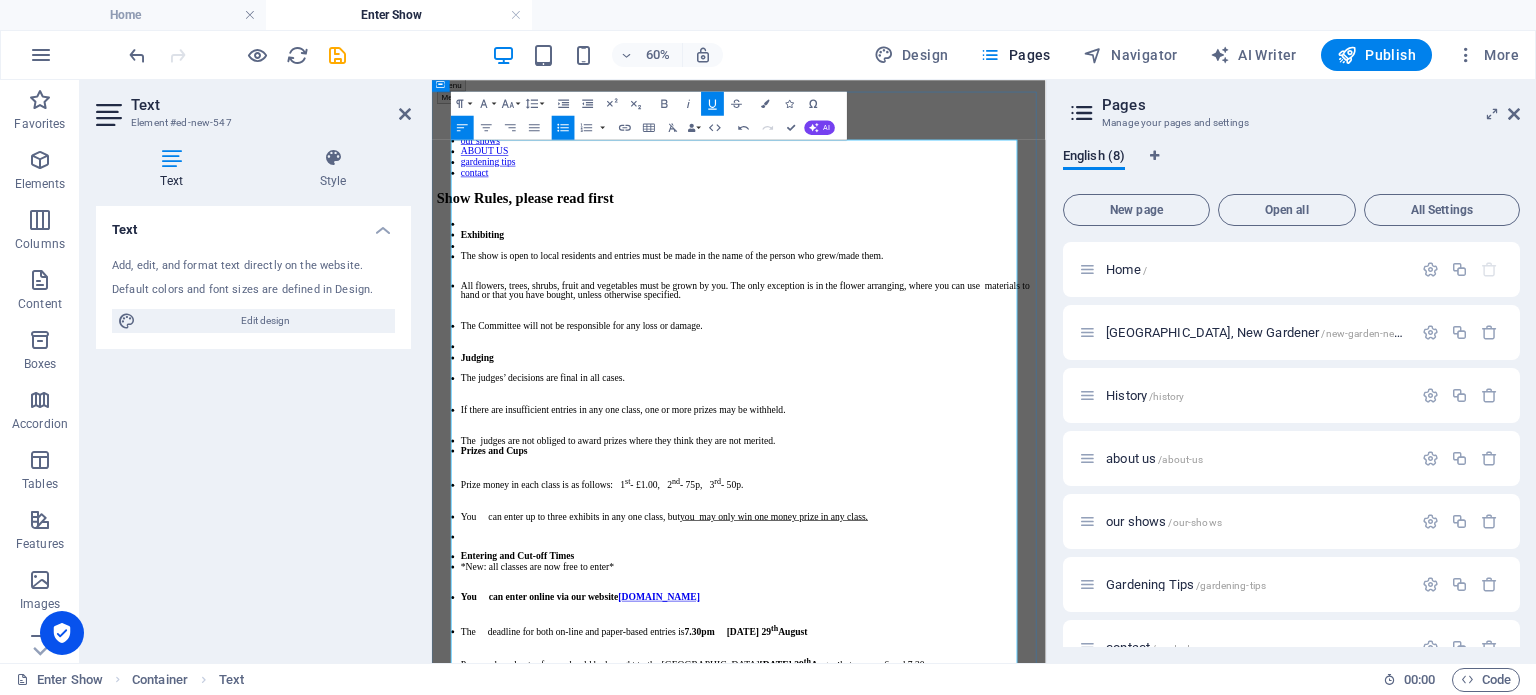 click on "Entering and Cut-off Times" at bounding box center [963, 874] 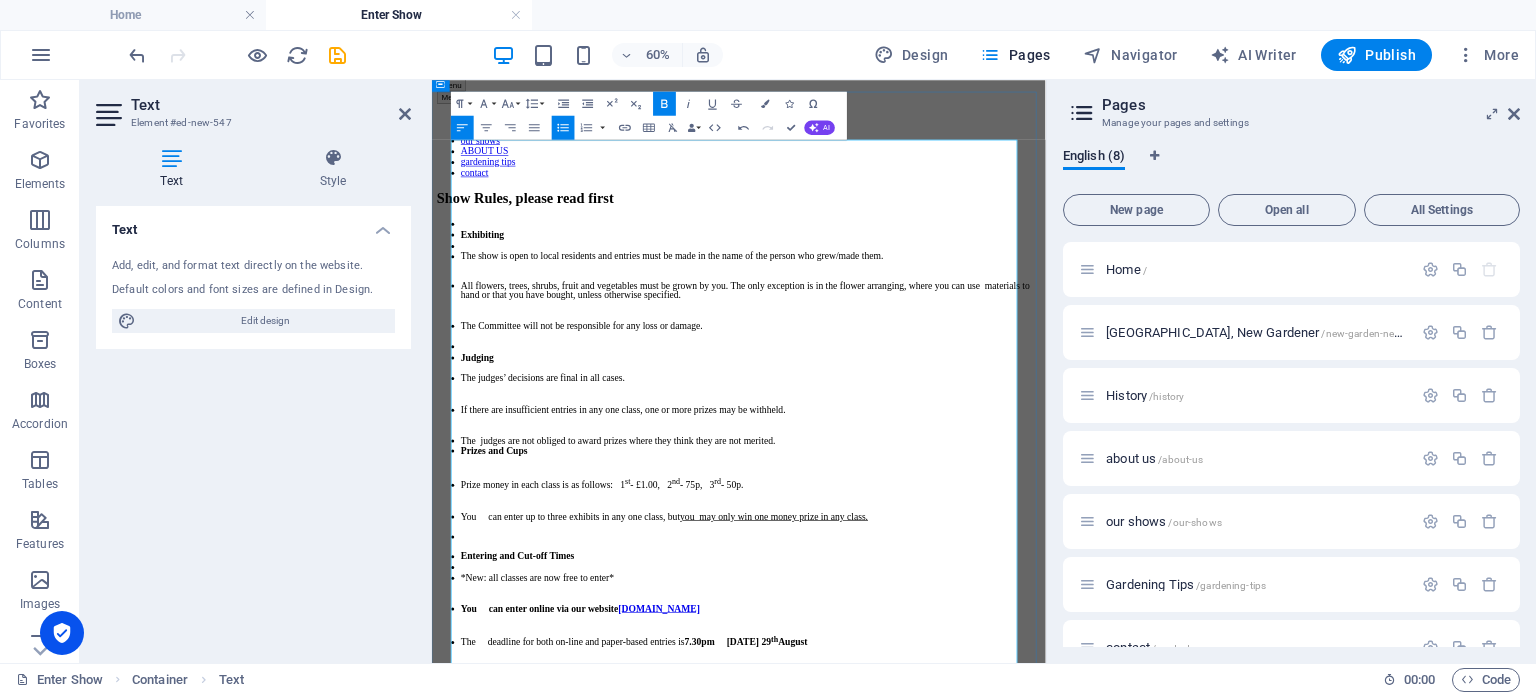 click on "*New: all classes are now free to enter*" at bounding box center [963, 910] 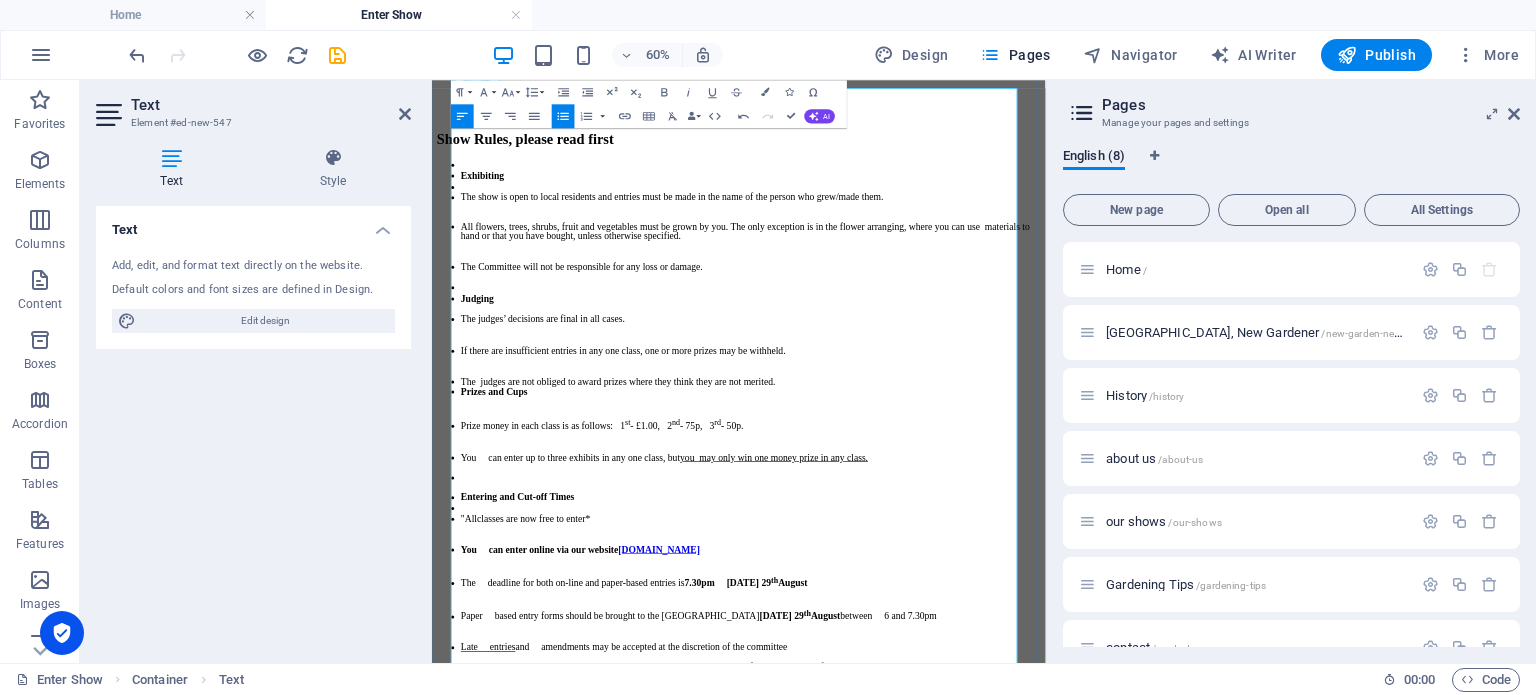 scroll, scrollTop: 300, scrollLeft: 0, axis: vertical 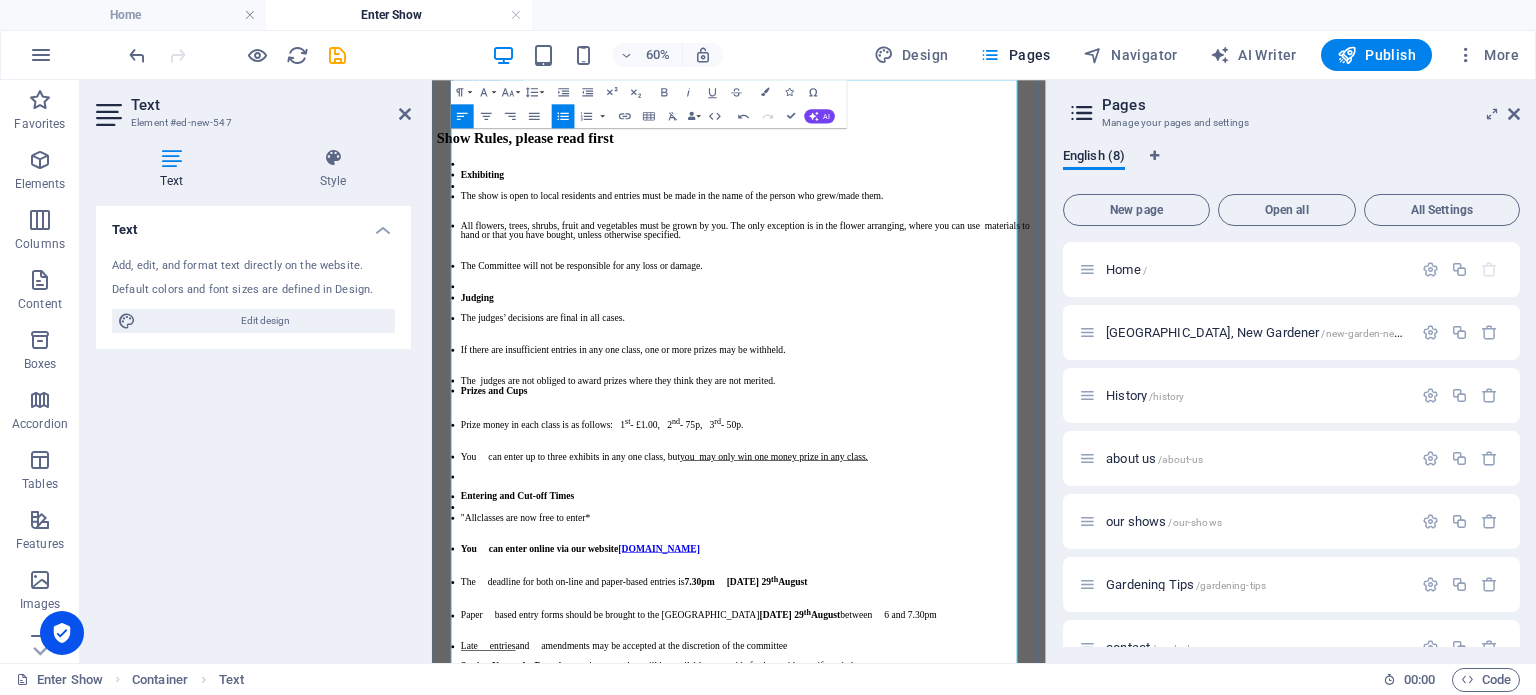 drag, startPoint x: 949, startPoint y: 811, endPoint x: 475, endPoint y: 814, distance: 474.0095 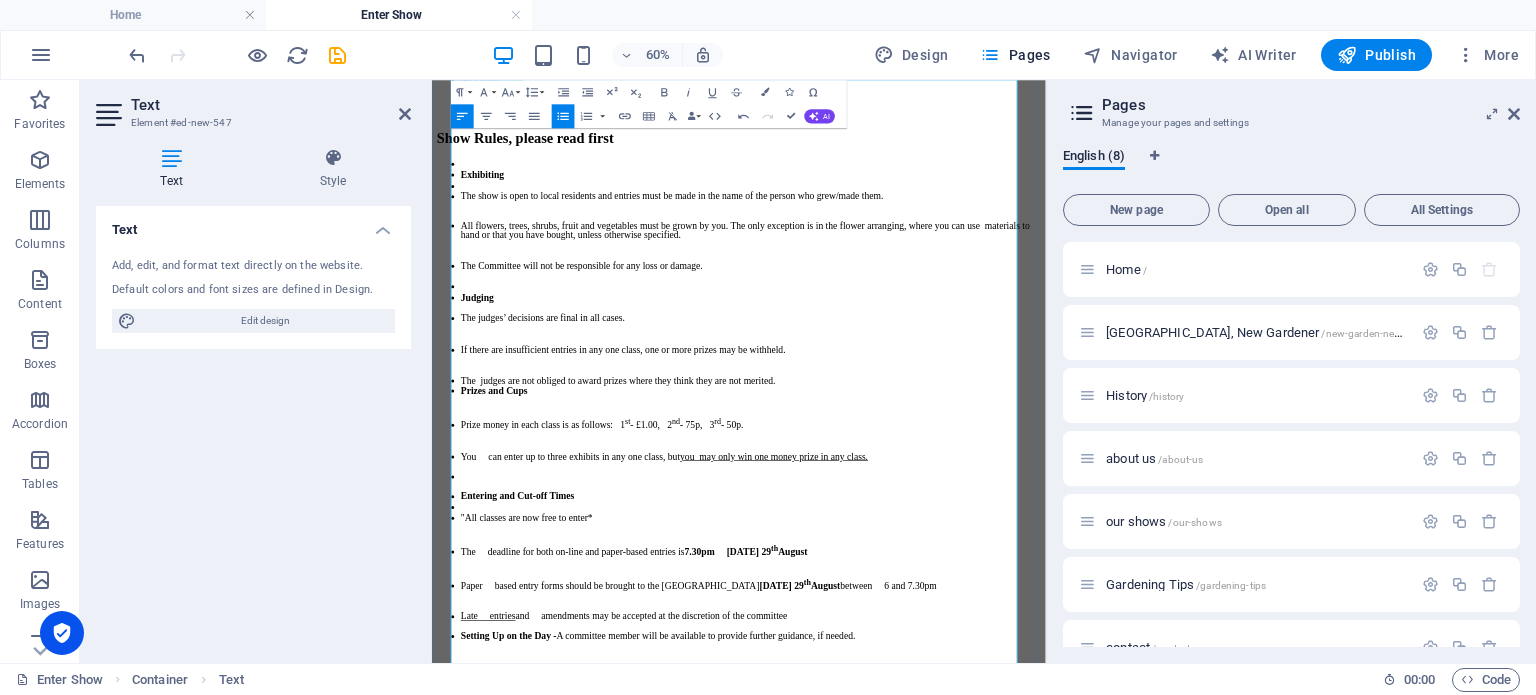 click on "The     deadline for both on-line and paper-based entries is  7.30pm     [DATE]" at bounding box center (963, 873) 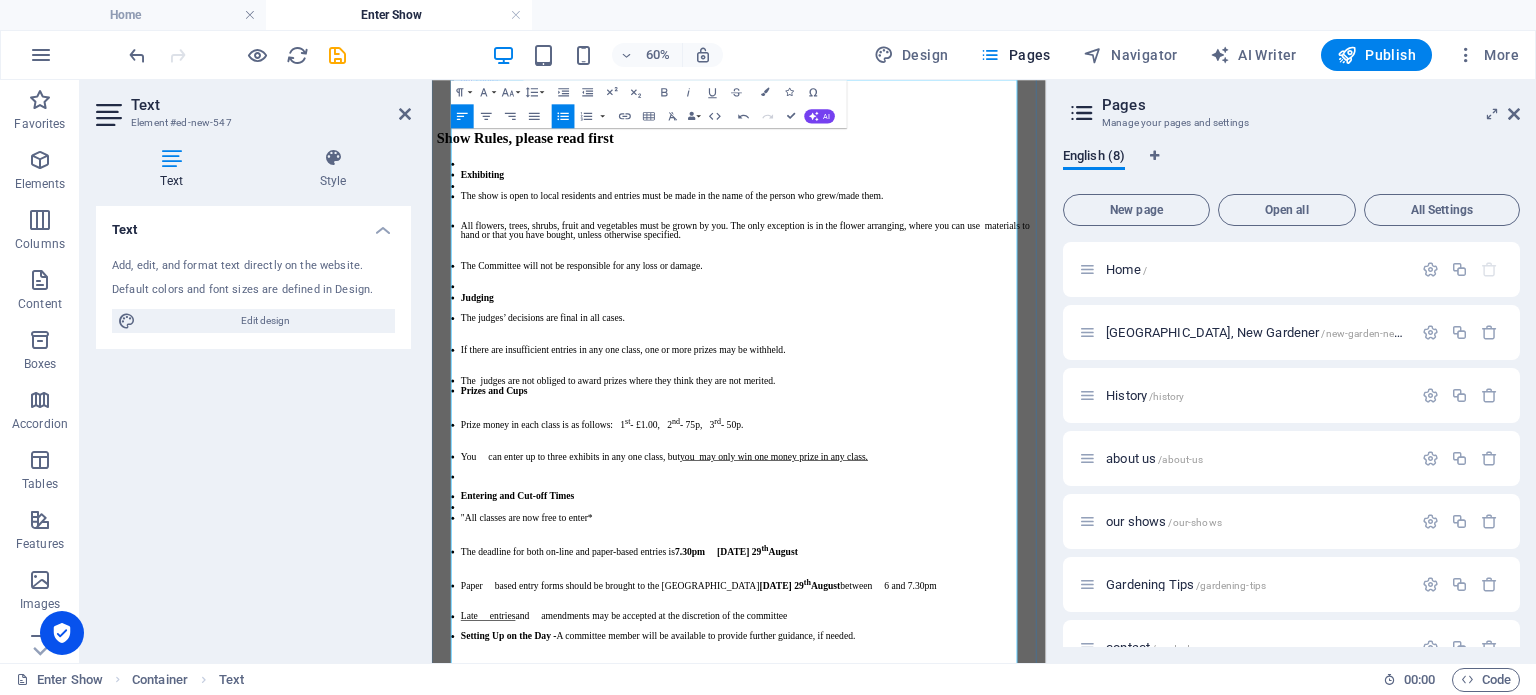 click on "7.30pm     [DATE] 29" at bounding box center (909, 865) 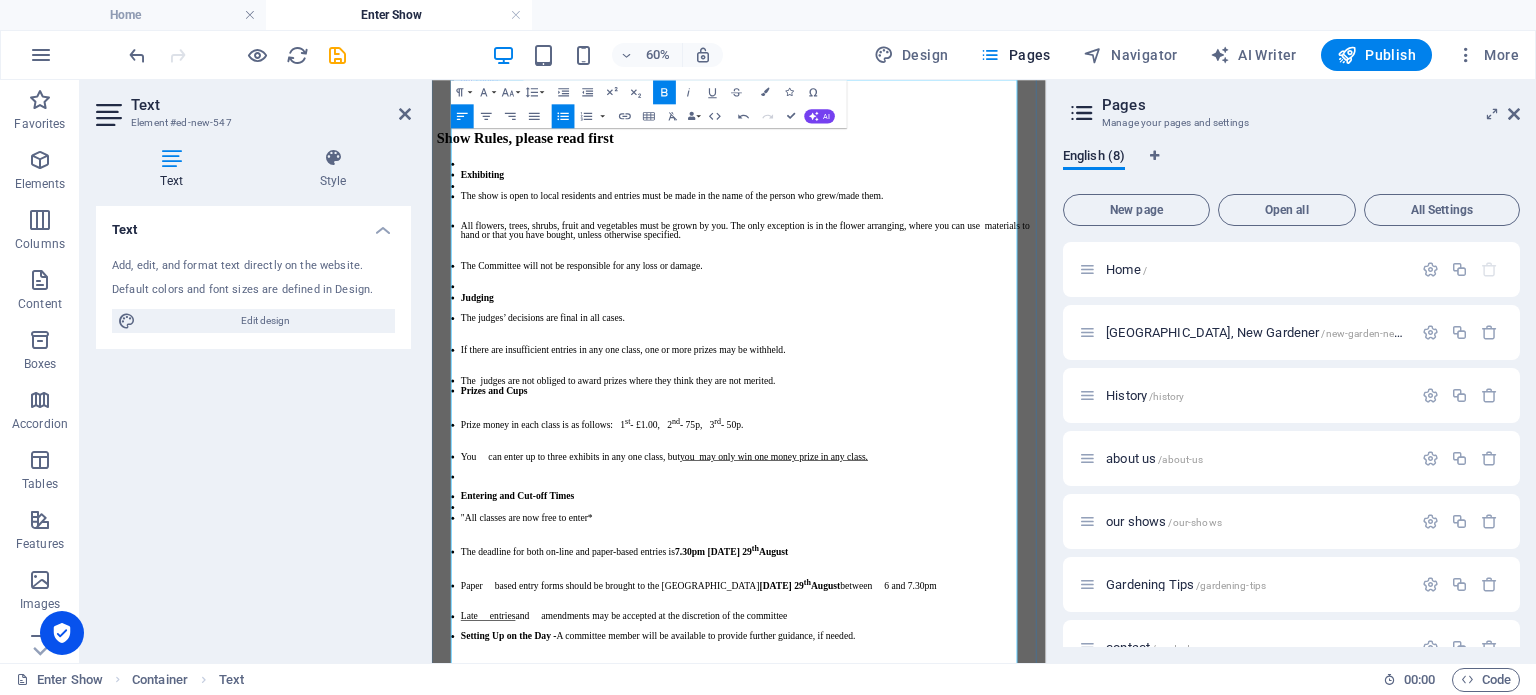 drag, startPoint x: 1041, startPoint y: 826, endPoint x: 1033, endPoint y: 858, distance: 32.984844 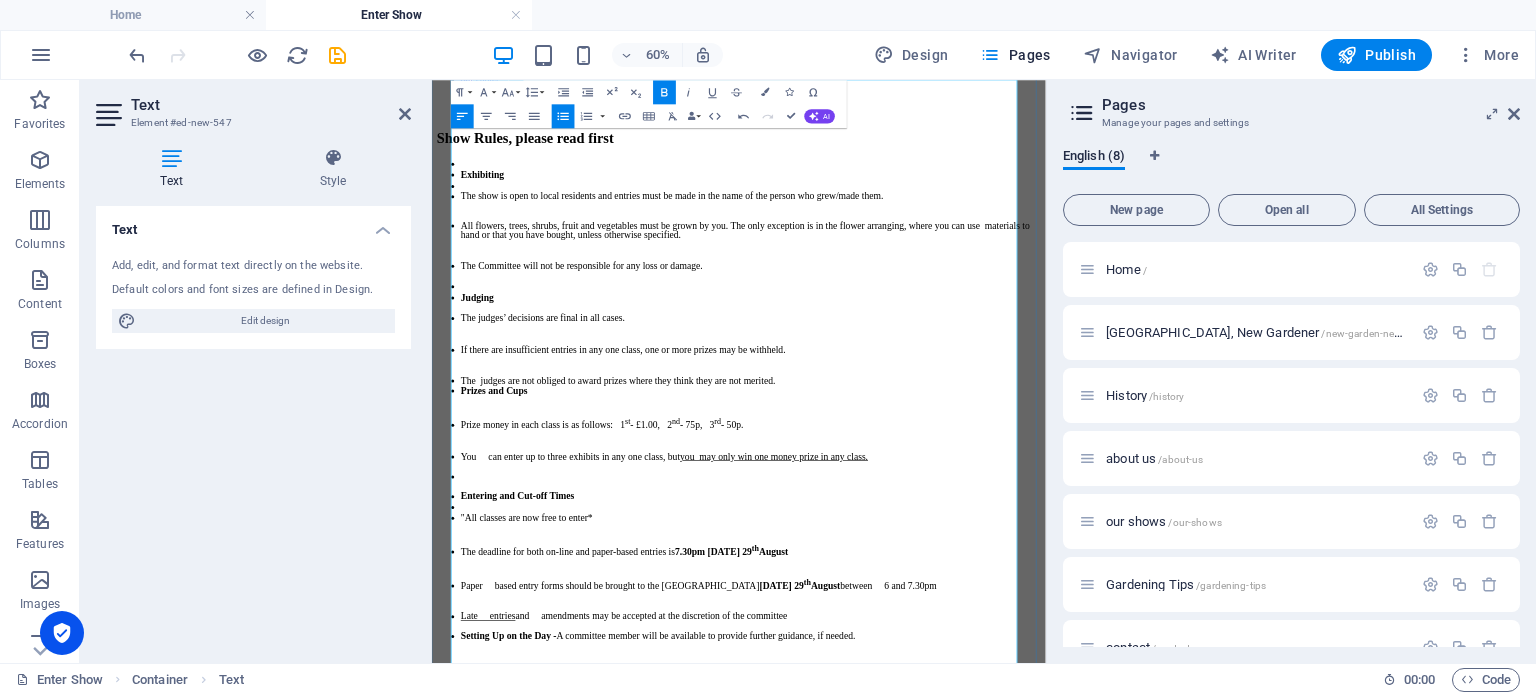 click on "Paper     based entry forms should be brought to the [GEOGRAPHIC_DATA]      [DATE][DATE]  between     6 and 7.30pm" at bounding box center [963, 920] 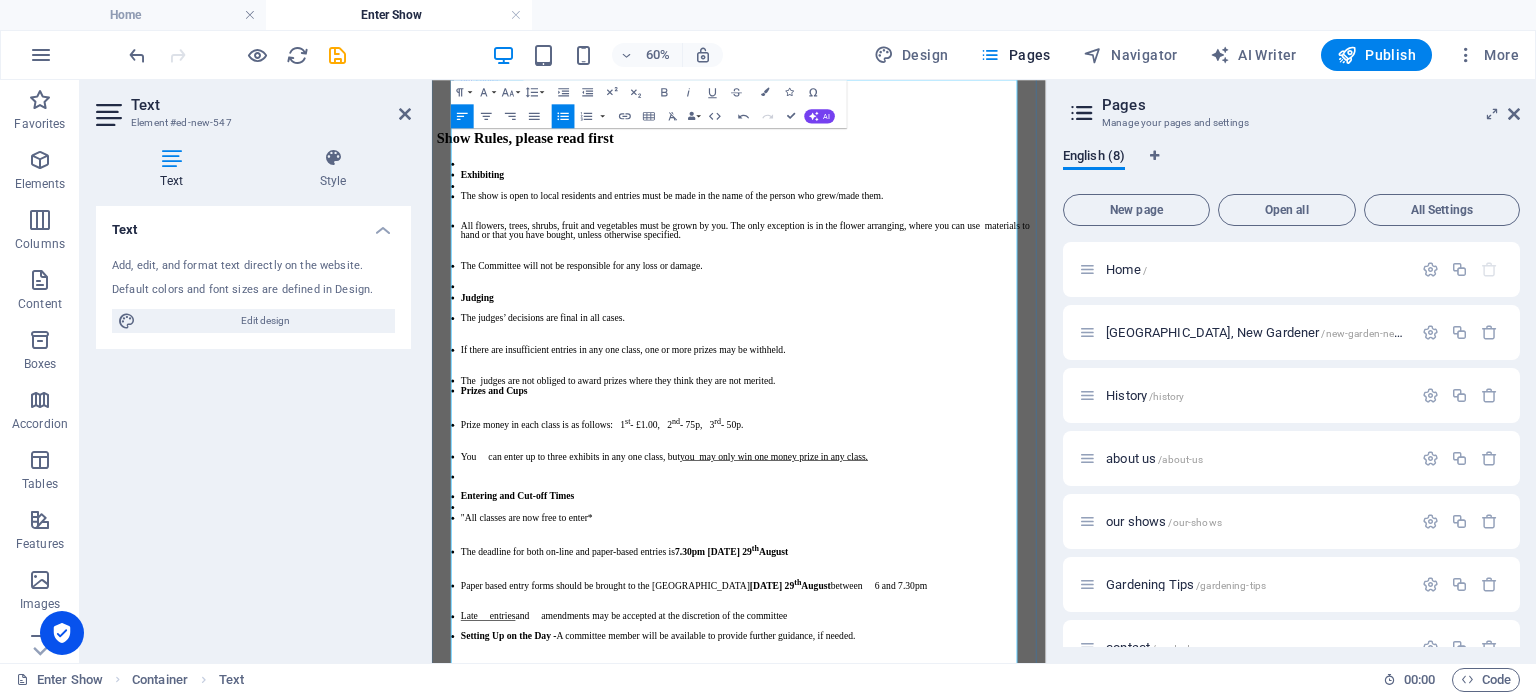 drag, startPoint x: 939, startPoint y: 887, endPoint x: 926, endPoint y: 951, distance: 65.30697 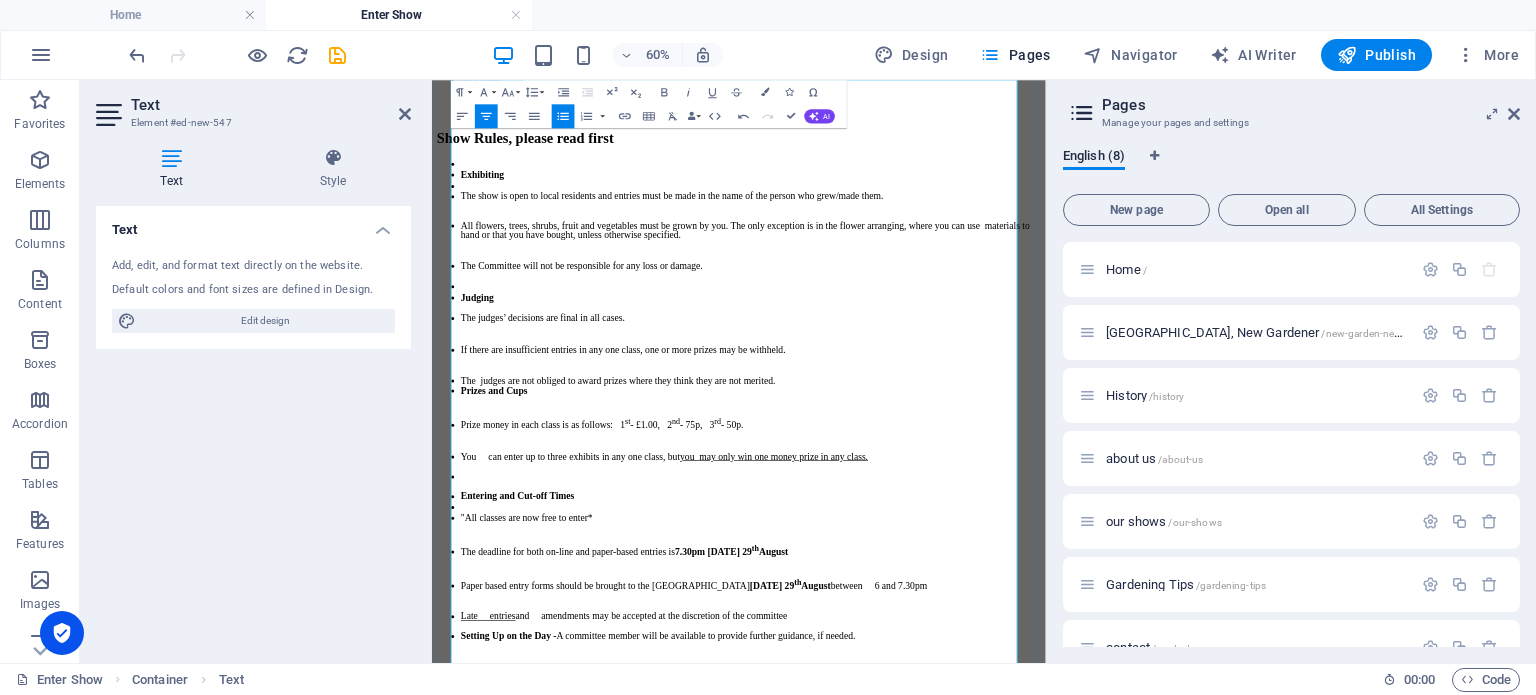 click on "[DATE] 29" at bounding box center [999, 922] 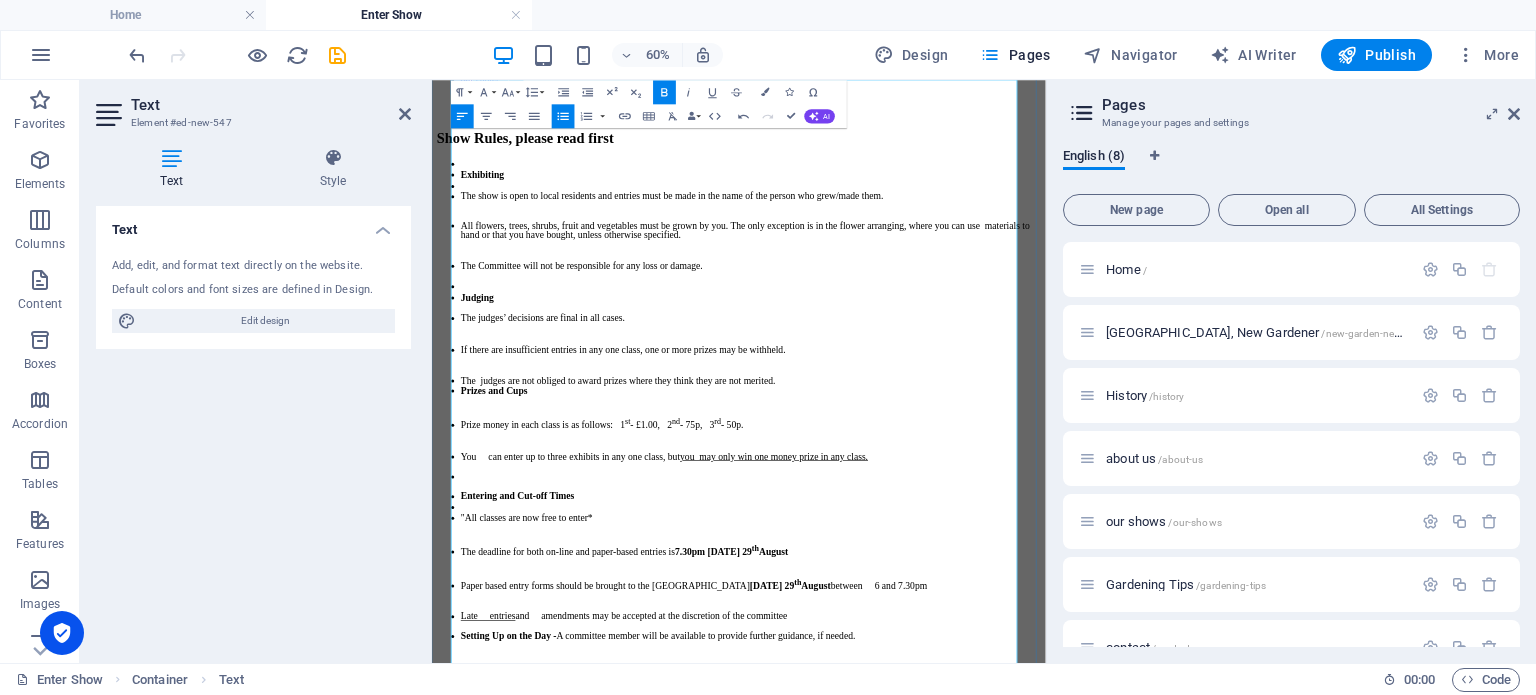 click on "August" at bounding box center (1072, 922) 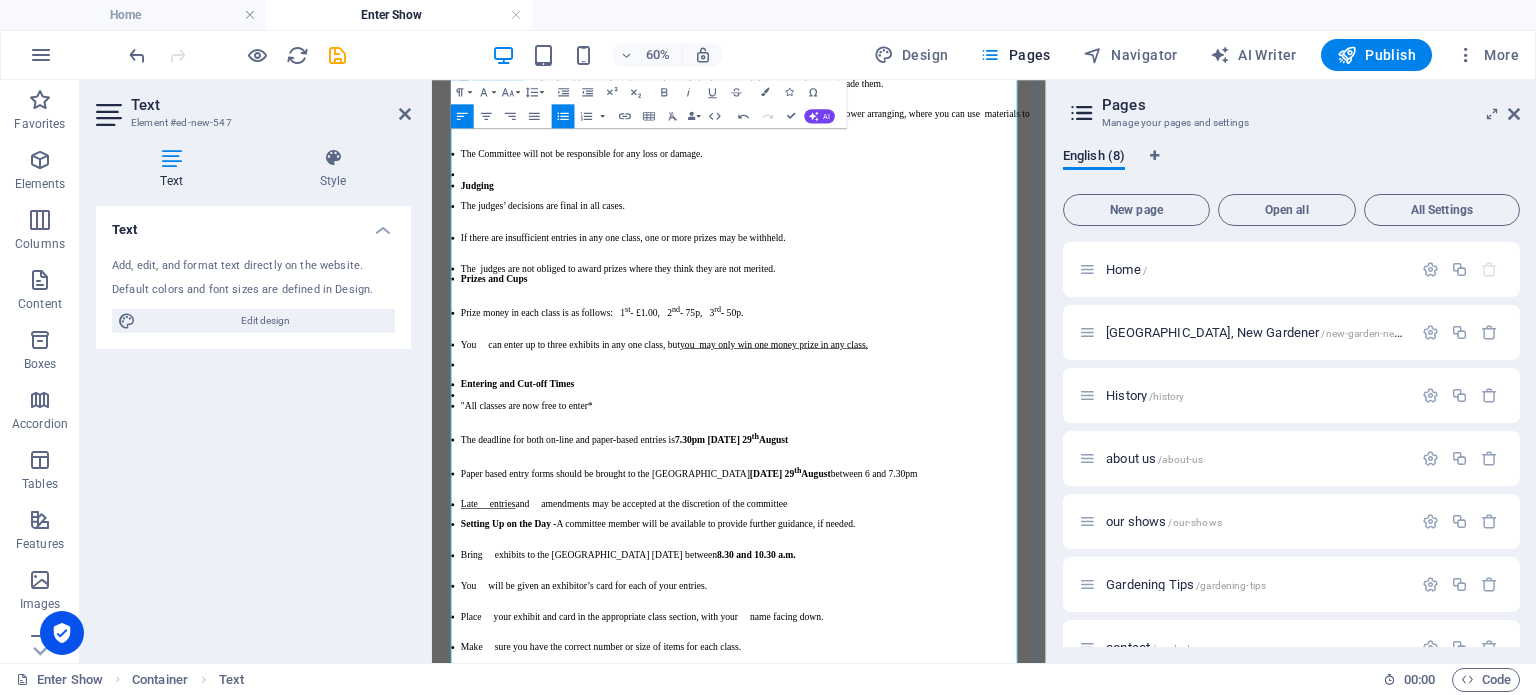 scroll, scrollTop: 500, scrollLeft: 0, axis: vertical 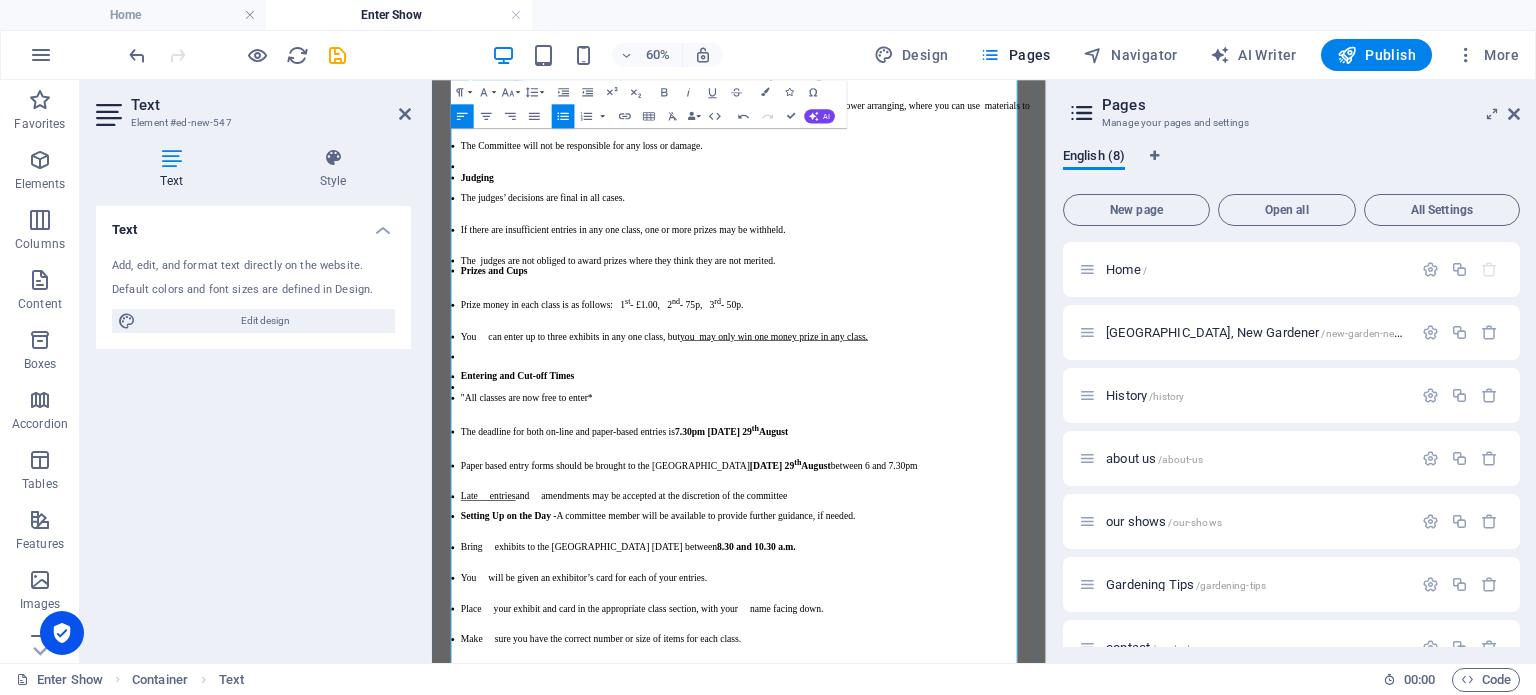 click on "Late     entries  and     amendments may be accepted at the discretion of the committee" at bounding box center [963, 774] 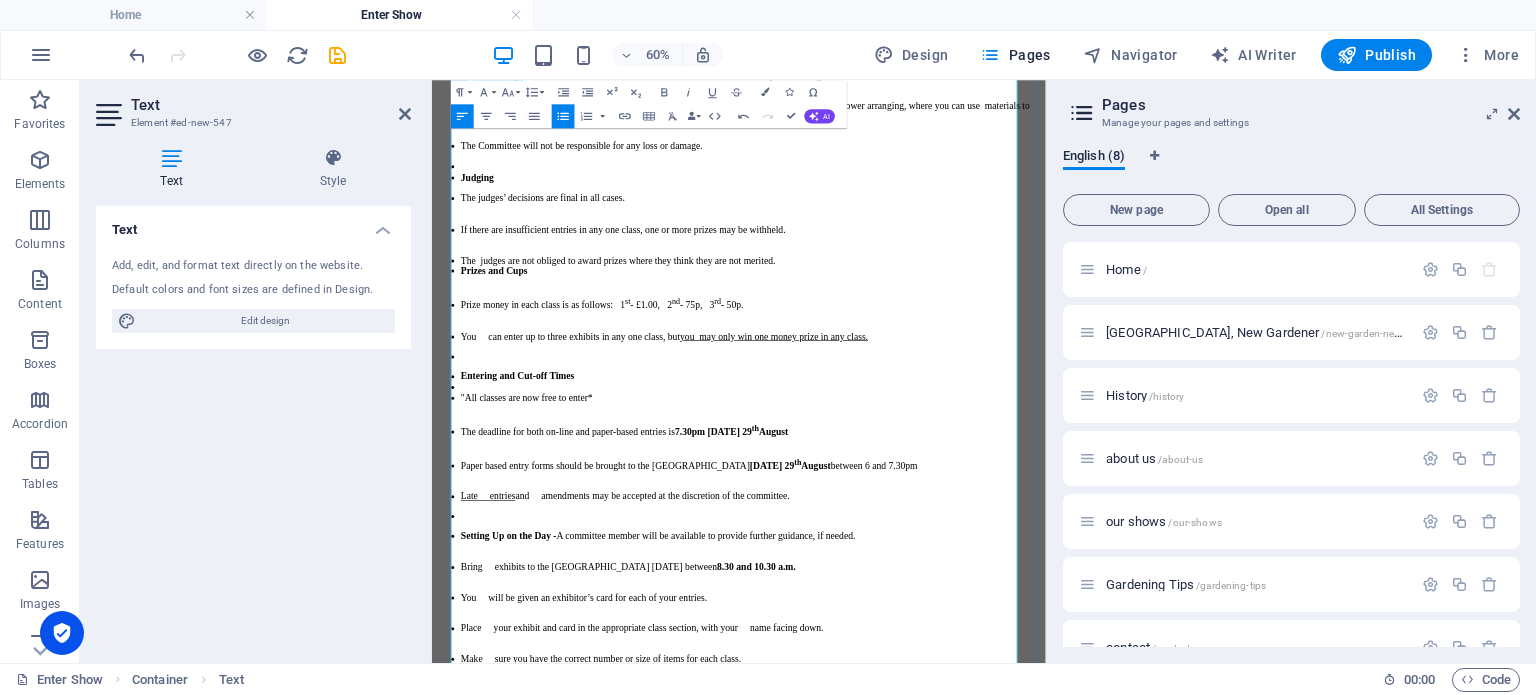 drag, startPoint x: 541, startPoint y: 861, endPoint x: 539, endPoint y: 873, distance: 12.165525 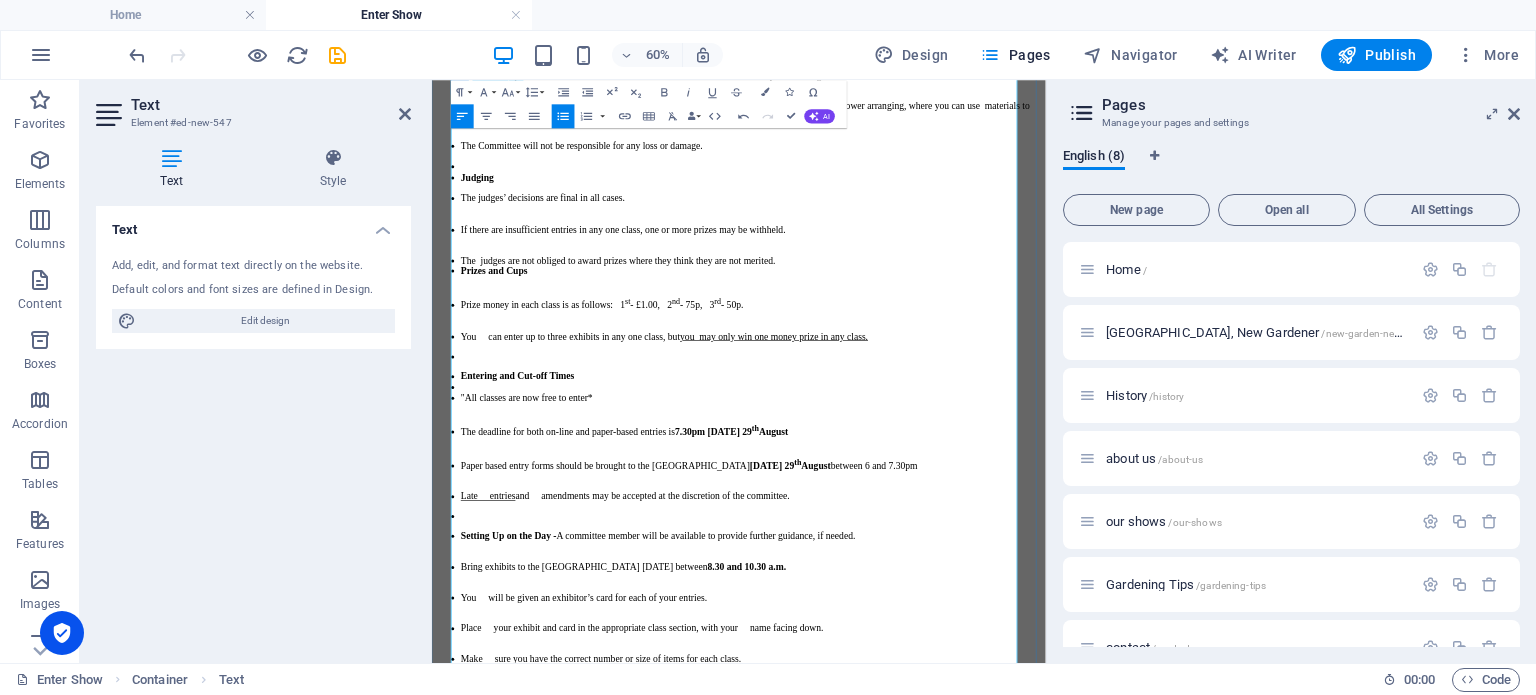 click on "8.30 and 10.30 a.m." at bounding box center [956, 891] 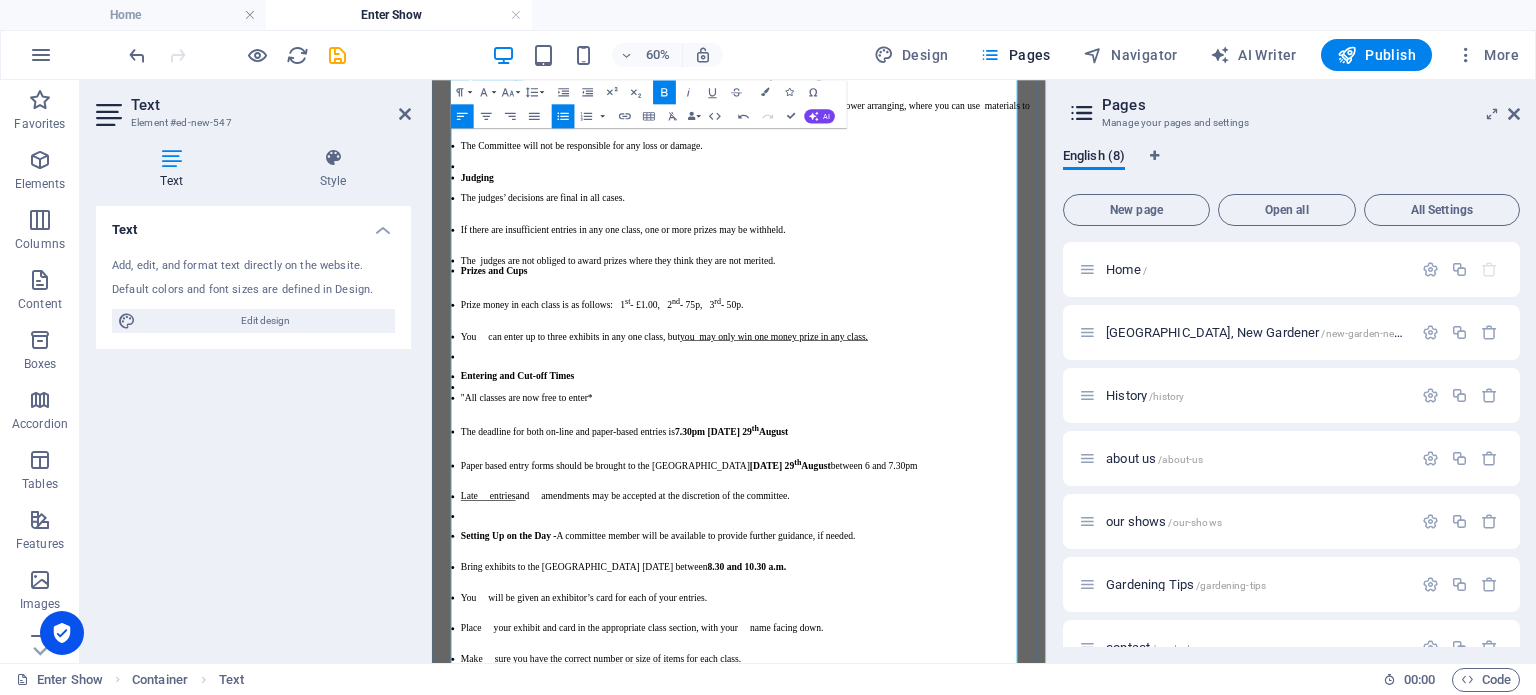 click on "You     will be given an exhibitor’s card for each of your entries." at bounding box center [963, 943] 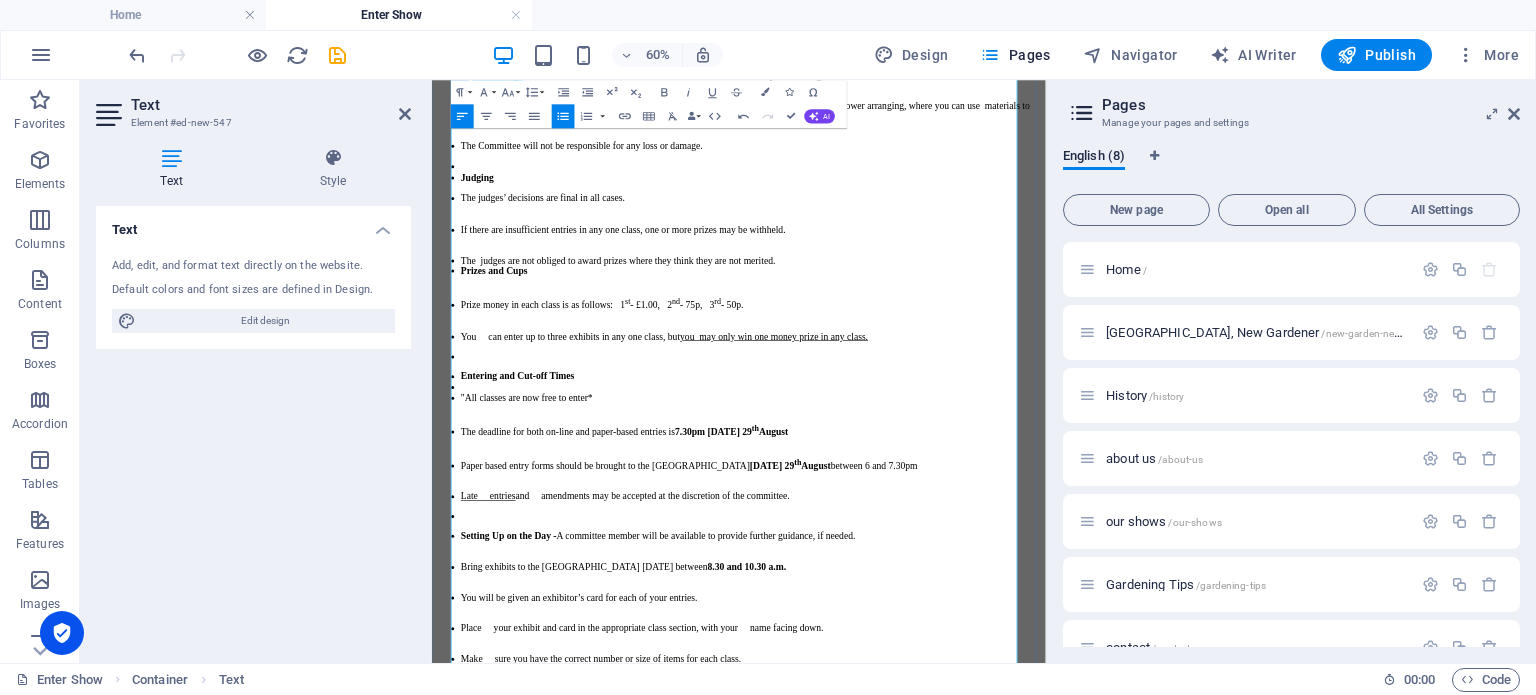 click on "Place     your exhibit and card in the appropriate class section, with your     name facing down." at bounding box center (963, 994) 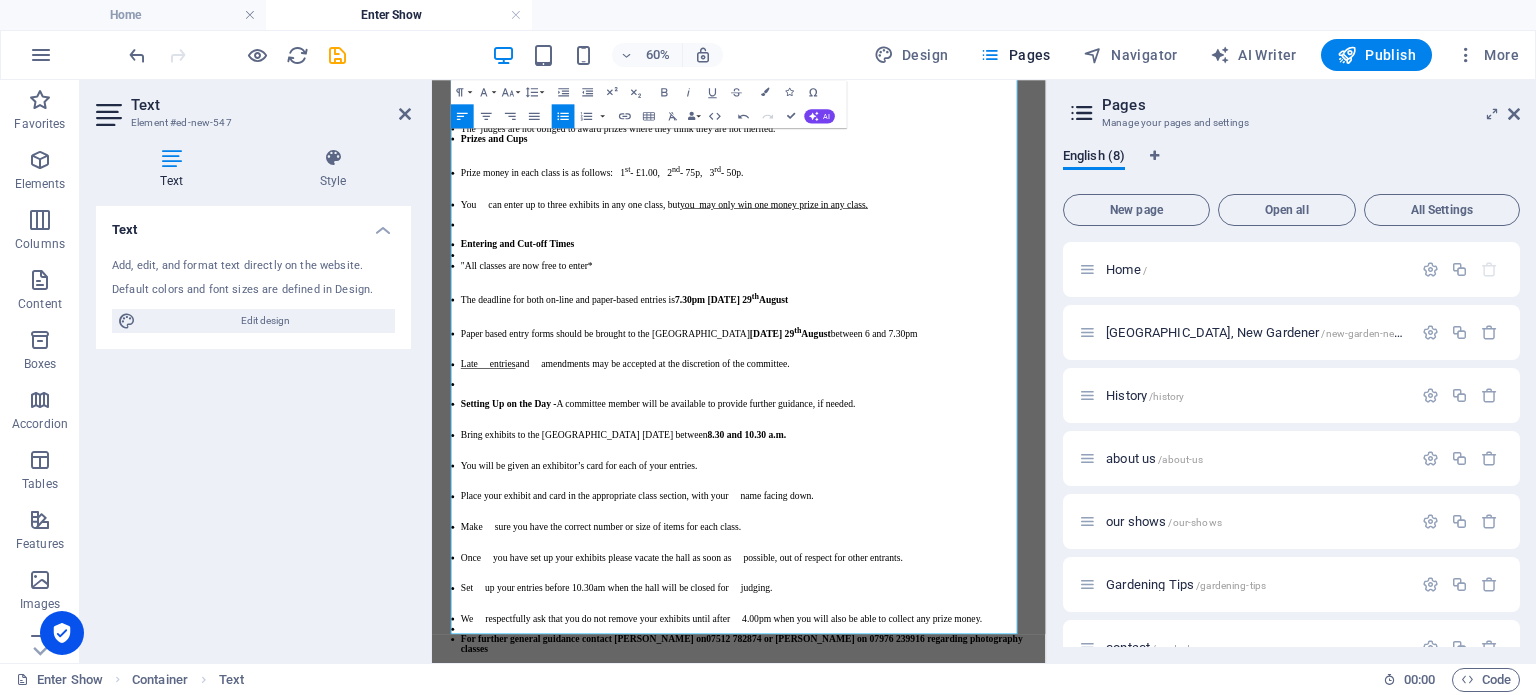 scroll, scrollTop: 840, scrollLeft: 0, axis: vertical 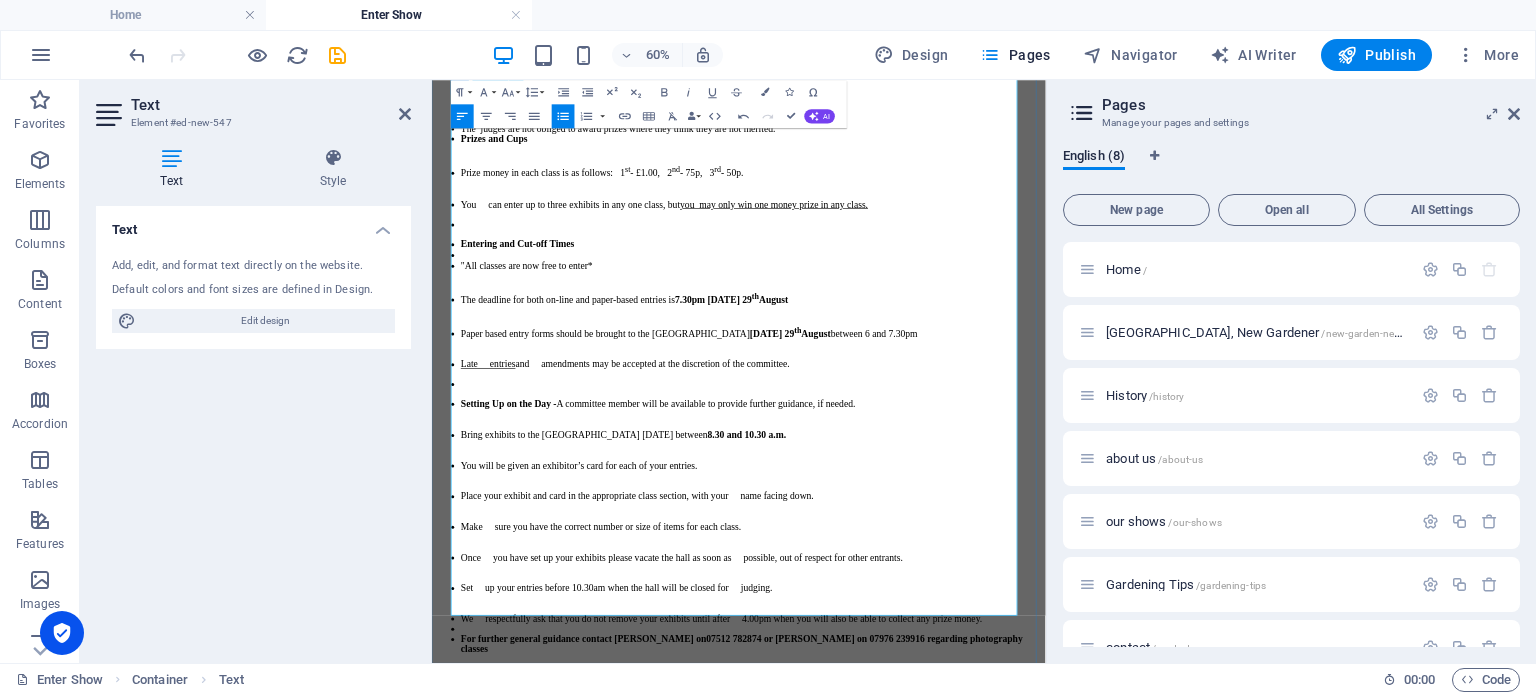 click on "Make     sure you have the correct number or size of items for each class." at bounding box center [963, 825] 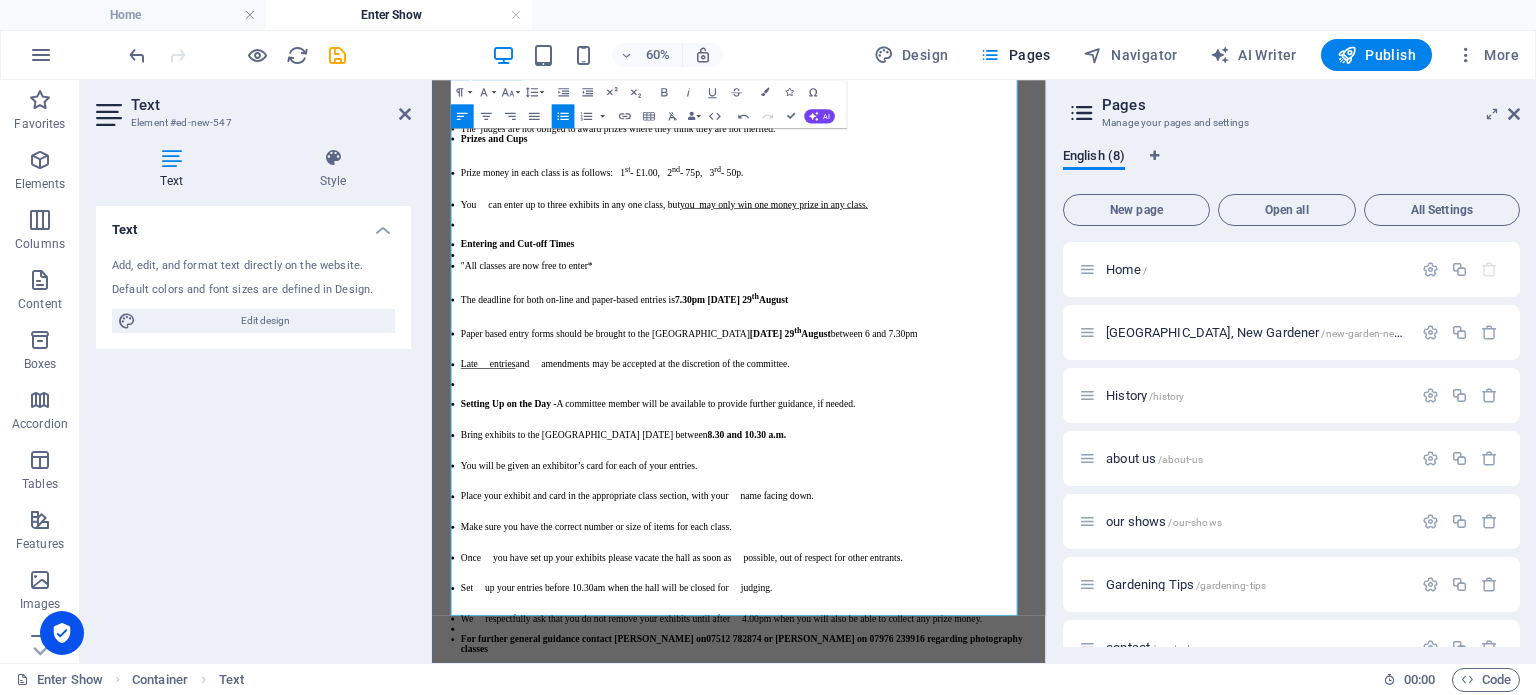 click on "Once     you have set up your exhibits please vacate the hall as soon as     possible, out of respect for other entrants." at bounding box center (963, 876) 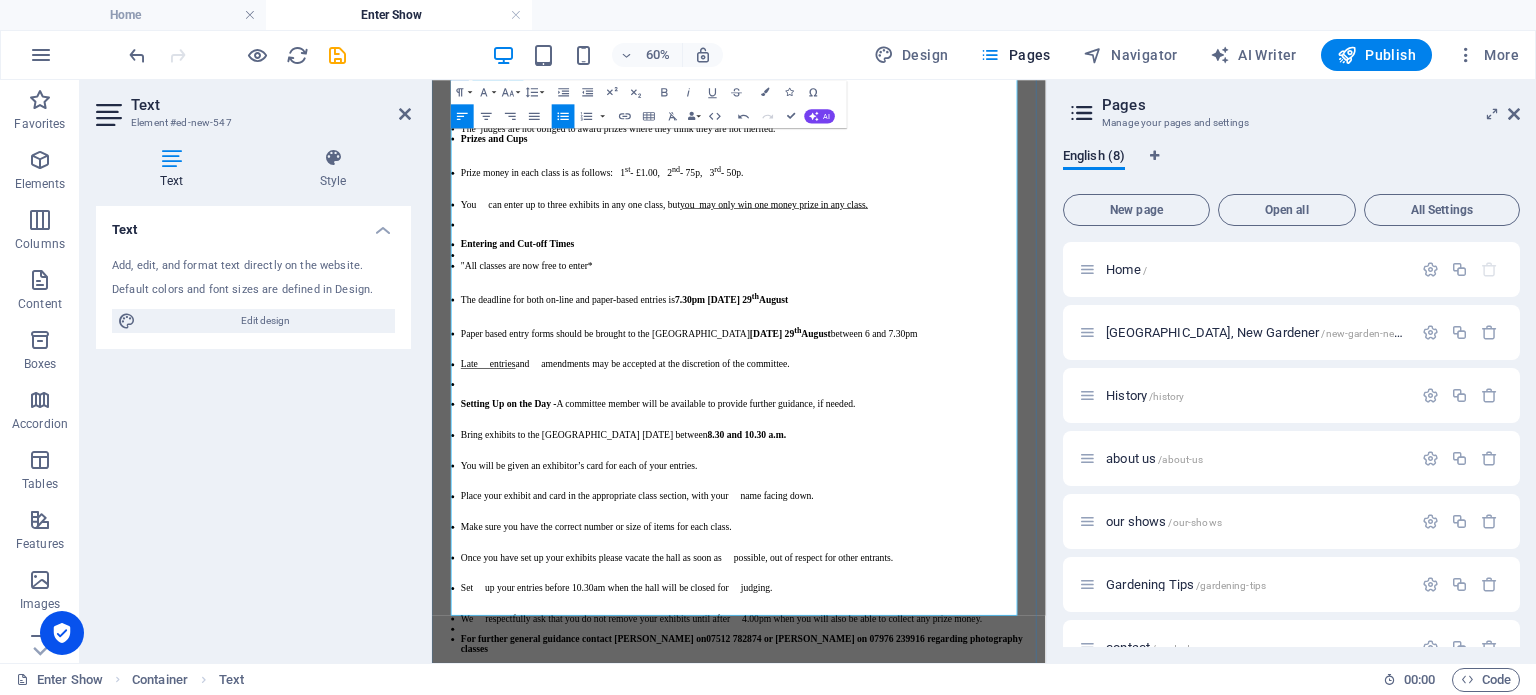 drag, startPoint x: 989, startPoint y: 773, endPoint x: 974, endPoint y: 838, distance: 66.70832 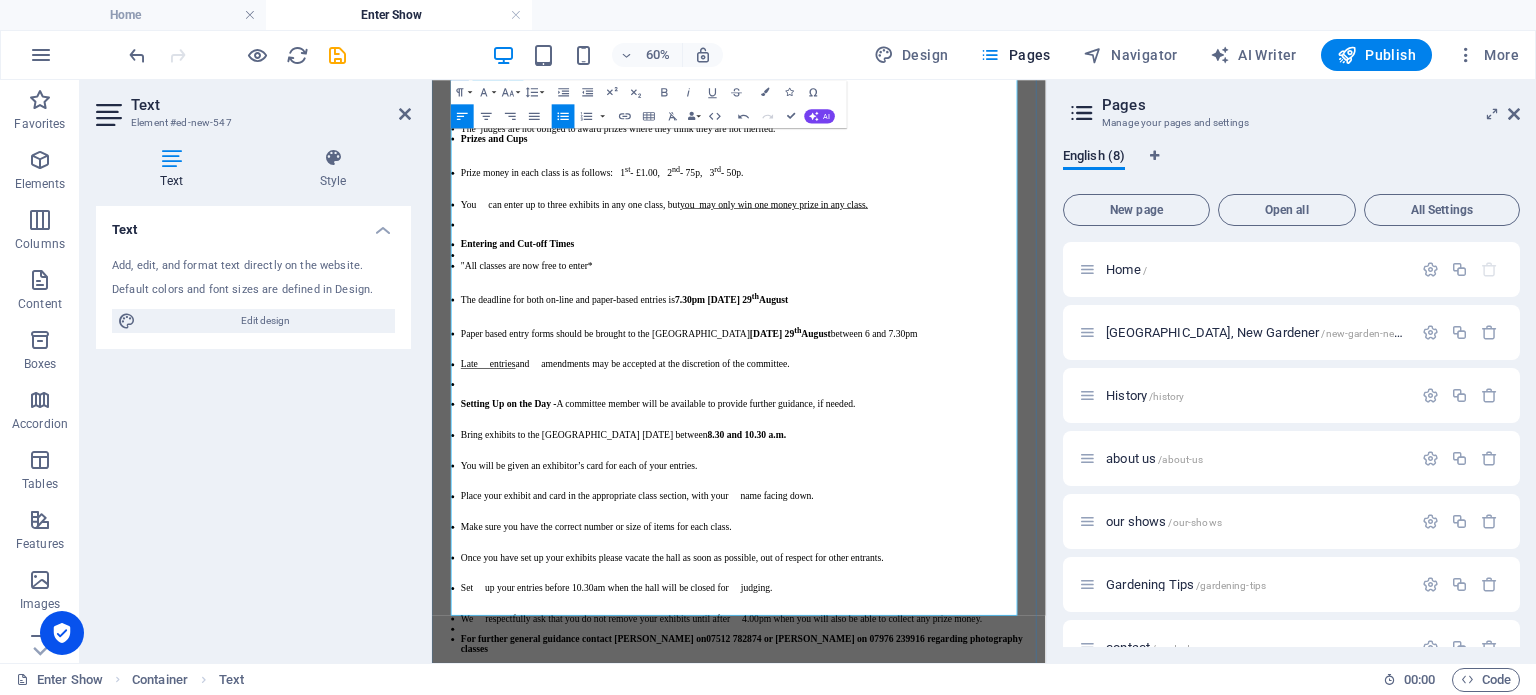 click on "Place your exhibit and card in the appropriate class section, with your     name facing down." at bounding box center [963, 782] 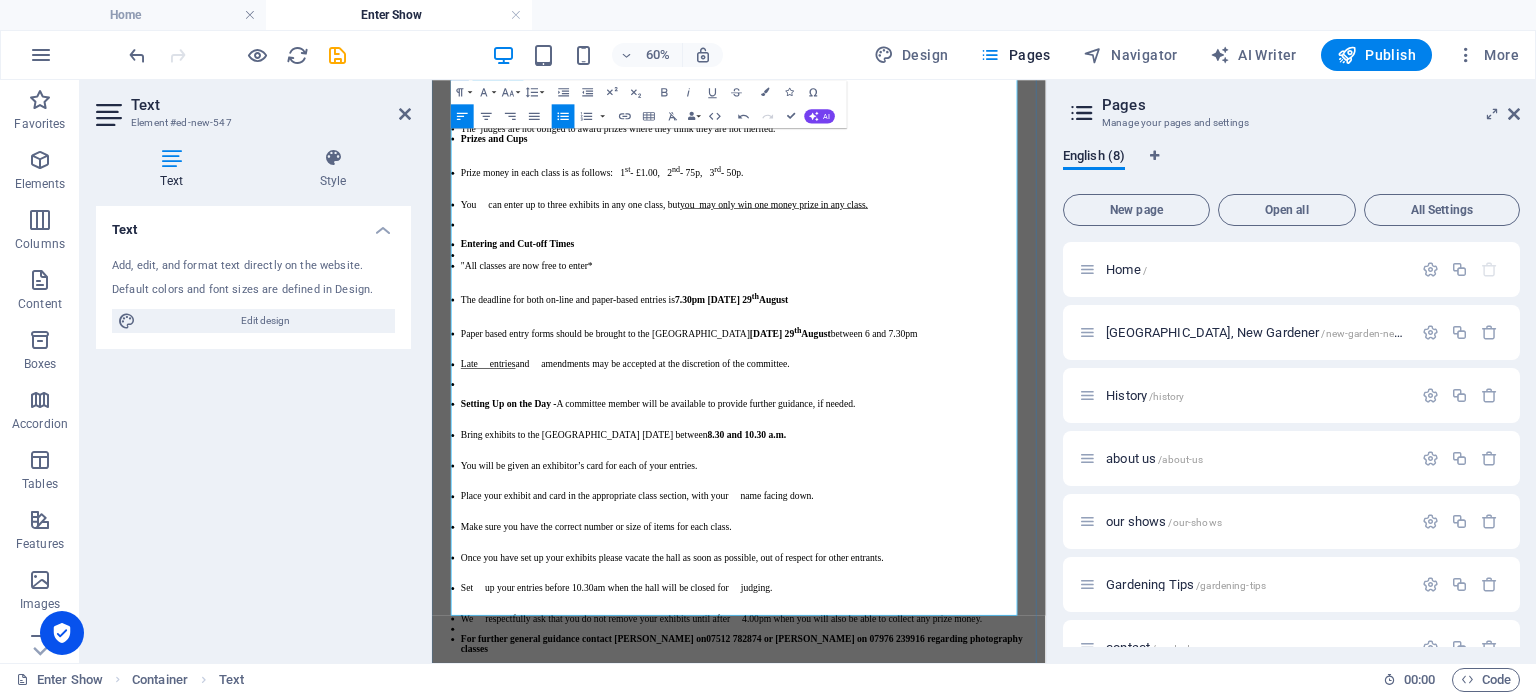 drag, startPoint x: 990, startPoint y: 662, endPoint x: 986, endPoint y: 725, distance: 63.126858 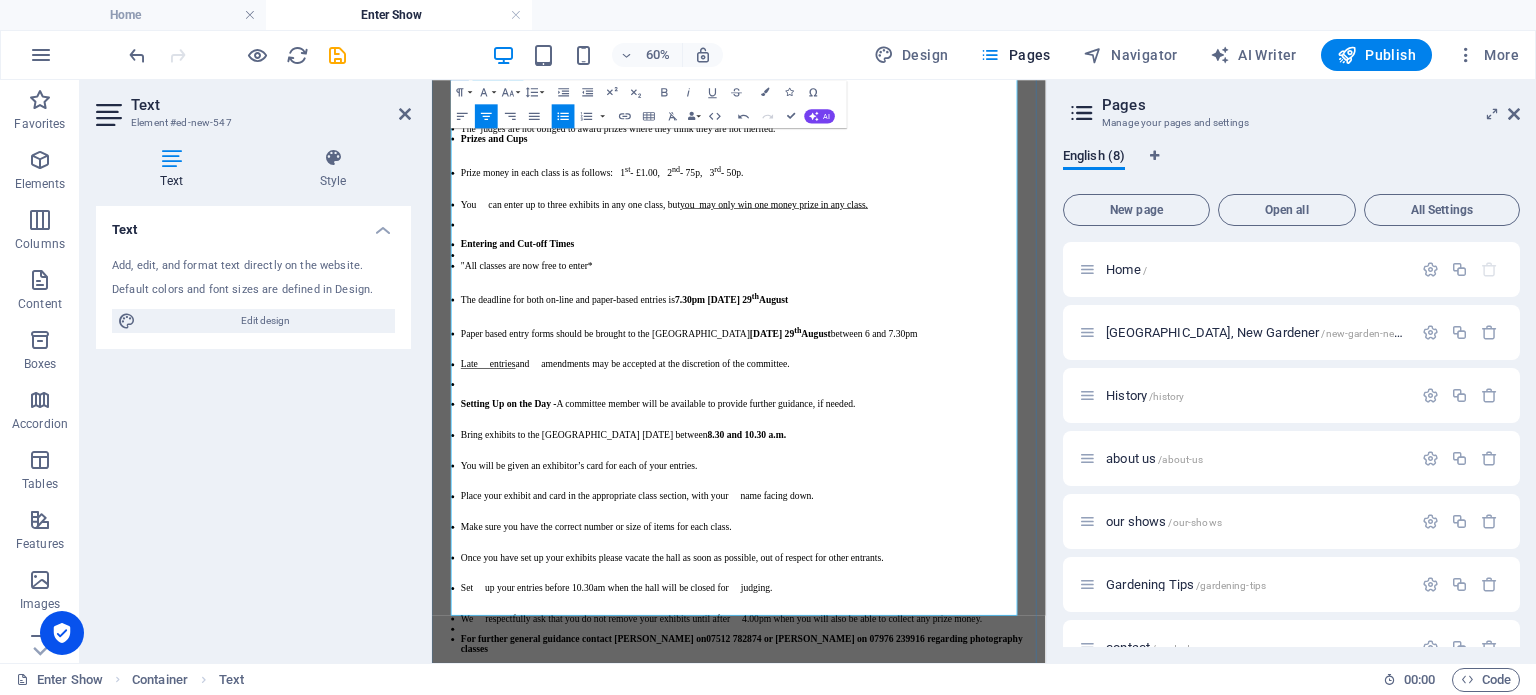 click on "Place your exhibit and card in the appropriate class section, with your     name facing down." at bounding box center [963, 774] 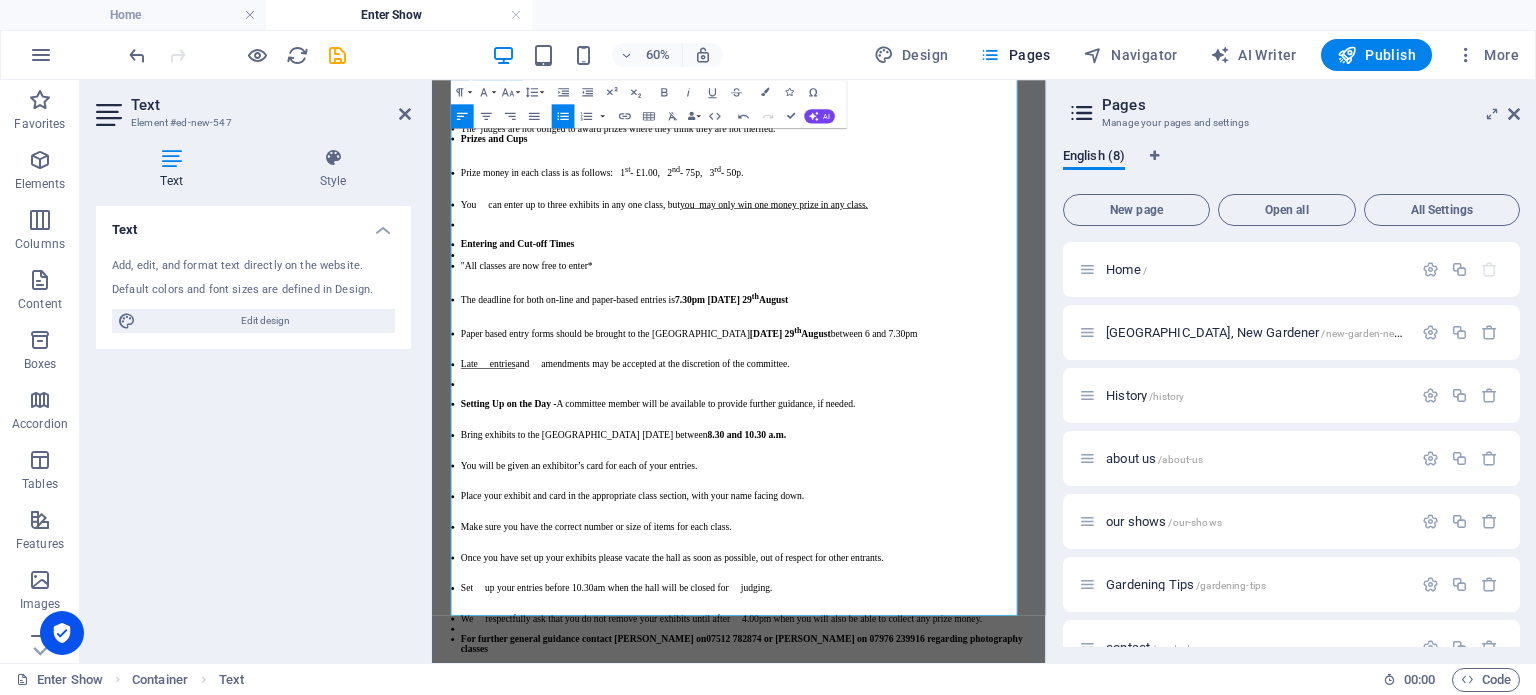 click on "Set     up your entries before 10.30am when the hall will be closed for     judging." at bounding box center (963, 927) 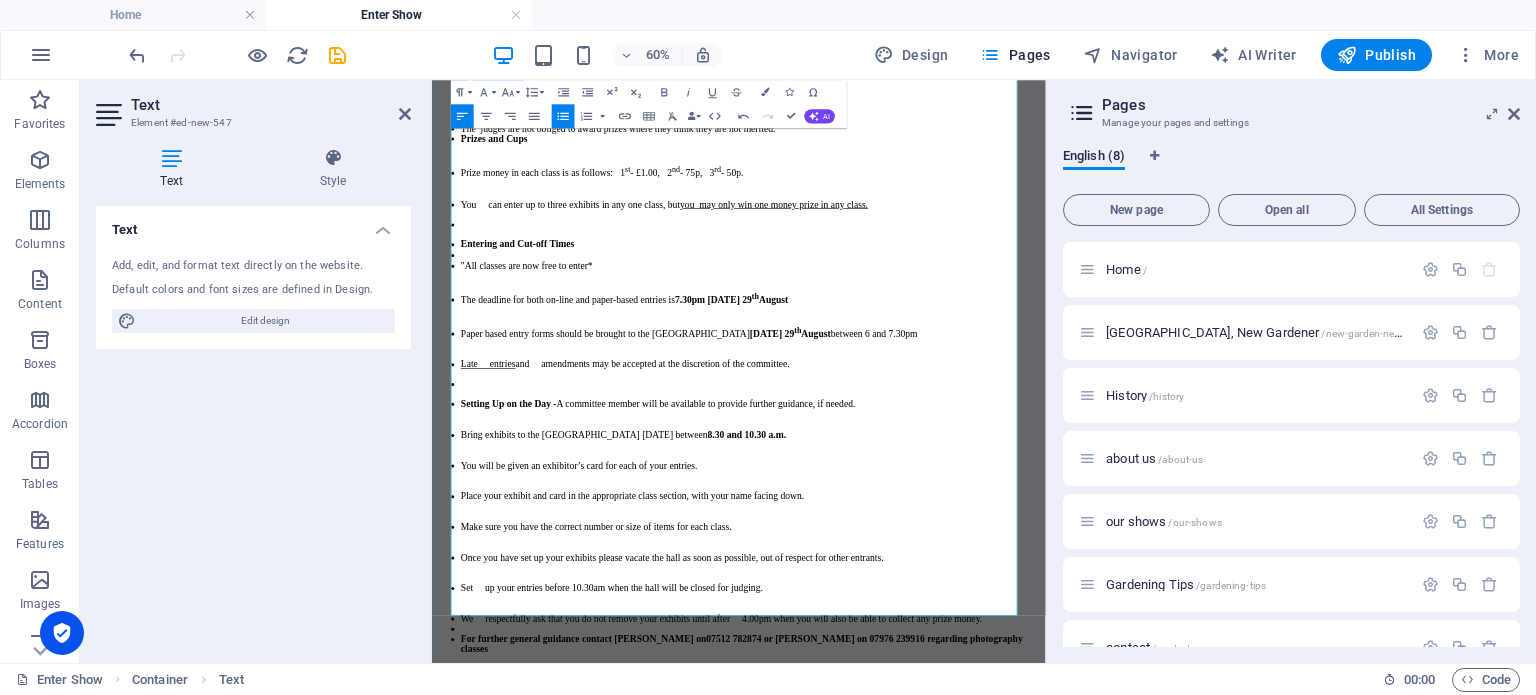 click on "We     respectfully ask that you do not remove your exhibits until after     4.00pm when you will also be able to collect any prize money." at bounding box center [963, 977] 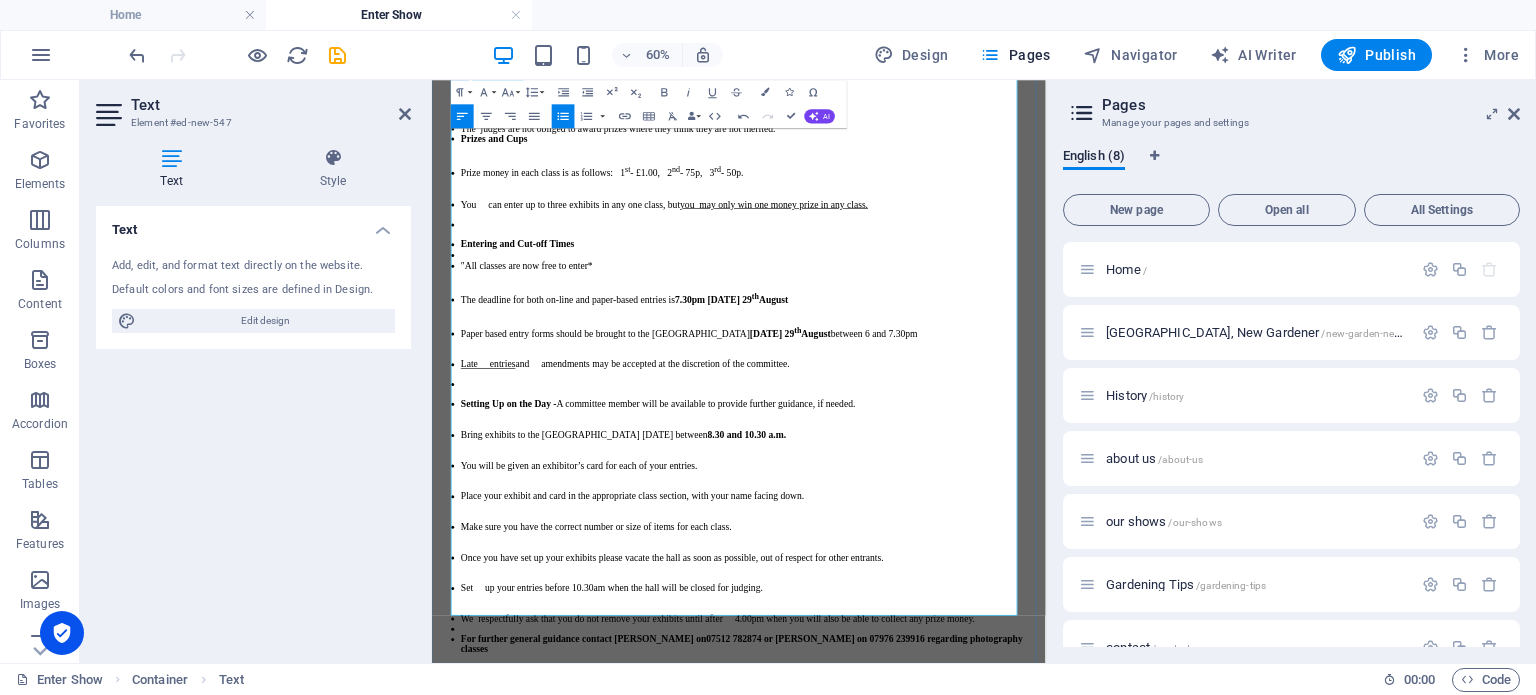 click on "We  respectfully ask that you do not remove your exhibits until after     4.00pm when you will also be able to collect any prize money." at bounding box center (963, 978) 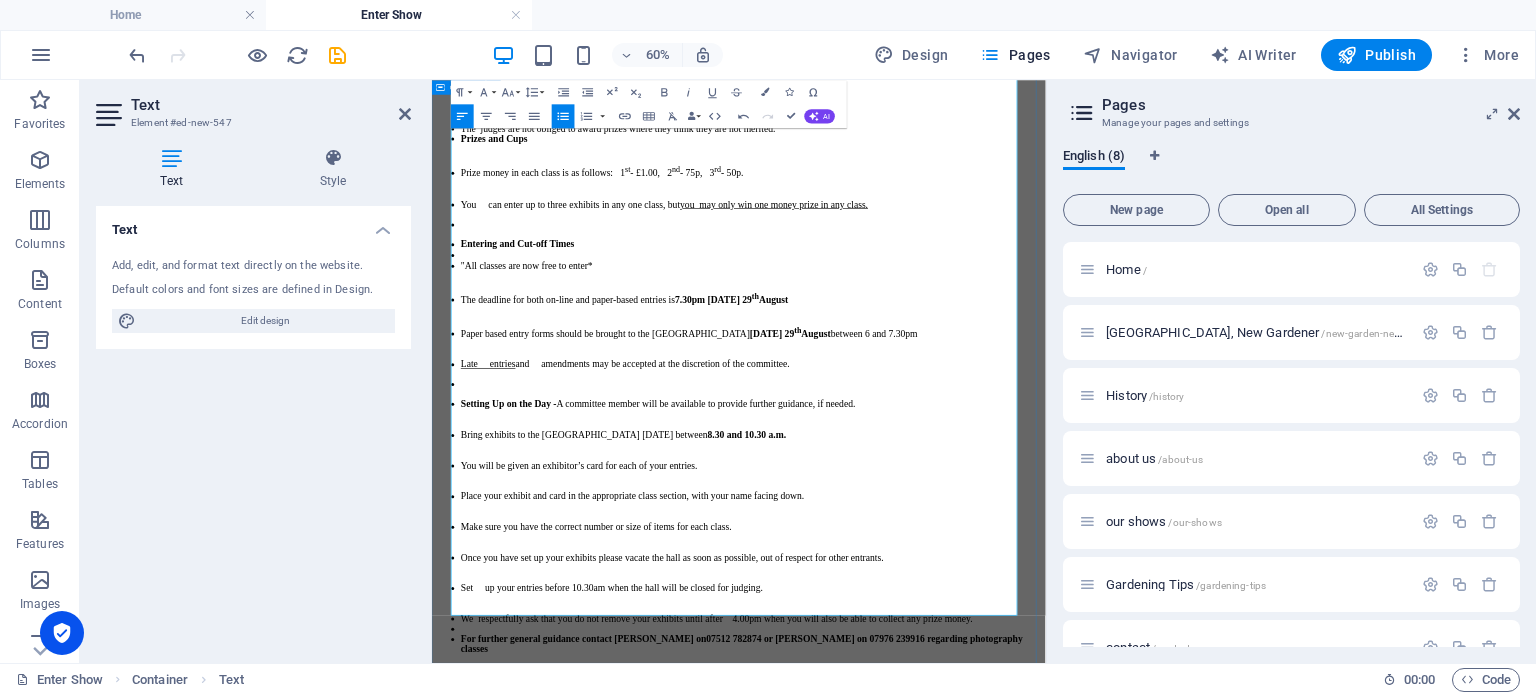 scroll, scrollTop: 824, scrollLeft: 0, axis: vertical 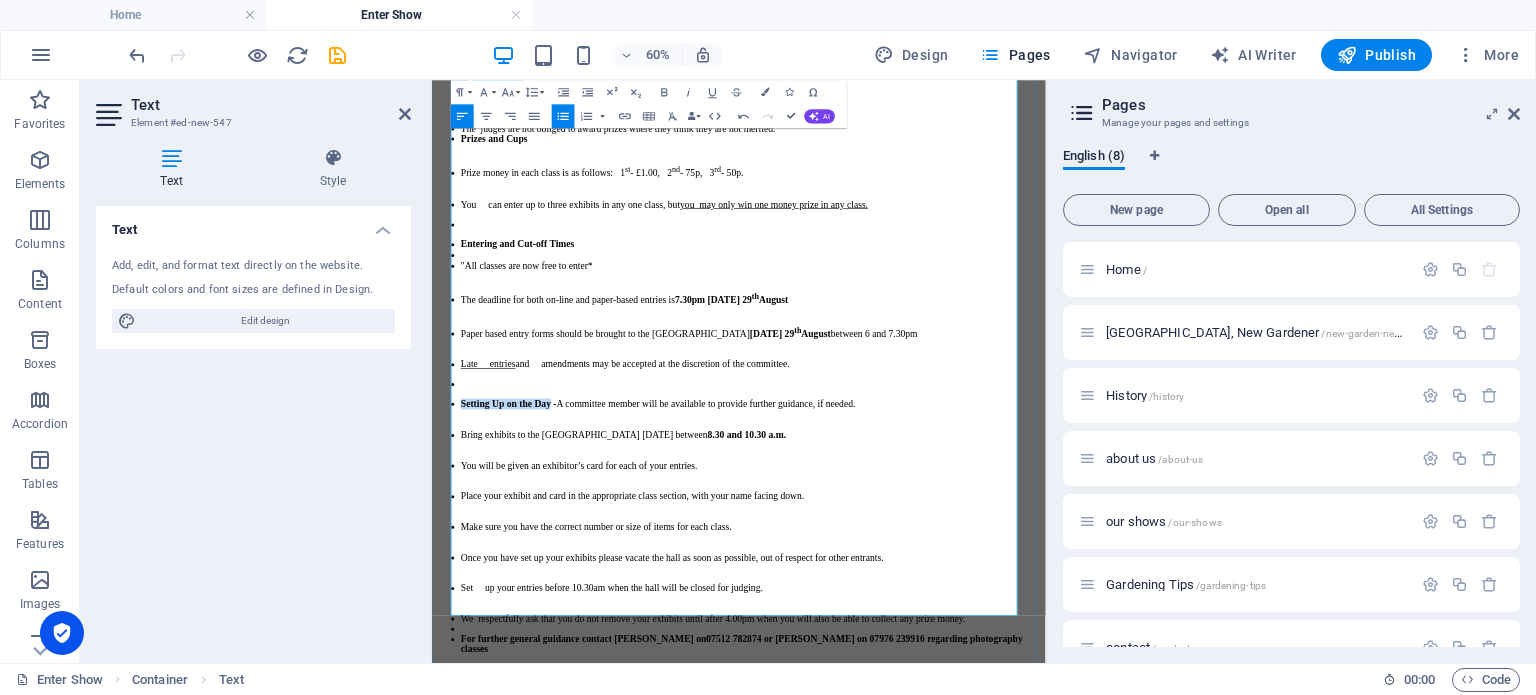 drag, startPoint x: 647, startPoint y: 470, endPoint x: 467, endPoint y: 473, distance: 180.025 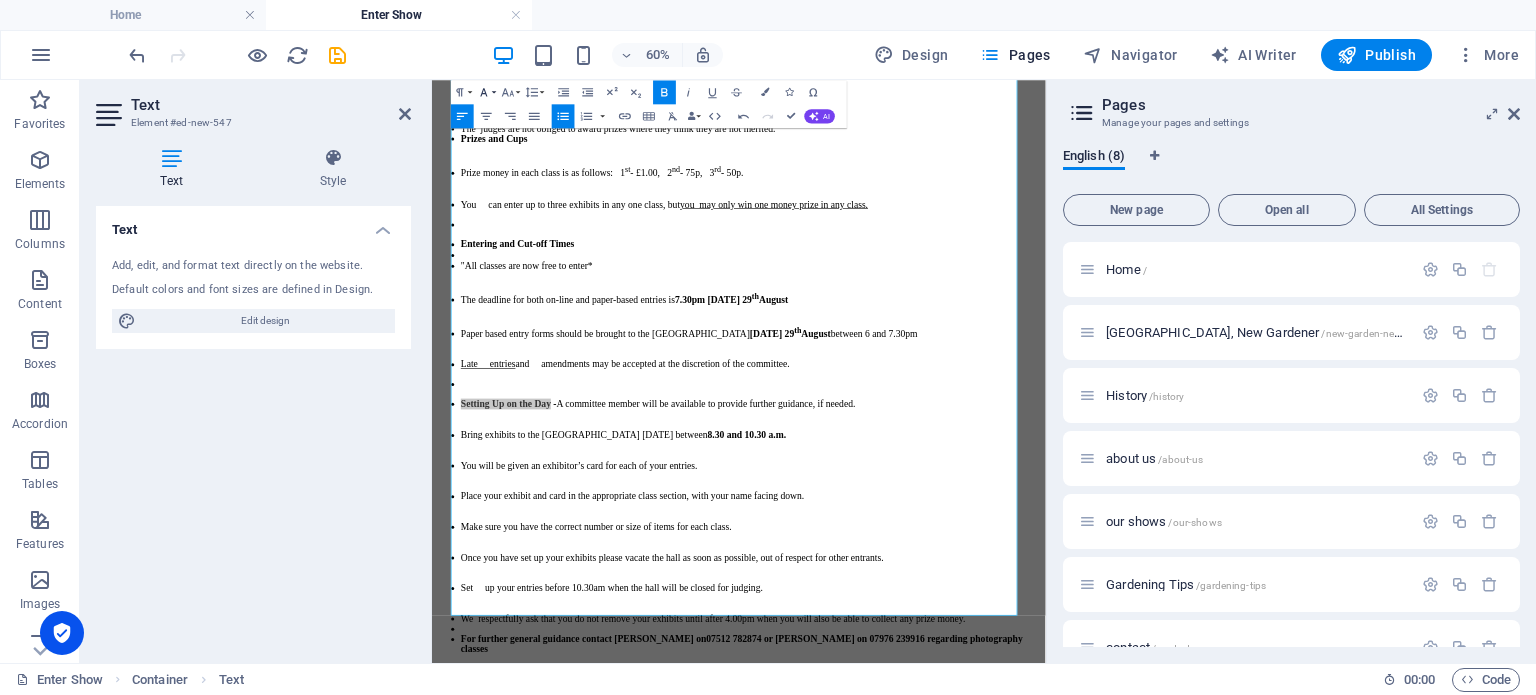 click 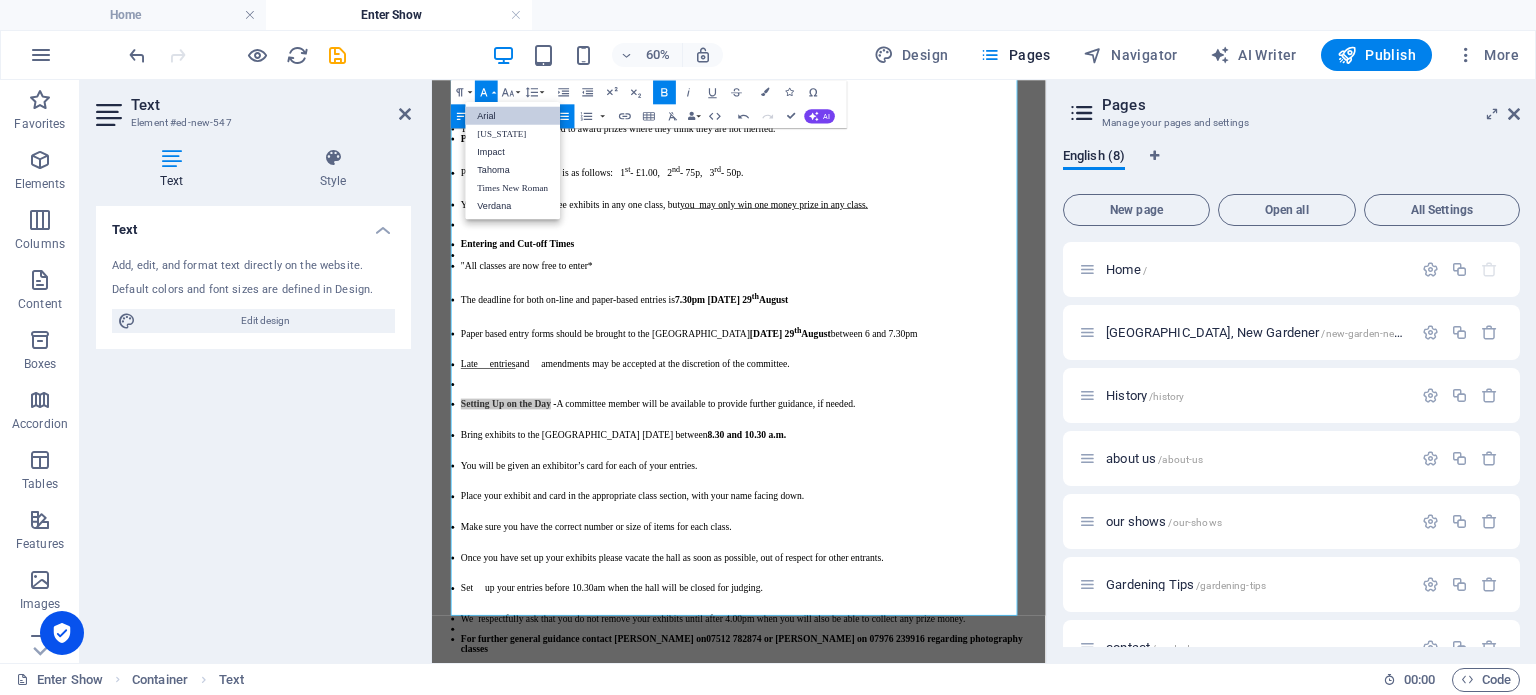 scroll, scrollTop: 0, scrollLeft: 0, axis: both 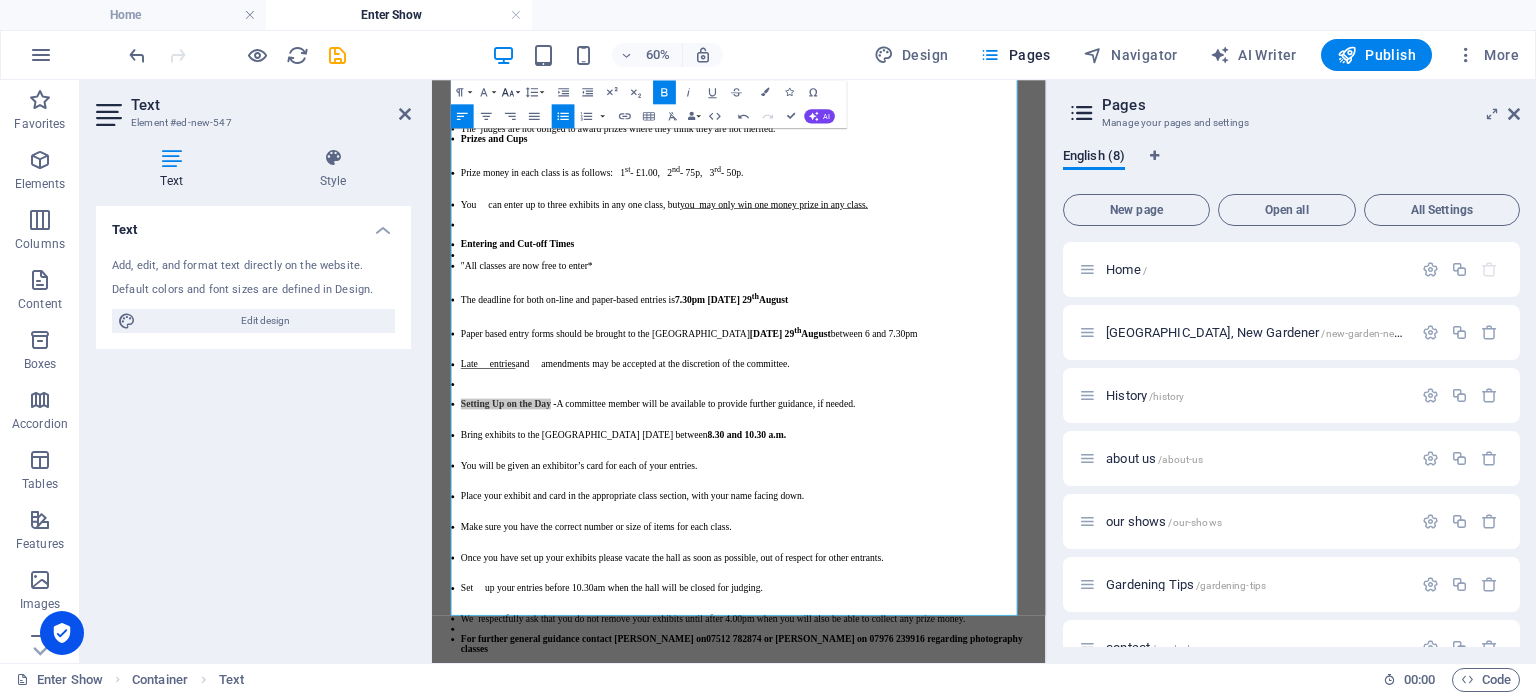 click 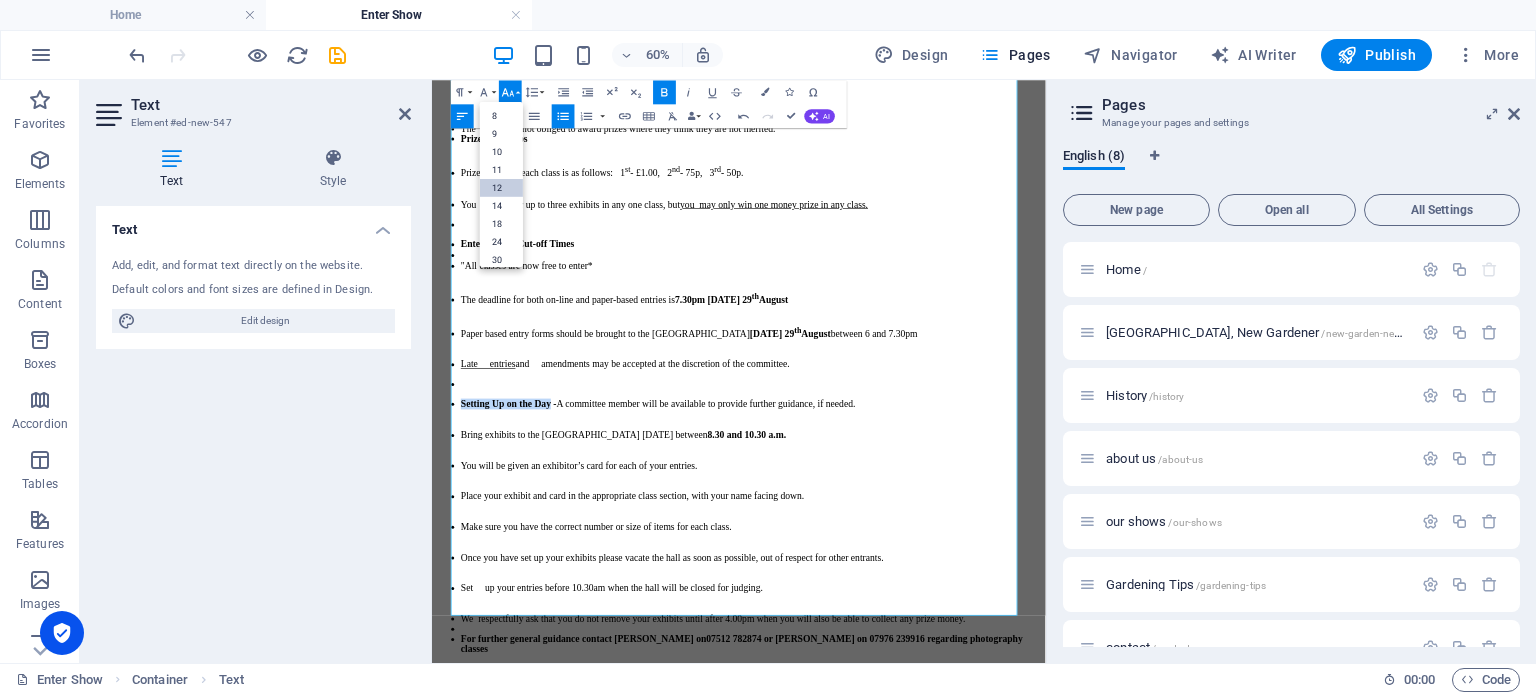 click on "12" at bounding box center (501, 187) 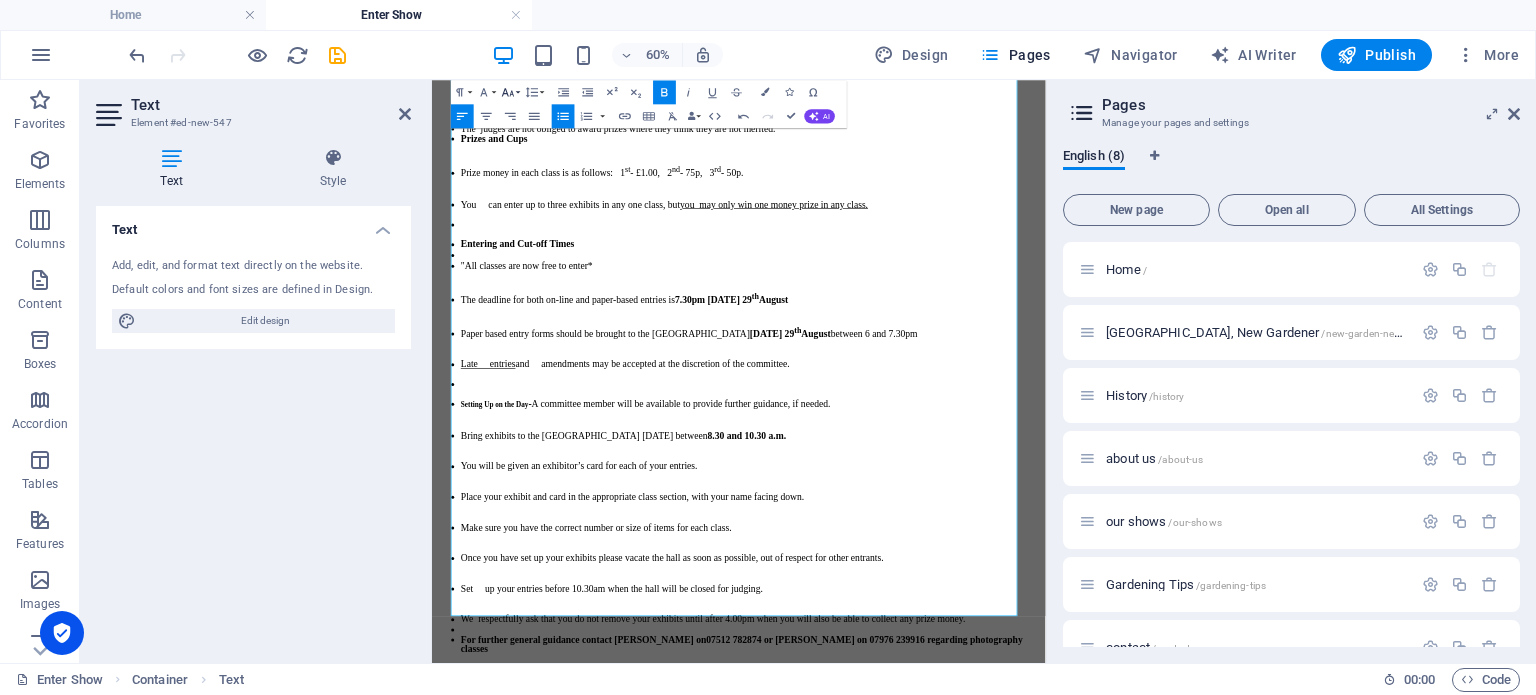 click on "Font Size" at bounding box center [510, 92] 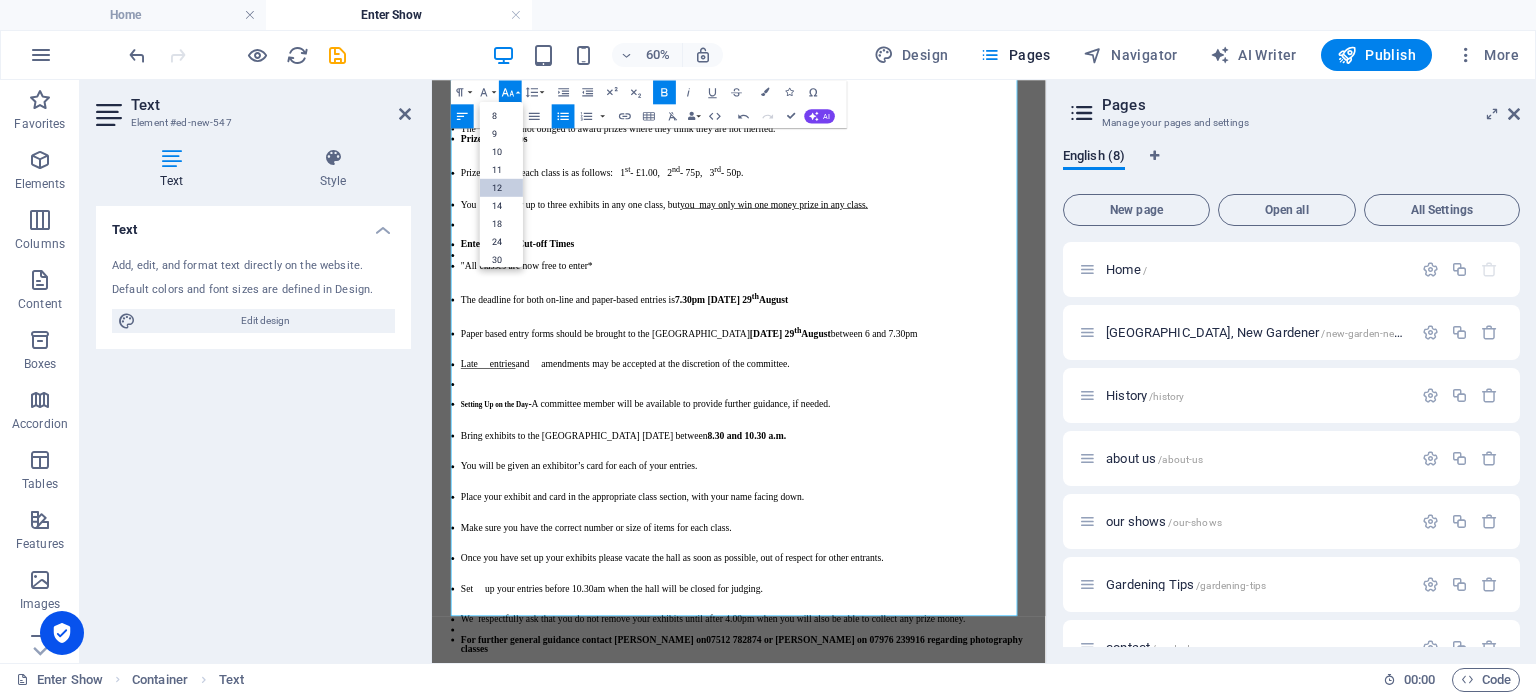 scroll, scrollTop: 143, scrollLeft: 0, axis: vertical 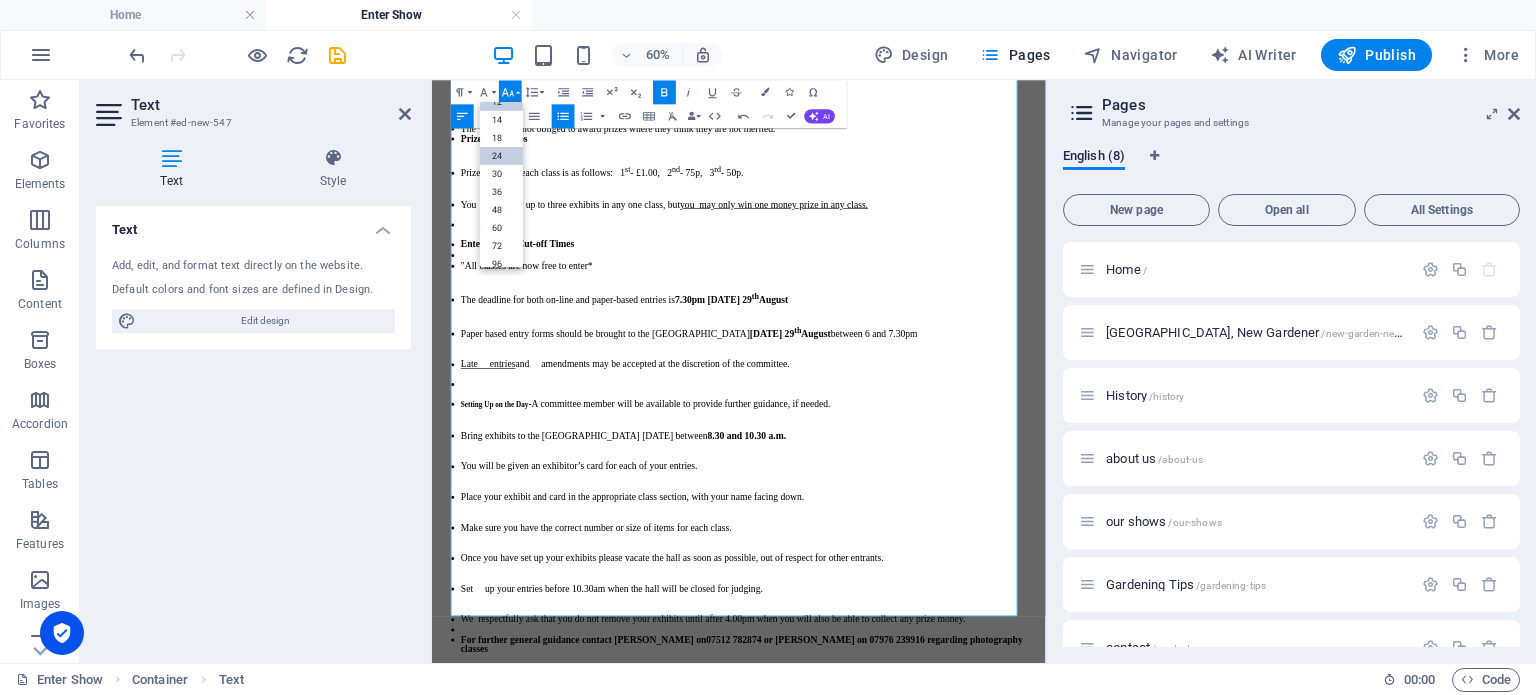 click on "24" at bounding box center (501, 156) 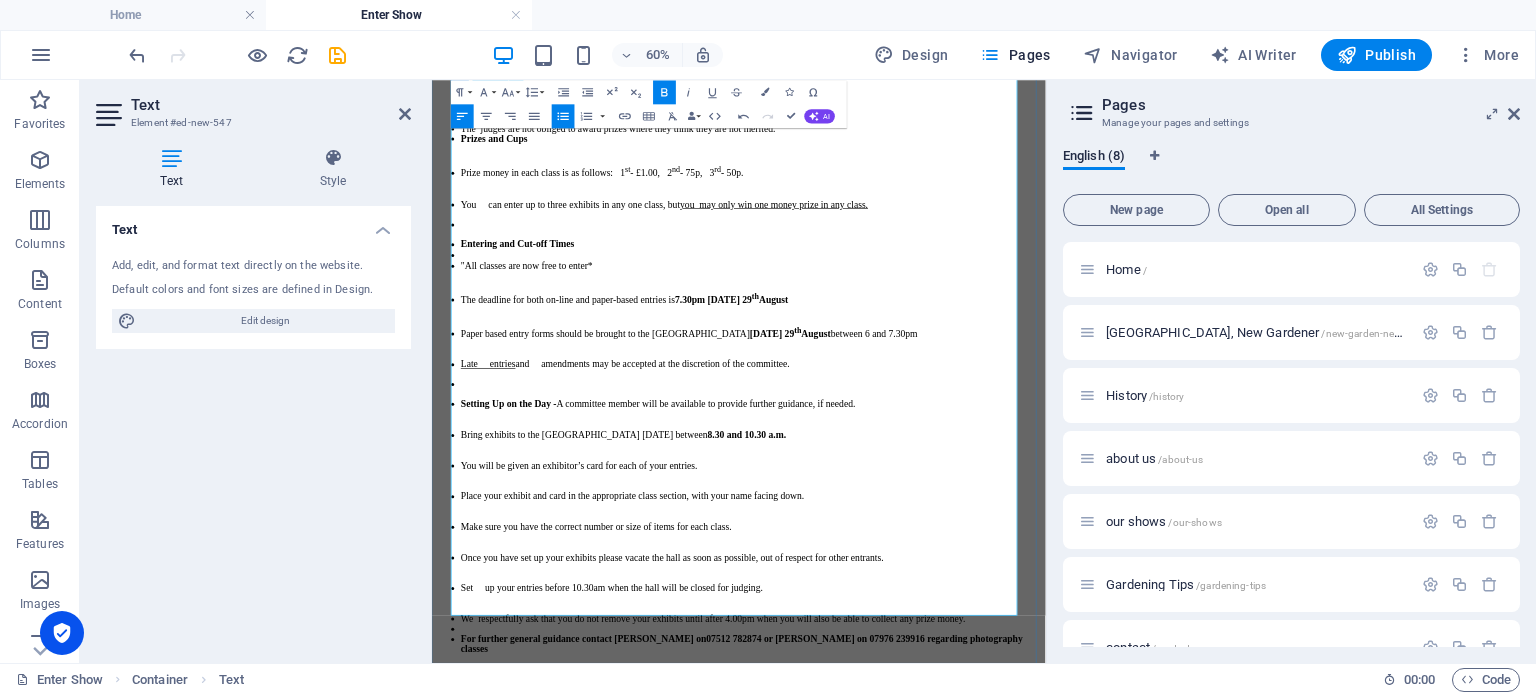 click on "Setting Up on the Day -" at bounding box center (560, 619) 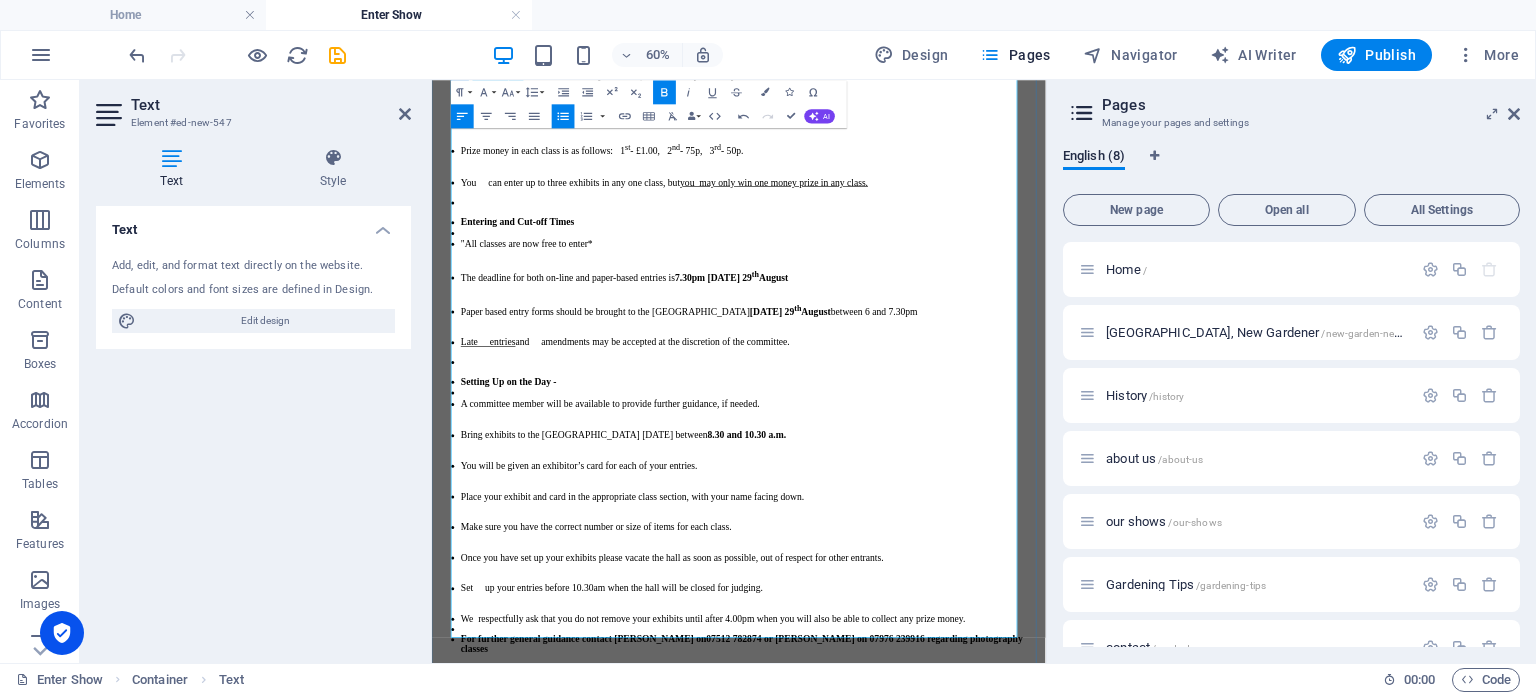 drag, startPoint x: 1025, startPoint y: 502, endPoint x: 1070, endPoint y: 514, distance: 46.572525 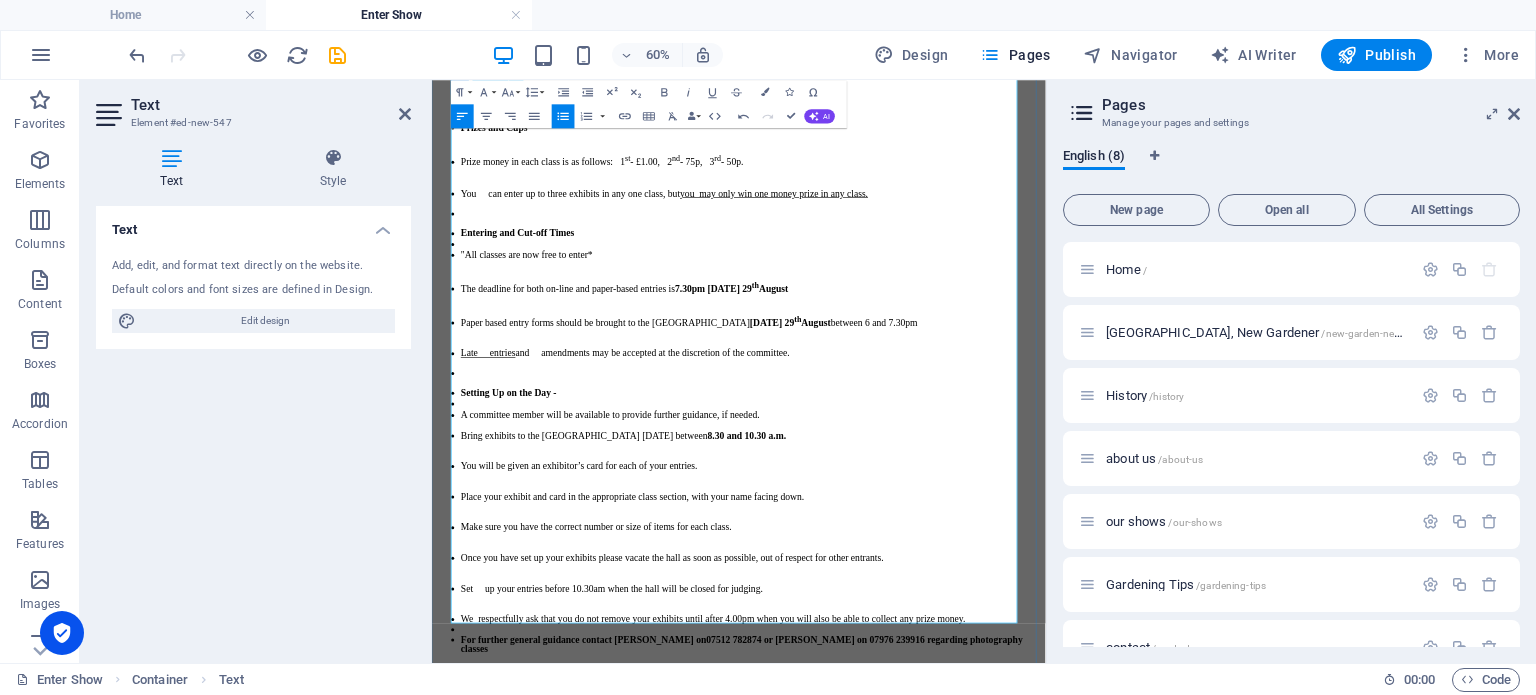 click on "You will be given an exhibitor’s card for each of your entries." at bounding box center (963, 723) 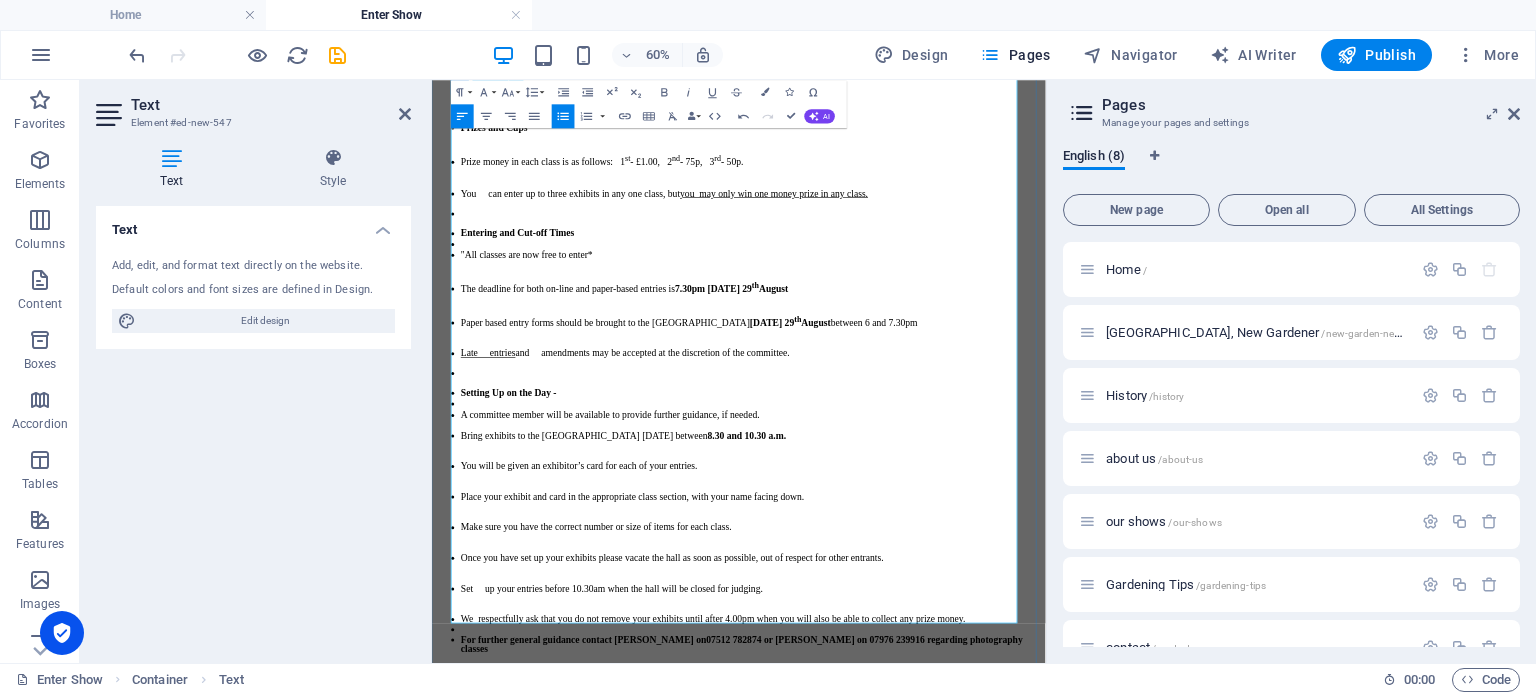 click on "Bring exhibits to the [GEOGRAPHIC_DATA] [DATE] between  8.30 and 10.30 a.m." at bounding box center (963, 672) 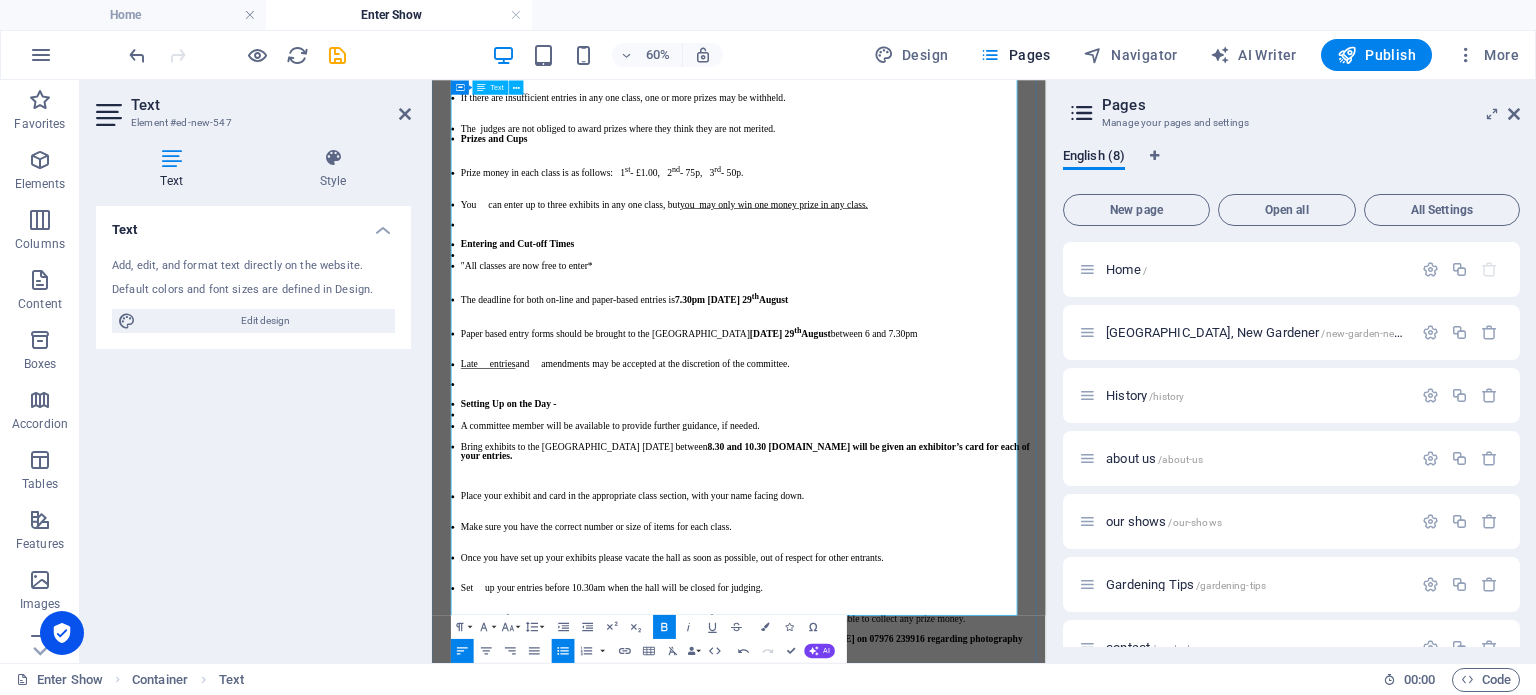 scroll, scrollTop: 824, scrollLeft: 0, axis: vertical 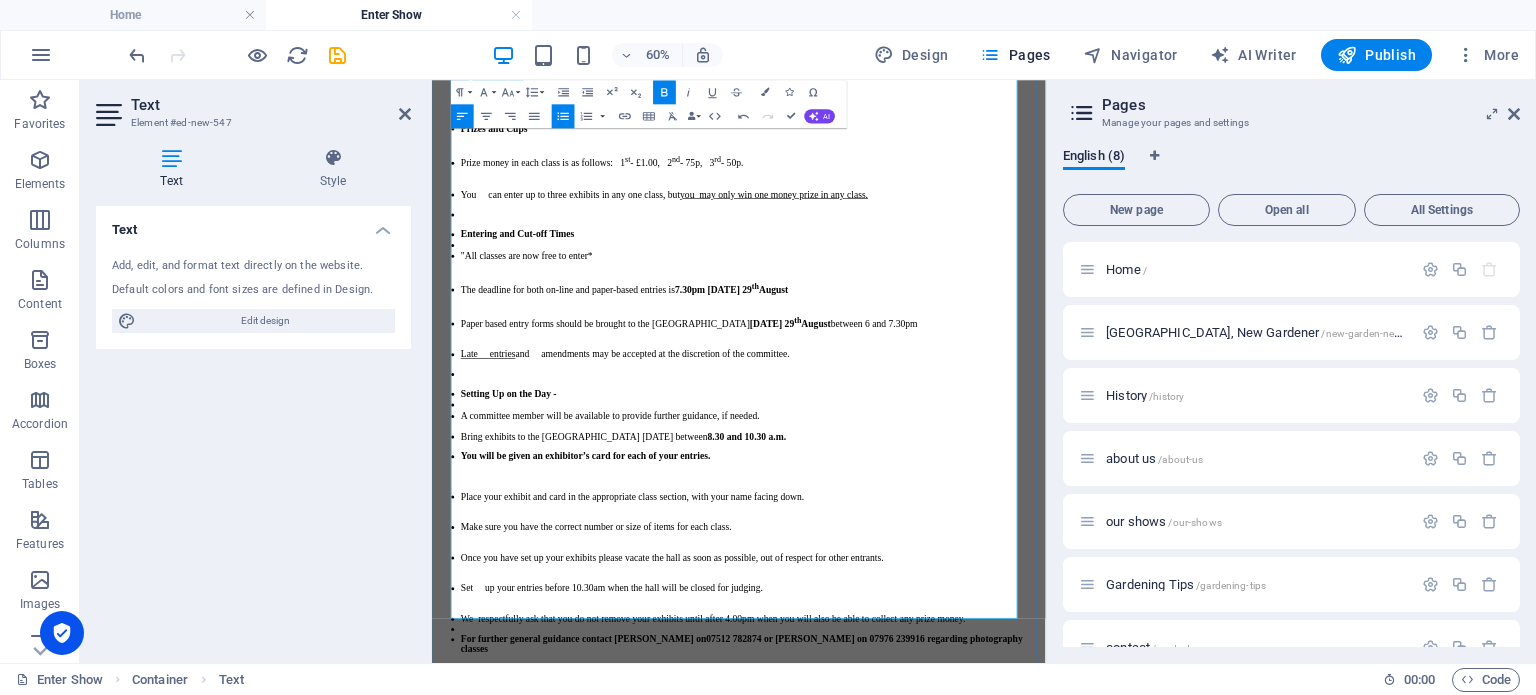 click on "You will be given an exhibitor’s card for each of your entries." at bounding box center (963, 715) 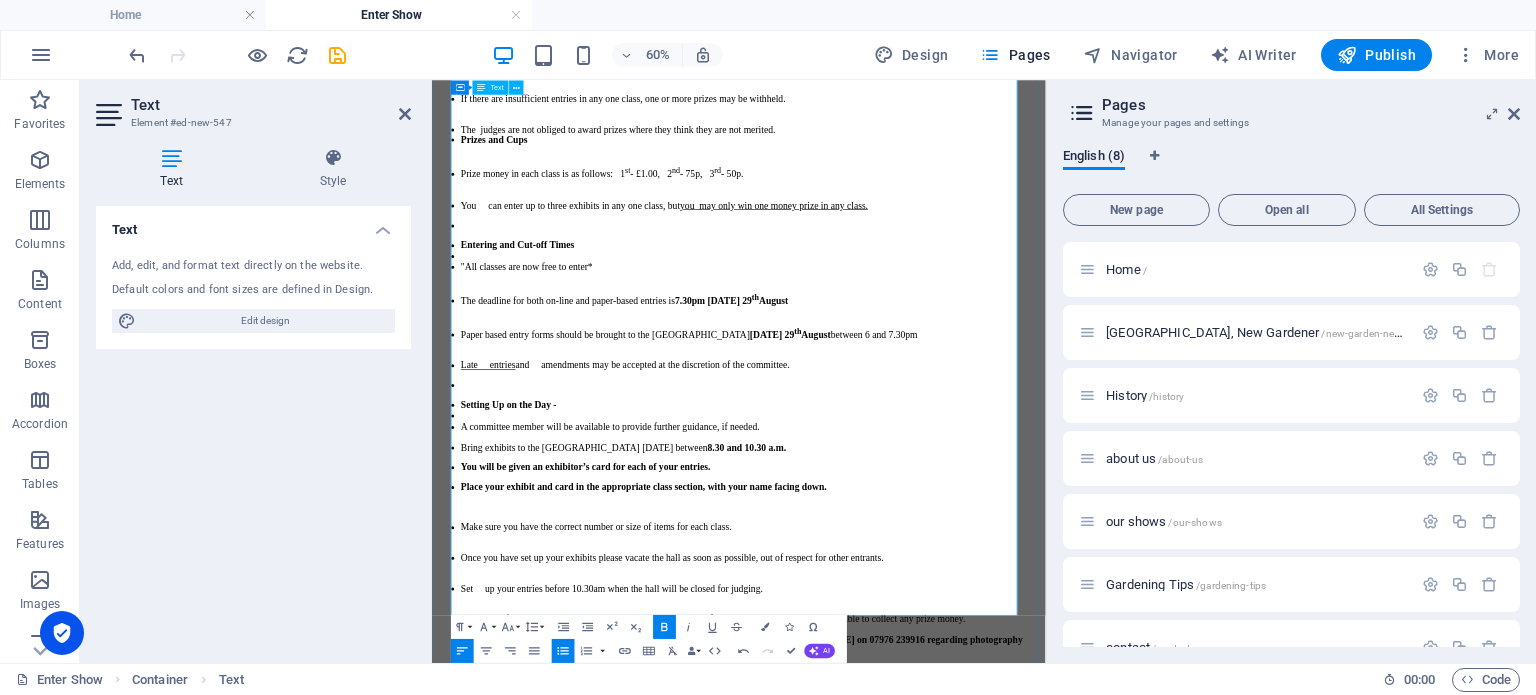 scroll, scrollTop: 805, scrollLeft: 0, axis: vertical 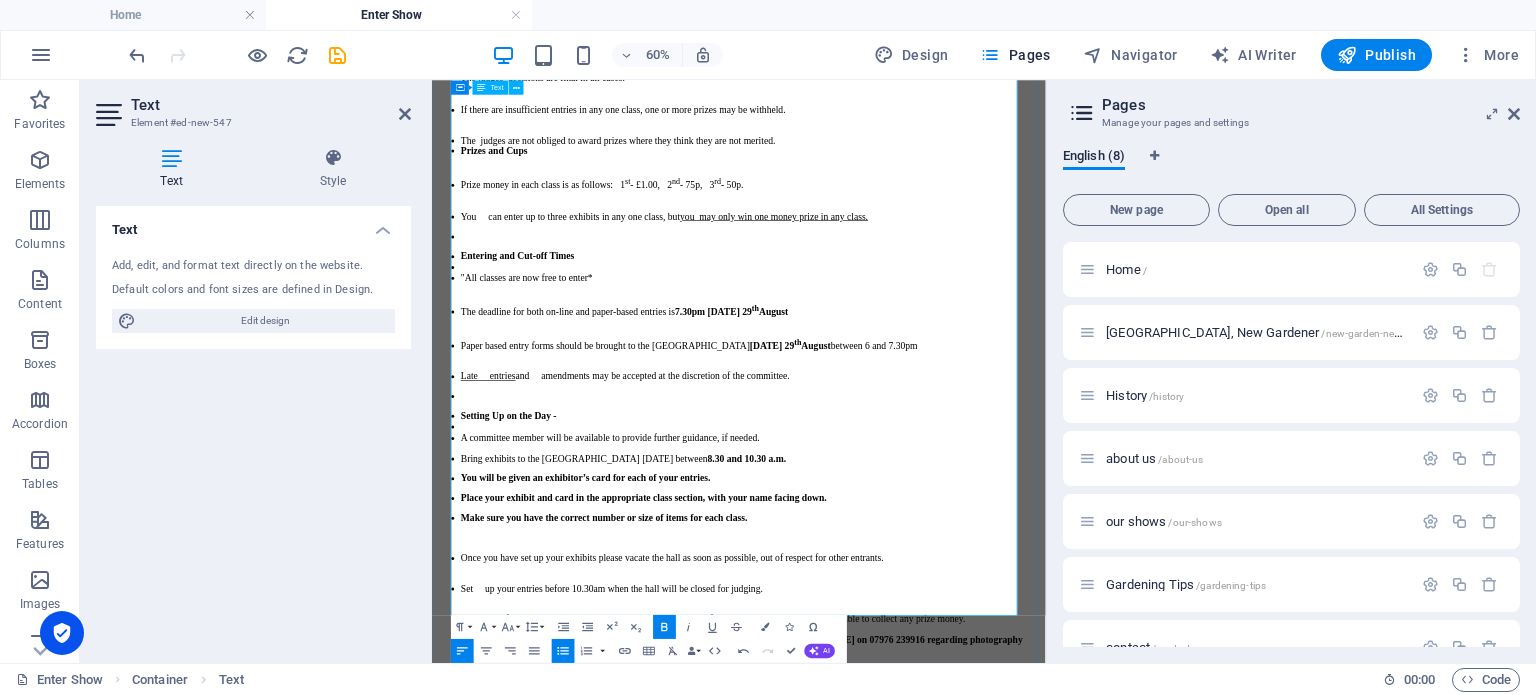 click on "Make sure you have the correct number or size of items for each class." at bounding box center (719, 816) 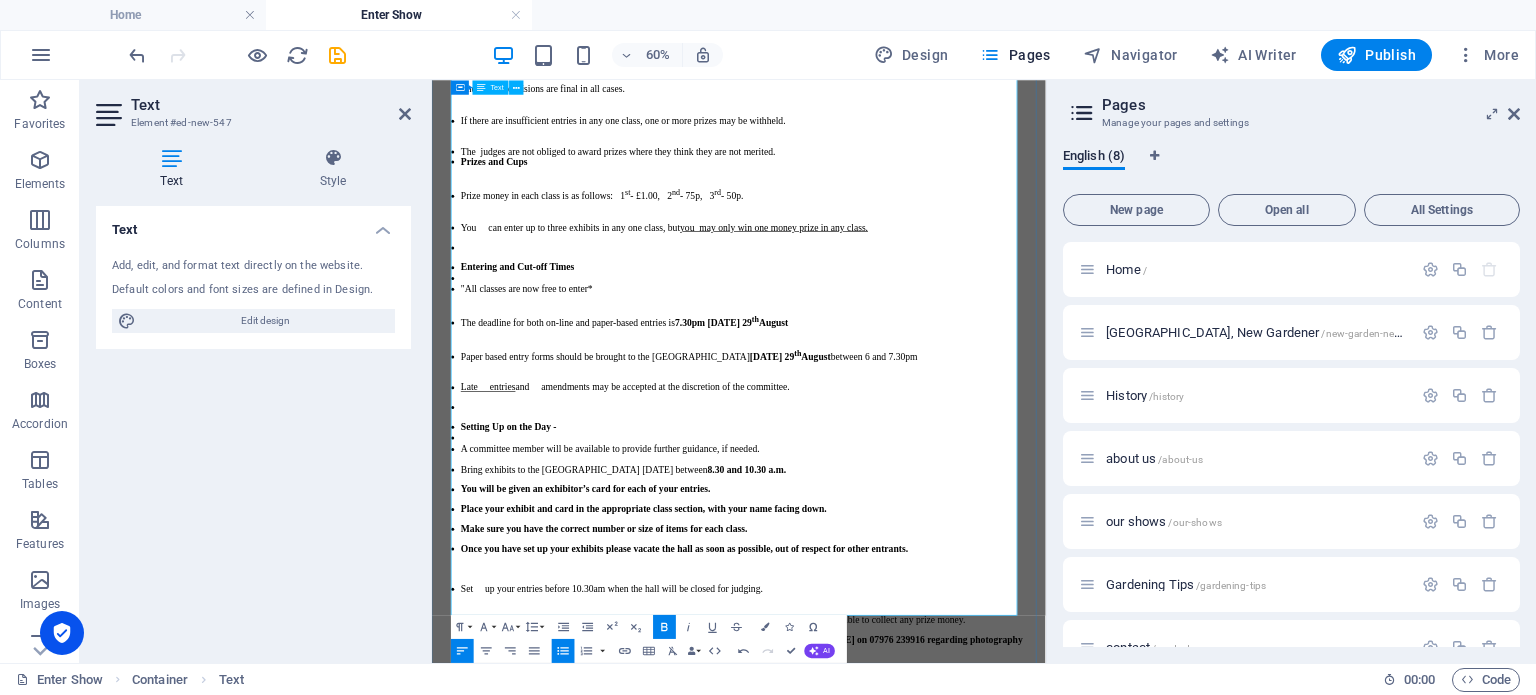 scroll, scrollTop: 757, scrollLeft: 0, axis: vertical 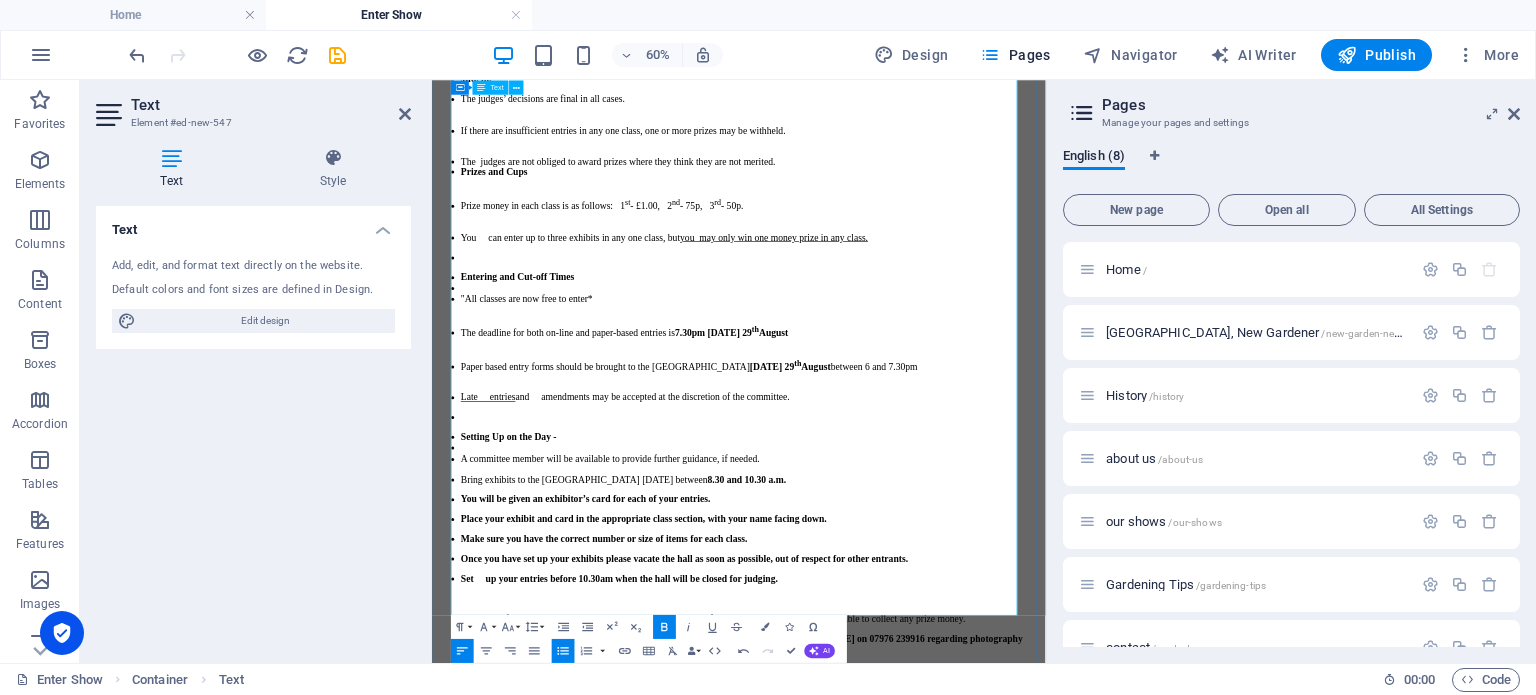 drag, startPoint x: 526, startPoint y: 835, endPoint x: 531, endPoint y: 901, distance: 66.189125 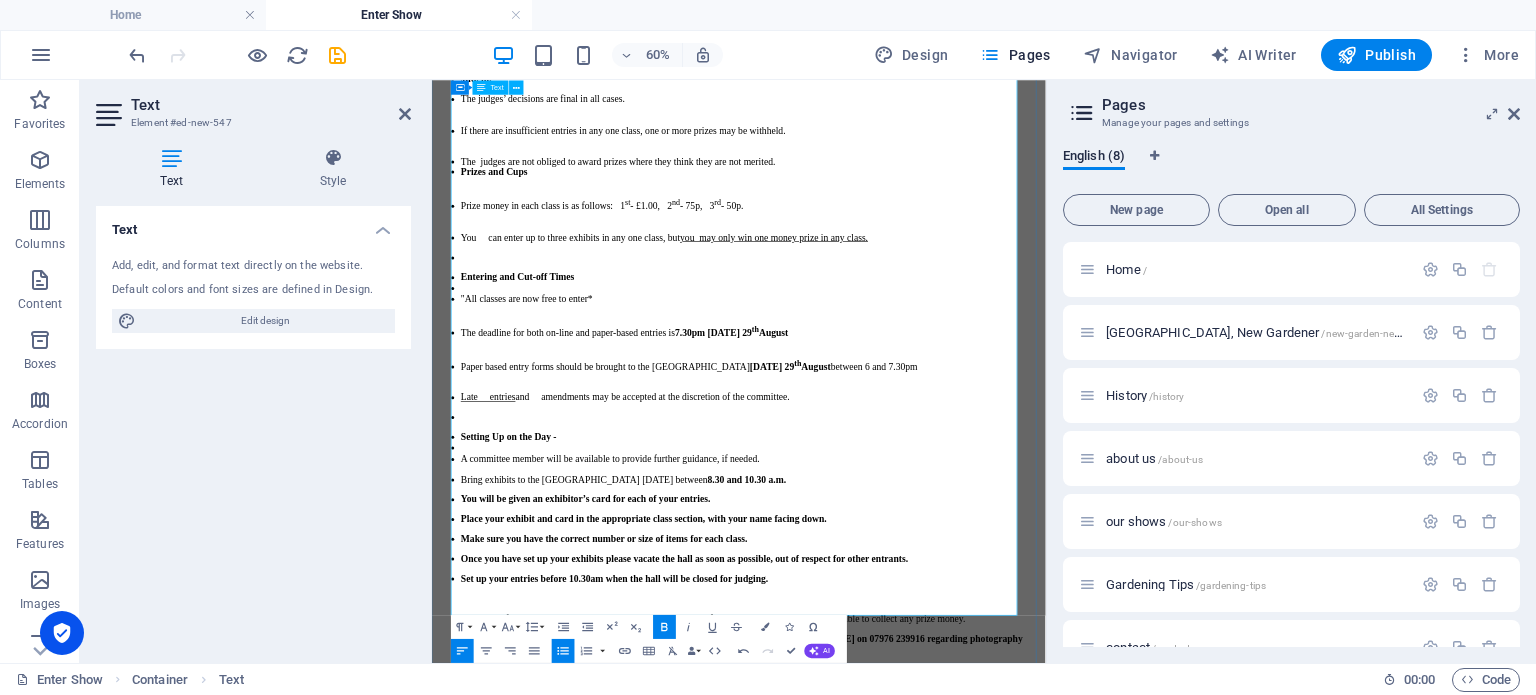 click on "Set up your entries before 10.30am when the hall will be closed for judging." at bounding box center [963, 919] 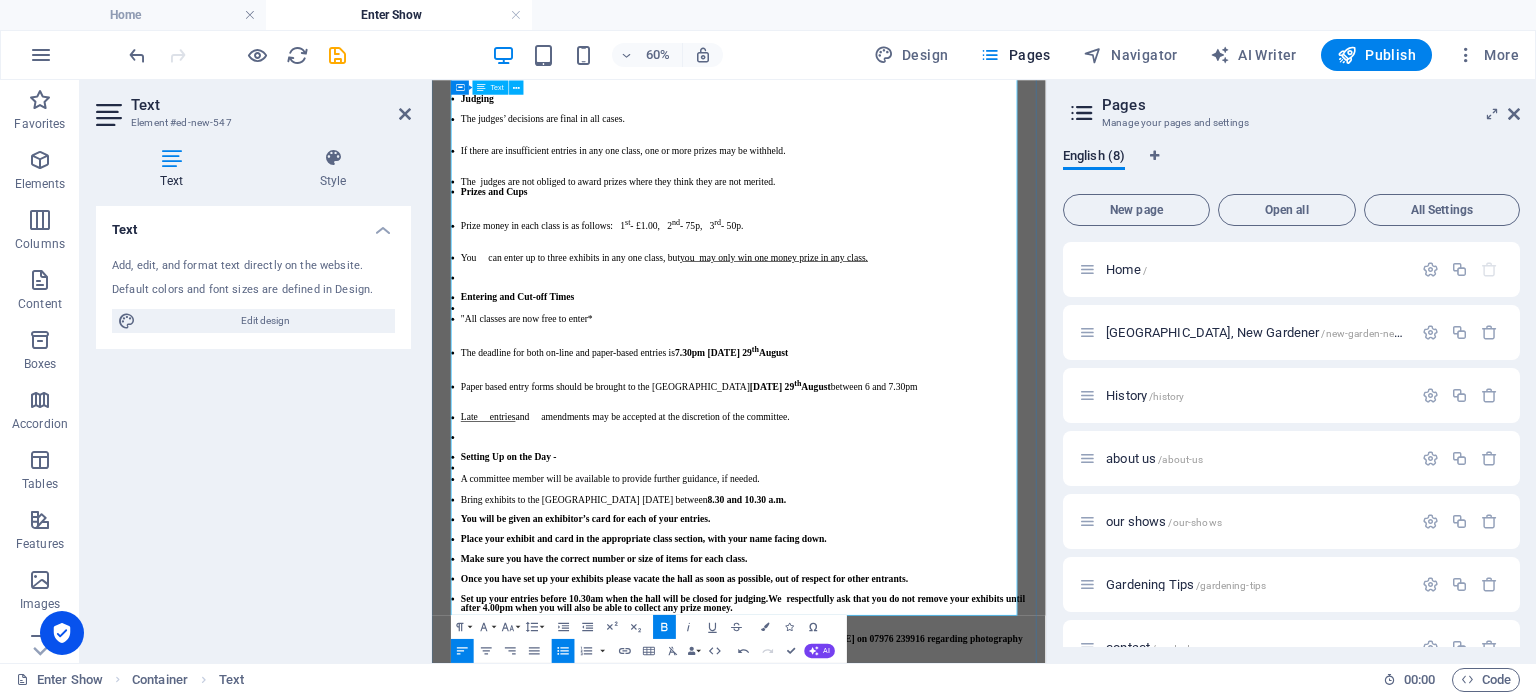 scroll, scrollTop: 733, scrollLeft: 0, axis: vertical 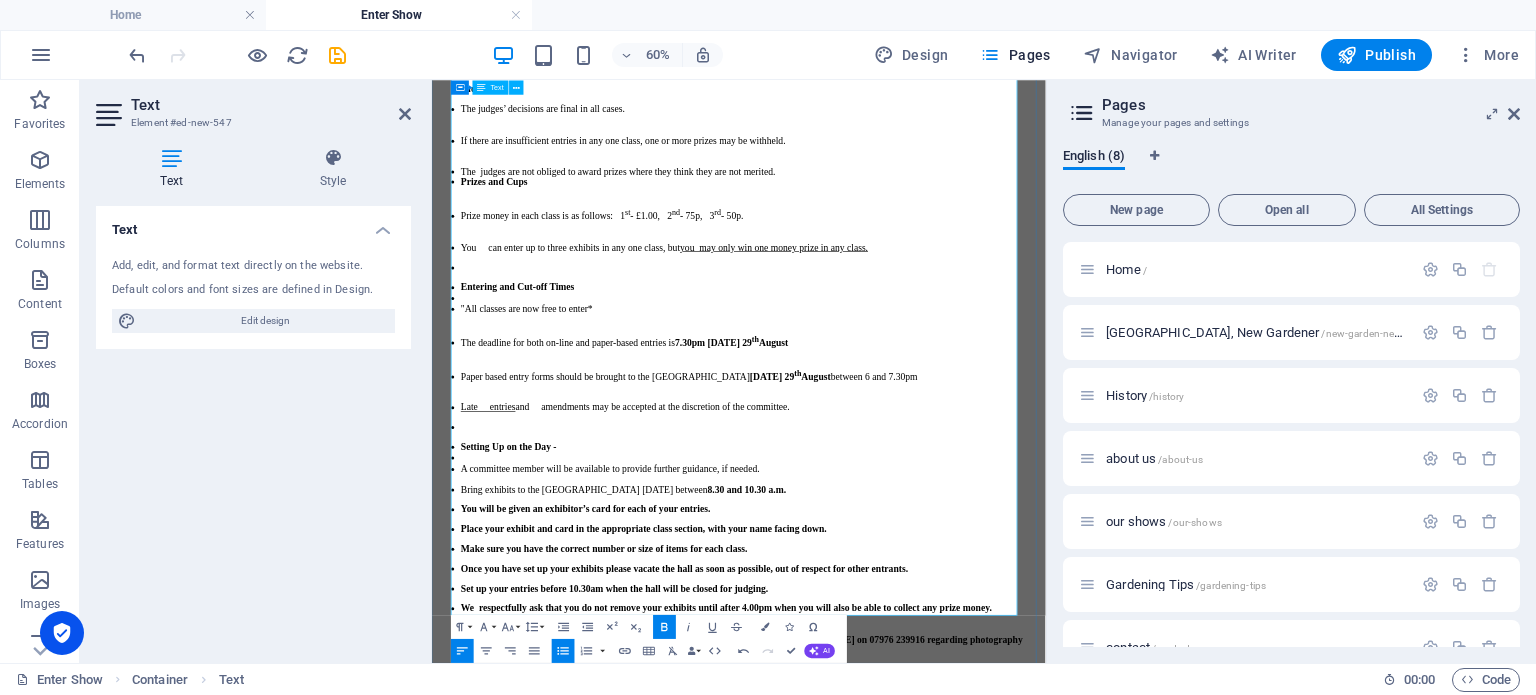 click on "We  respectfully ask that you do not remove your exhibits until after 4.00pm when you will also be able to collect any prize money." at bounding box center [963, 960] 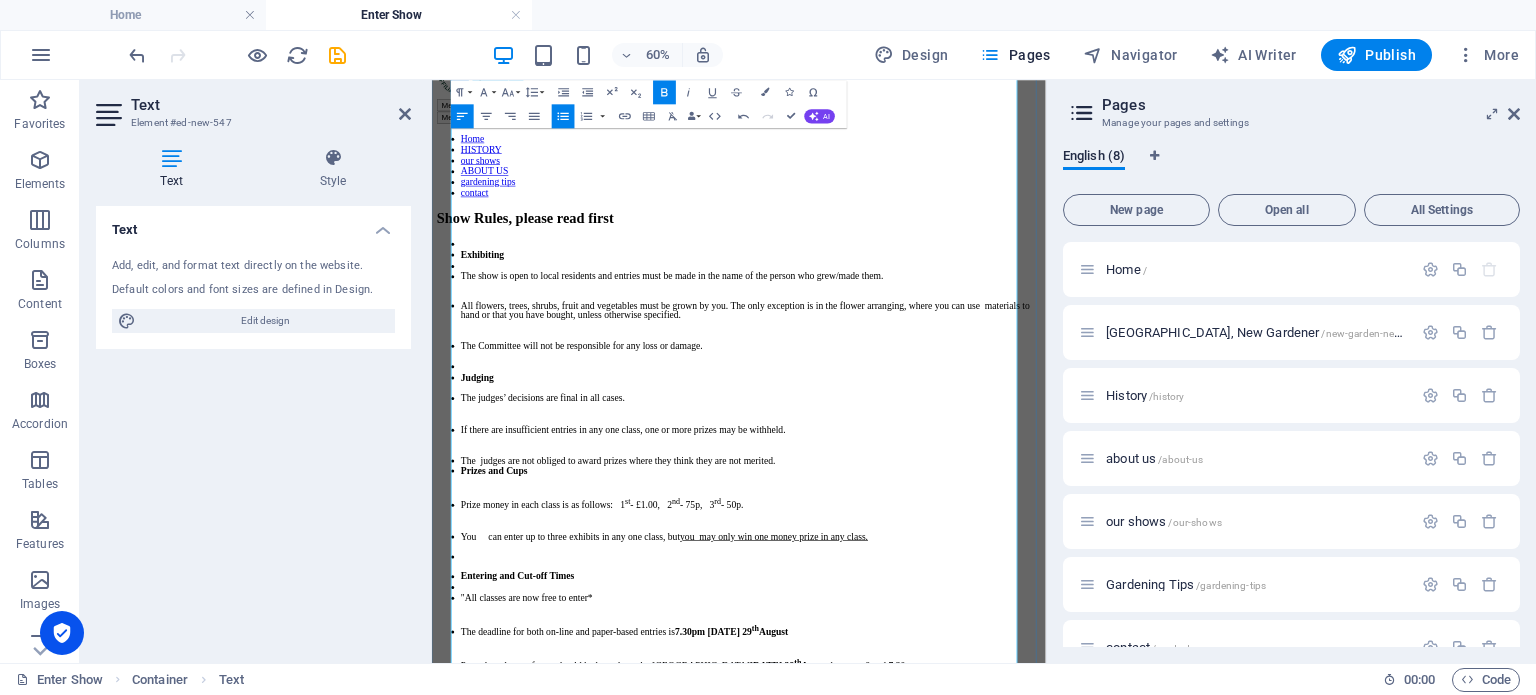 scroll, scrollTop: 33, scrollLeft: 0, axis: vertical 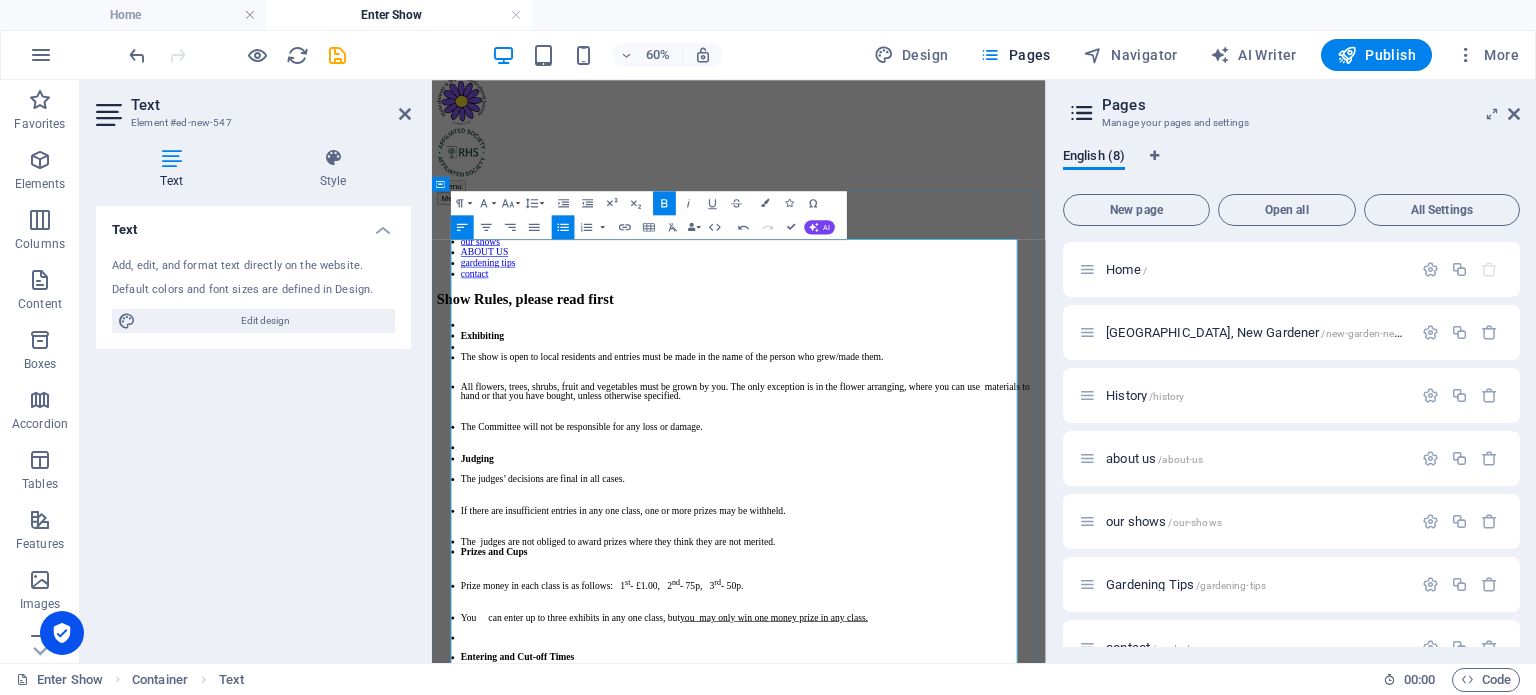 drag, startPoint x: 1270, startPoint y: 413, endPoint x: 1310, endPoint y: 433, distance: 44.72136 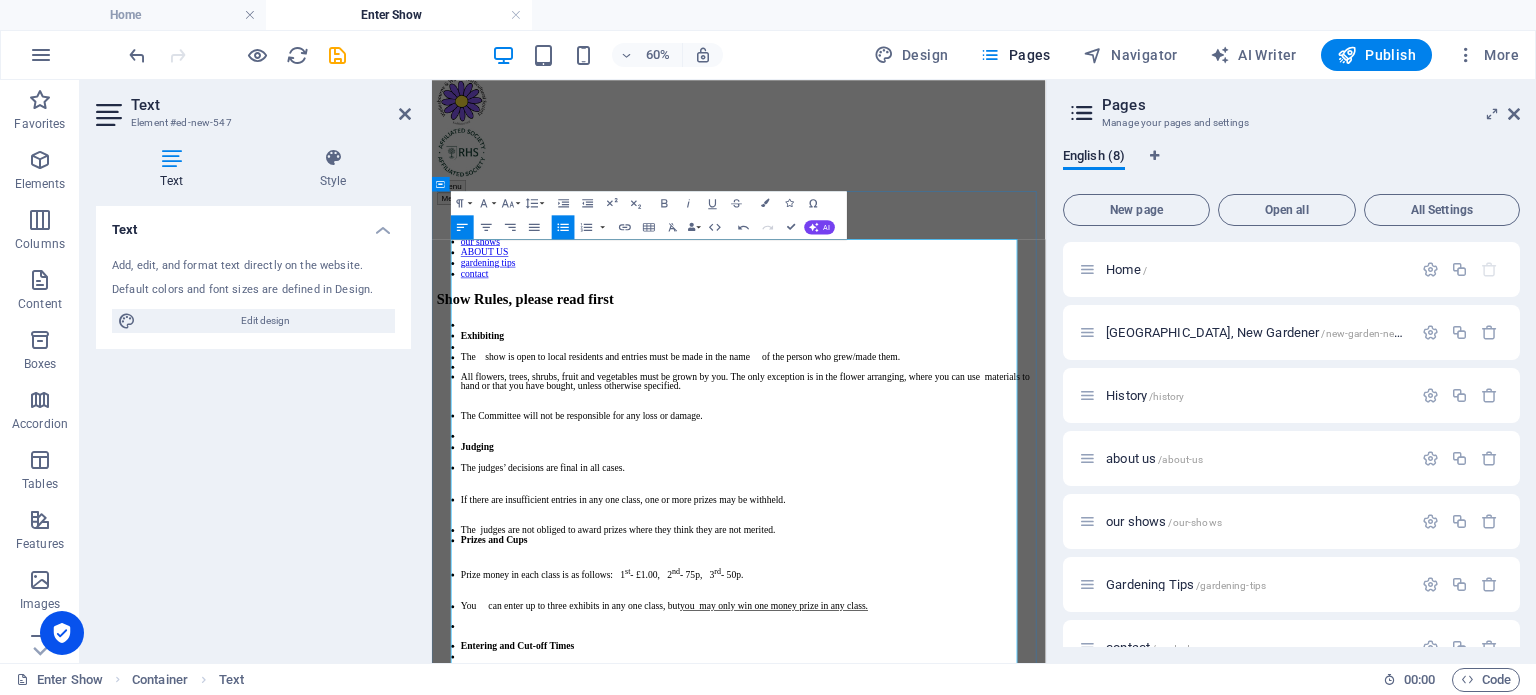 click on "All flowers, trees, shrubs, fruit and vegetables must be grown by you. The only exception is in the flower arranging, where you can use  materials to hand or that you have bought, unless otherwise specified." at bounding box center [963, 589] 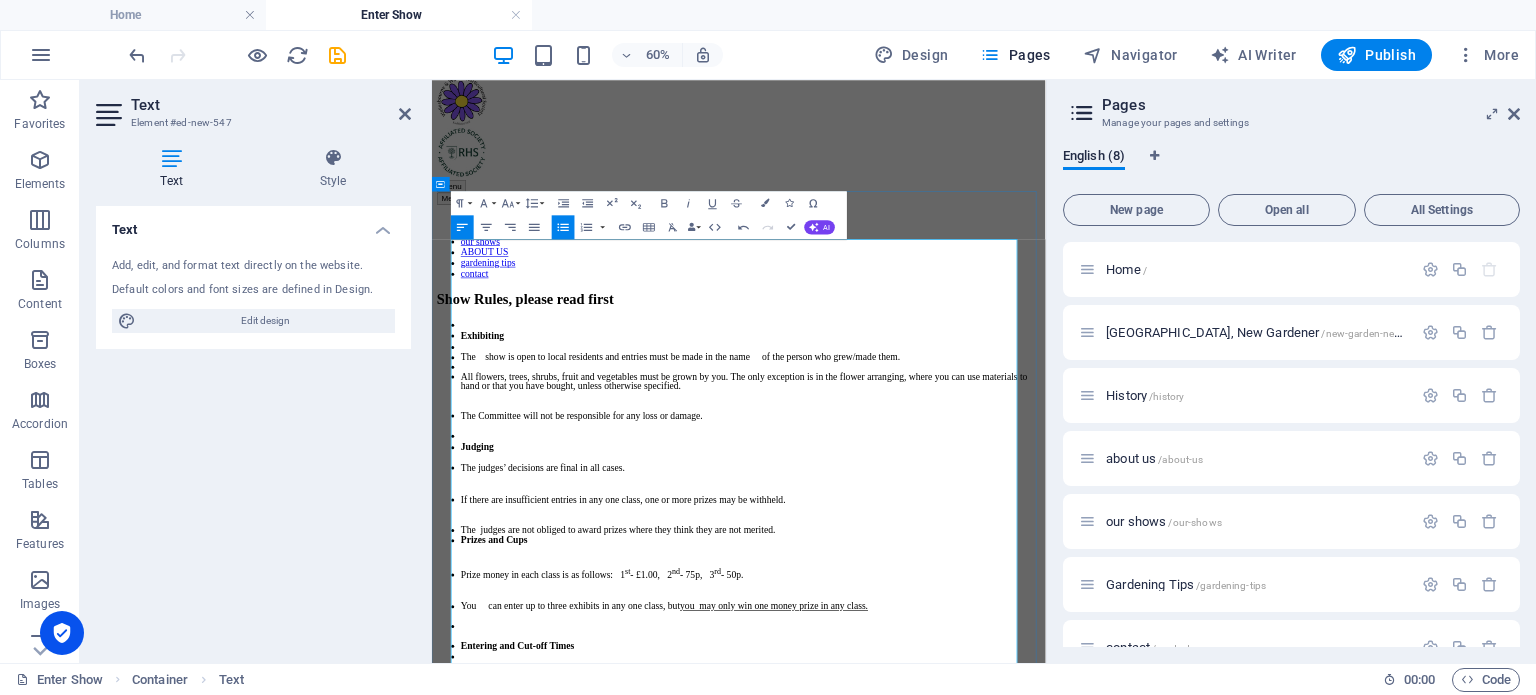 click on "All flowers, trees, shrubs, fruit and vegetables must be grown by you. The only exception is in the flower arranging, where you can use materials to hand or that you have bought, unless otherwise specified." at bounding box center [963, 589] 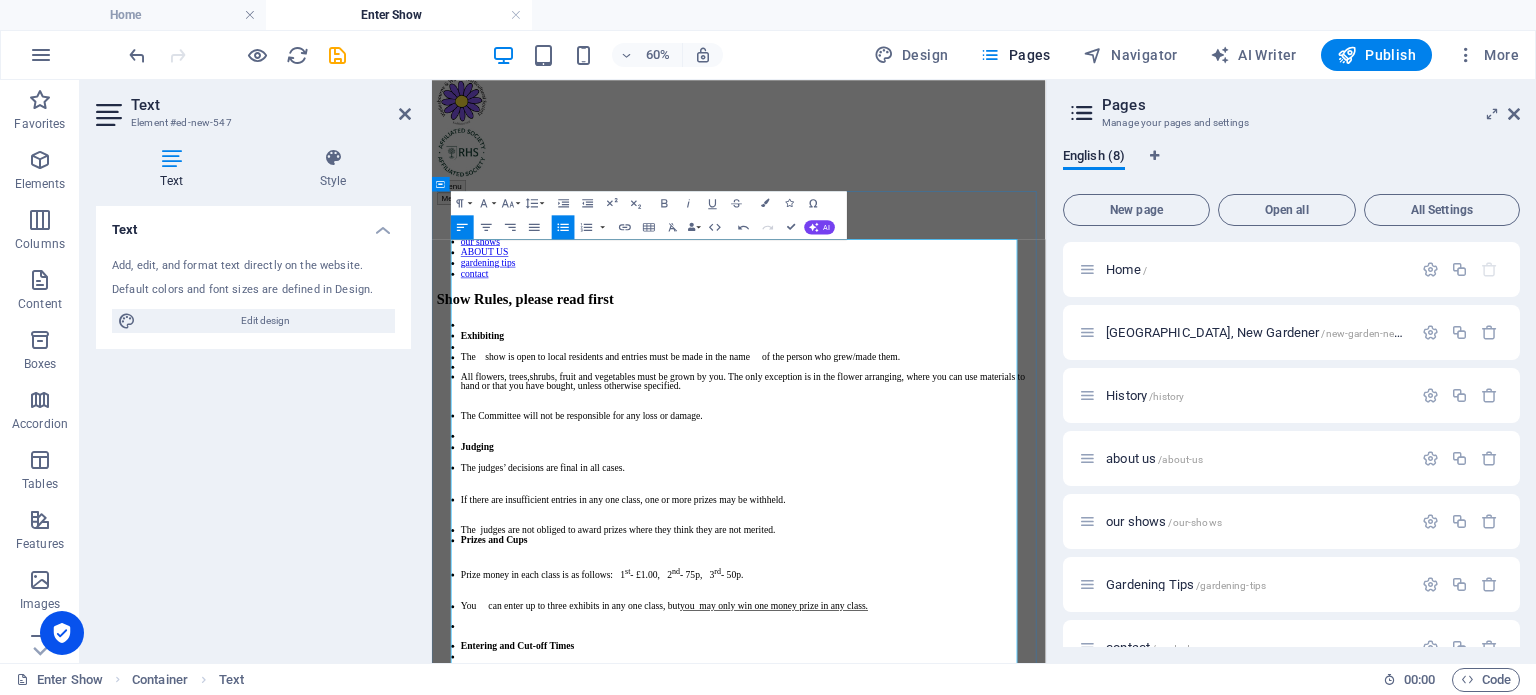 click on "The    show is open to local residents and entries must be made in the name     of the person who grew/made them." at bounding box center (963, 541) 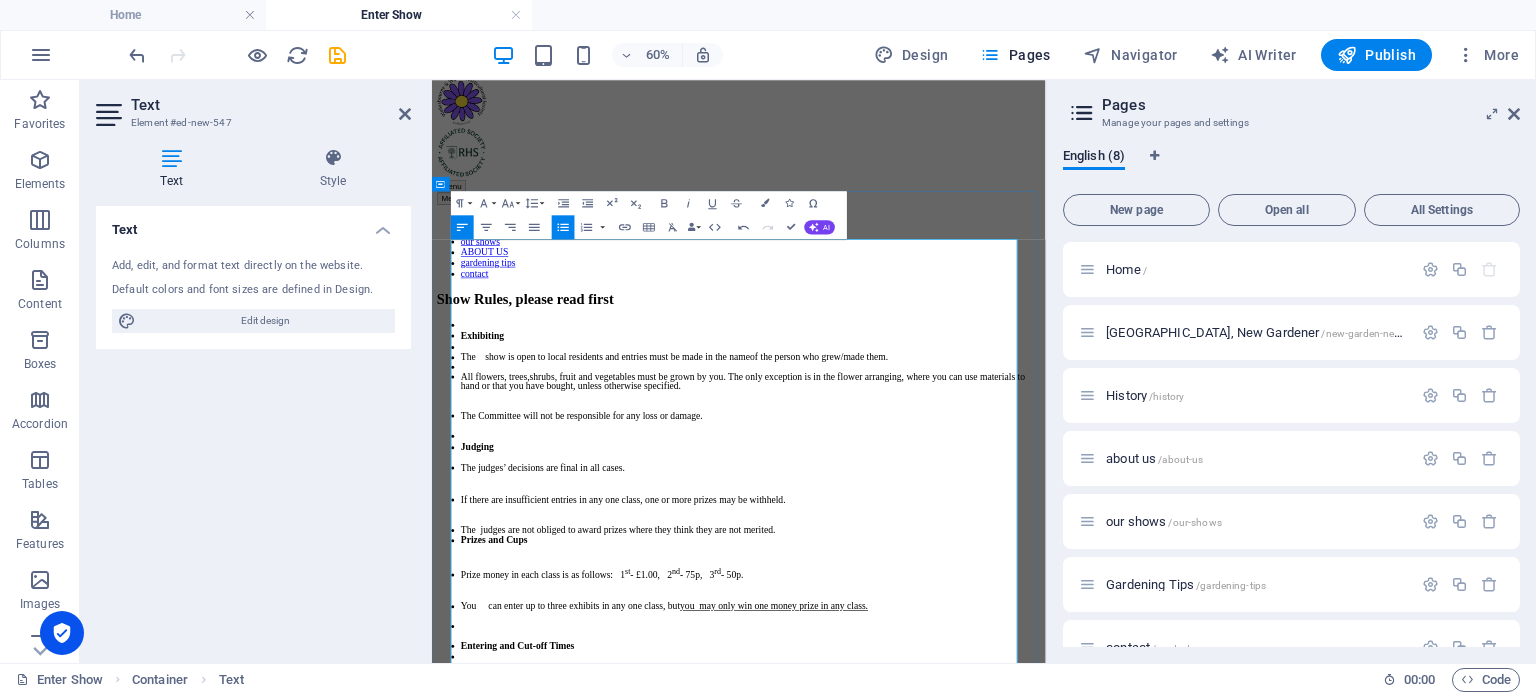 click on "The    show is open to local residents and entries must be made in the name  of the person who grew/made them." at bounding box center [963, 541] 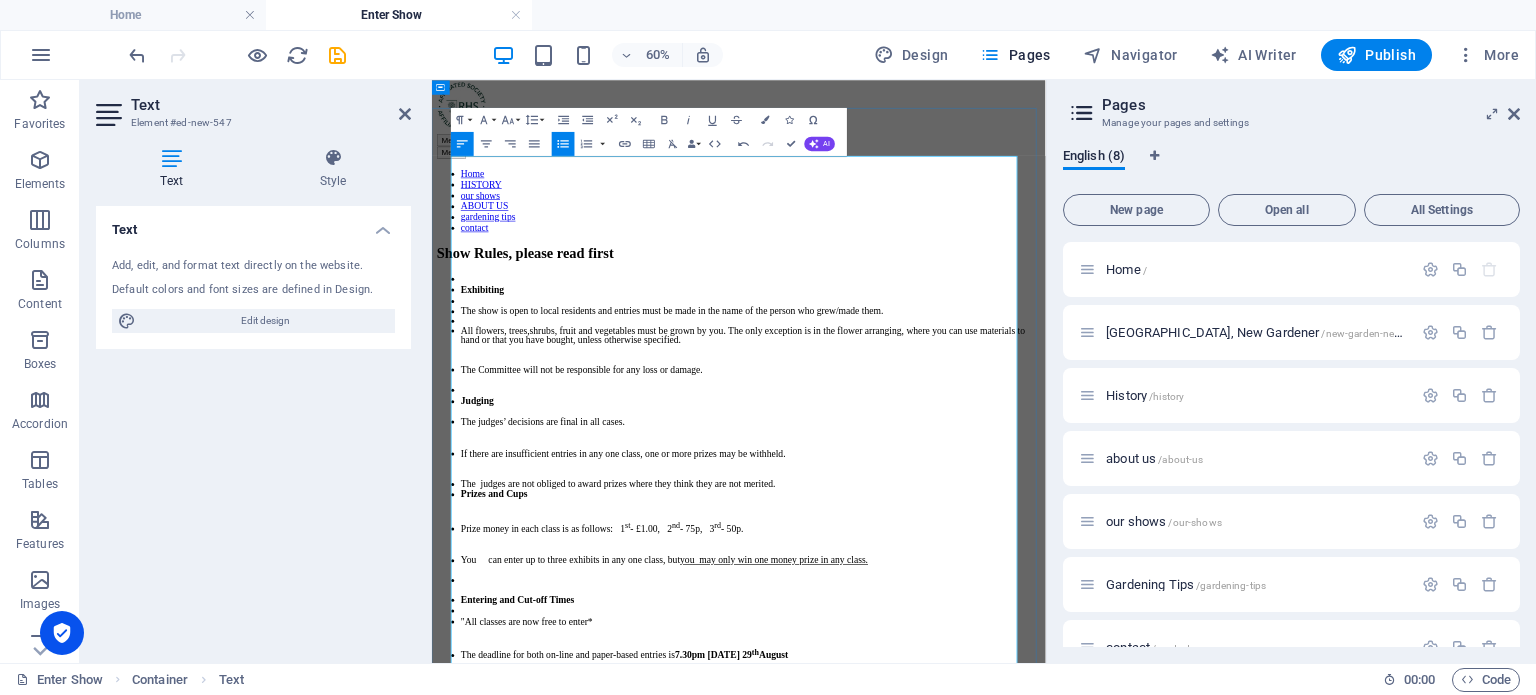 scroll, scrollTop: 0, scrollLeft: 0, axis: both 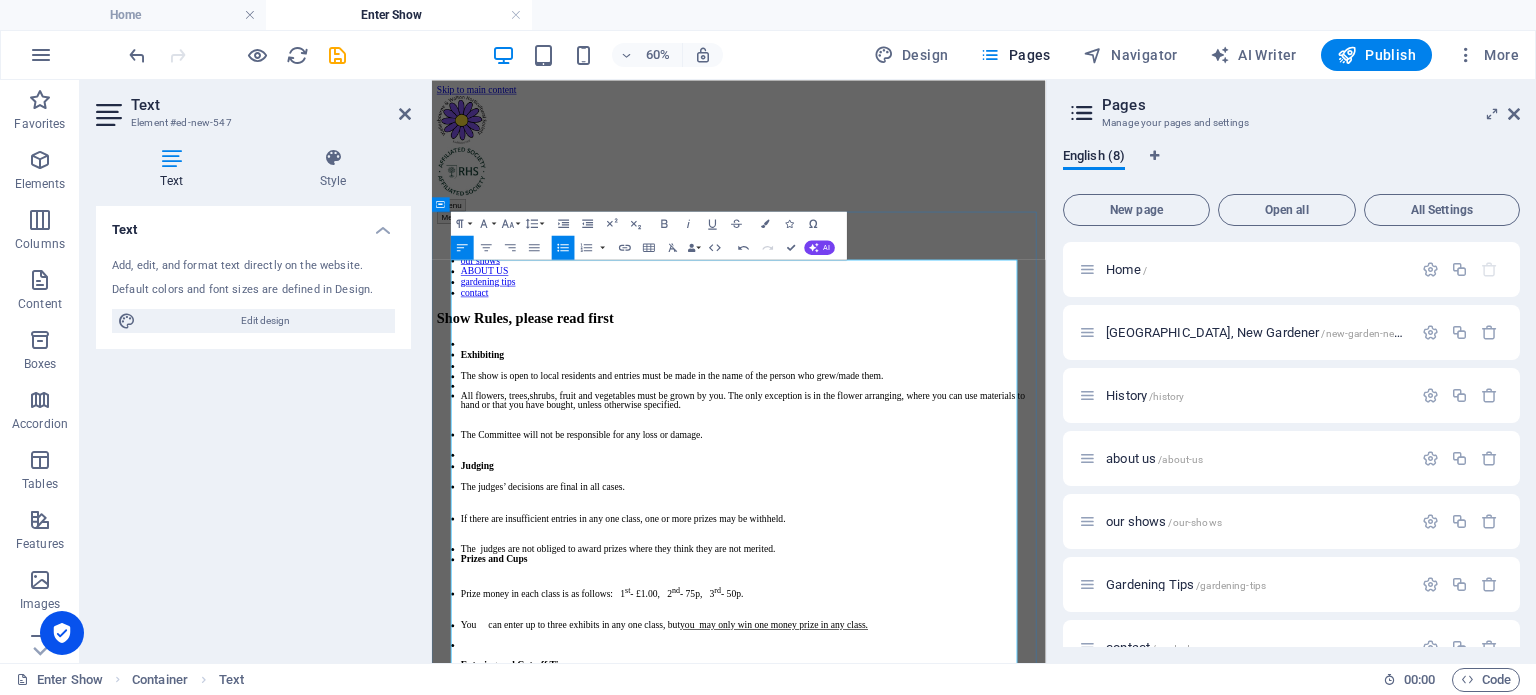 click on "The show is open to local residents and entries must be made in the name of the person who grew/made them." at bounding box center (963, 574) 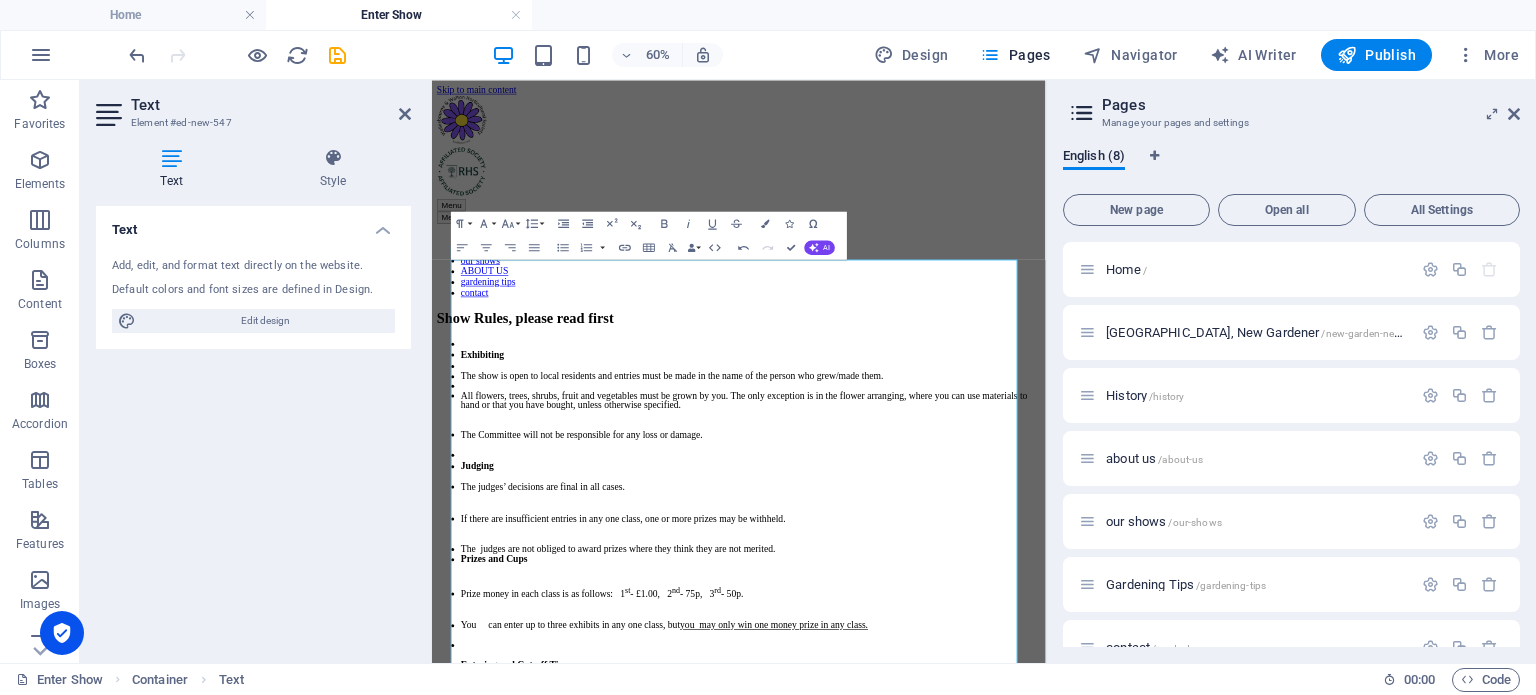 drag, startPoint x: 822, startPoint y: 16, endPoint x: 522, endPoint y: 2, distance: 300.32648 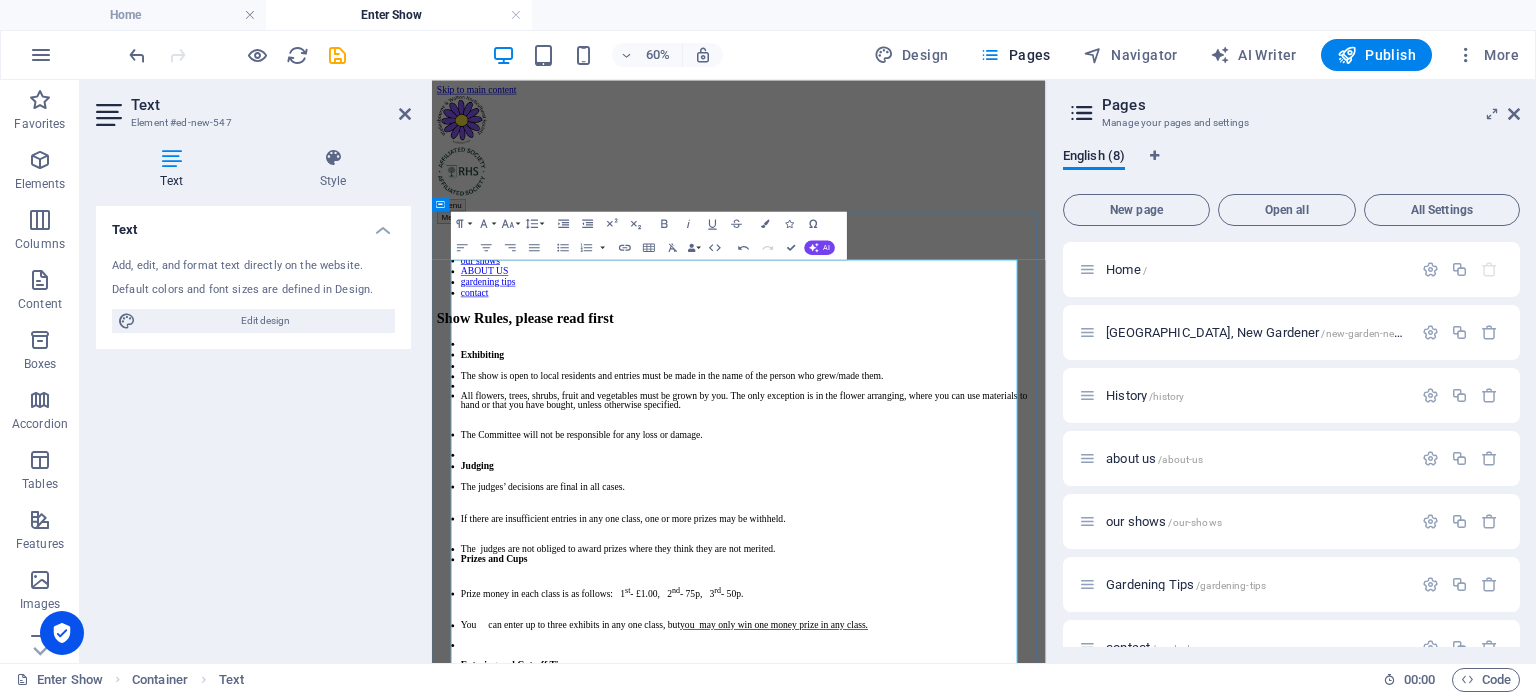 click on "All flowers, trees, shrubs, fruit and vegetables must be grown by you. The only exception is in the flower arranging, where you can use materials to hand or that you have bought, unless otherwise specified." at bounding box center (963, 622) 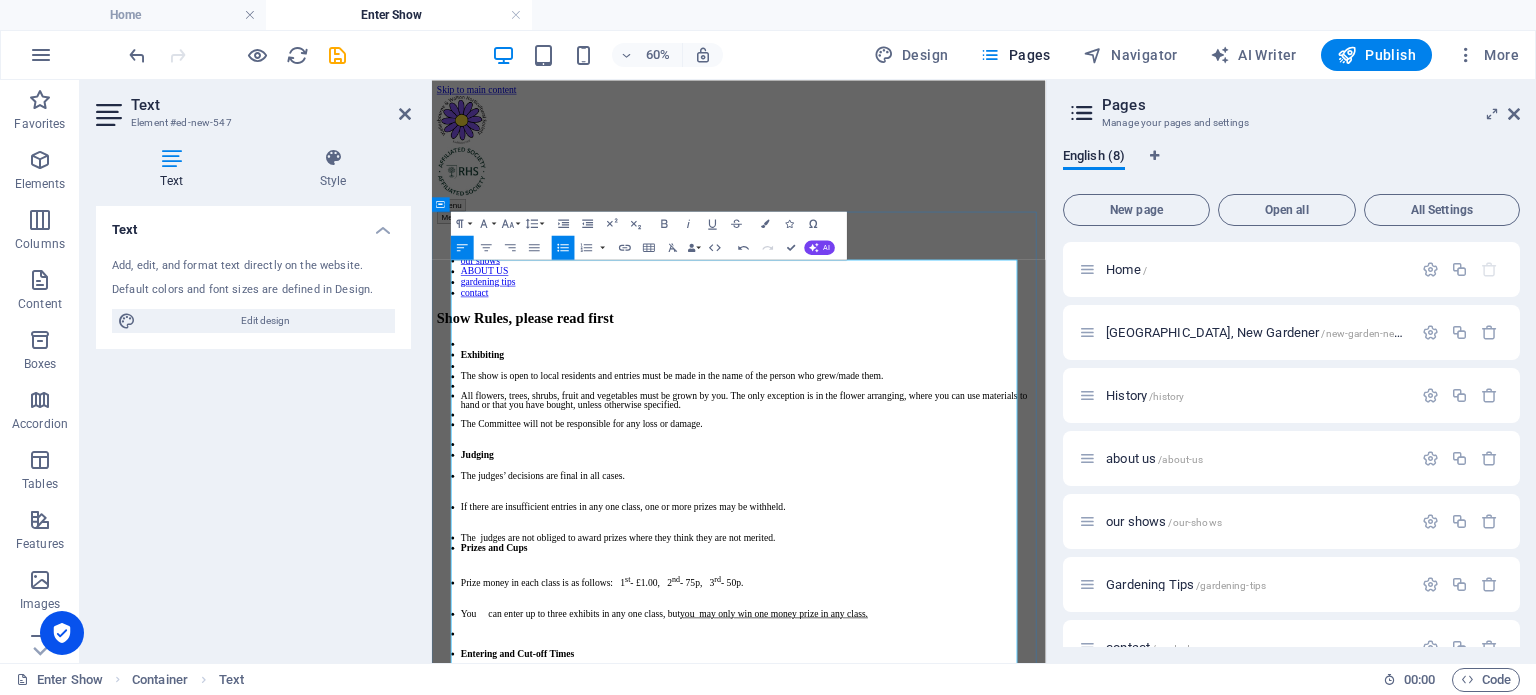click on "The Committee will not be responsible for any loss or damage." at bounding box center [963, 654] 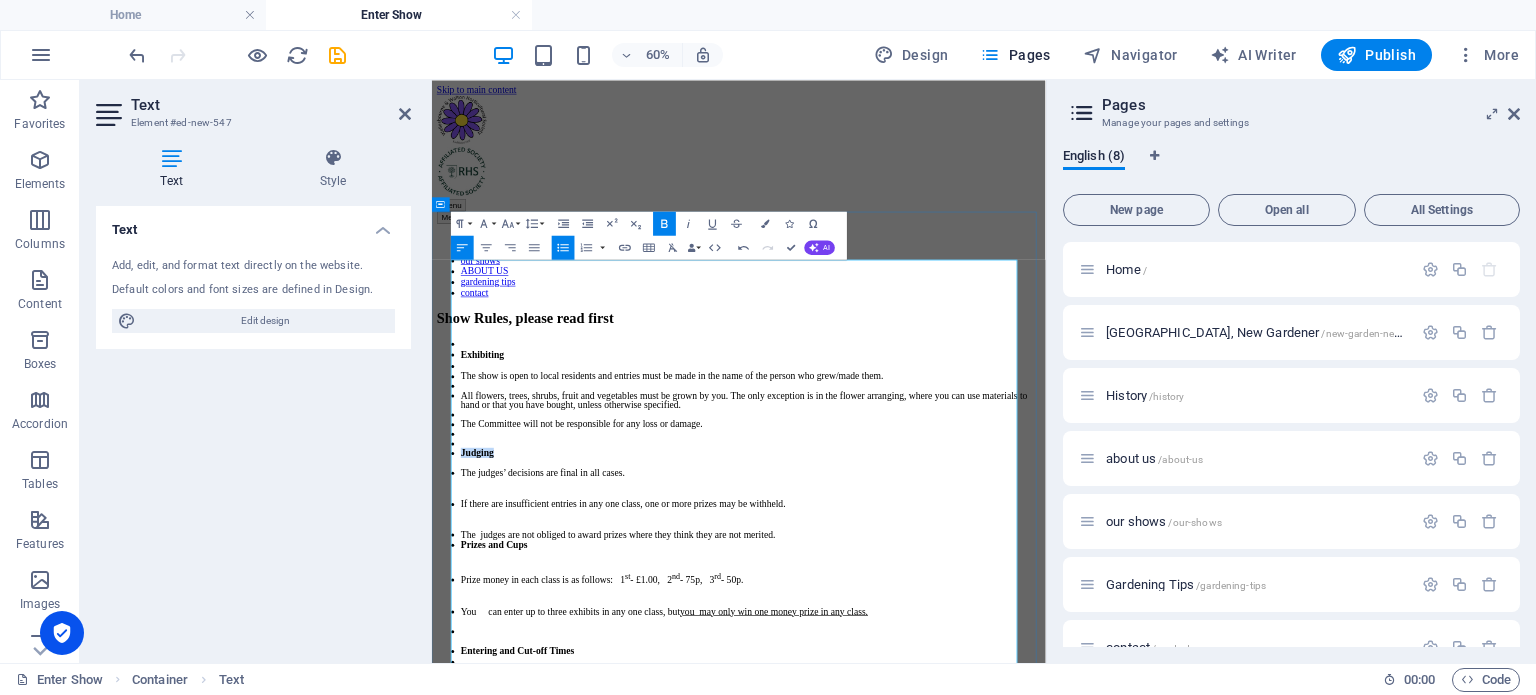 drag, startPoint x: 553, startPoint y: 571, endPoint x: 465, endPoint y: 563, distance: 88.362885 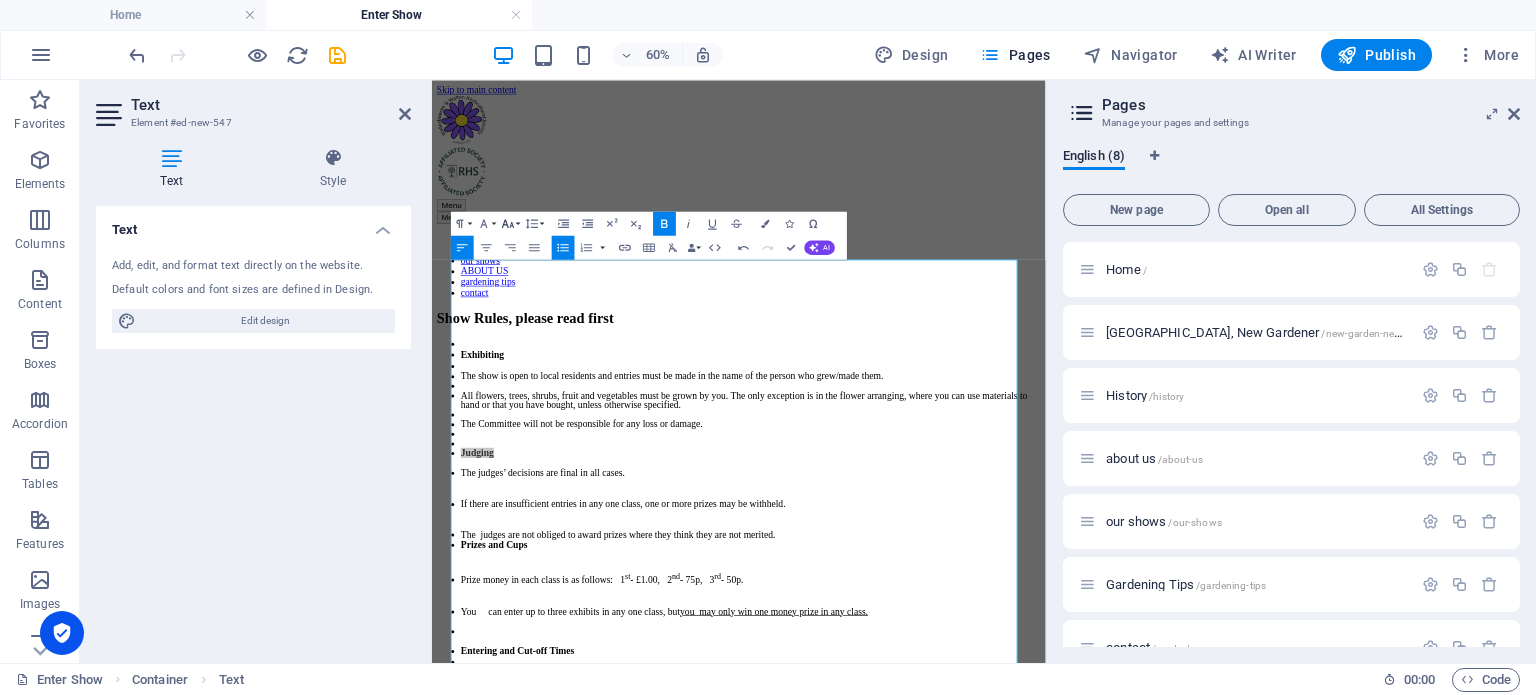 click on "Font Size" at bounding box center (510, 223) 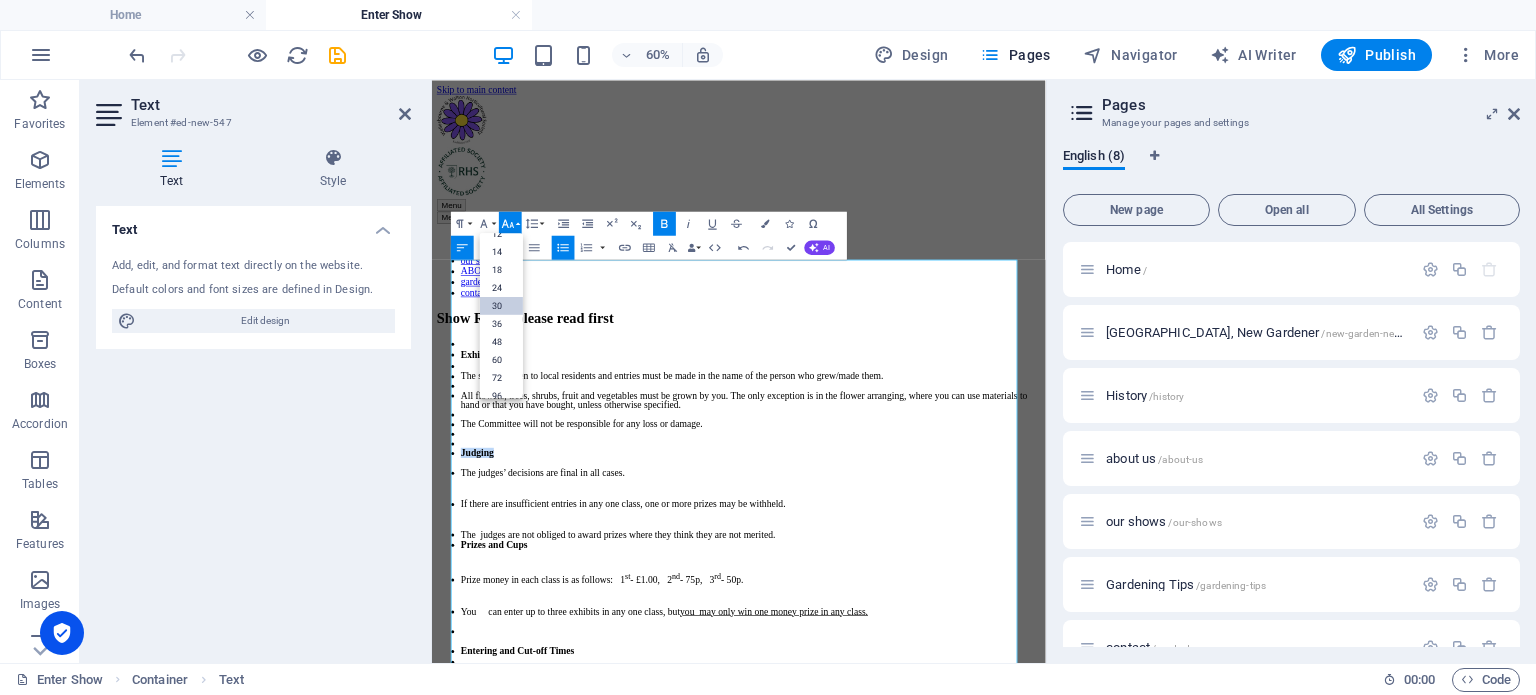 click on "30" at bounding box center (501, 305) 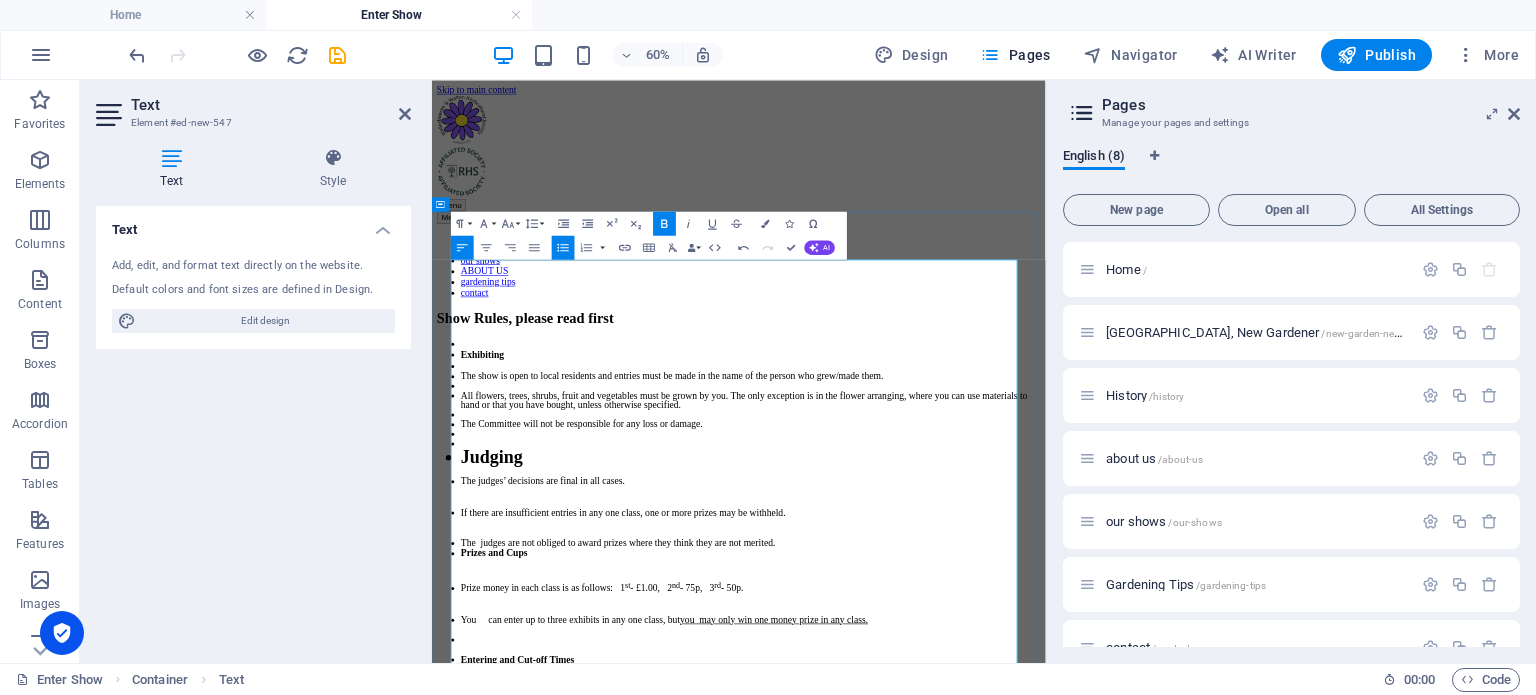 click on "Judging" at bounding box center [963, 709] 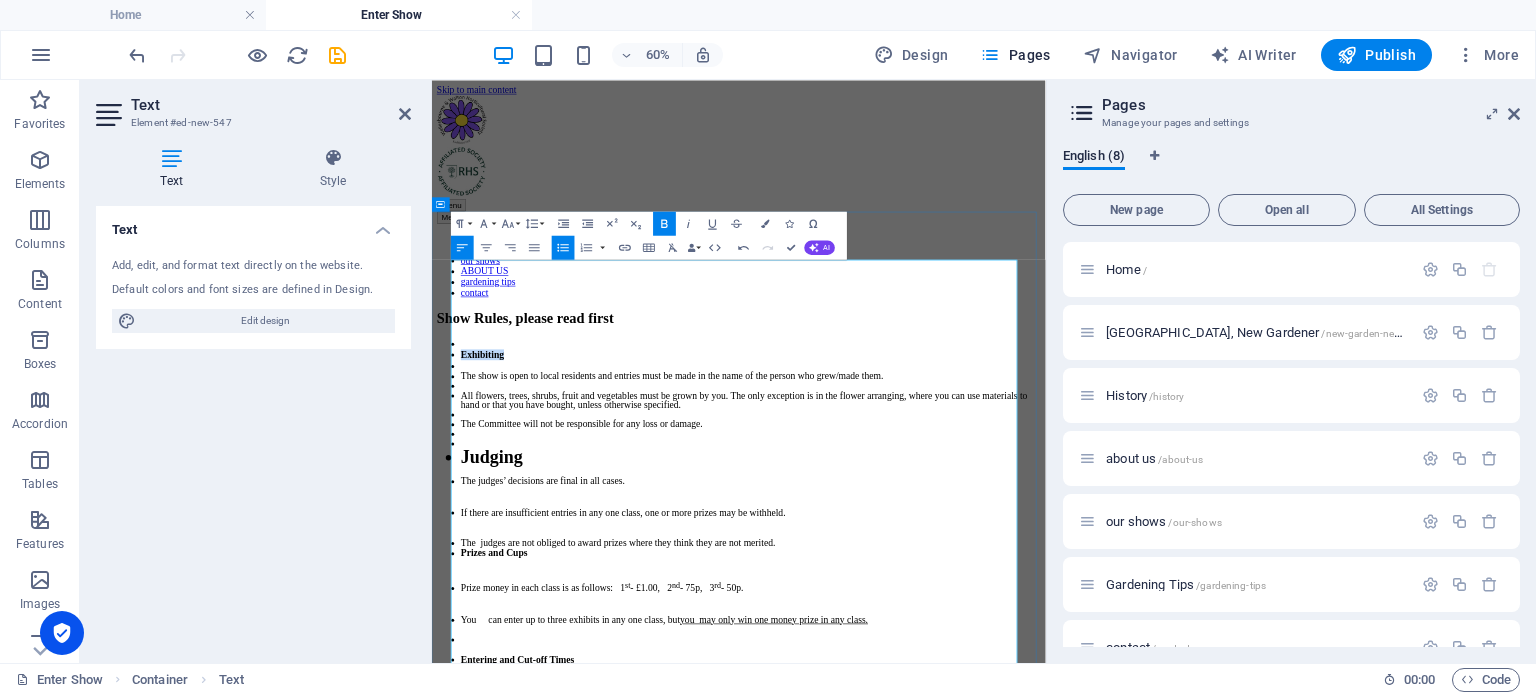 drag, startPoint x: 575, startPoint y: 406, endPoint x: 463, endPoint y: 406, distance: 112 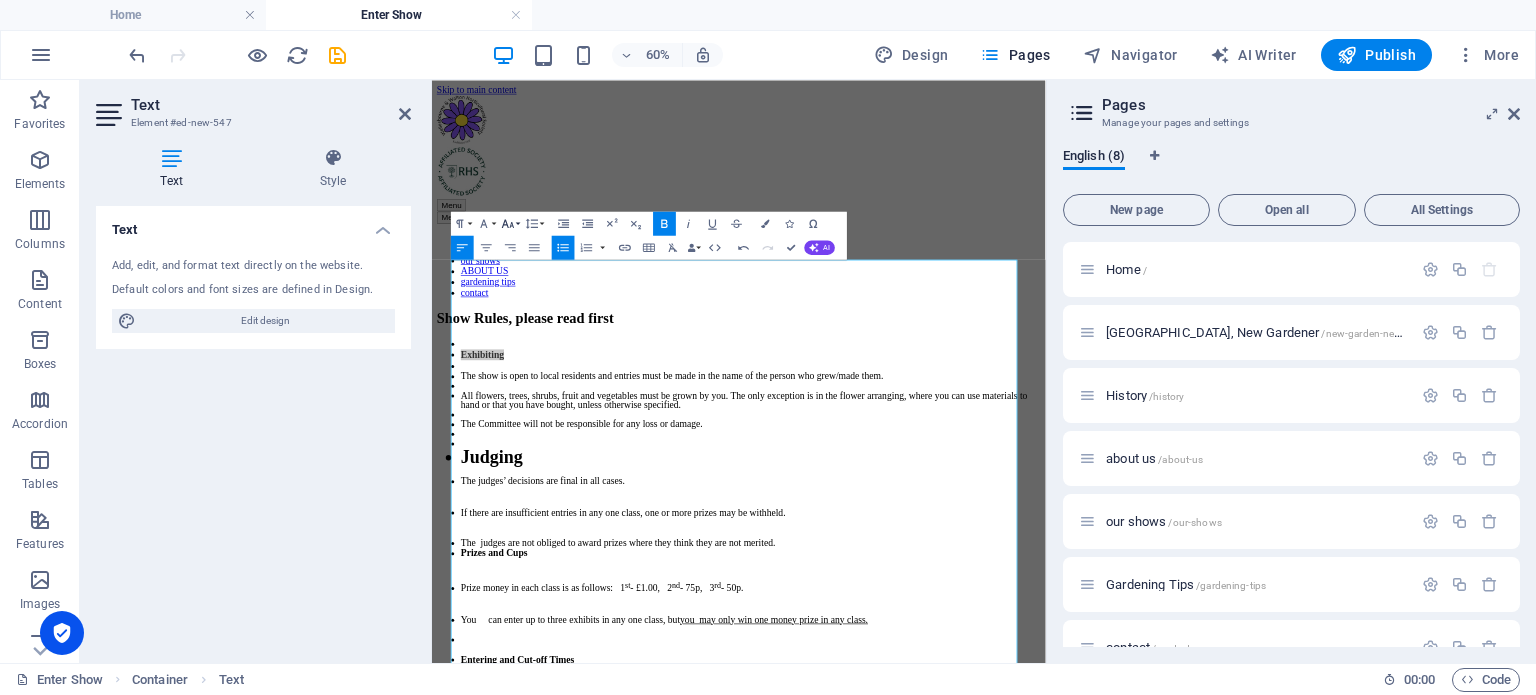 click on "Font Size" at bounding box center (510, 223) 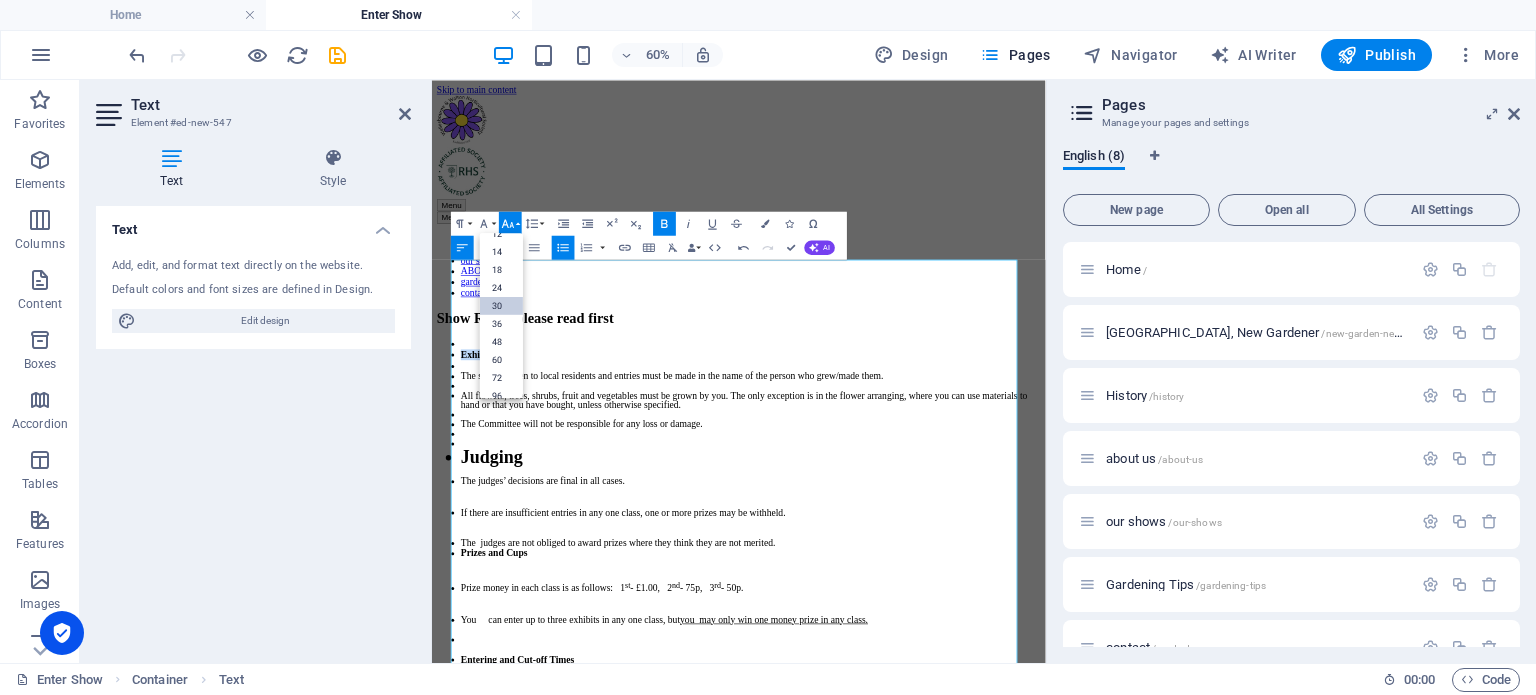 click on "30" at bounding box center (501, 305) 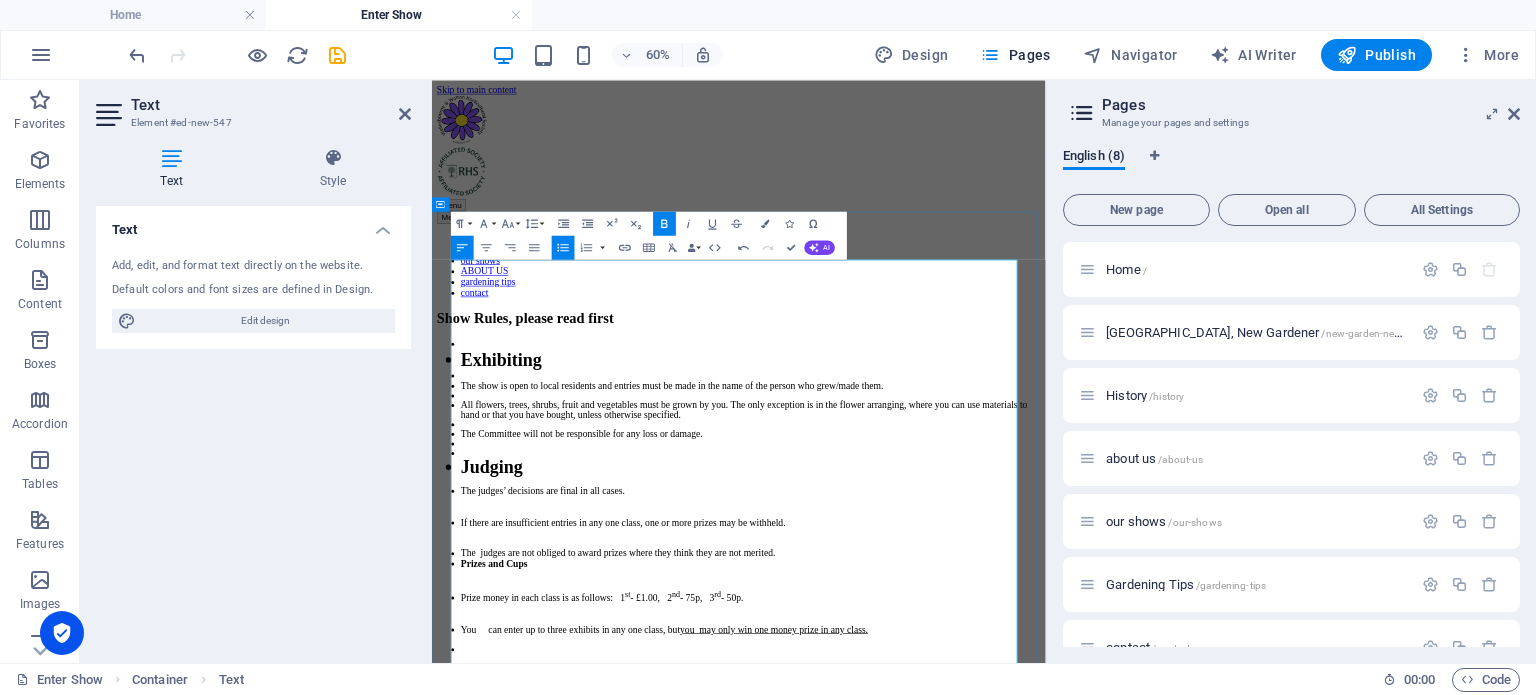 click on "Judging" at bounding box center (963, 725) 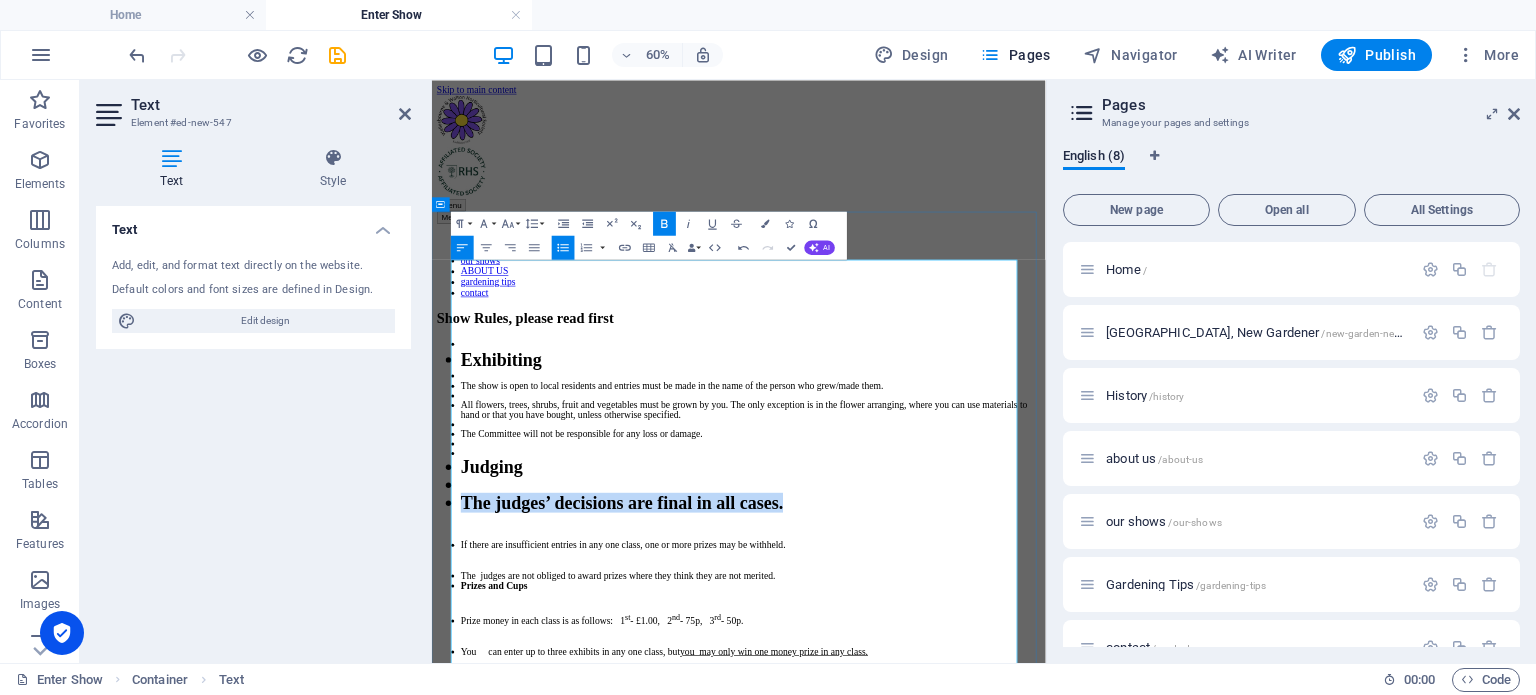 drag, startPoint x: 1098, startPoint y: 658, endPoint x: 474, endPoint y: 671, distance: 624.1354 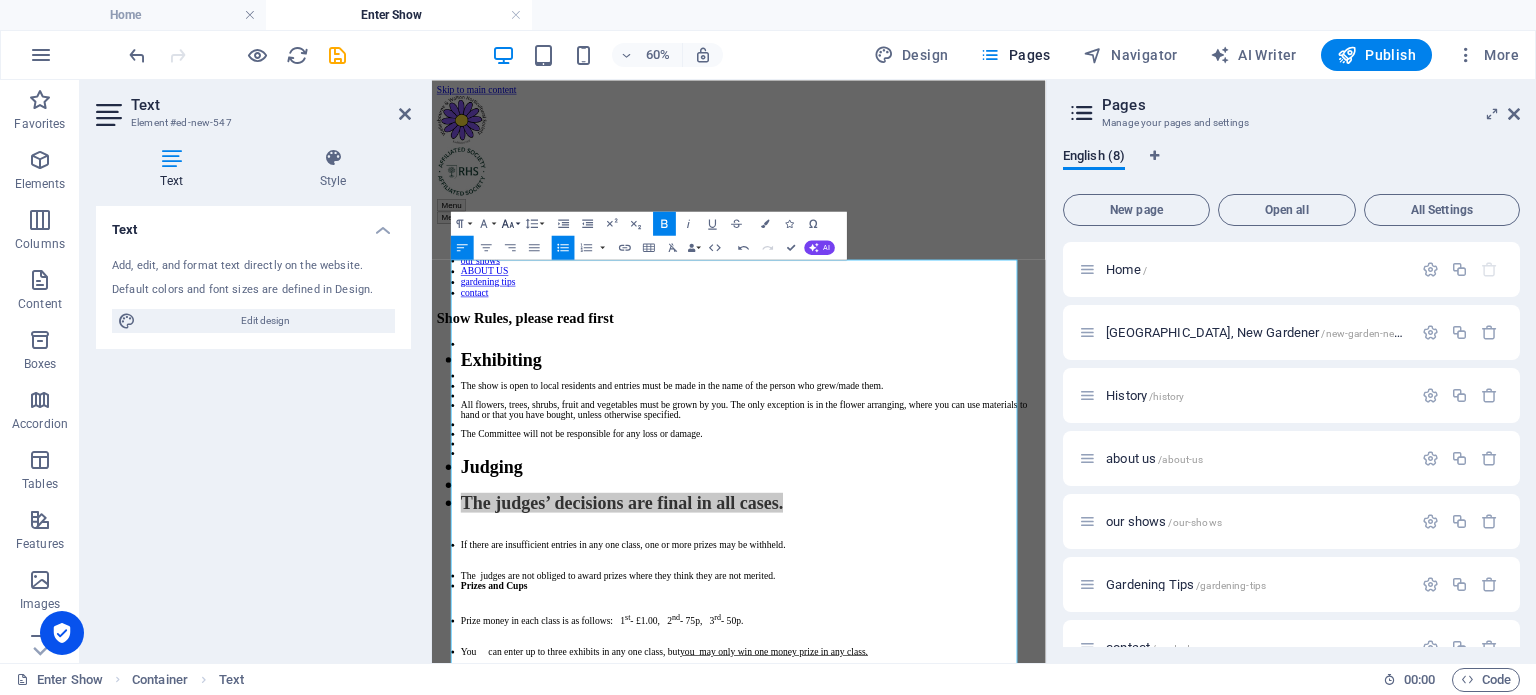 click on "Font Size" at bounding box center (510, 223) 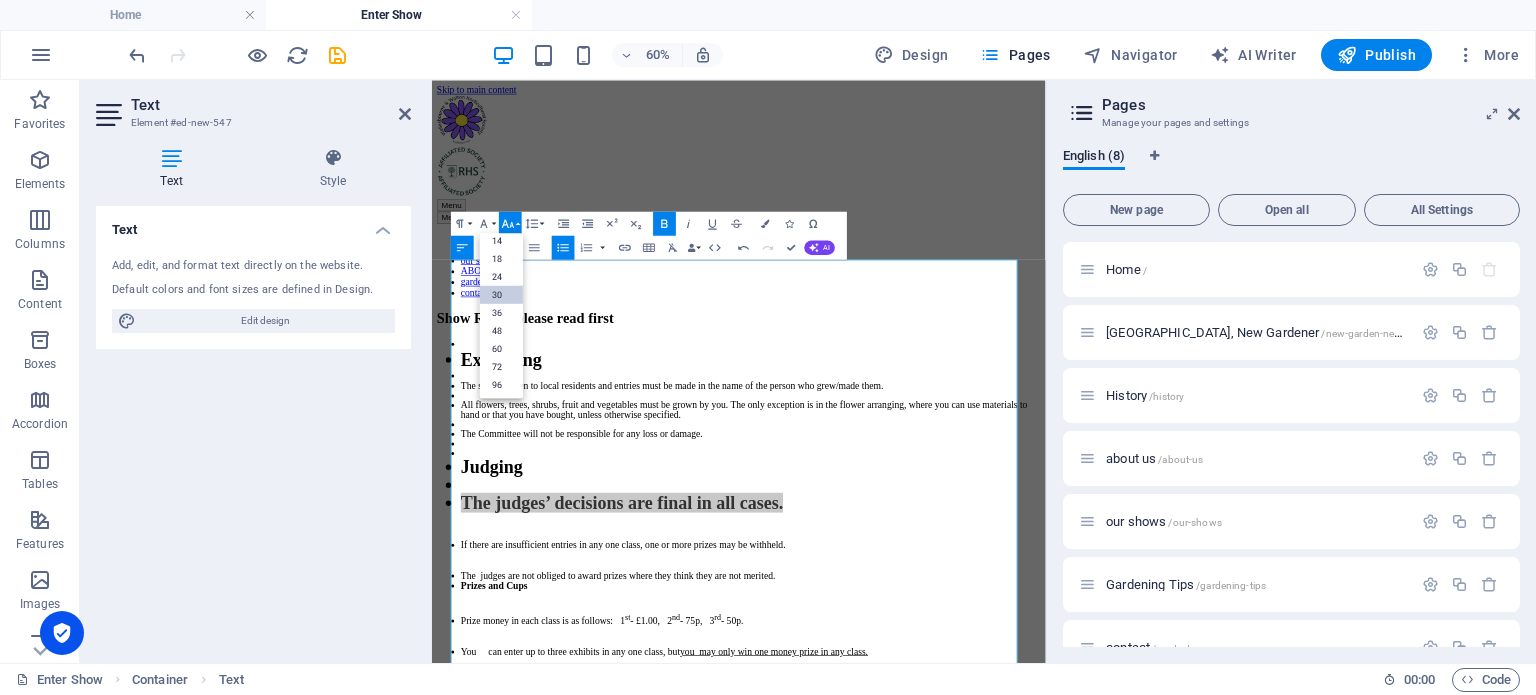 scroll, scrollTop: 160, scrollLeft: 0, axis: vertical 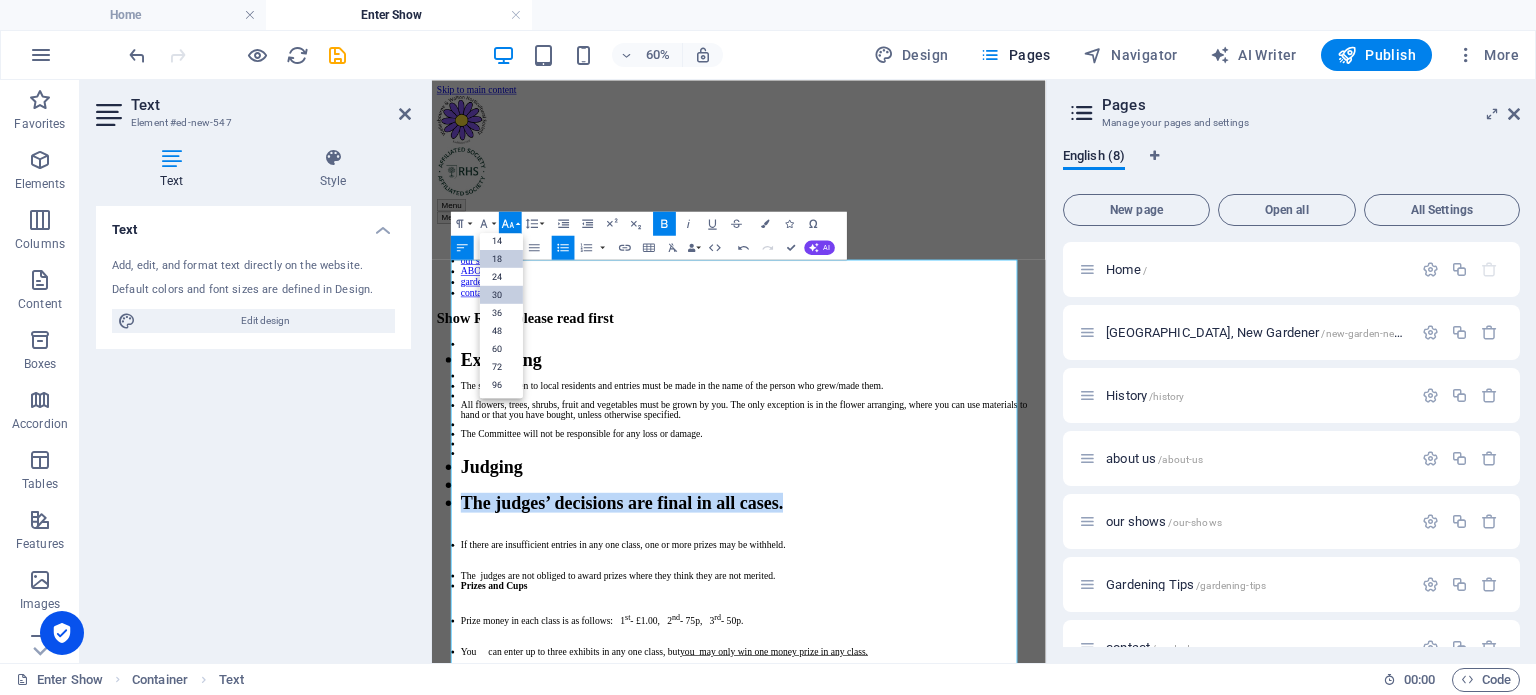 click on "18" at bounding box center [501, 259] 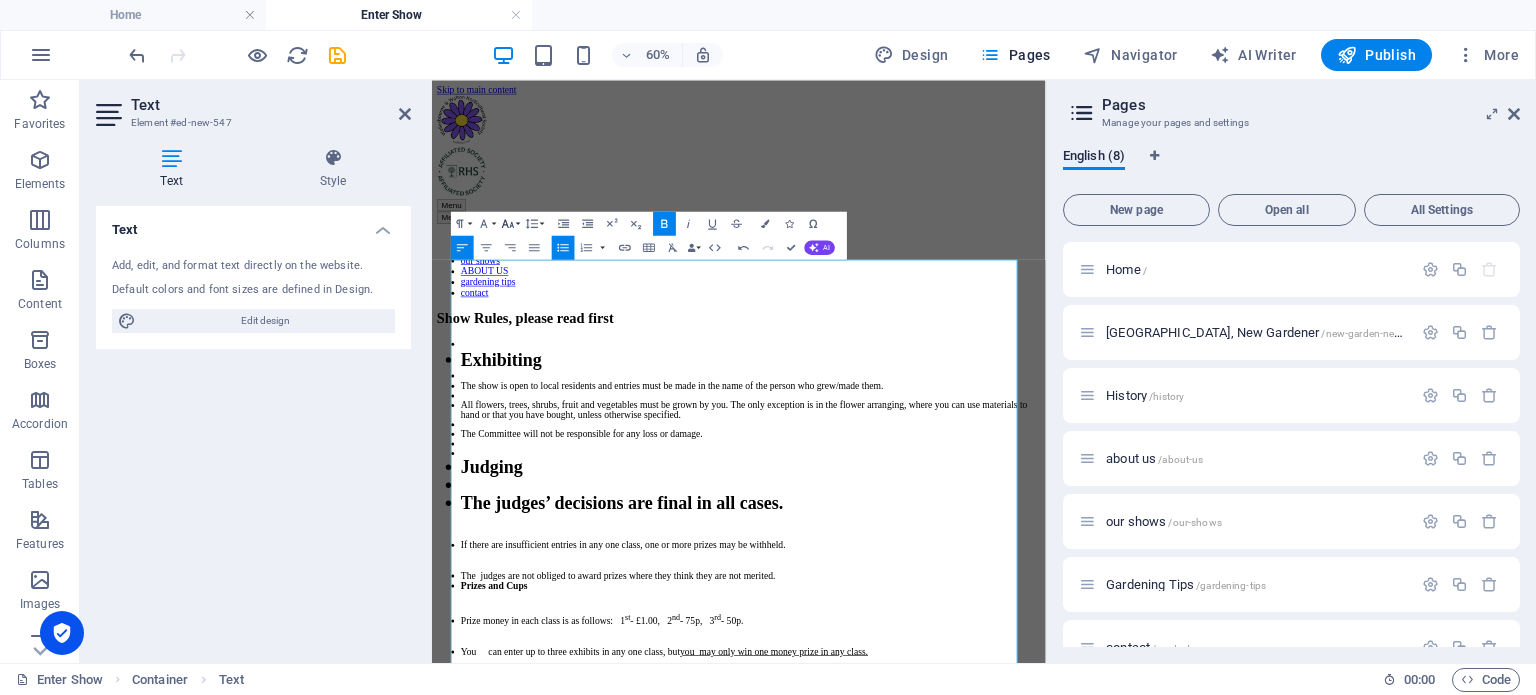 click on "Font Size" at bounding box center (510, 223) 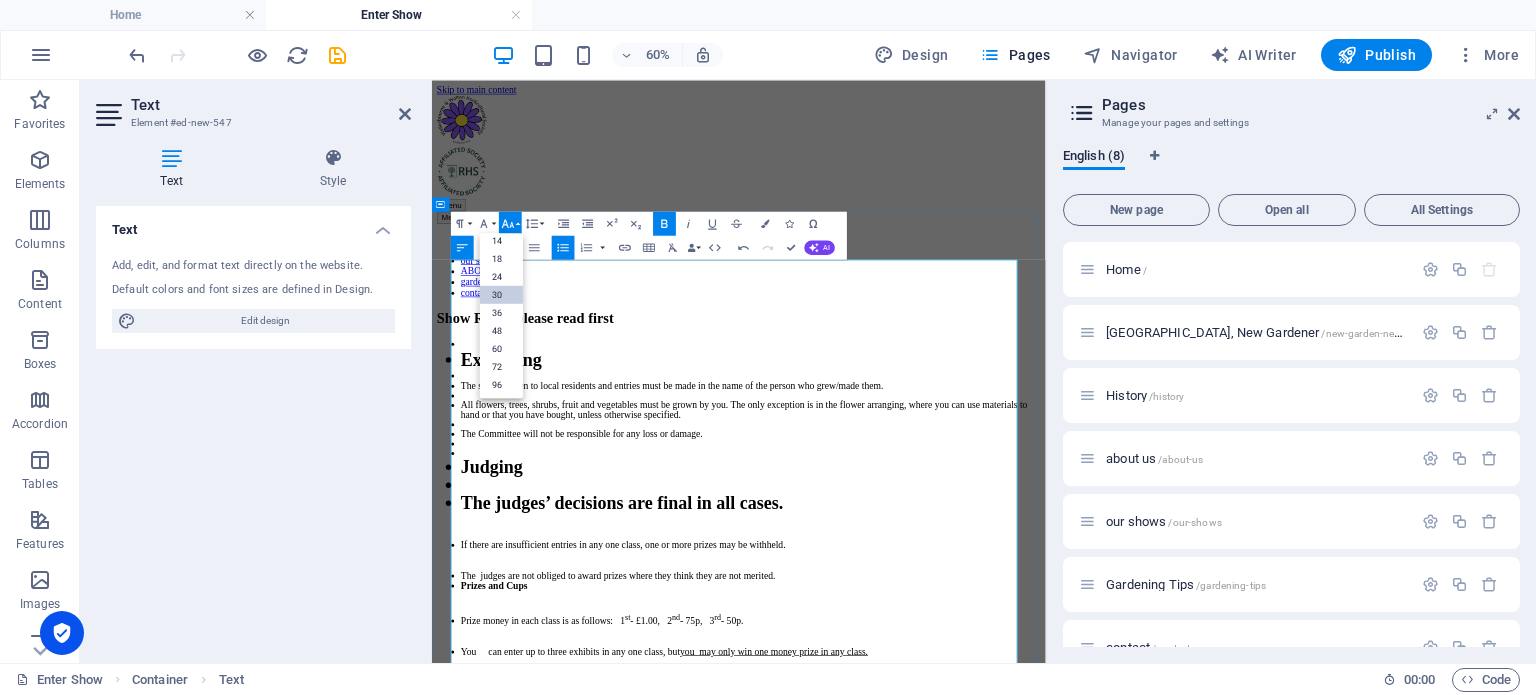scroll, scrollTop: 160, scrollLeft: 0, axis: vertical 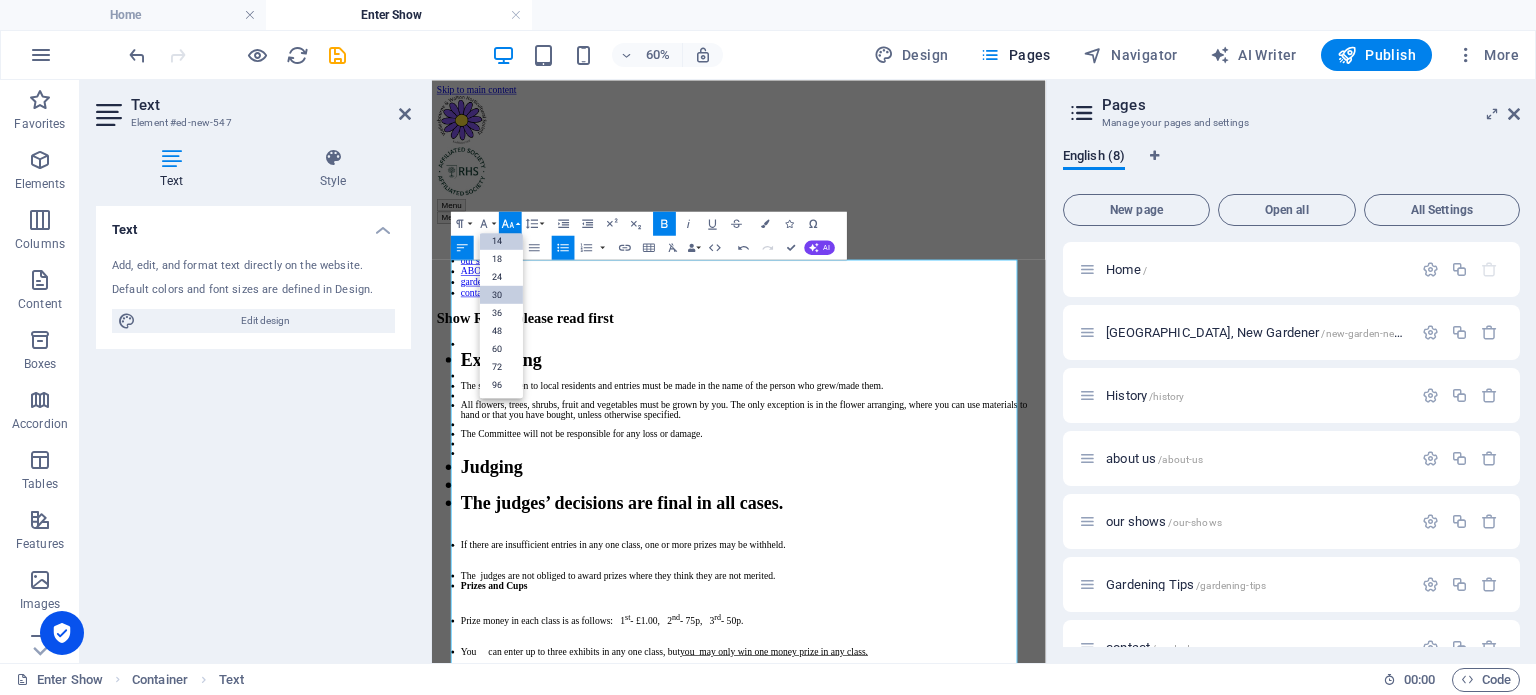 click on "14" at bounding box center (501, 241) 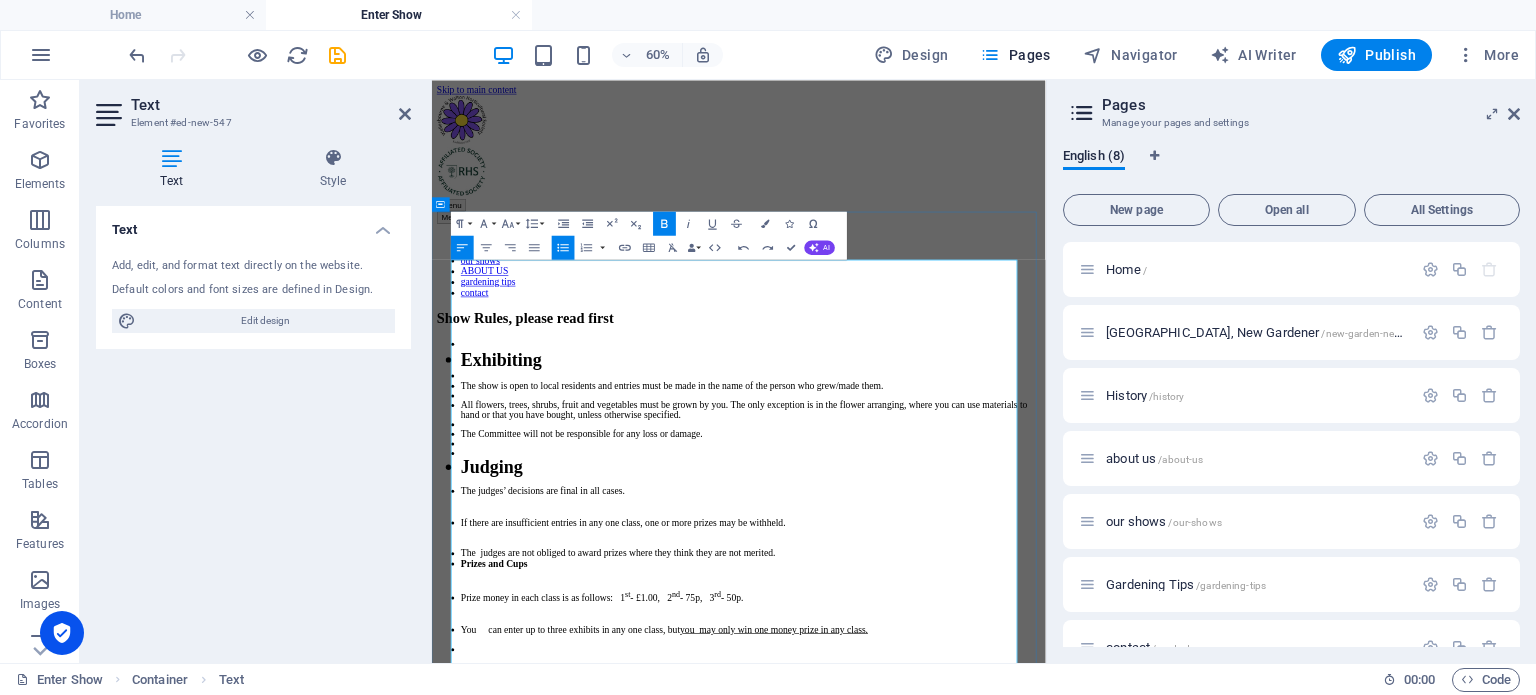 click on "Exhibiting" at bounding box center [963, 546] 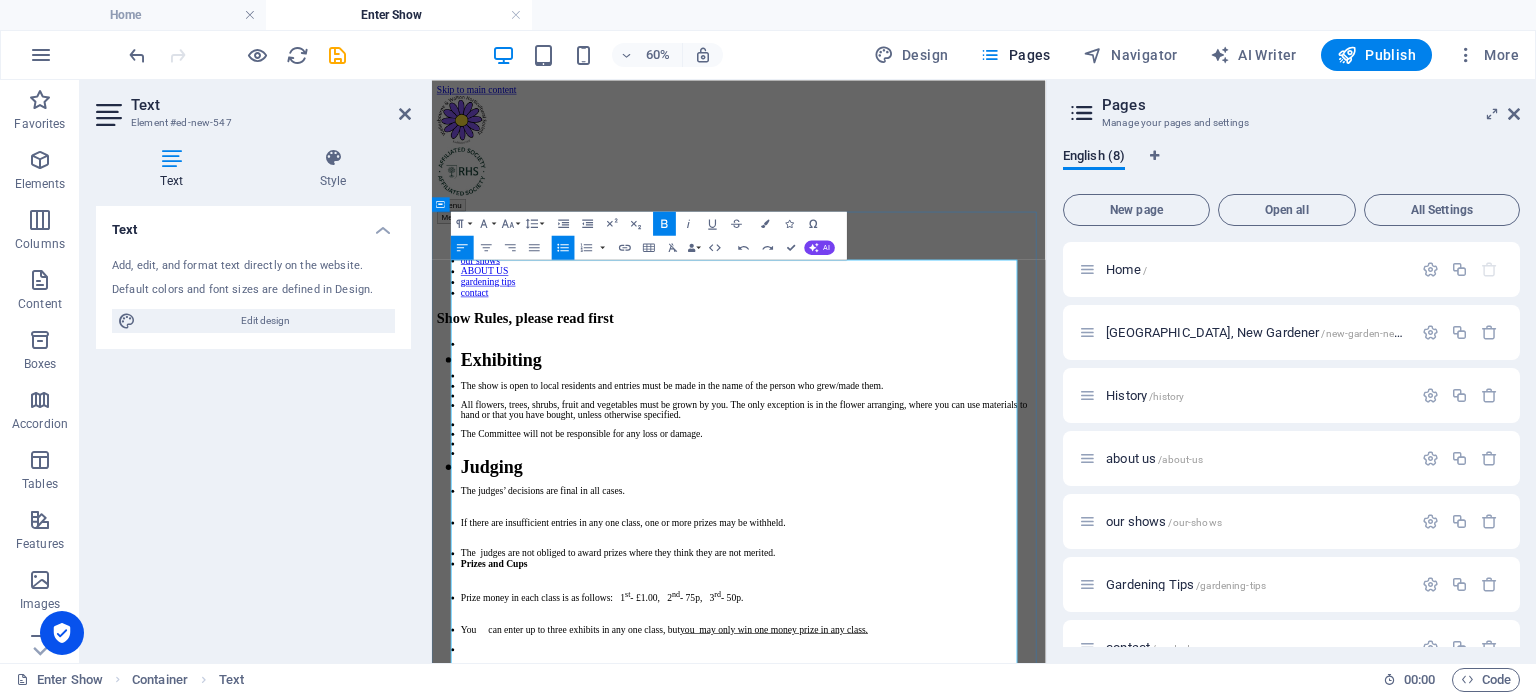 click on "Judging" at bounding box center (963, 725) 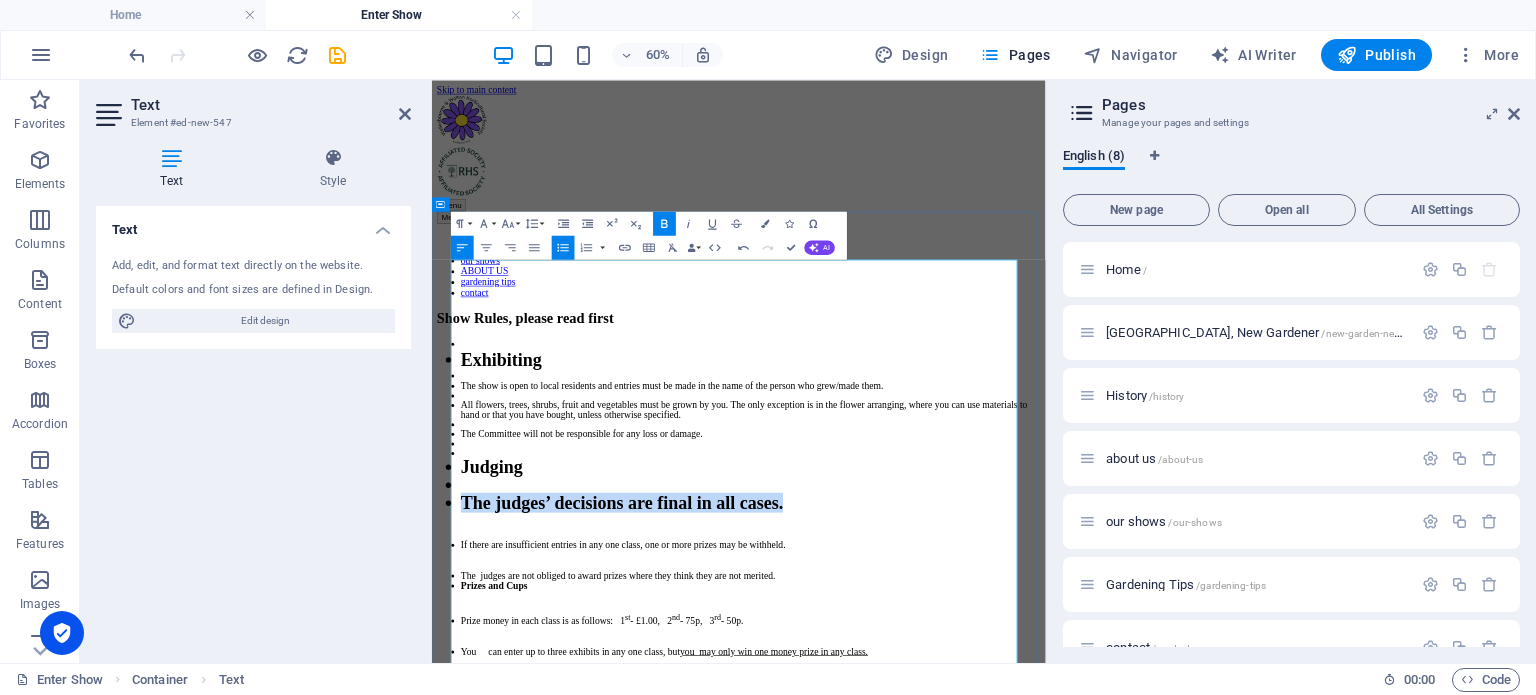 drag, startPoint x: 1090, startPoint y: 661, endPoint x: 486, endPoint y: 661, distance: 604 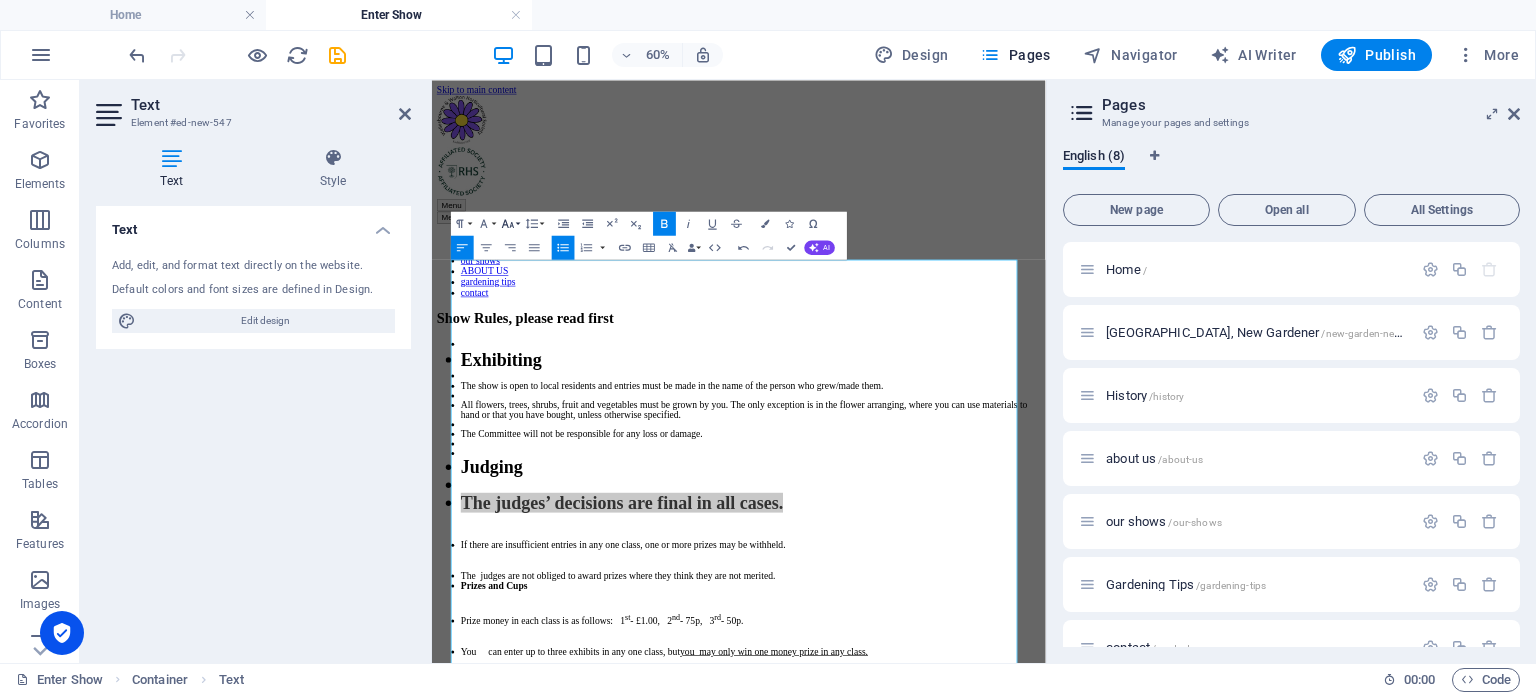 click on "Font Size" at bounding box center [510, 223] 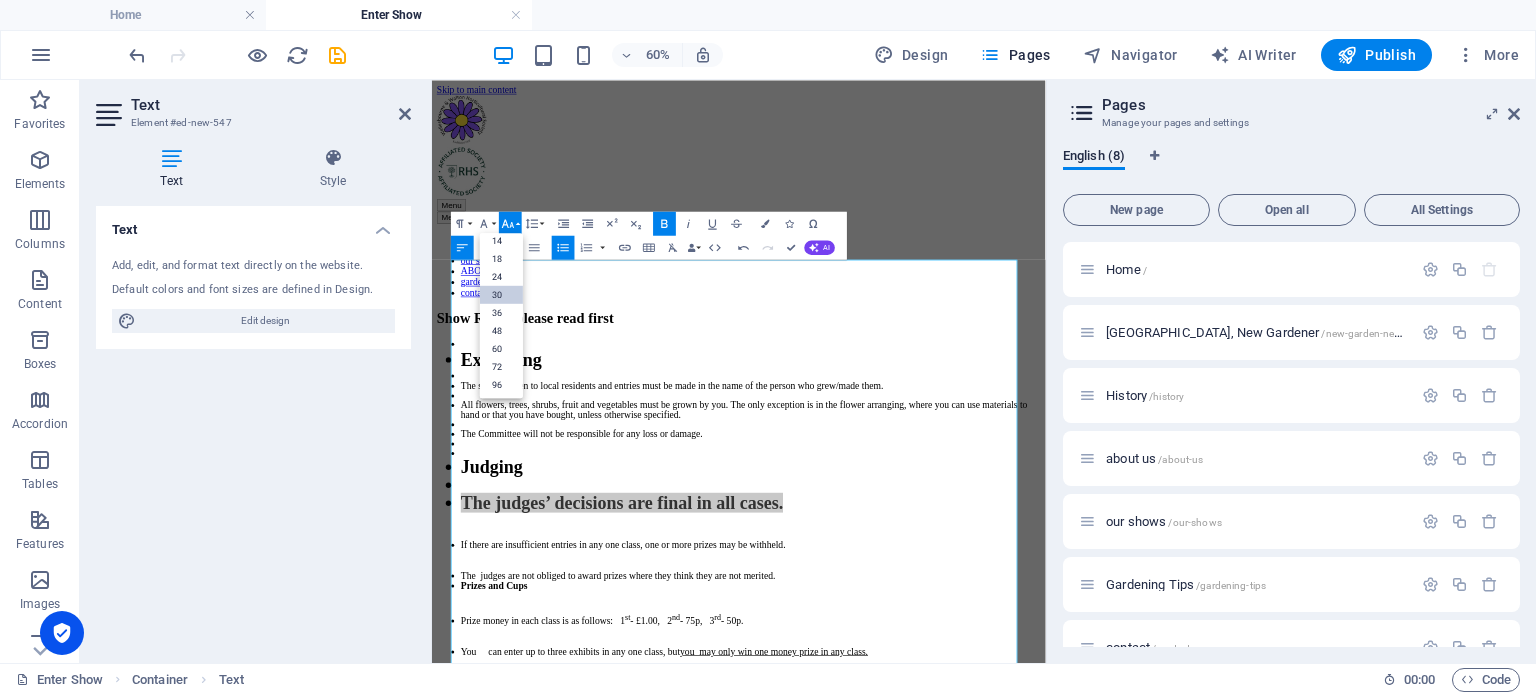 scroll, scrollTop: 160, scrollLeft: 0, axis: vertical 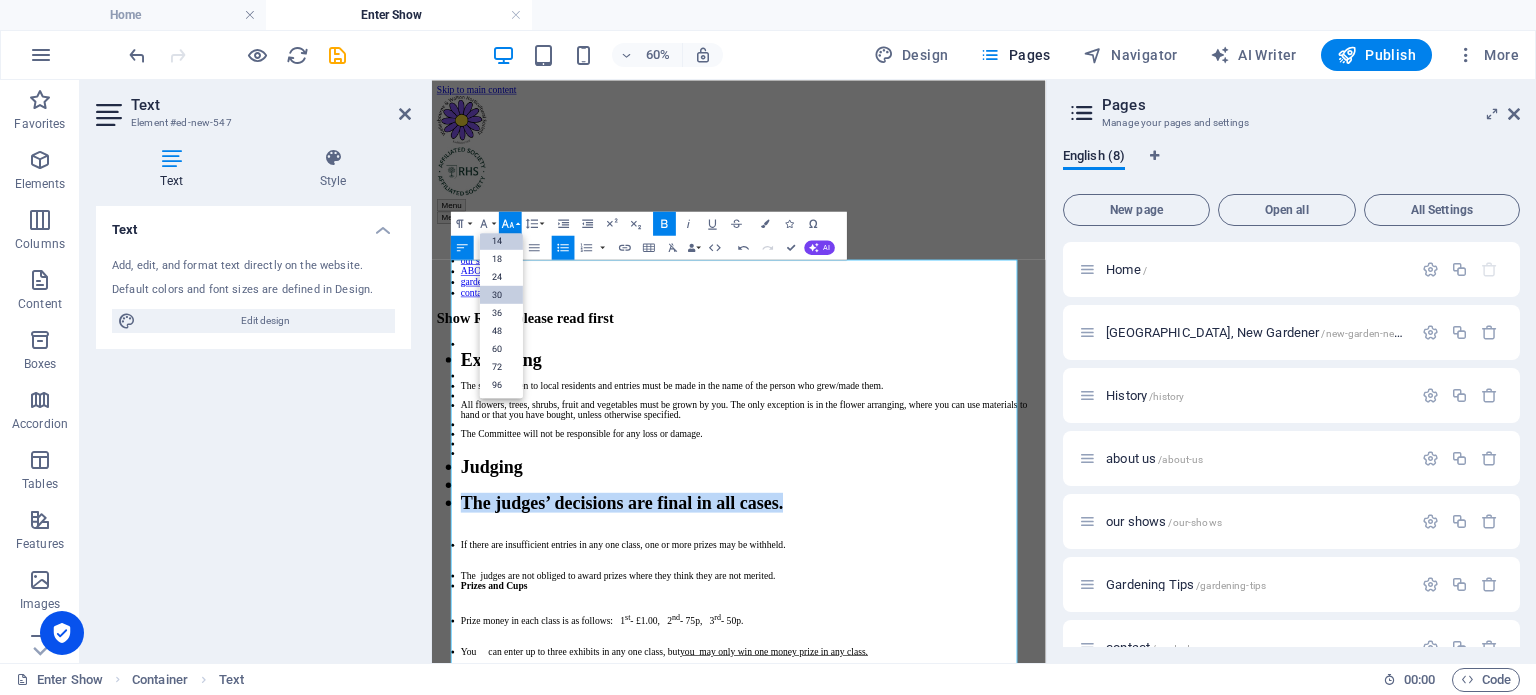 click on "14" at bounding box center [501, 241] 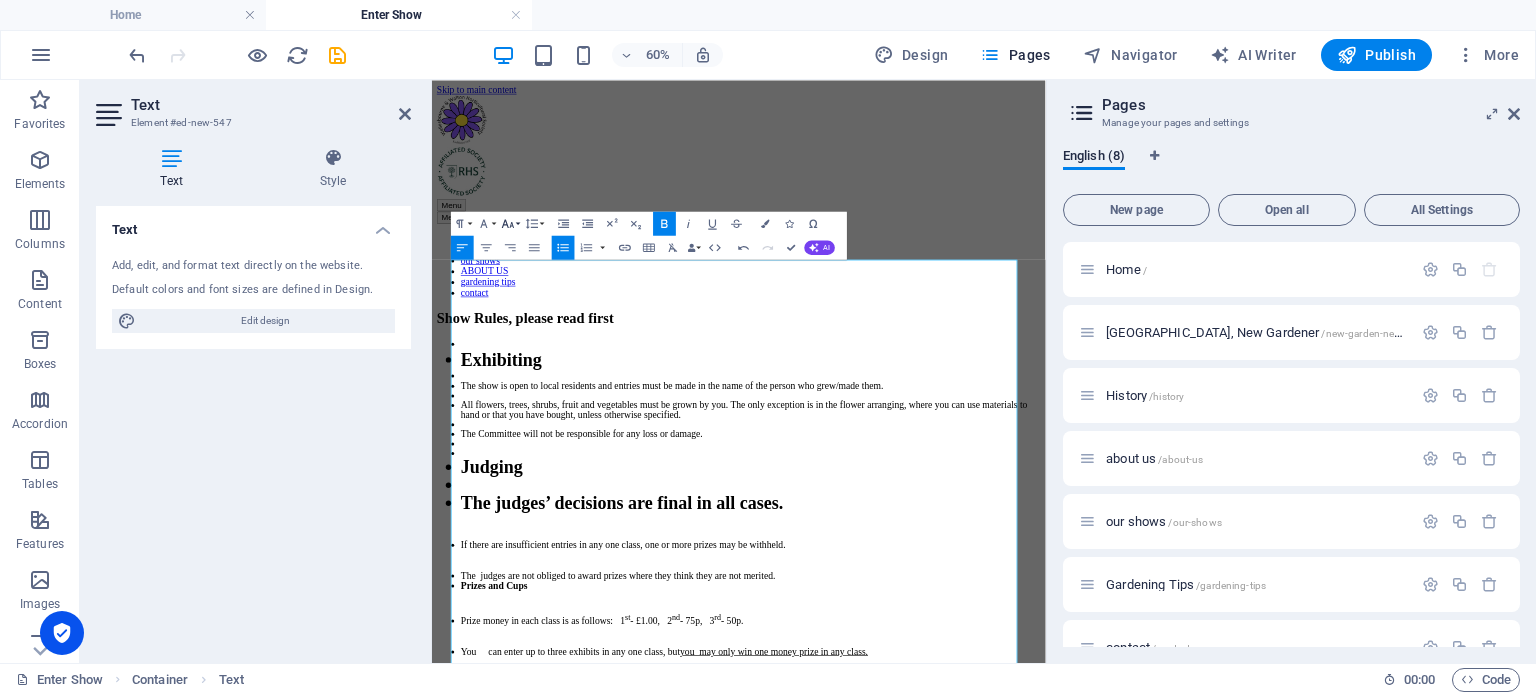 click on "Font Size" at bounding box center [510, 223] 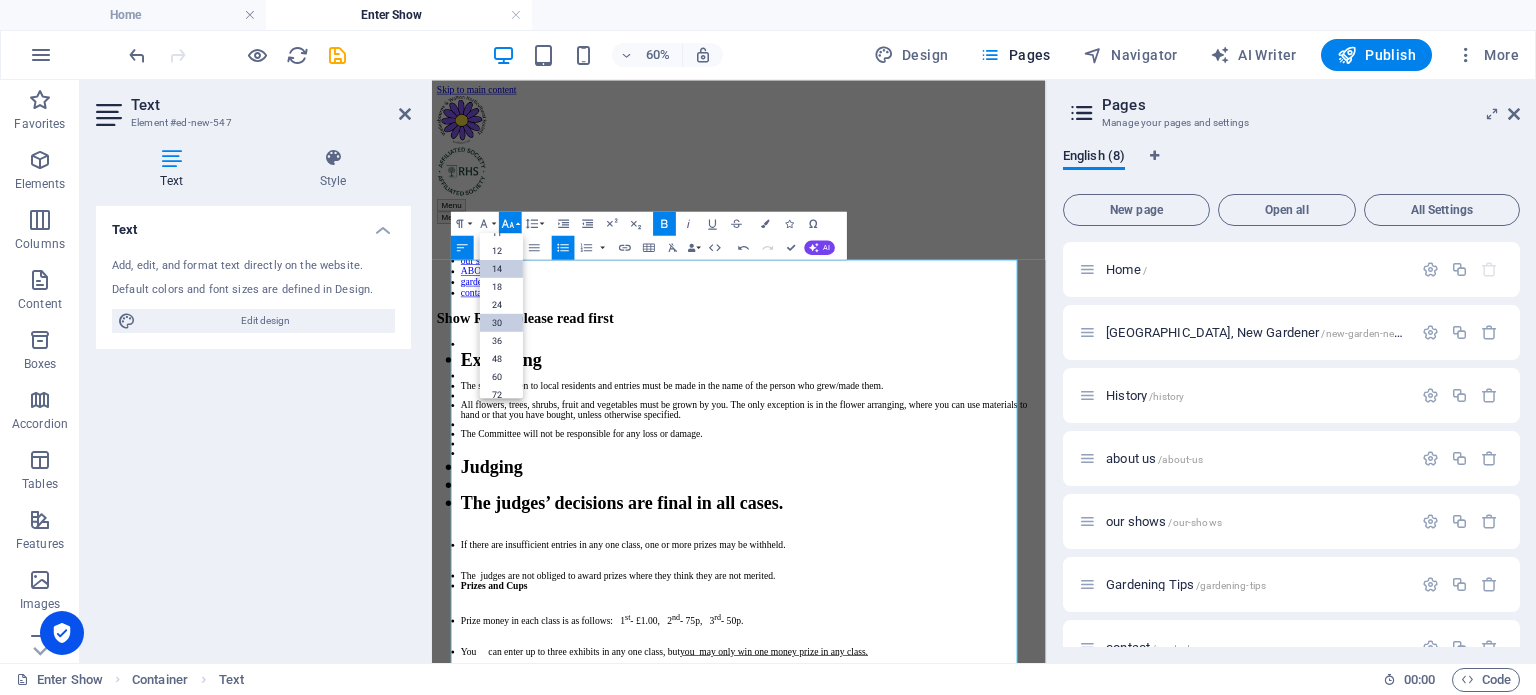 scroll, scrollTop: 0, scrollLeft: 0, axis: both 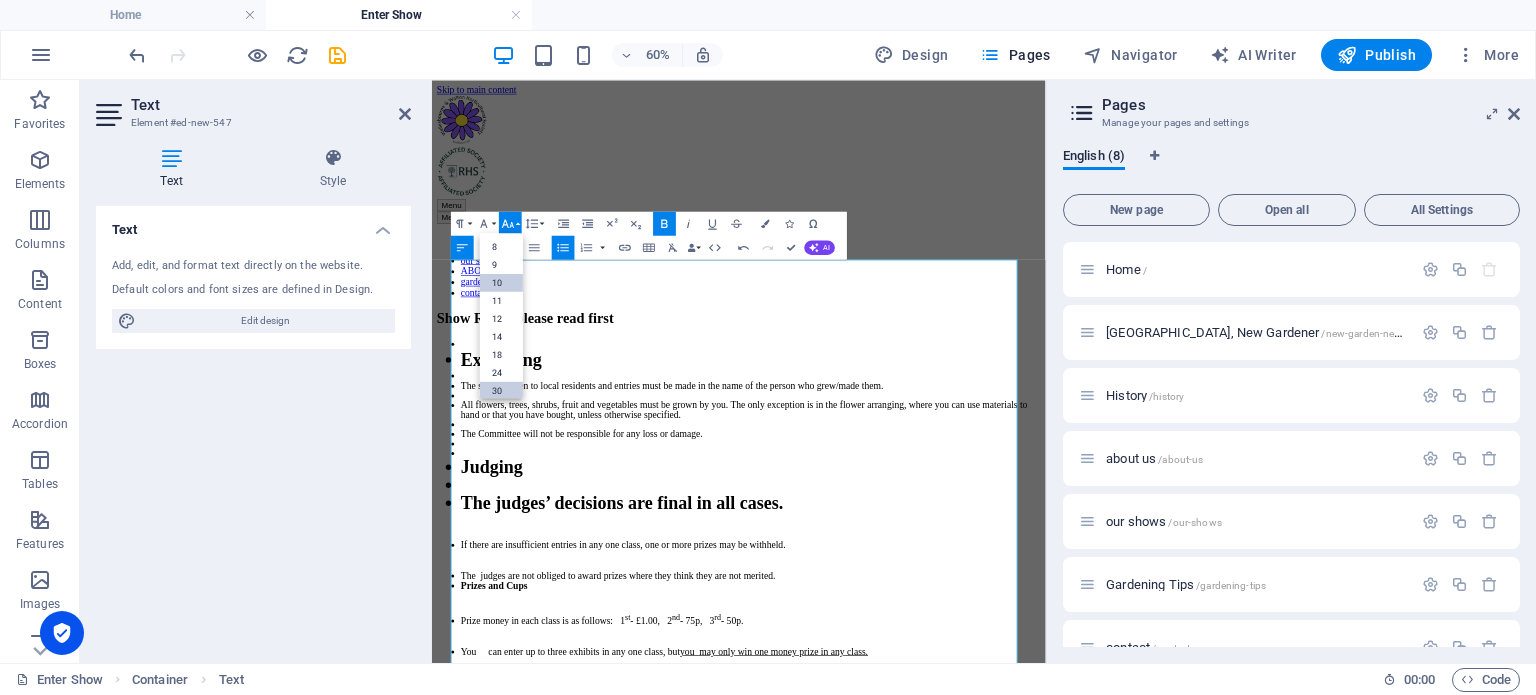 click on "10" at bounding box center (501, 283) 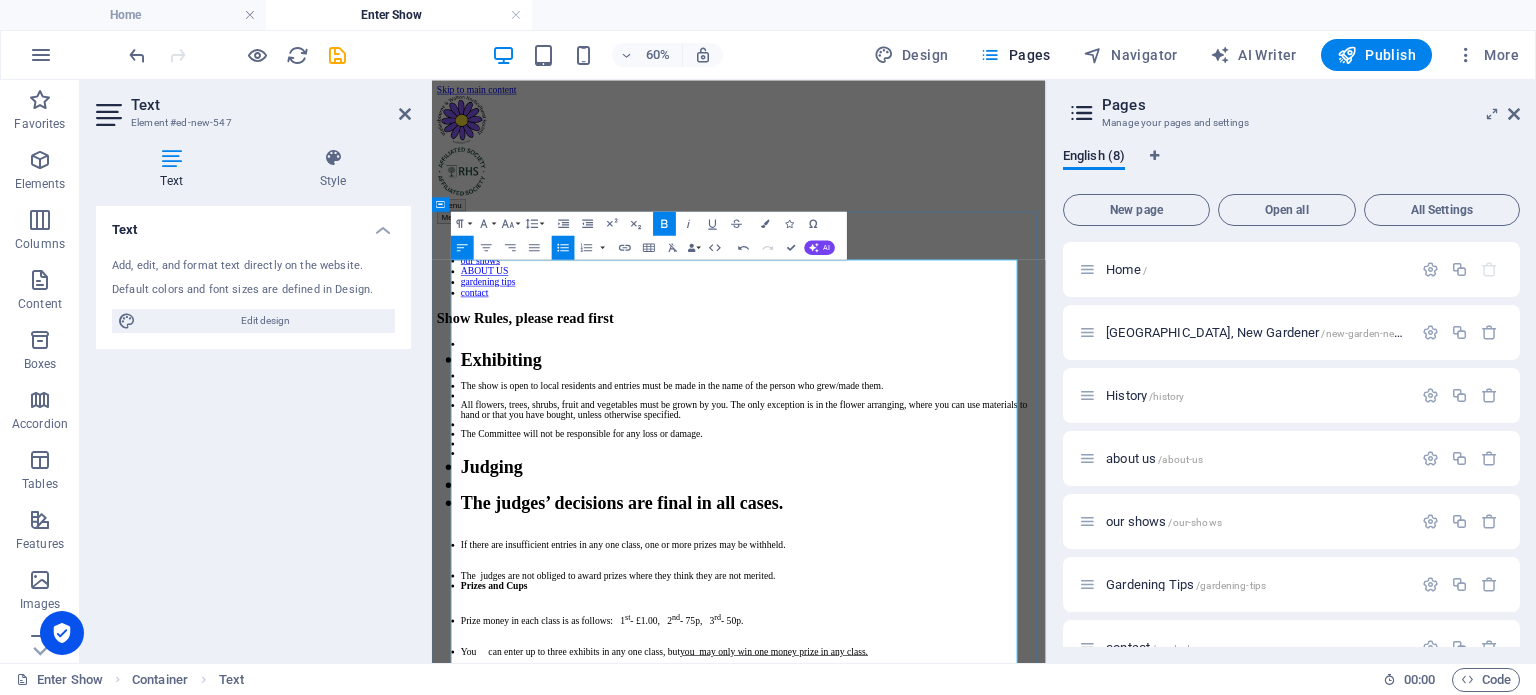 click at bounding box center (963, 755) 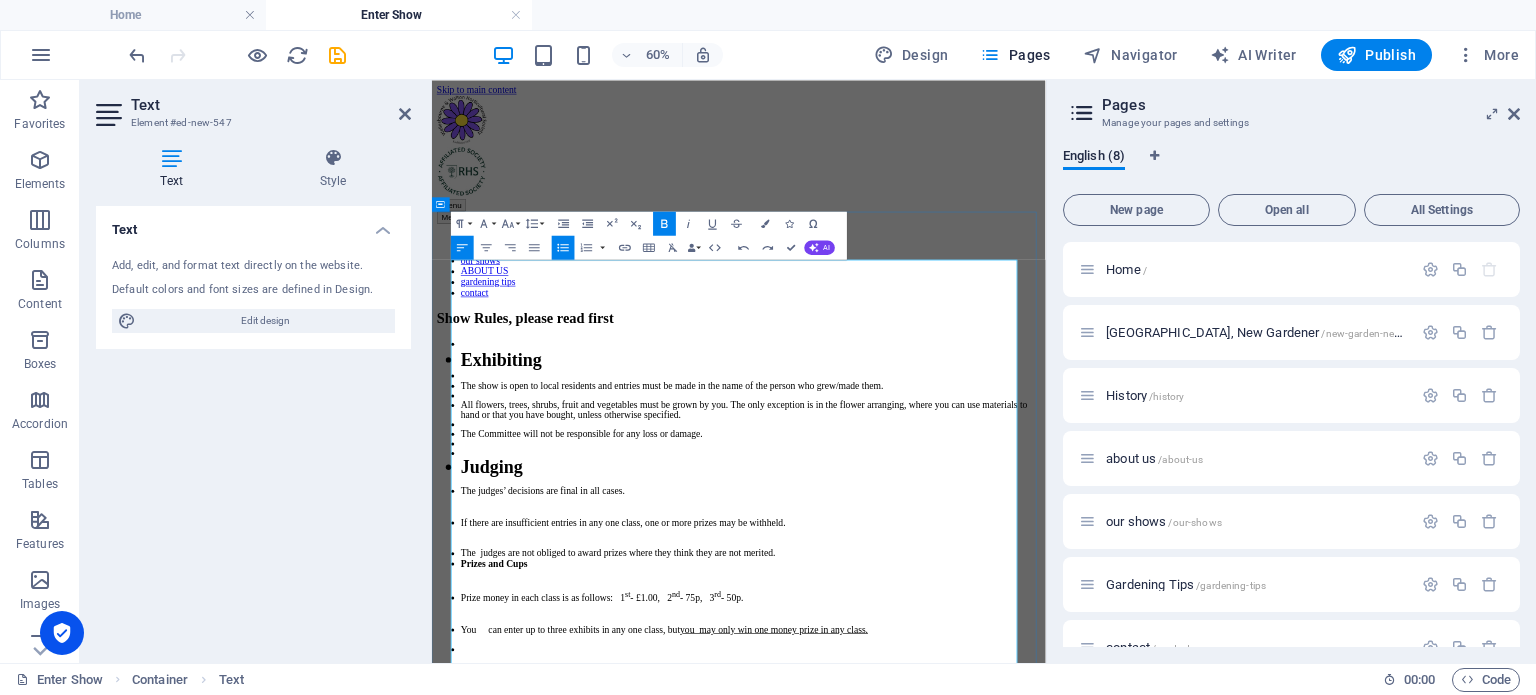 click on "The judges’ decisions are final in all cases." at bounding box center (963, 774) 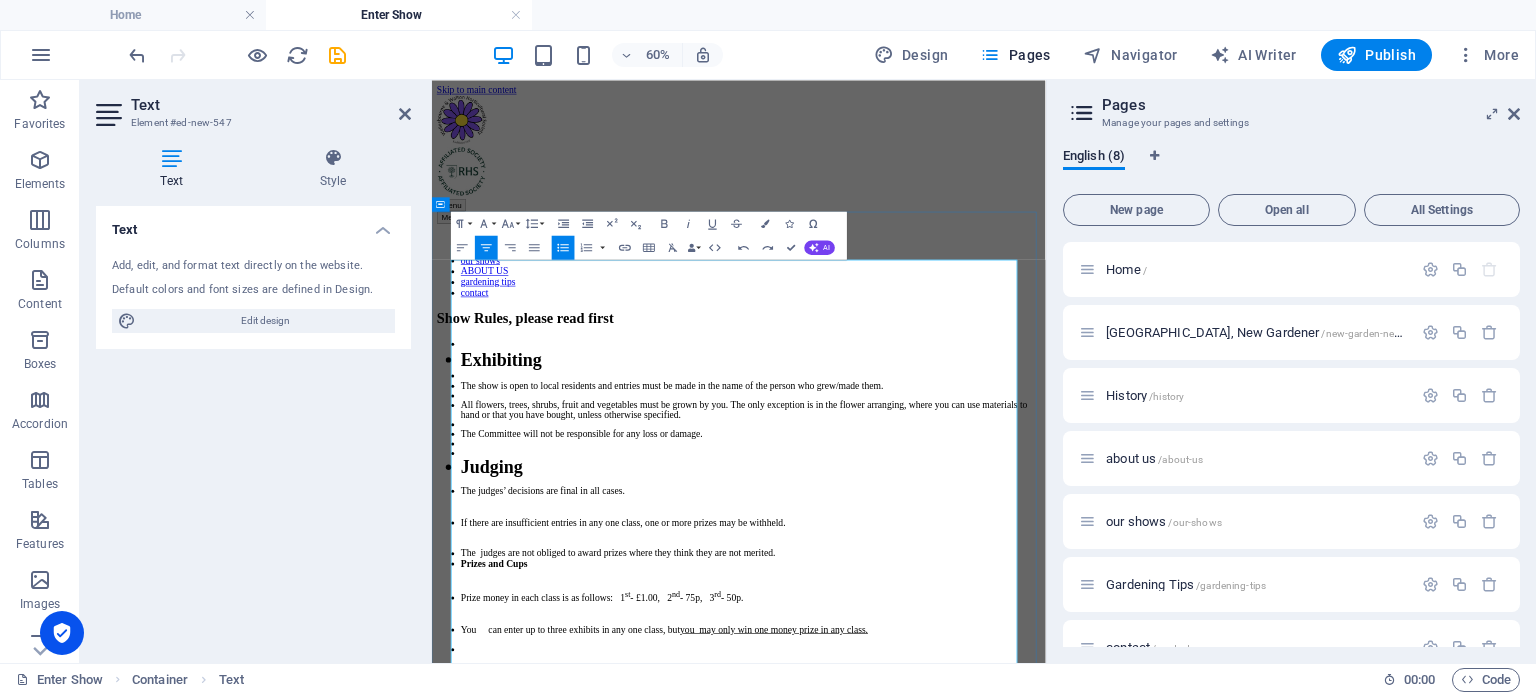 click on "The judges’ decisions are final in all cases." at bounding box center [963, 765] 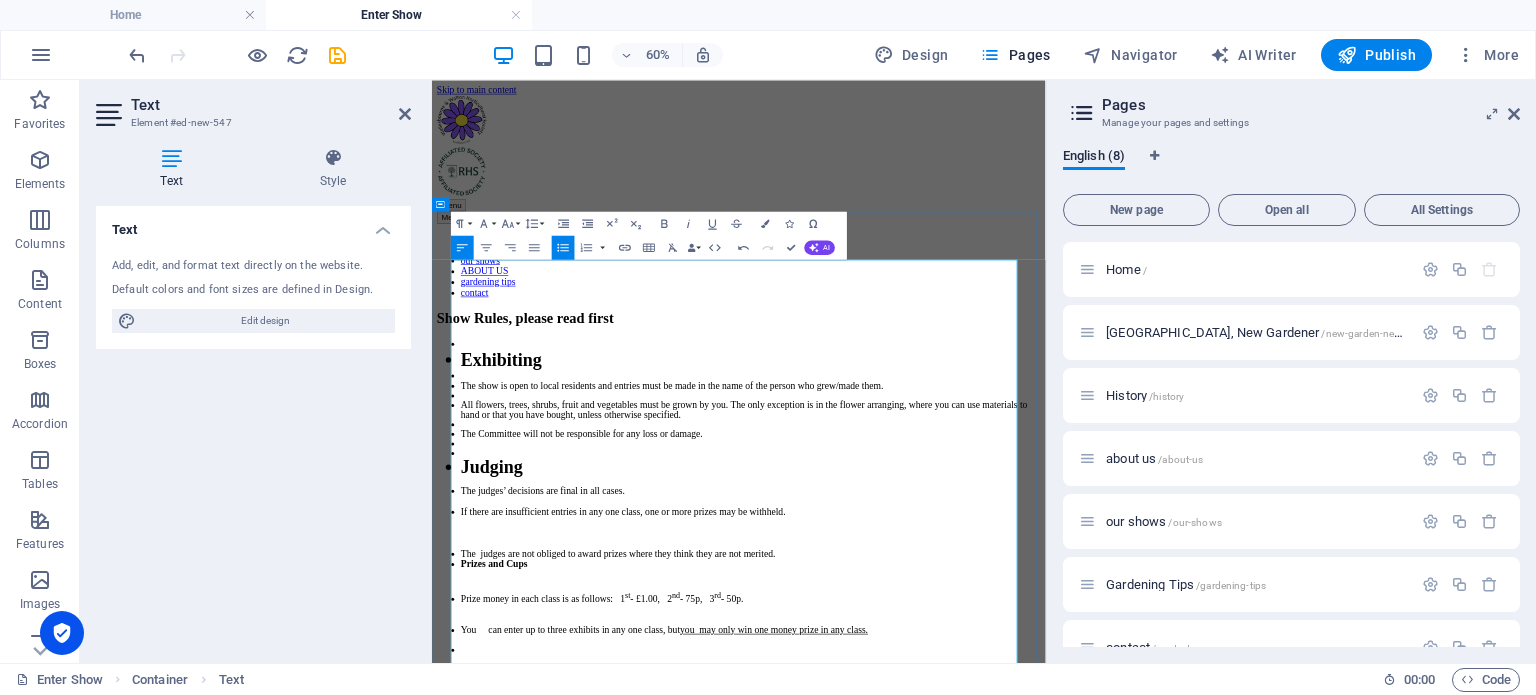 click on "If there are insufficient entries in any one class, one or more prizes may be withheld." at bounding box center (963, 809) 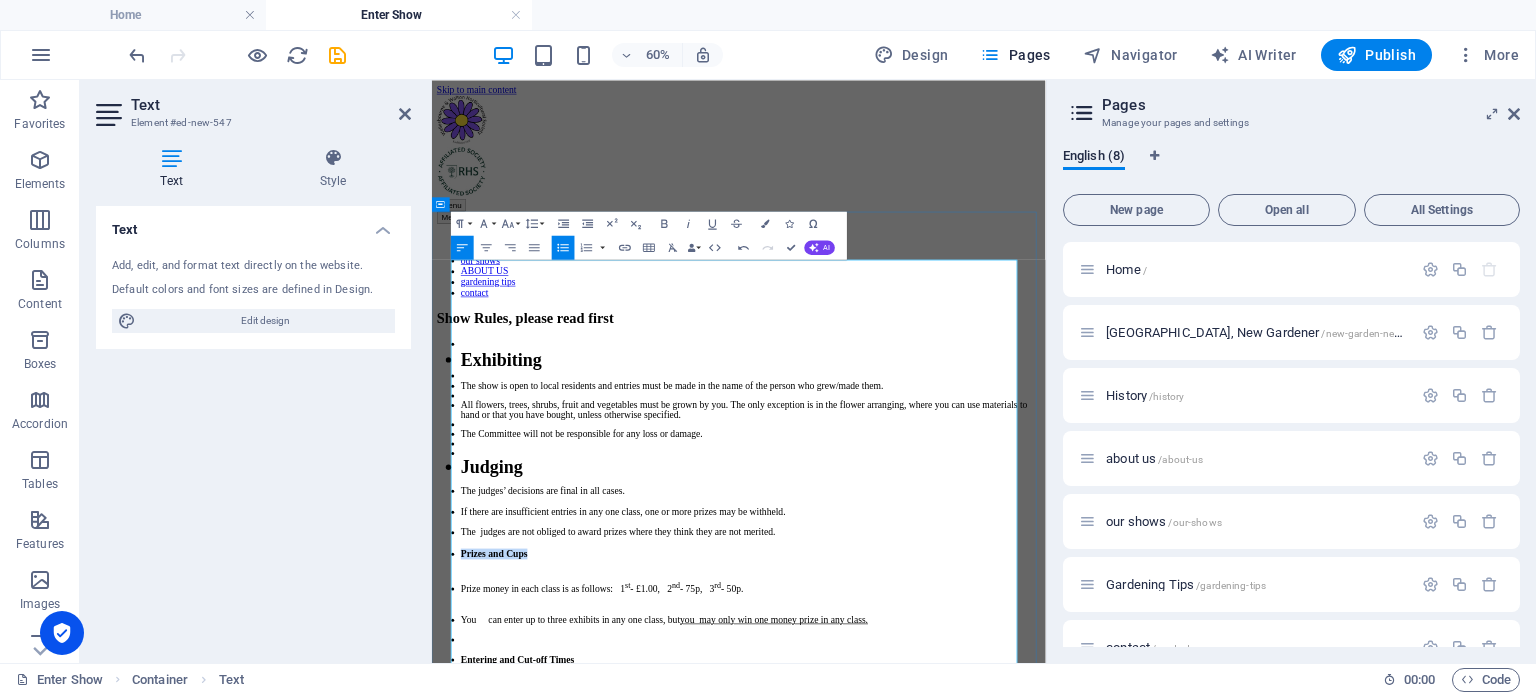 drag, startPoint x: 619, startPoint y: 767, endPoint x: 471, endPoint y: 770, distance: 148.0304 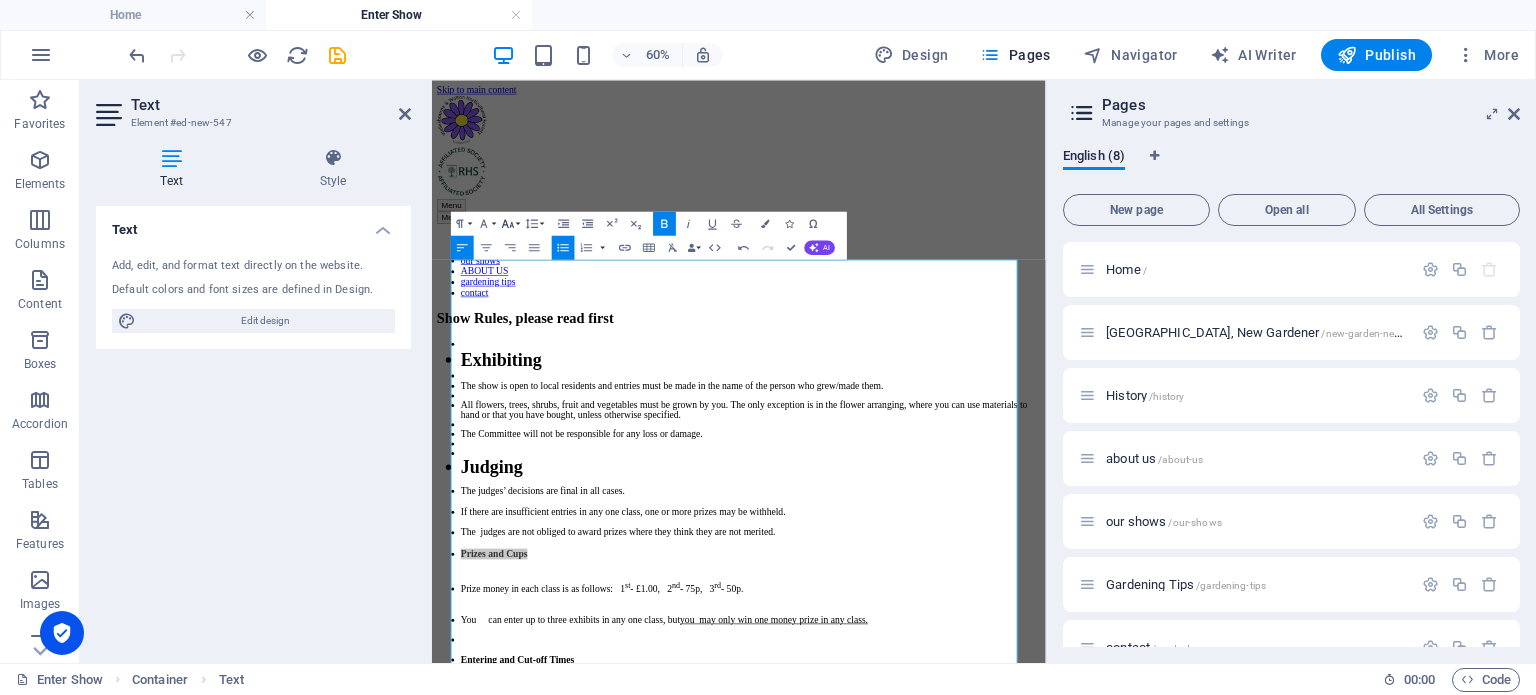 click on "Font Size" at bounding box center (510, 223) 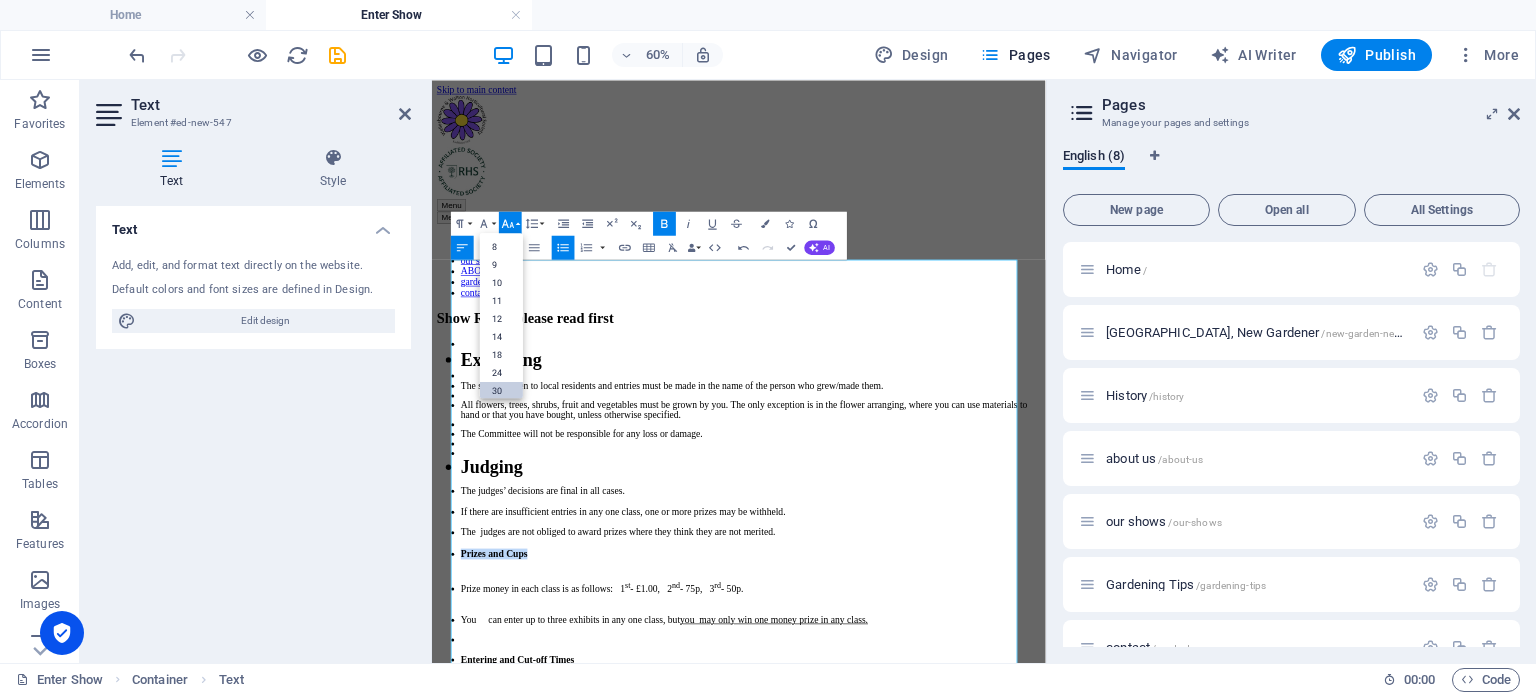 click on "30" at bounding box center [501, 391] 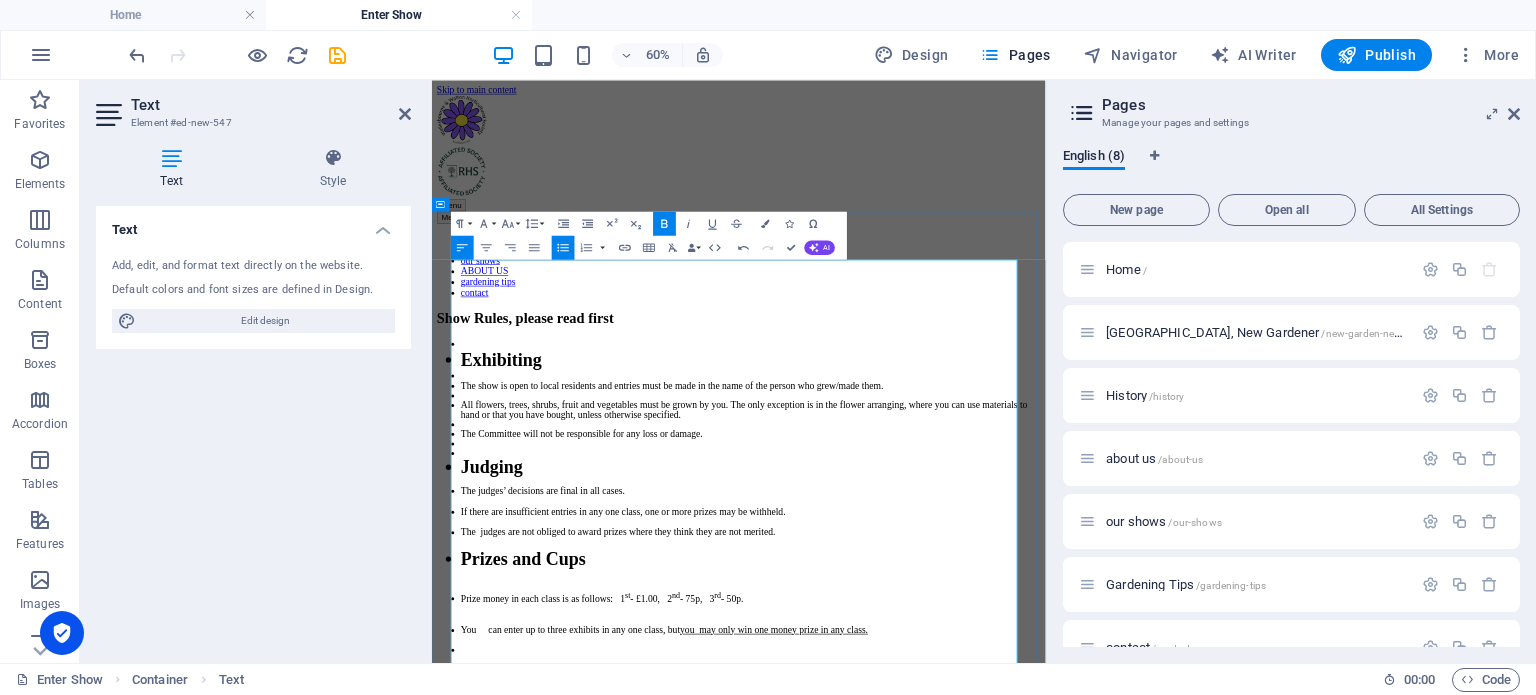 click on "Prizes and Cups" at bounding box center [963, 878] 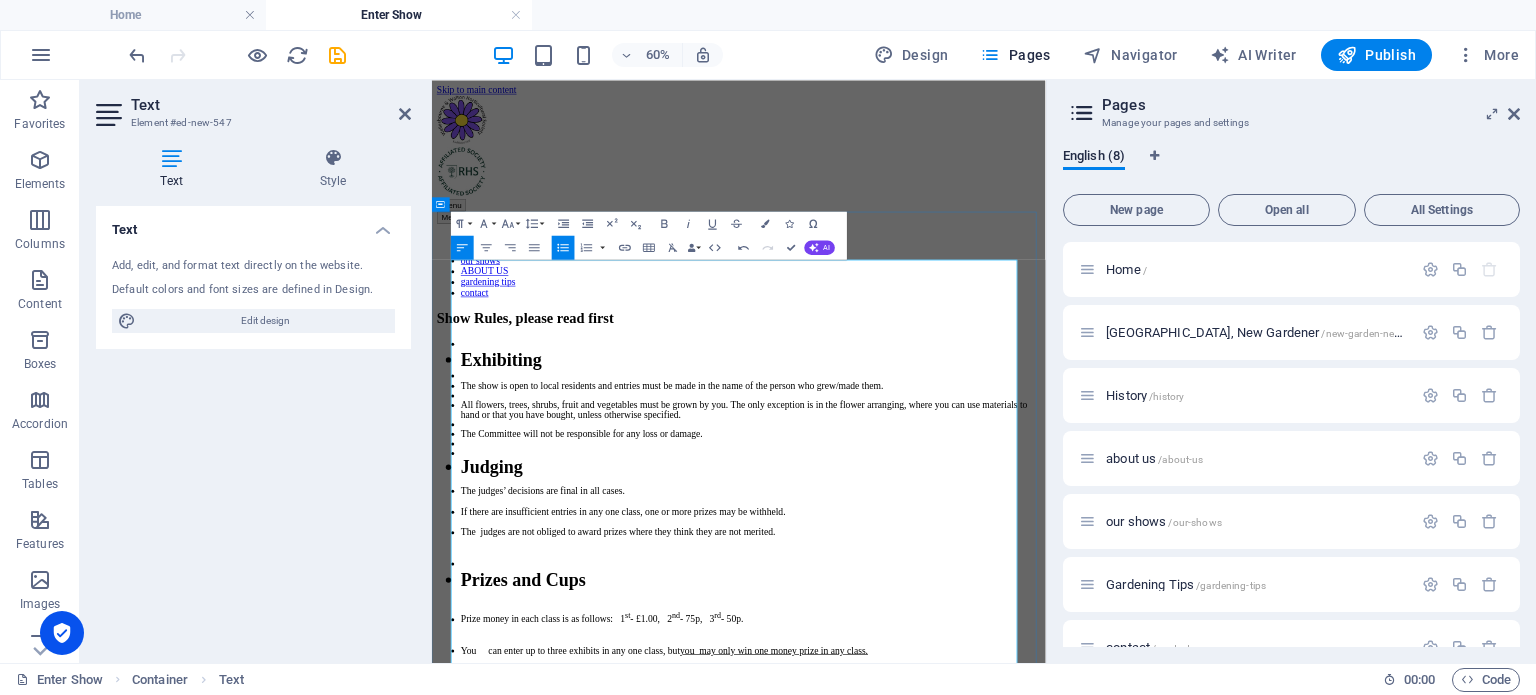 click on "The  judges are not obliged to award prizes where they think they are not merited." at bounding box center [963, 834] 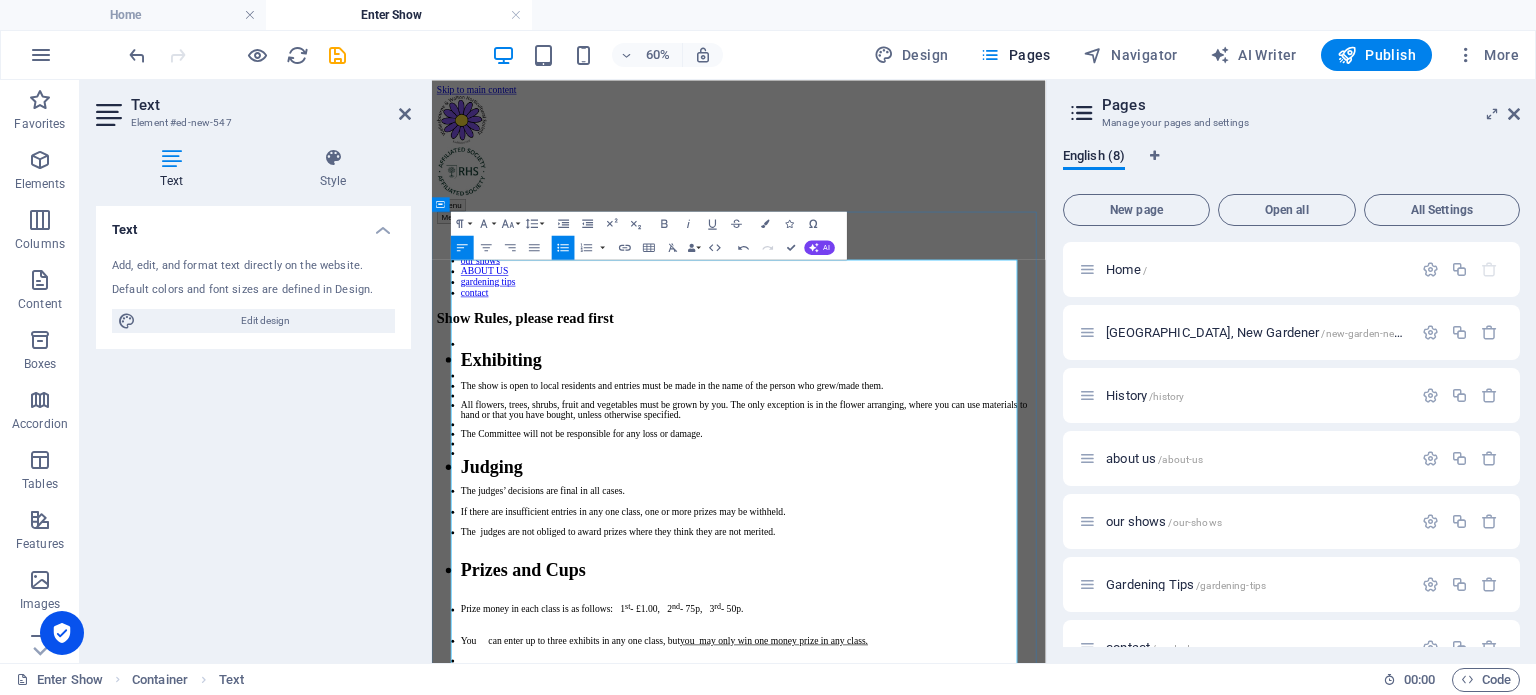 click on "Prizes and Cups" at bounding box center [963, 897] 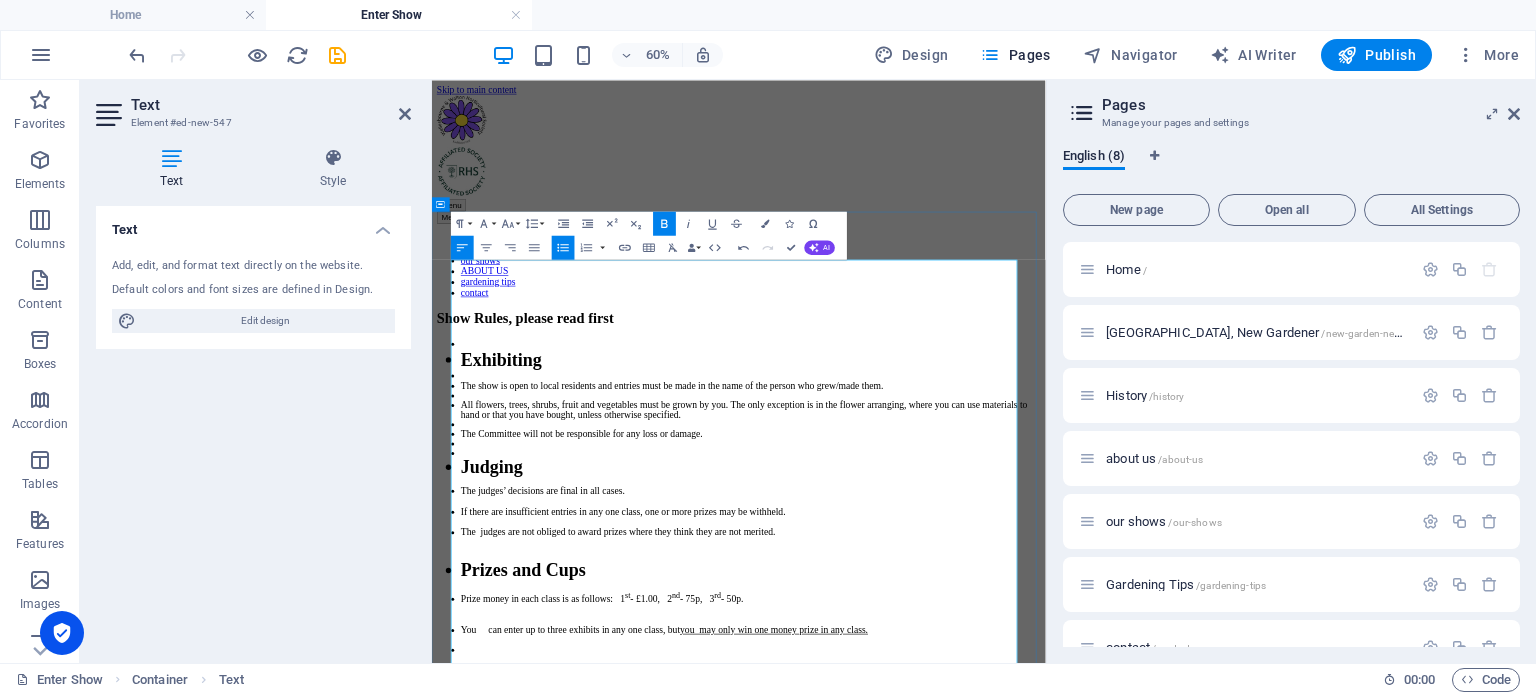 drag, startPoint x: 529, startPoint y: 905, endPoint x: 539, endPoint y: 930, distance: 26.925823 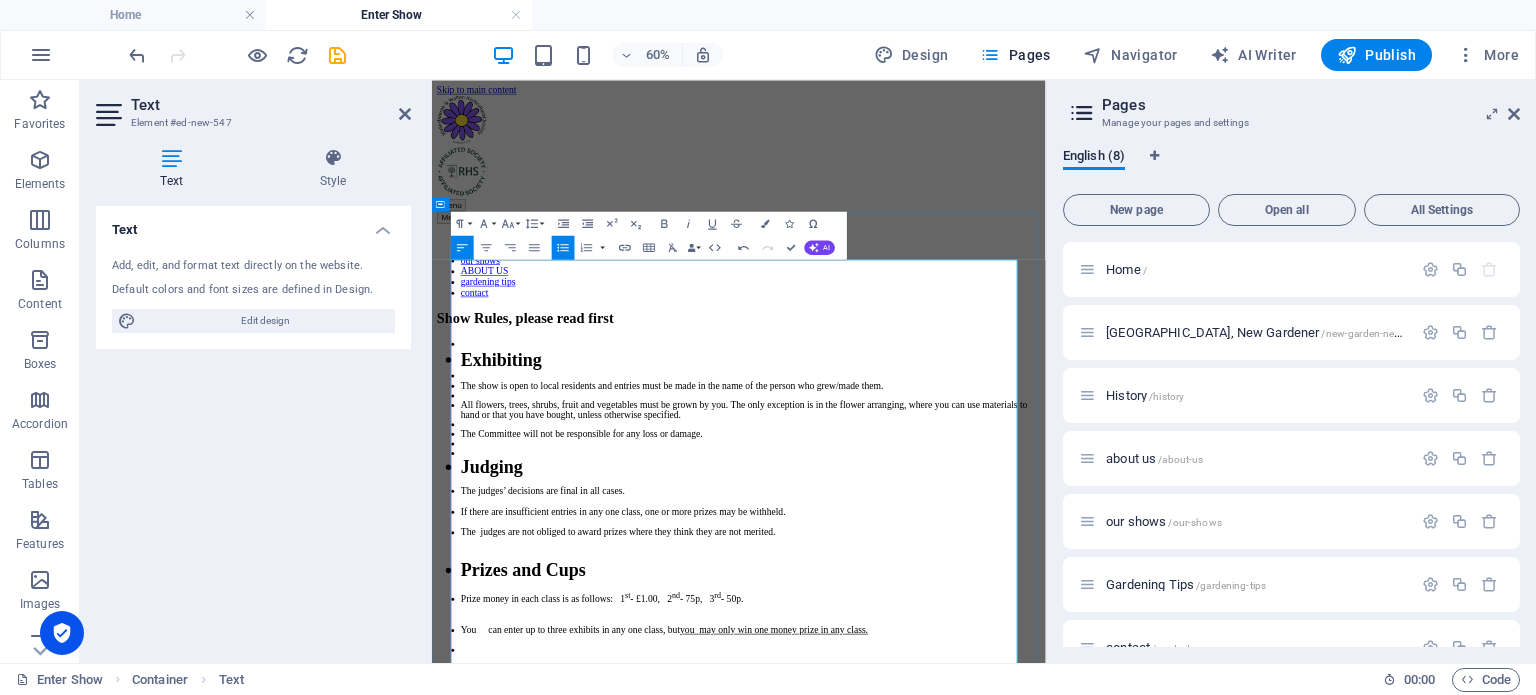 click on "You     can enter up to three exhibits in any one class, but  you  may only win one money prize in any class." at bounding box center (963, 997) 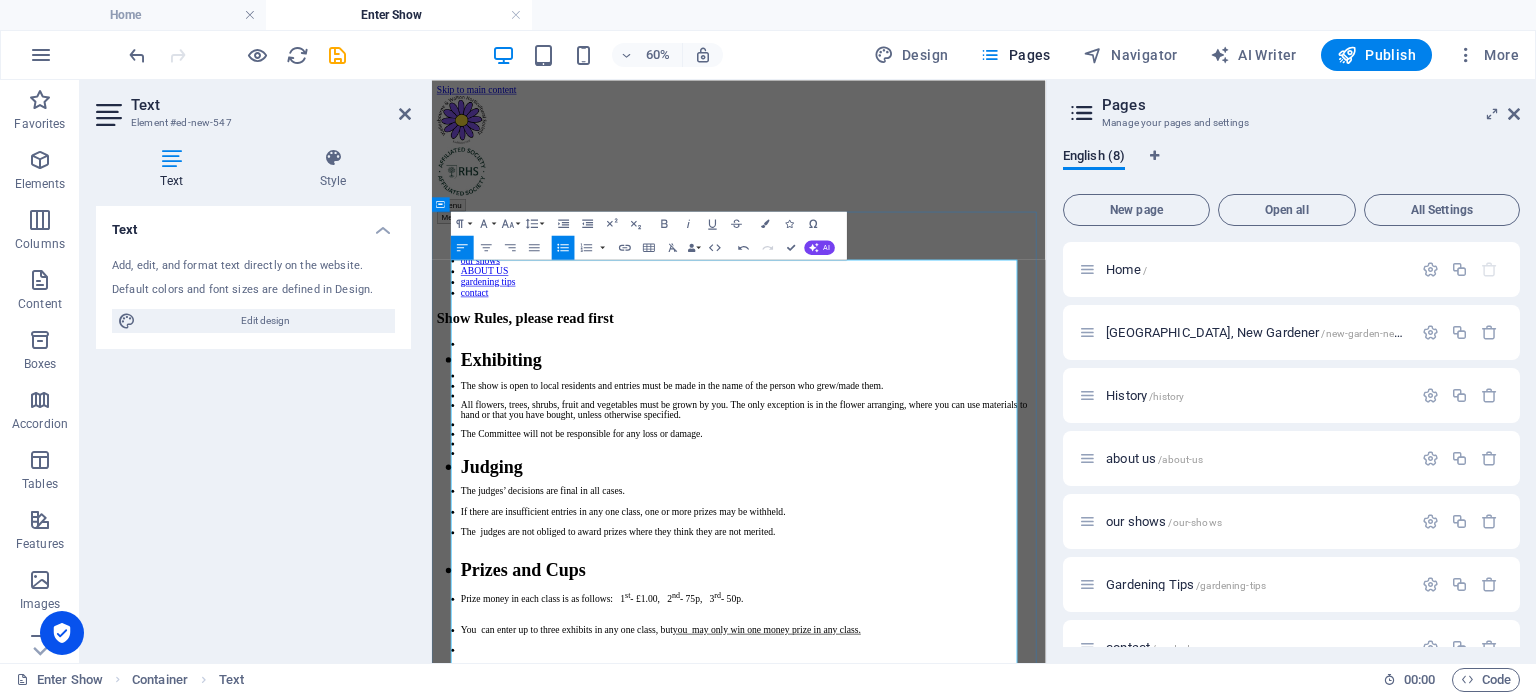 drag, startPoint x: 695, startPoint y: 966, endPoint x: 478, endPoint y: 965, distance: 217.0023 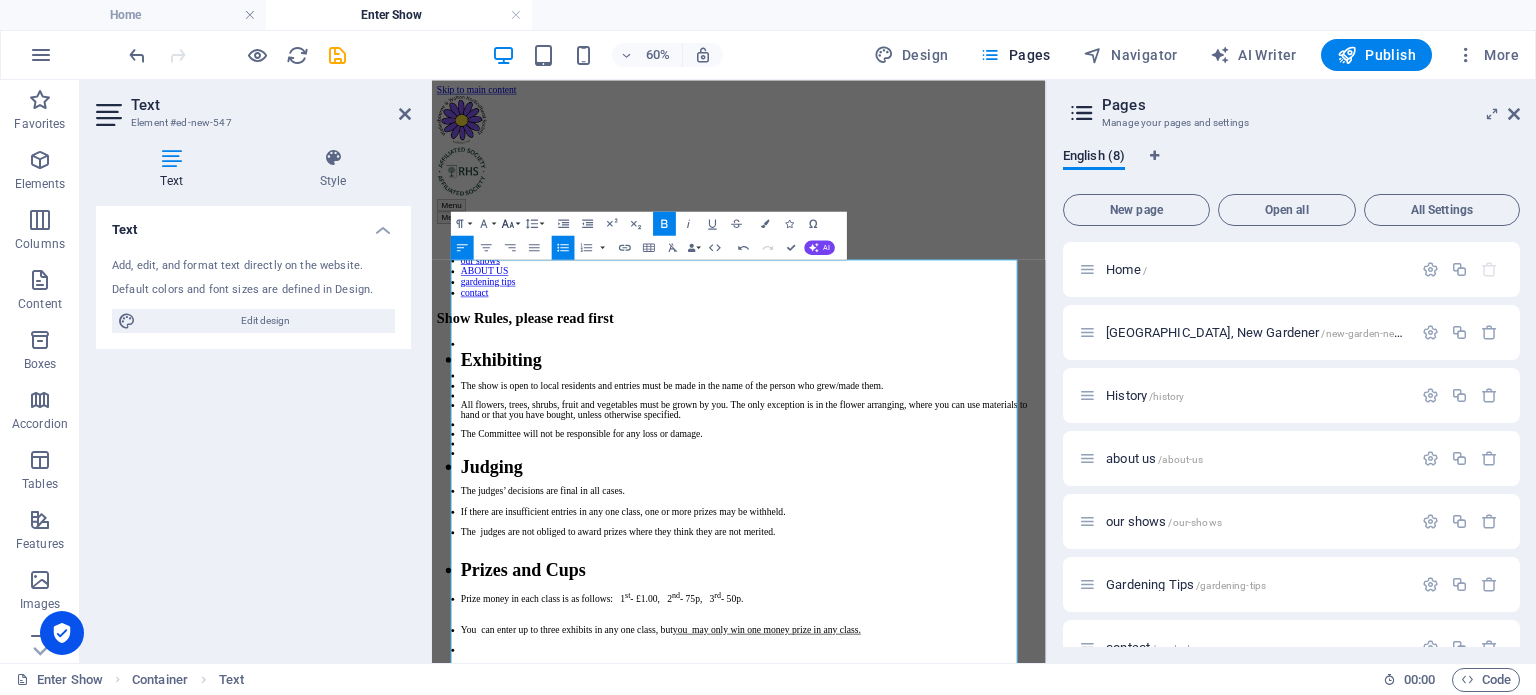 click on "Font Size" at bounding box center (510, 223) 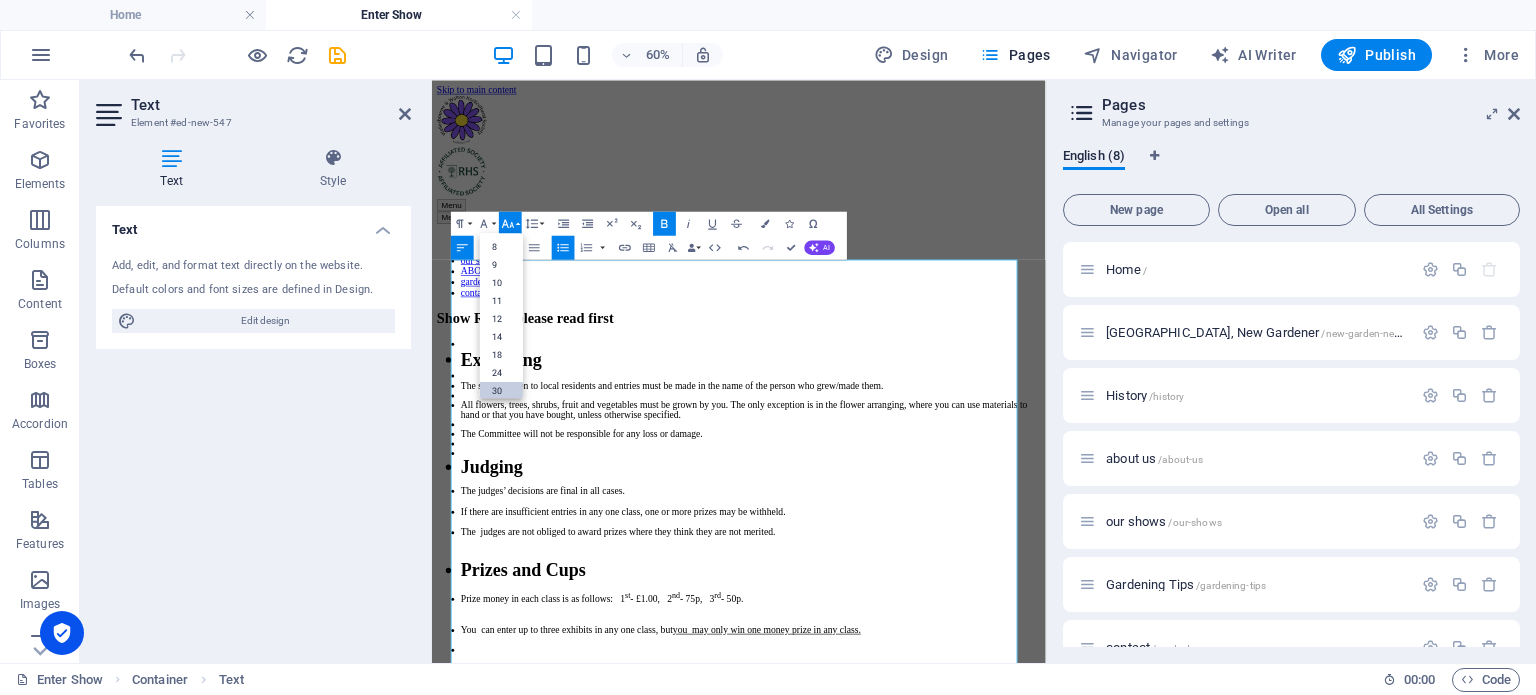 click on "30" at bounding box center (501, 391) 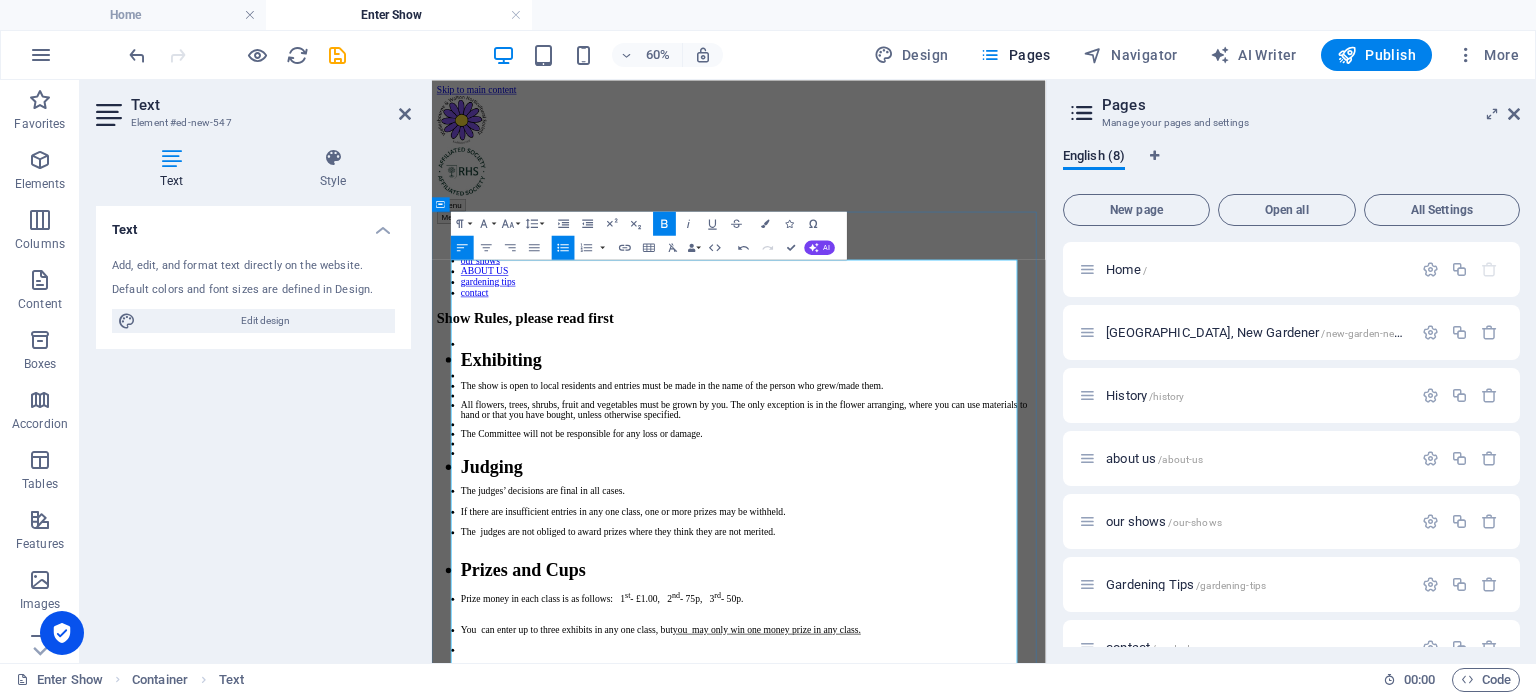 click on "Entering and Cut-off Times" at bounding box center [963, 1071] 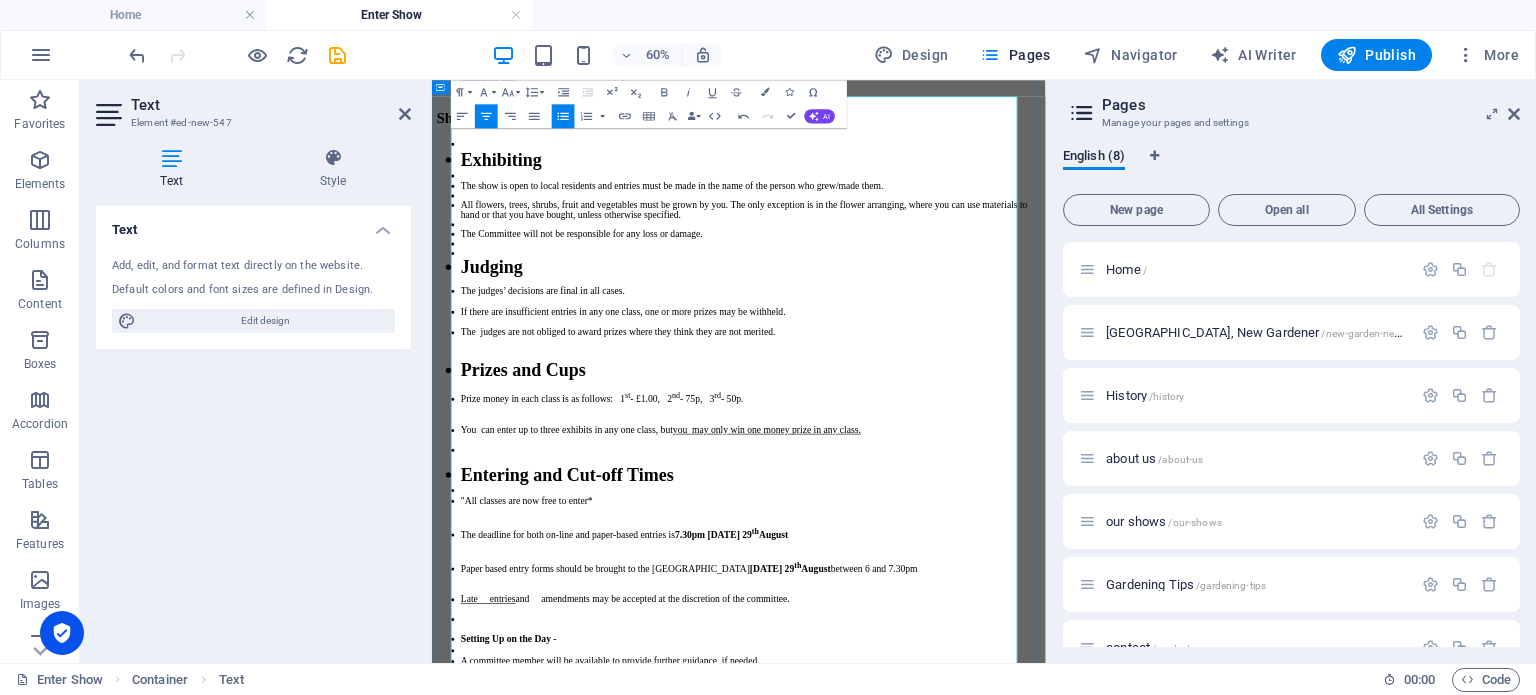 scroll, scrollTop: 400, scrollLeft: 0, axis: vertical 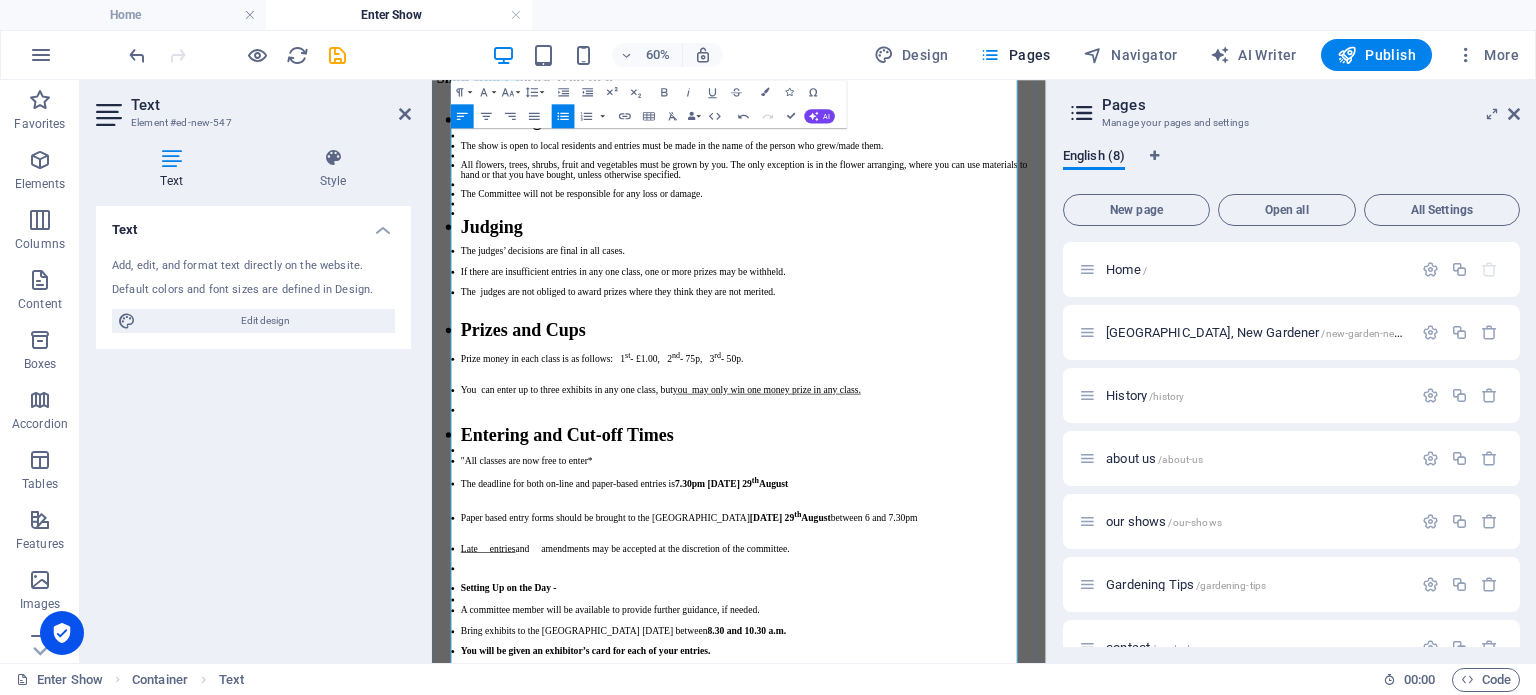 click on "Late     entries  and     amendments may be accepted at the discretion of the committee." at bounding box center (963, 861) 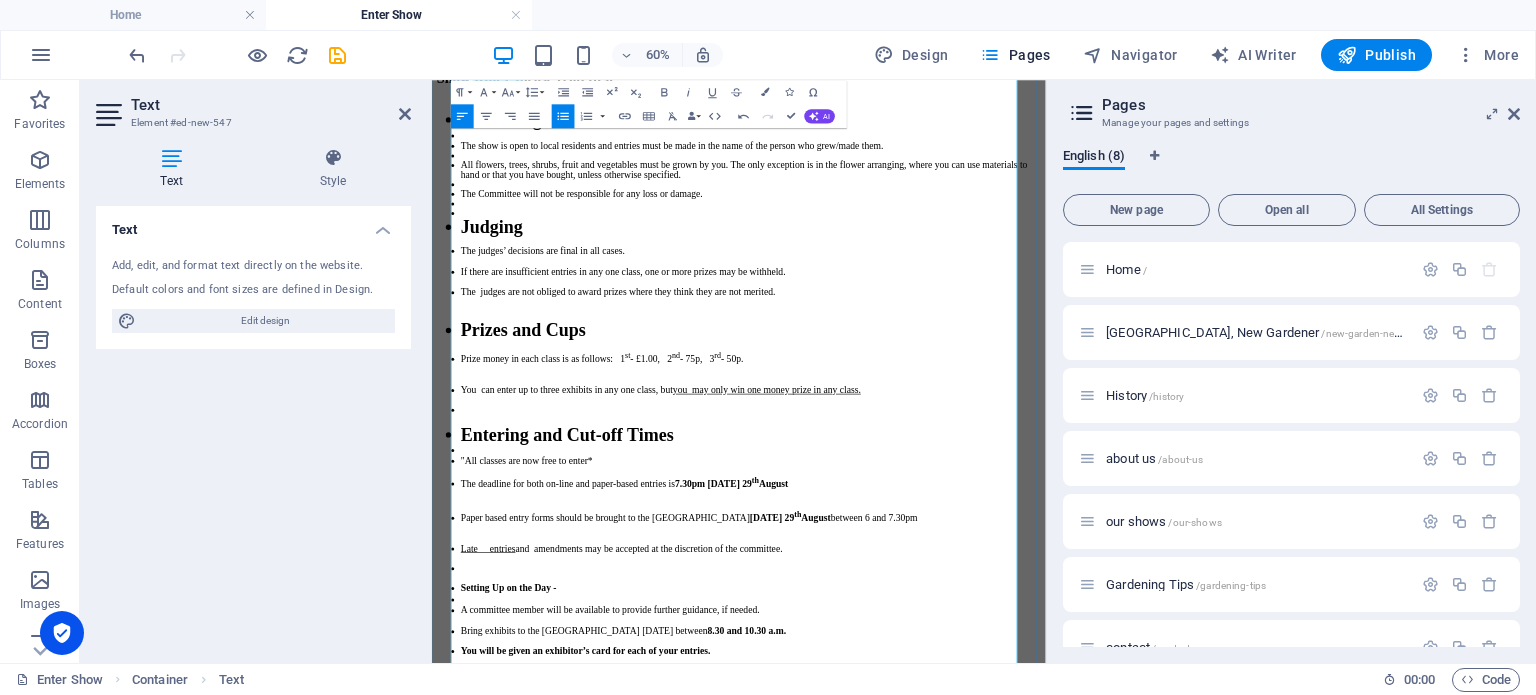 click on "Late     entries" at bounding box center [525, 860] 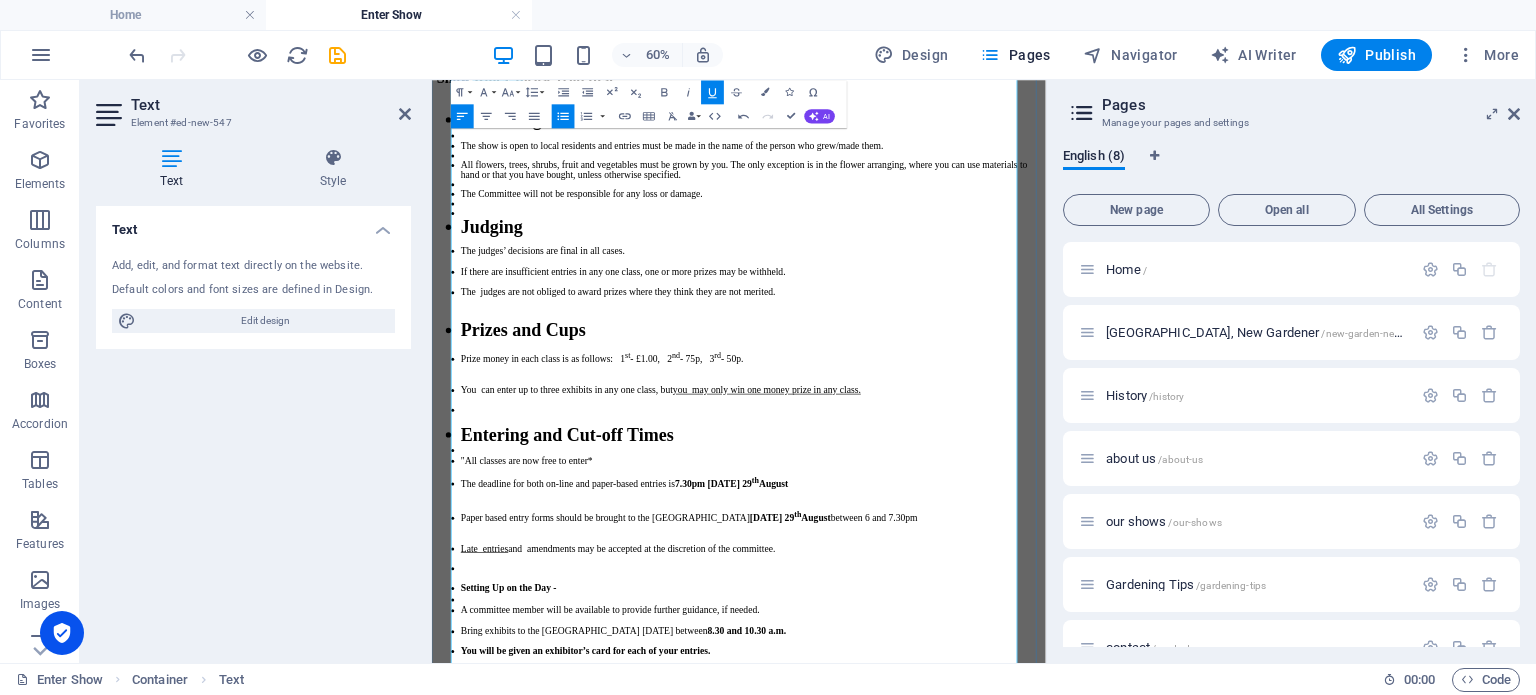 drag, startPoint x: 669, startPoint y: 851, endPoint x: 473, endPoint y: 839, distance: 196.367 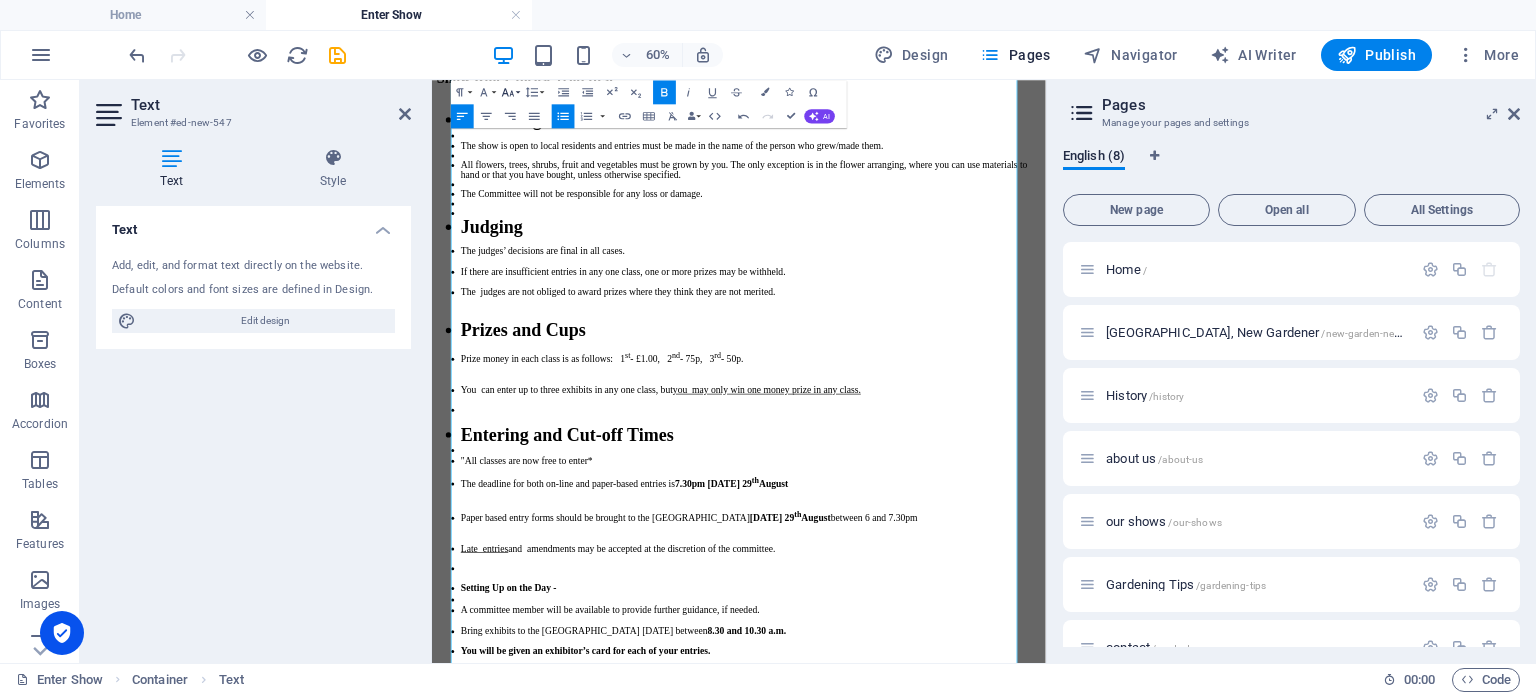 click on "Font Size" at bounding box center (510, 92) 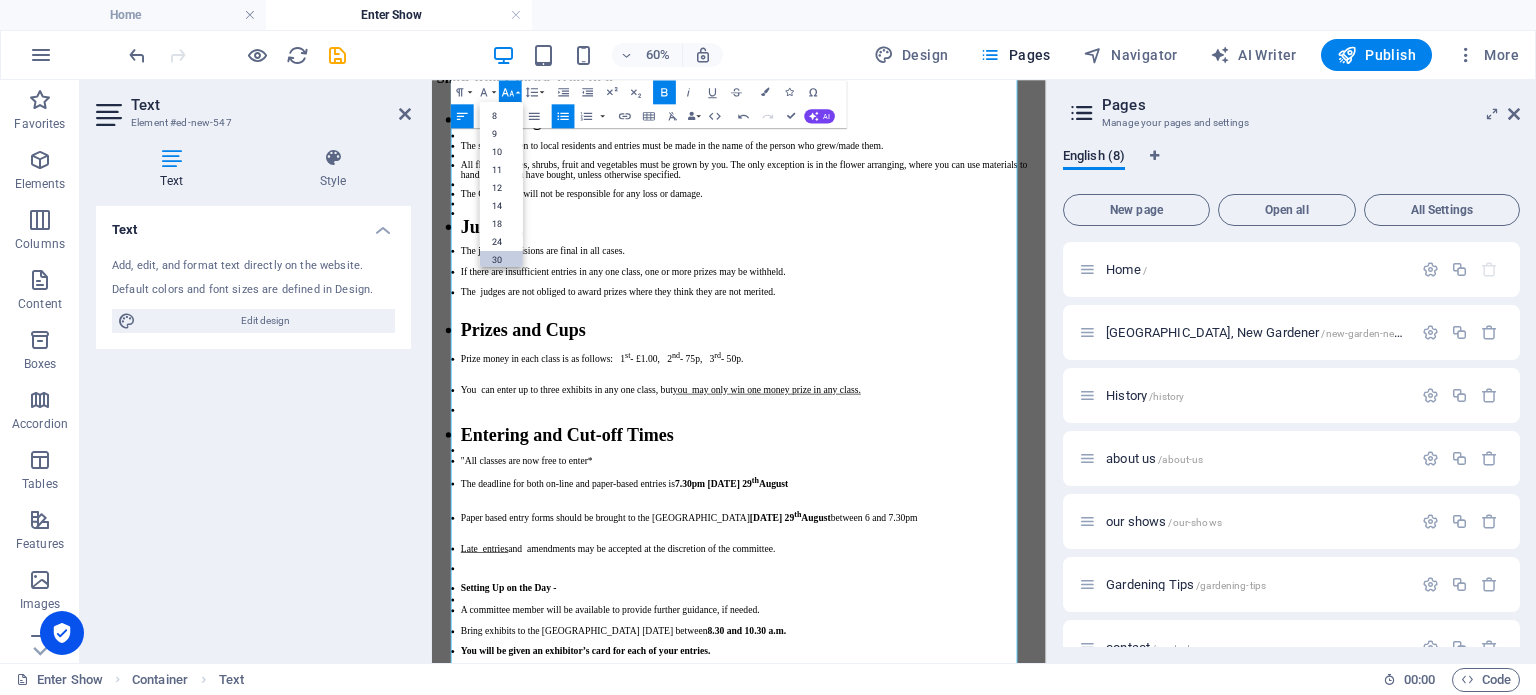 click on "30" at bounding box center (501, 259) 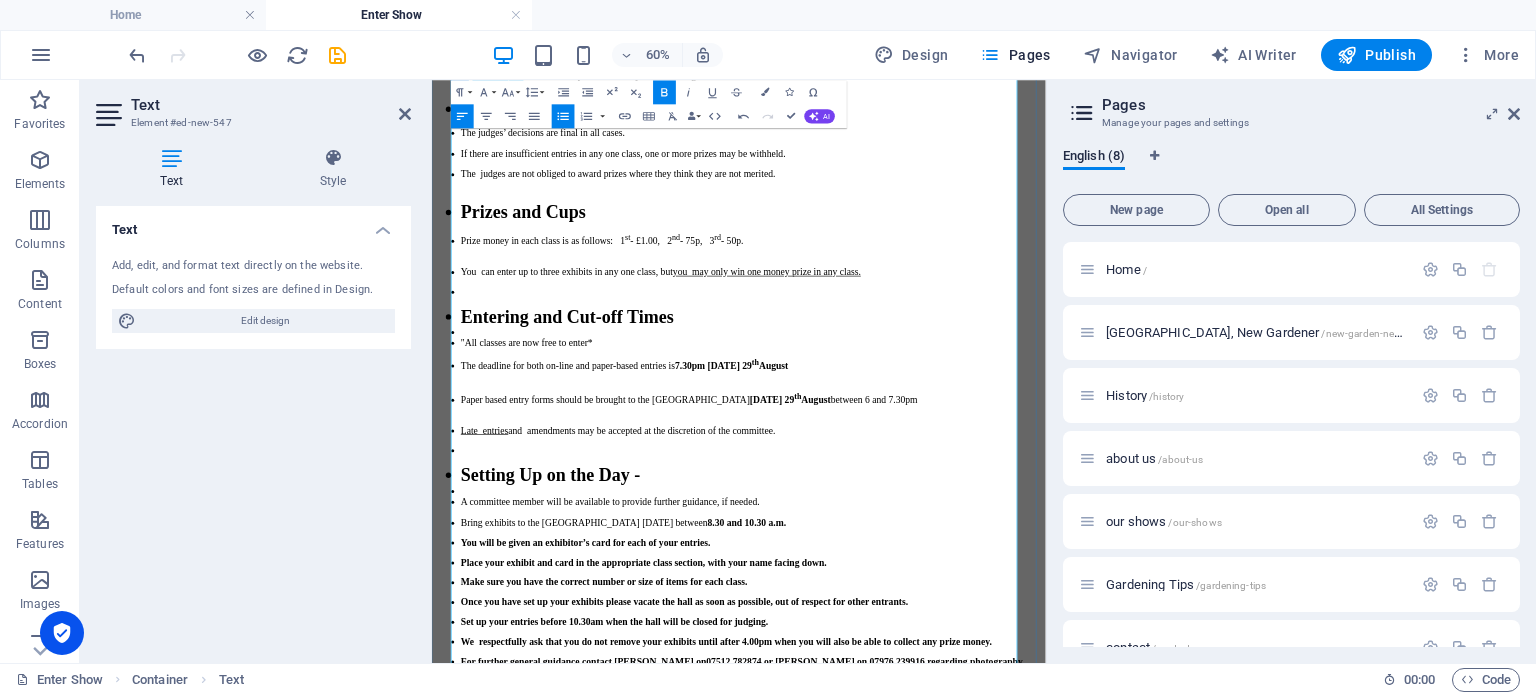scroll, scrollTop: 600, scrollLeft: 0, axis: vertical 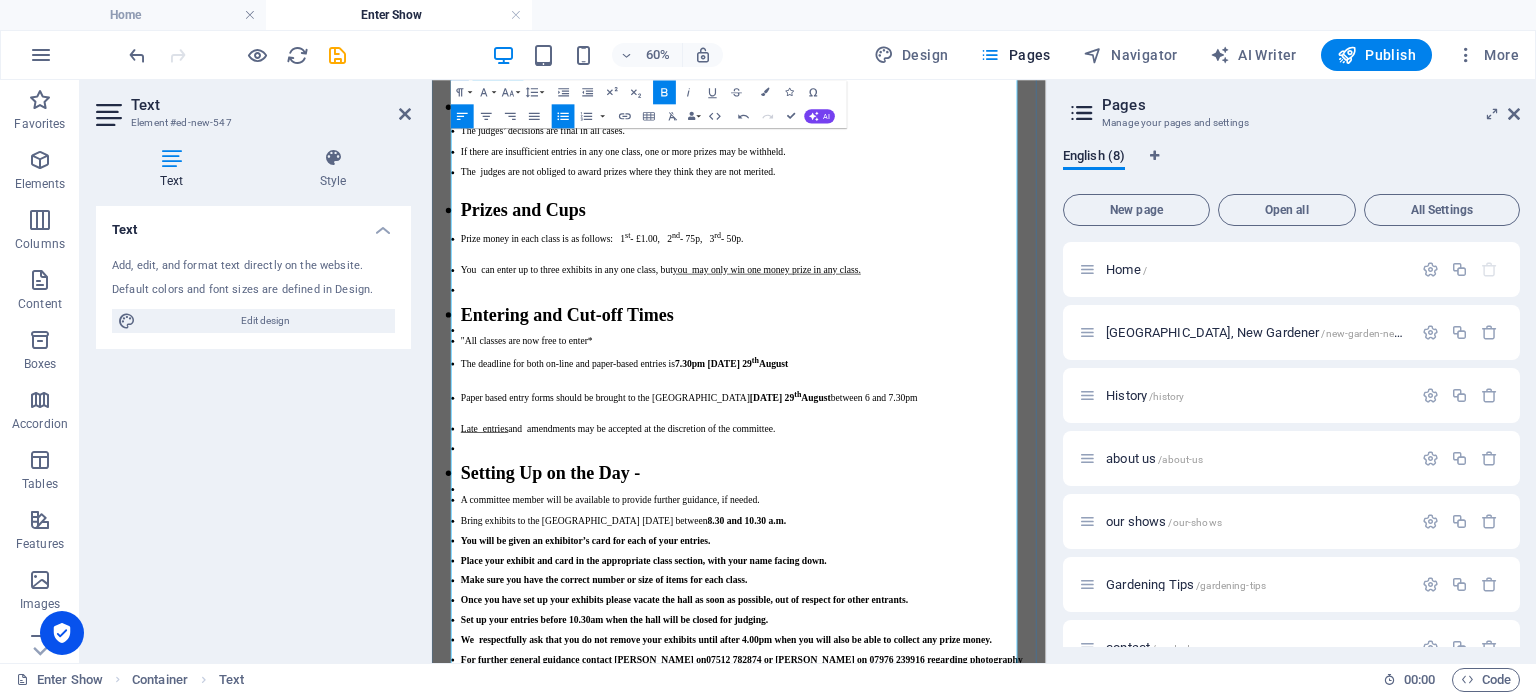 drag, startPoint x: 1274, startPoint y: 533, endPoint x: 1289, endPoint y: 534, distance: 15.033297 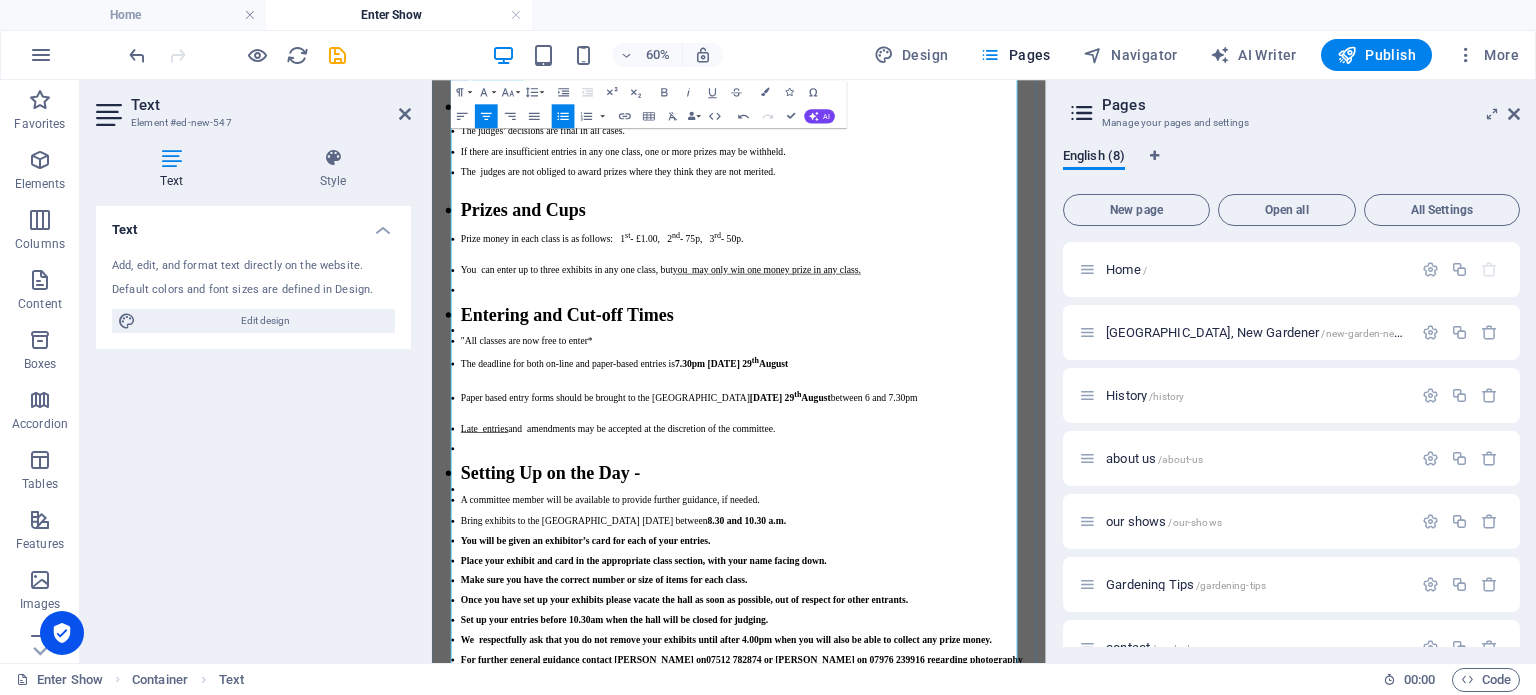 click on "The deadline for both on-line and paper-based entries is  7.30pm [DATE]" at bounding box center (963, 560) 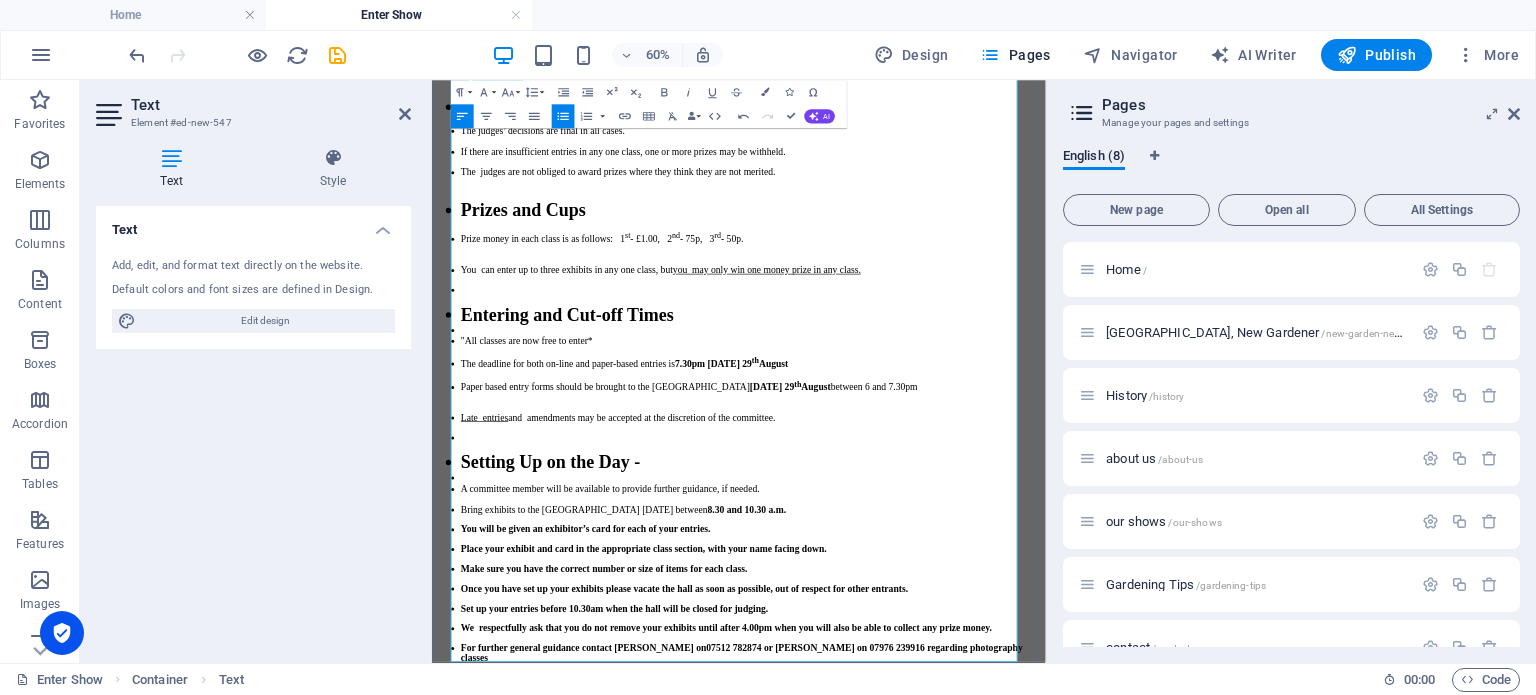 click on "Paper based entry forms should be brought to the [GEOGRAPHIC_DATA]  [DATE][DATE]  between 6 and 7.30pm" at bounding box center (963, 589) 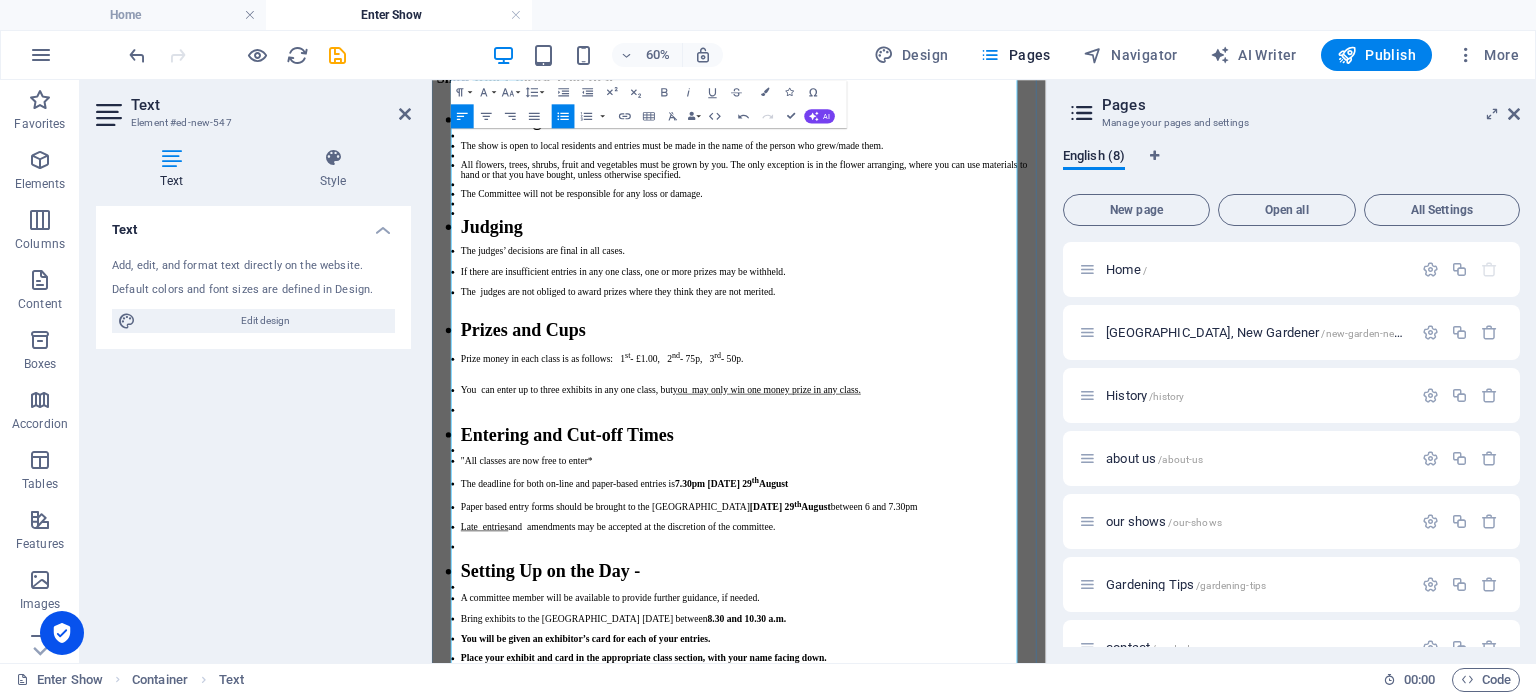 scroll, scrollTop: 300, scrollLeft: 0, axis: vertical 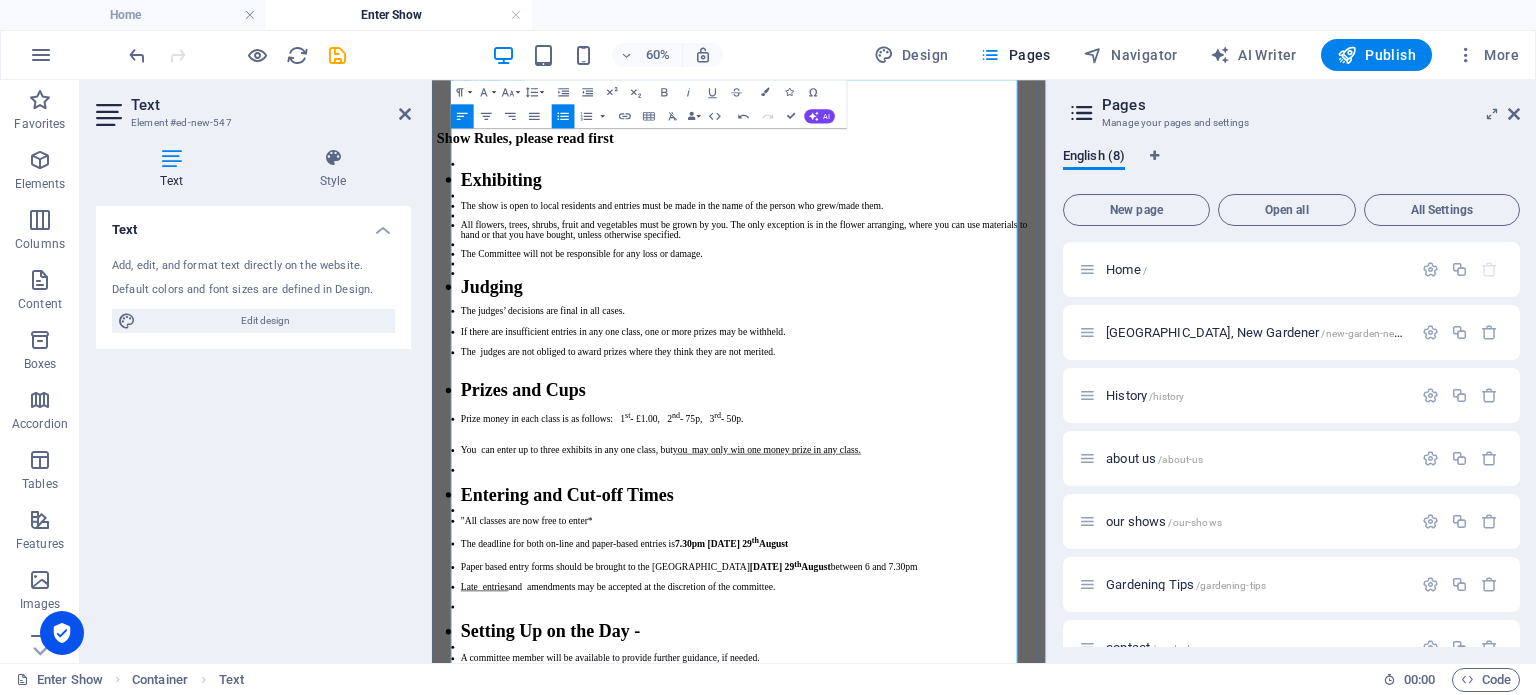 click on "Prize money in each class is as follows:   1 st   - £1.00,   2 nd   - 75p,   3 rd   - 50p." at bounding box center (963, 642) 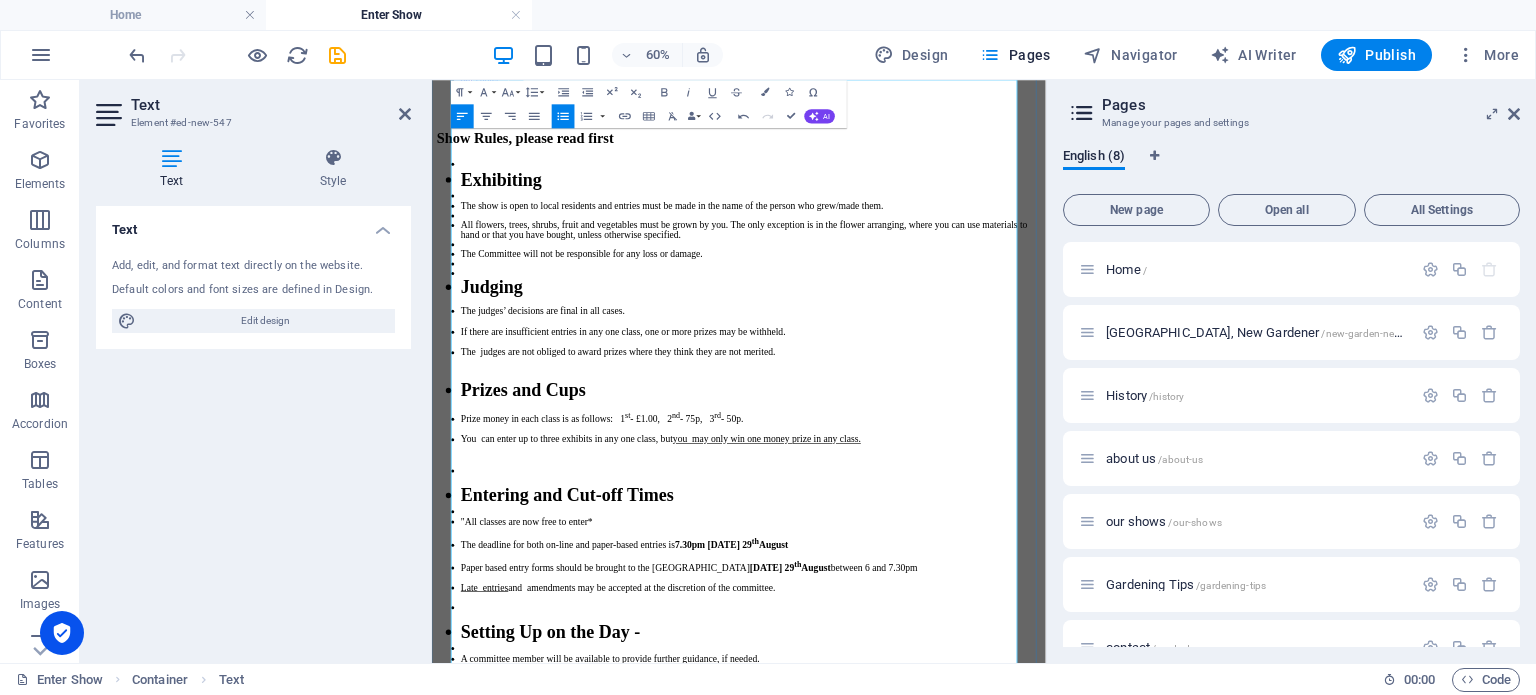 scroll, scrollTop: 656, scrollLeft: 0, axis: vertical 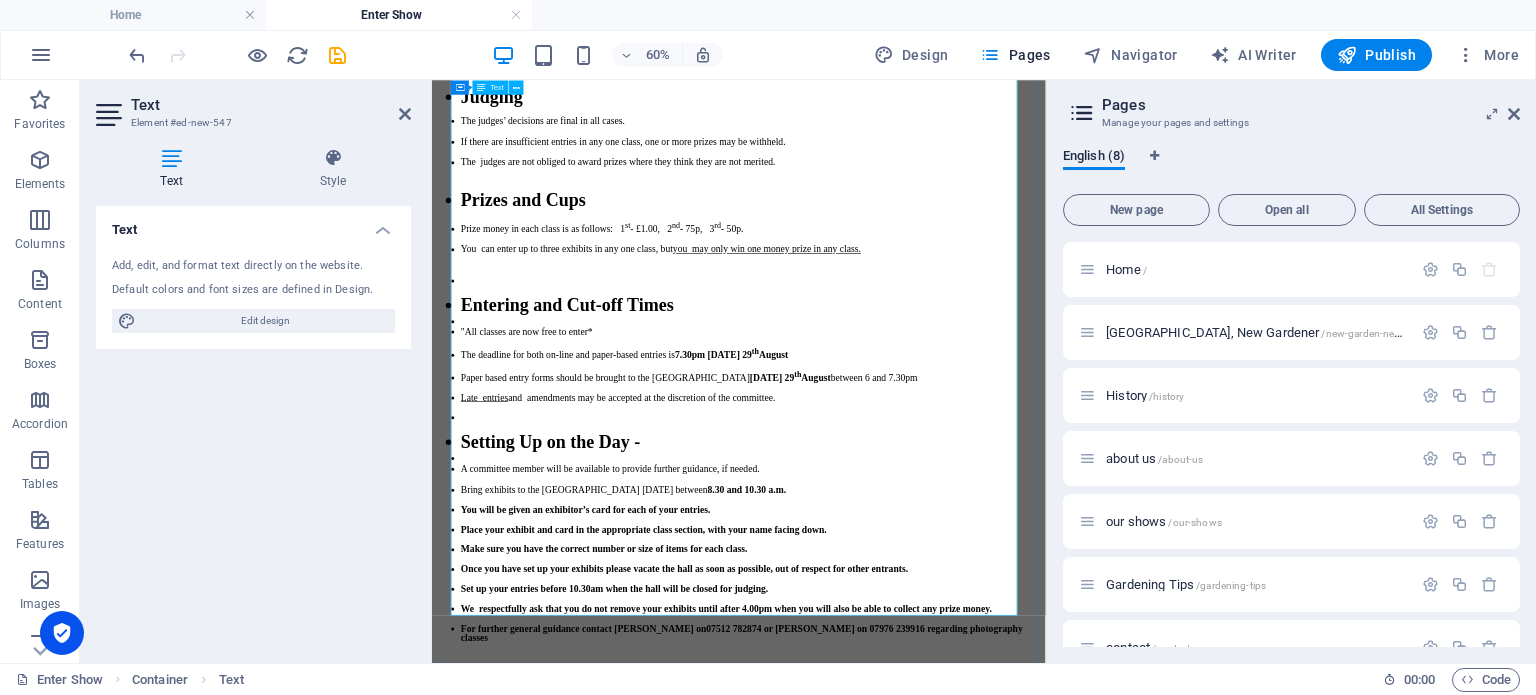click on "​ For further general guidance contact [PERSON_NAME] on  [PHONE_NUMBER] or [PERSON_NAME] on 07976 239916 regarding photography classes" at bounding box center [963, 1002] 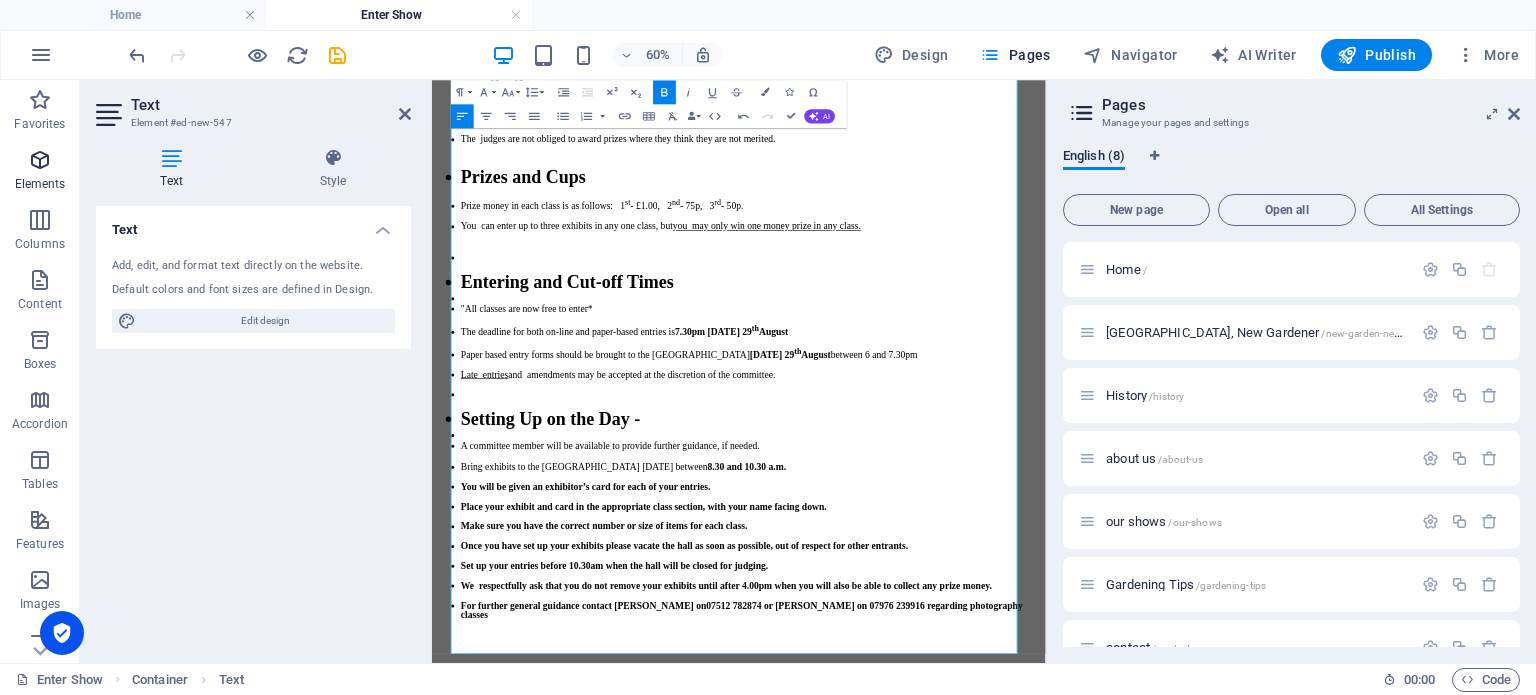 click at bounding box center [40, 160] 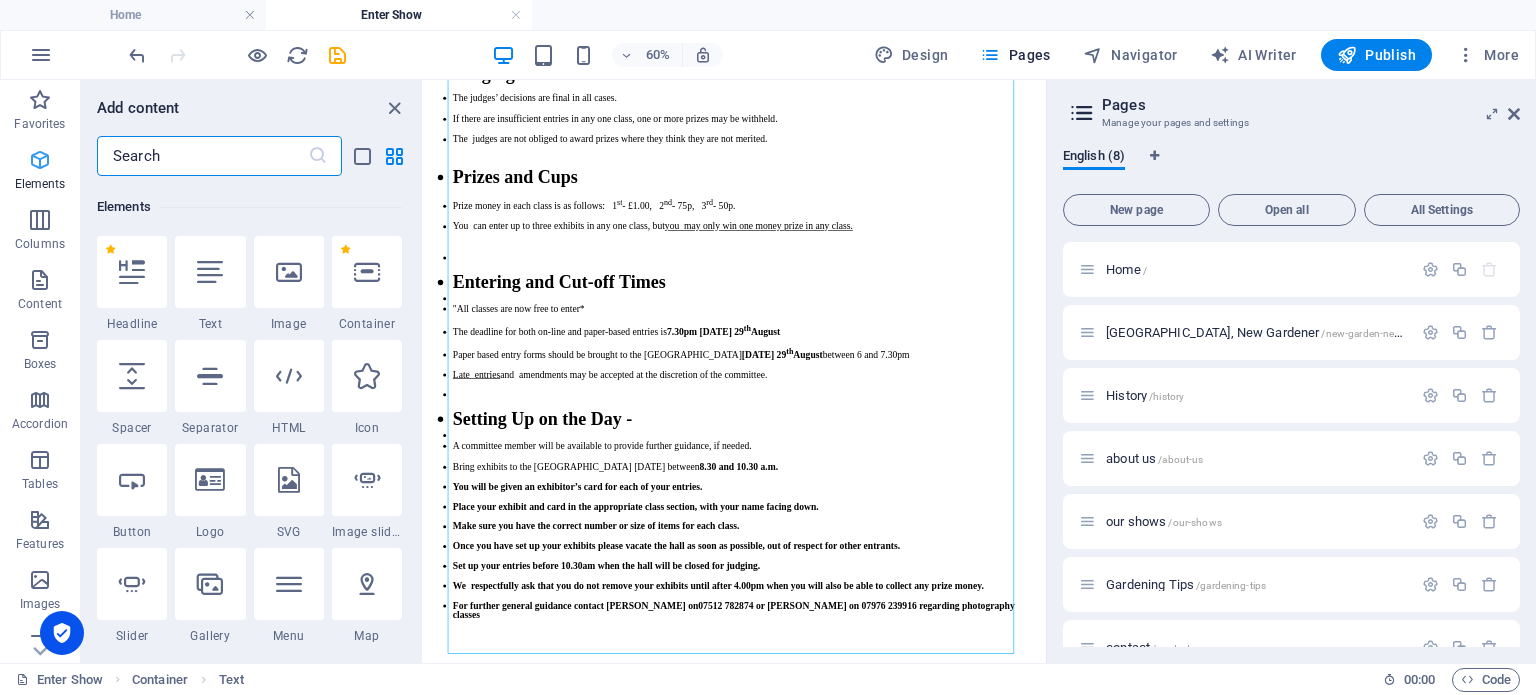 scroll, scrollTop: 212, scrollLeft: 0, axis: vertical 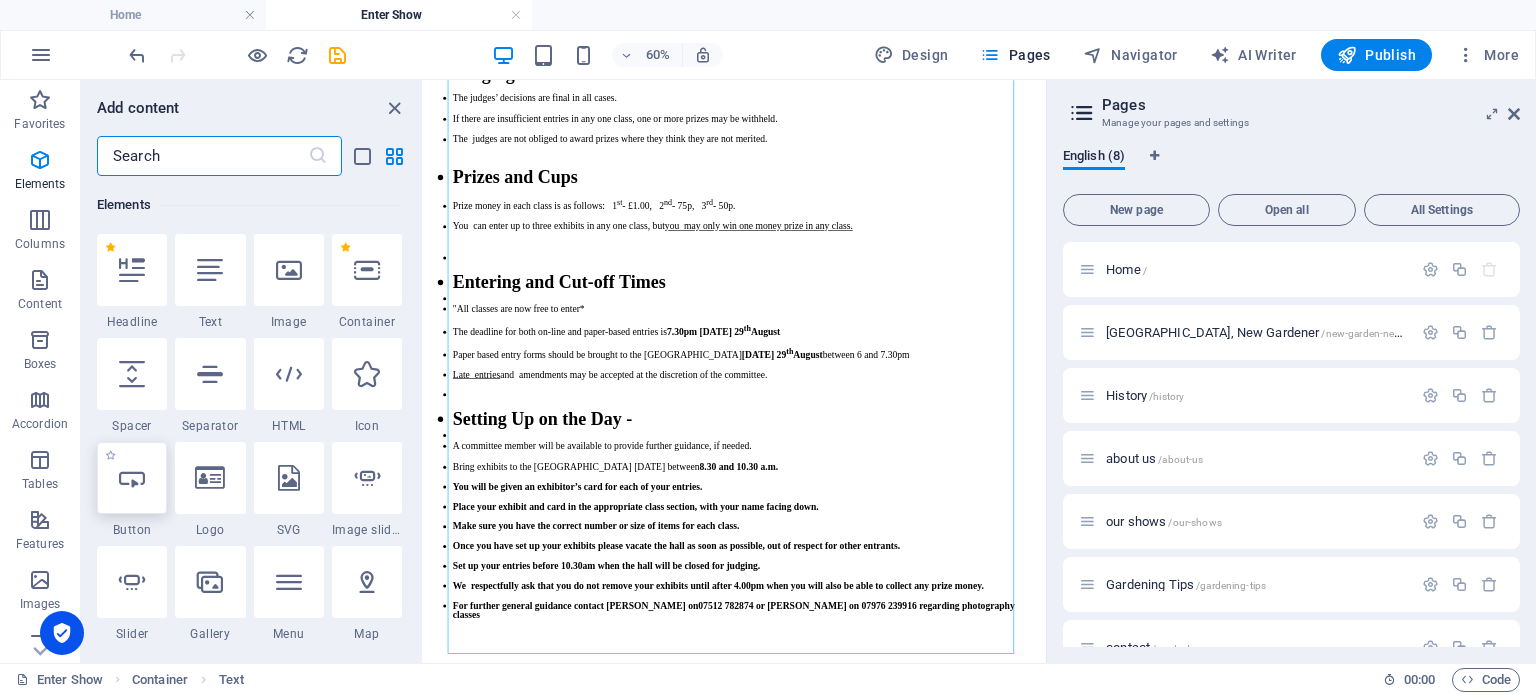 click at bounding box center [132, 478] 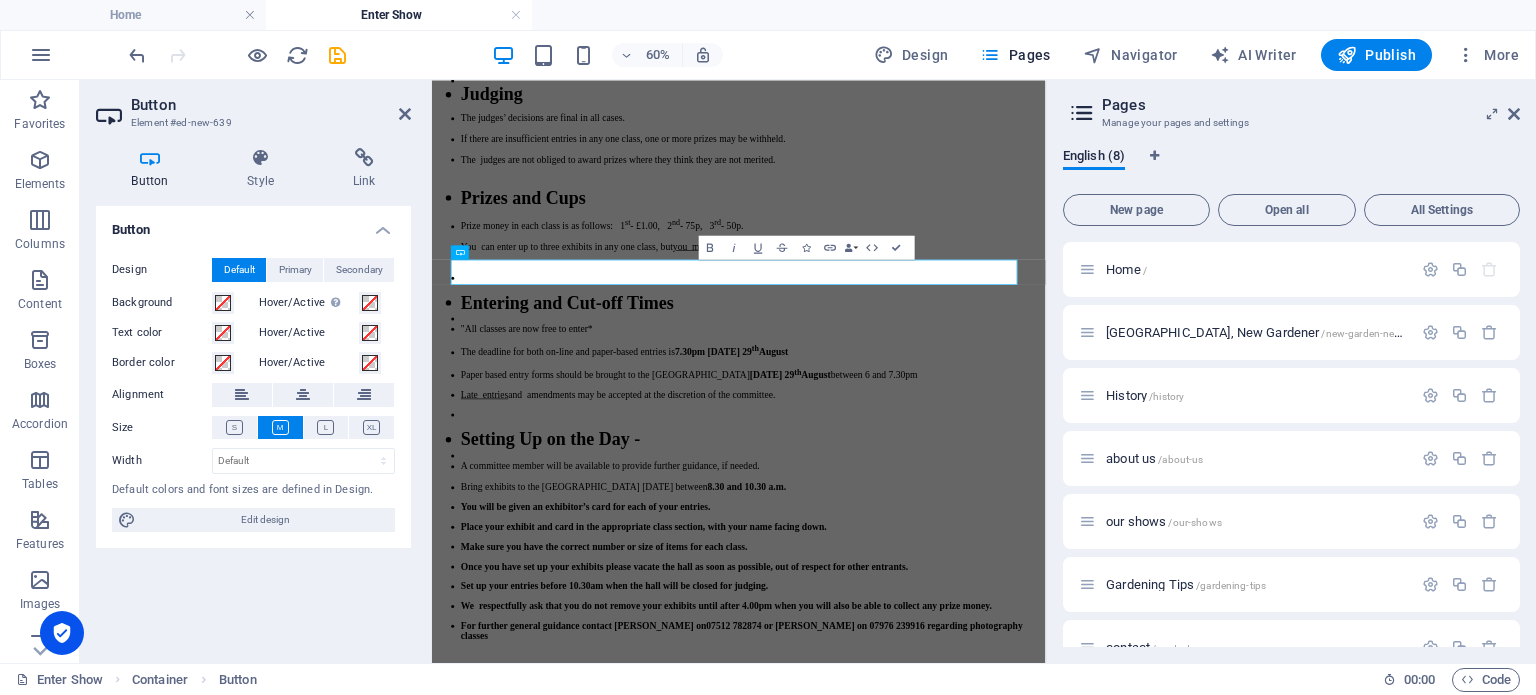 scroll, scrollTop: 0, scrollLeft: 0, axis: both 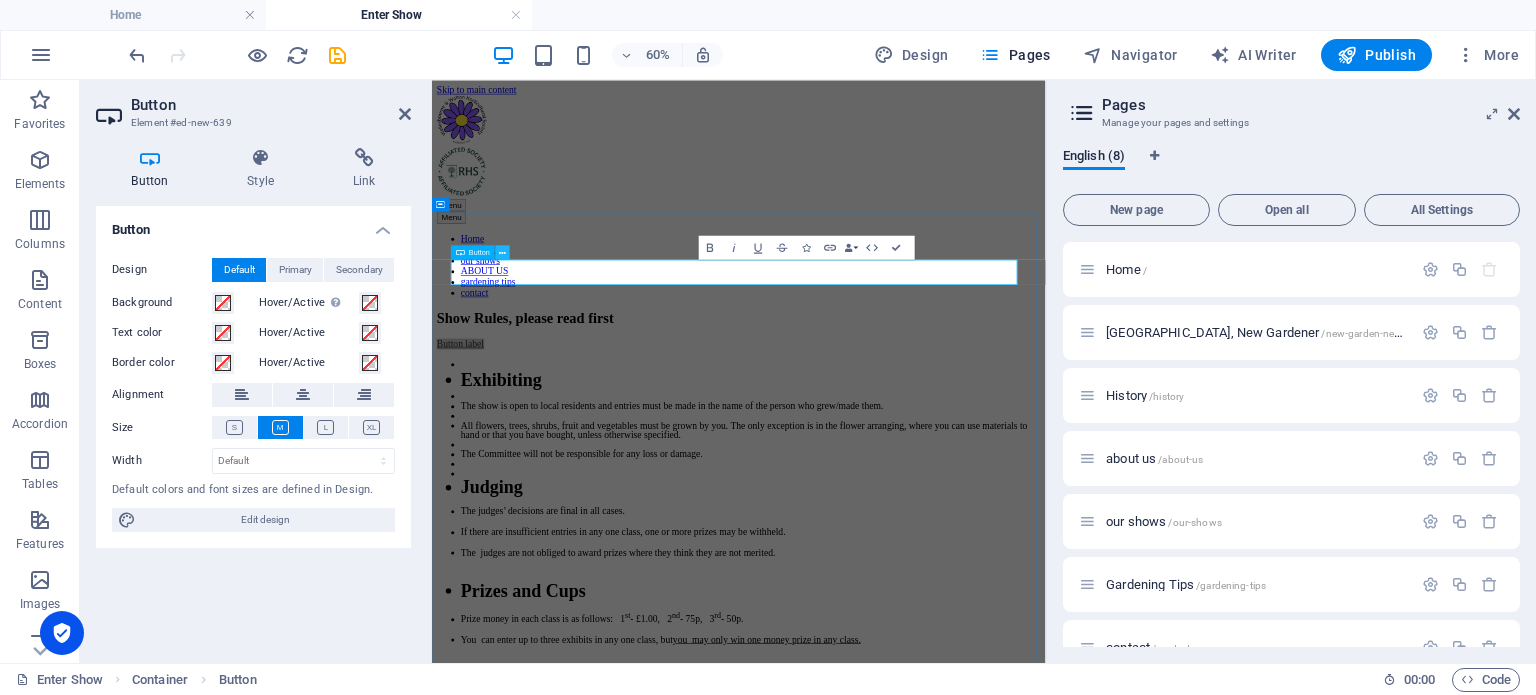 click at bounding box center (502, 252) 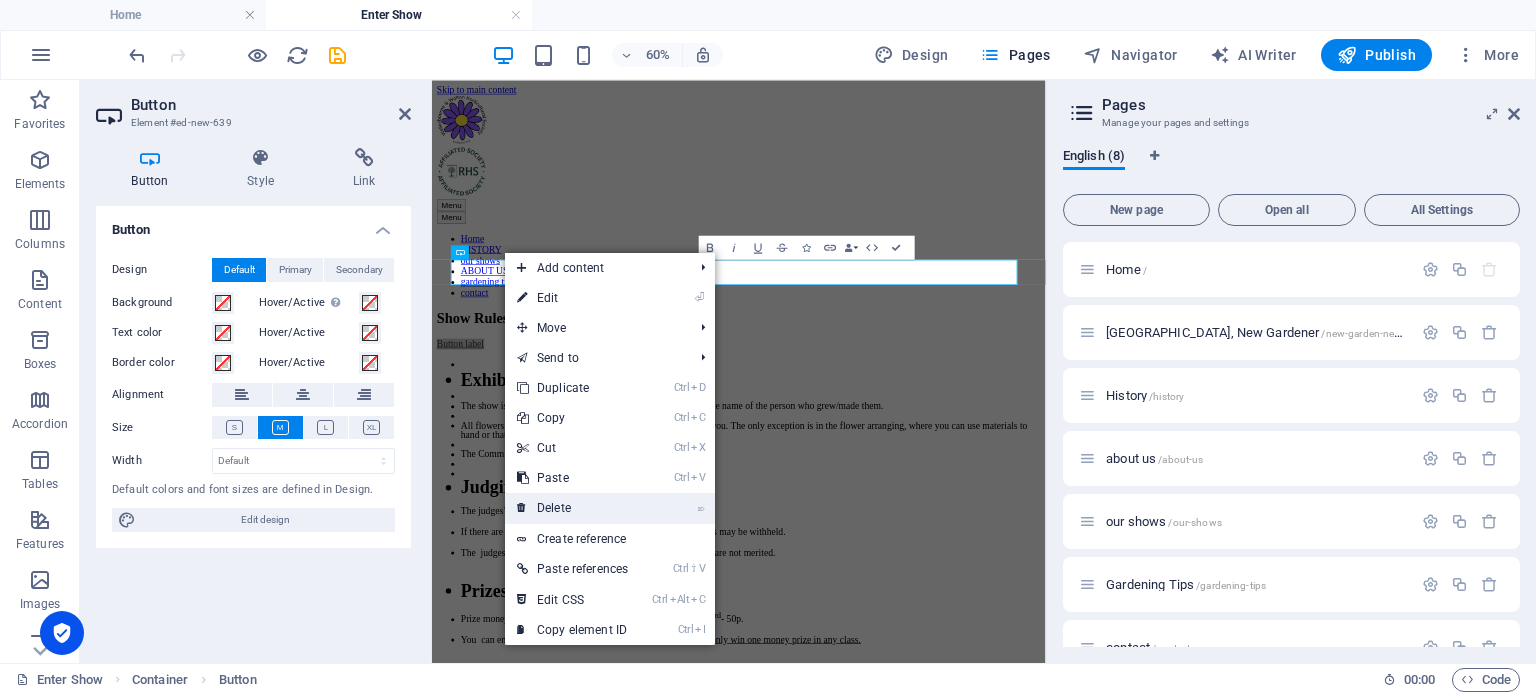 click on "⌦  Delete" at bounding box center [572, 508] 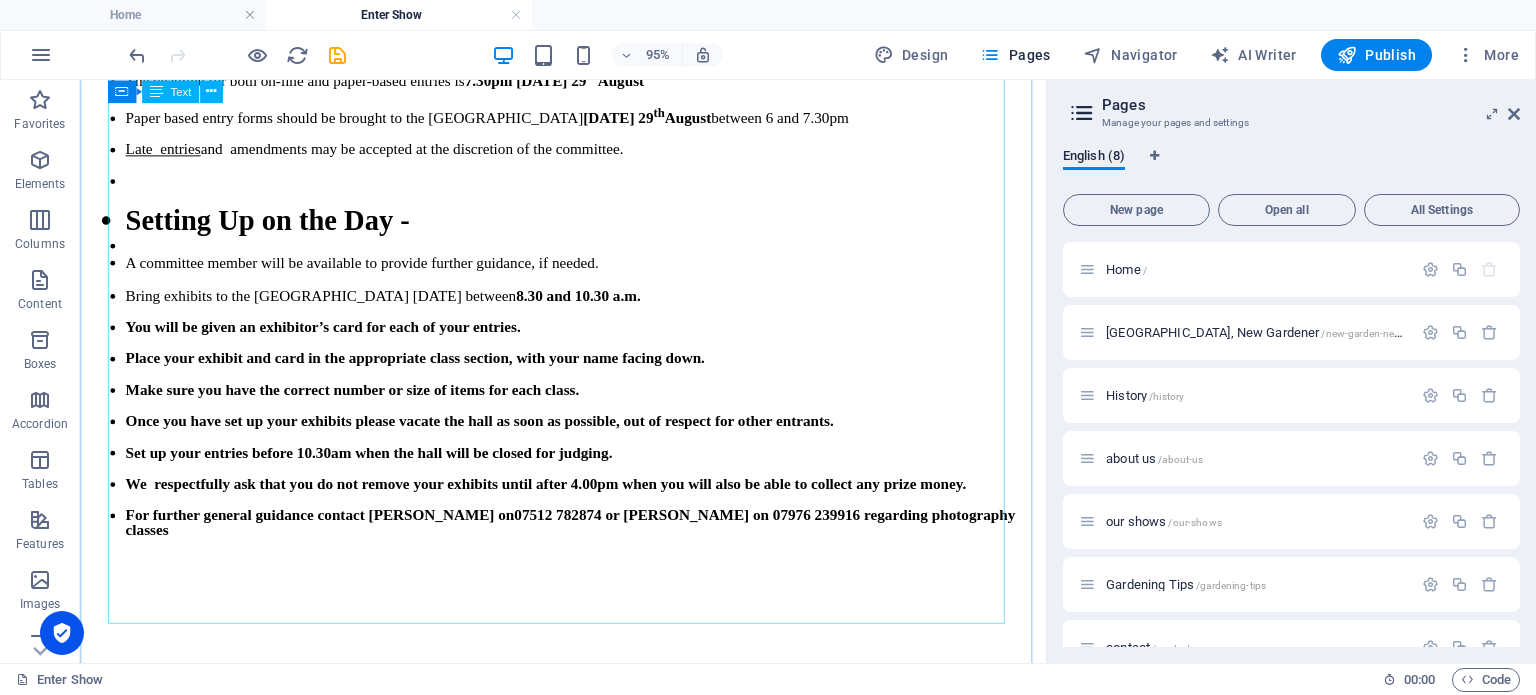 scroll, scrollTop: 1078, scrollLeft: 0, axis: vertical 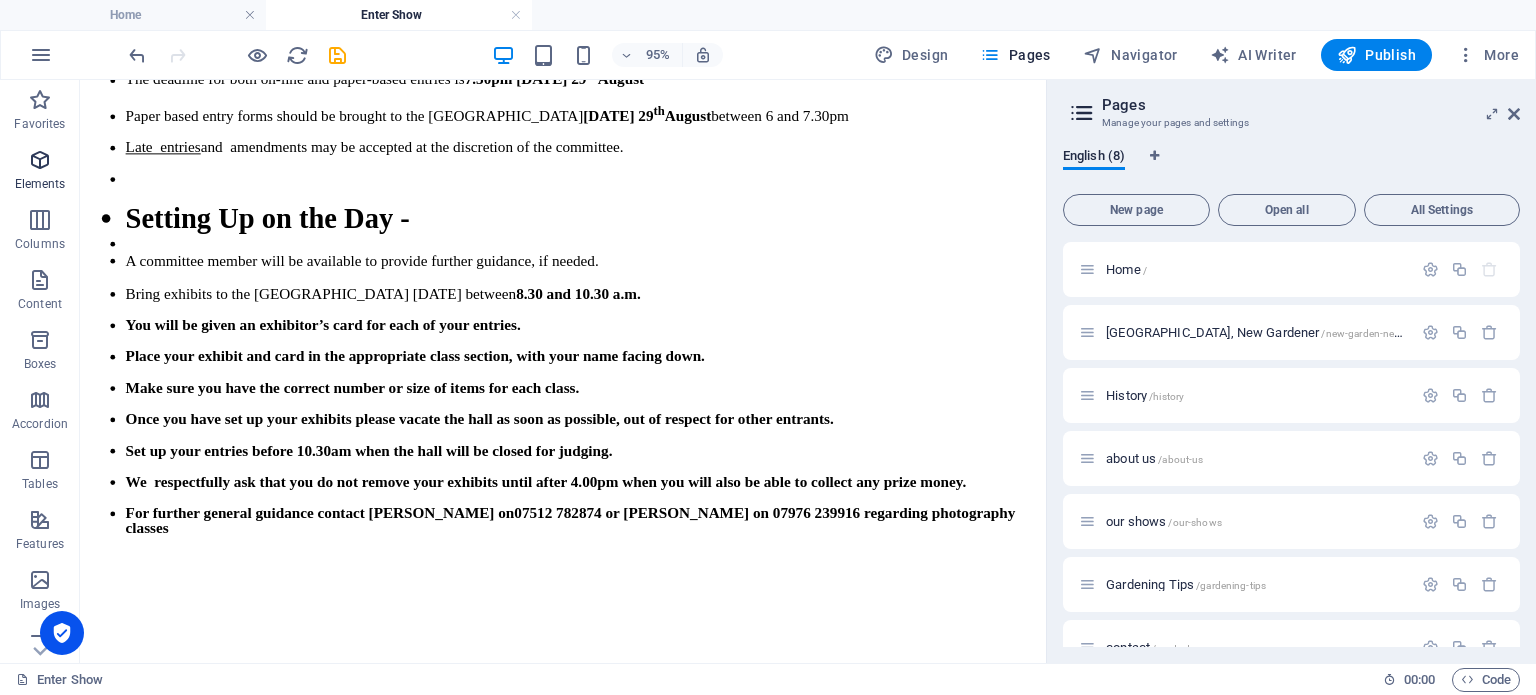 click at bounding box center (40, 160) 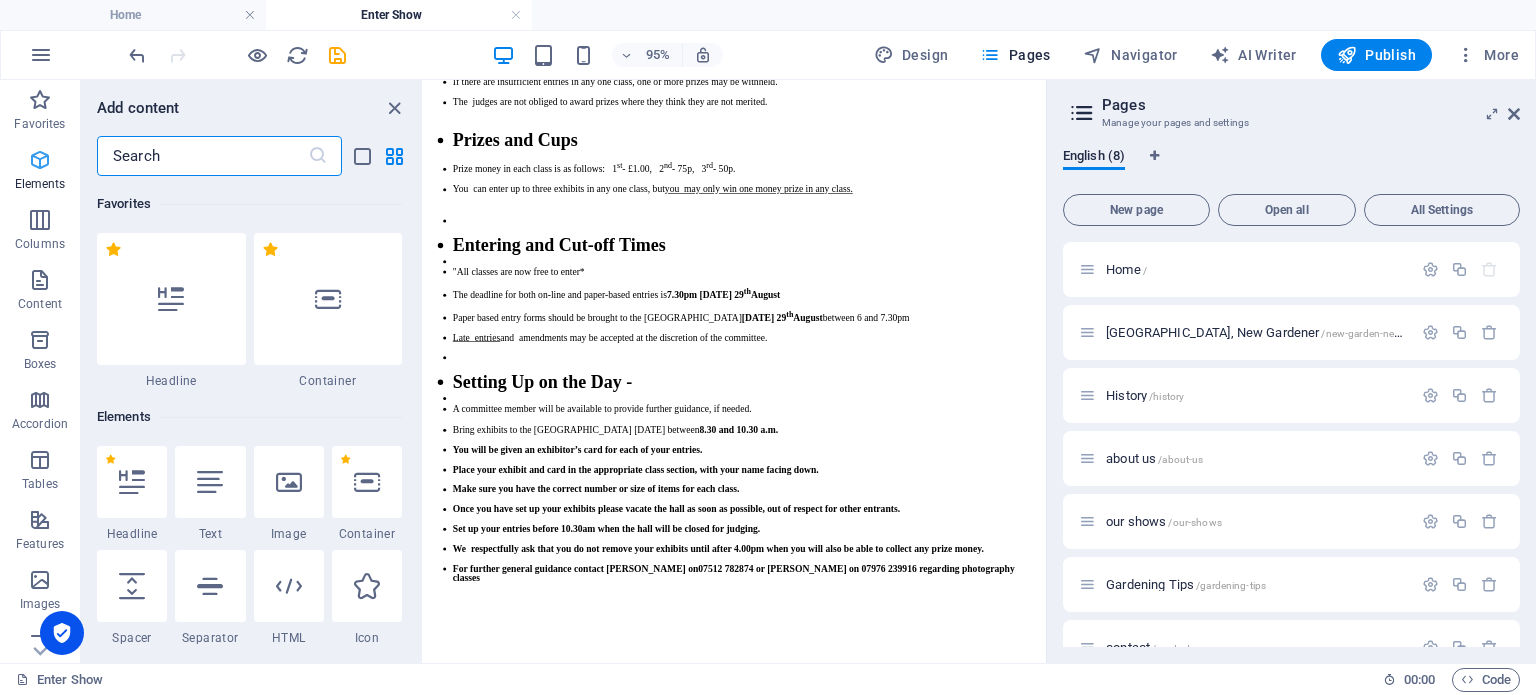 scroll, scrollTop: 720, scrollLeft: 0, axis: vertical 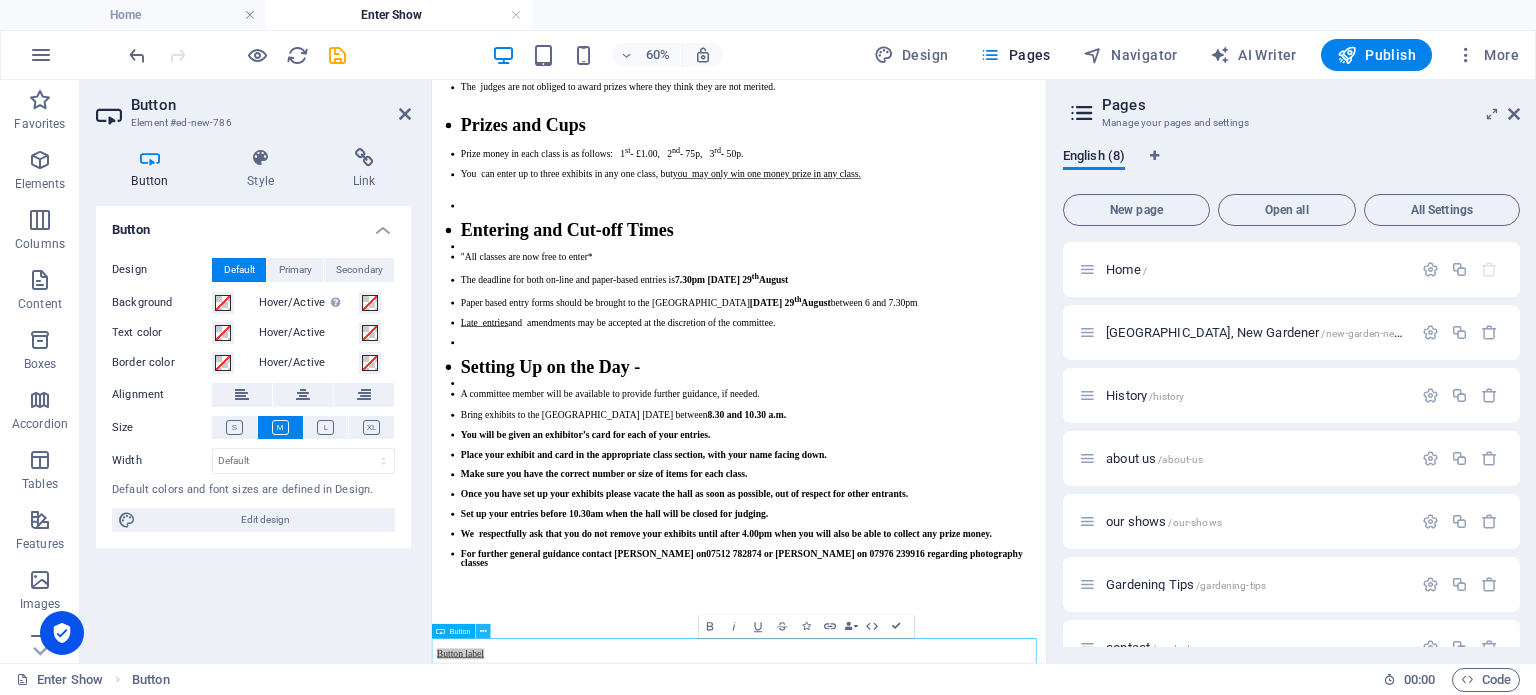 click at bounding box center (483, 631) 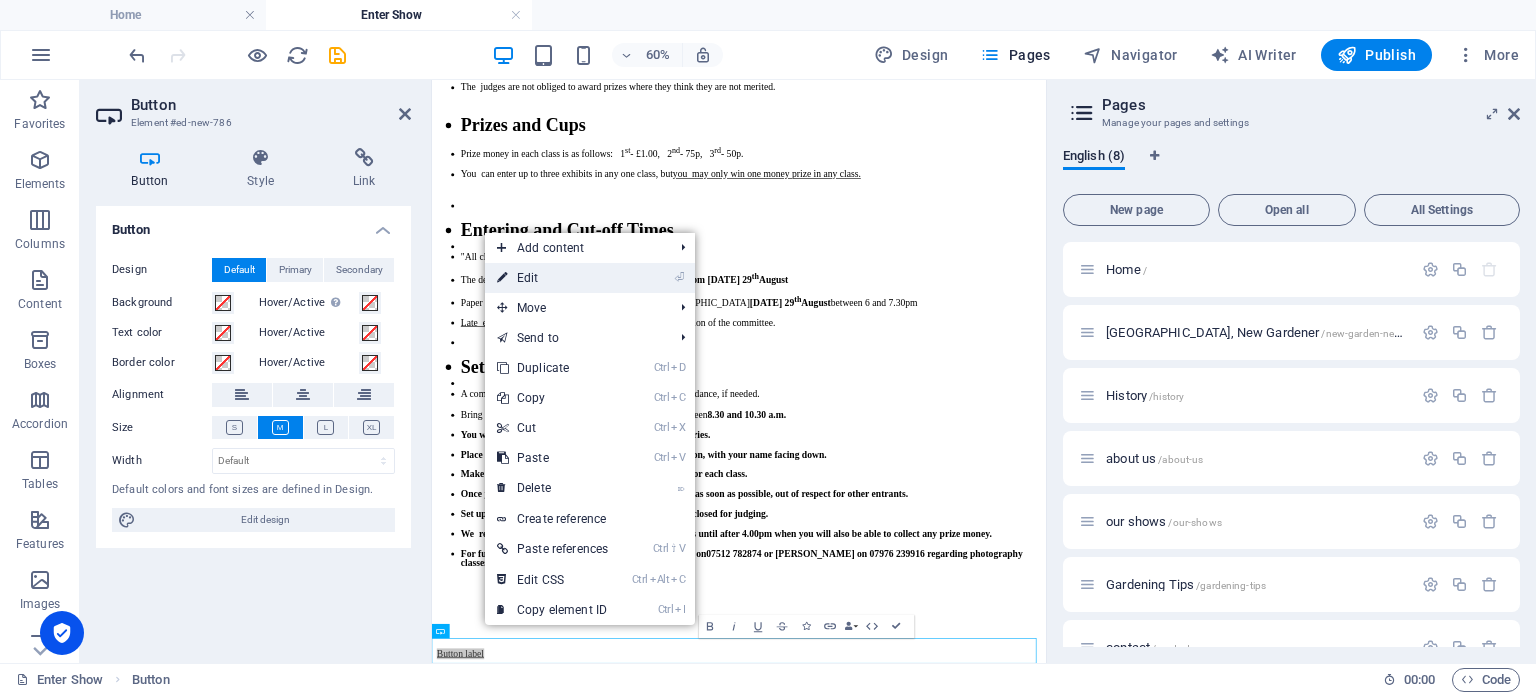 click on "⏎  Edit" at bounding box center (552, 278) 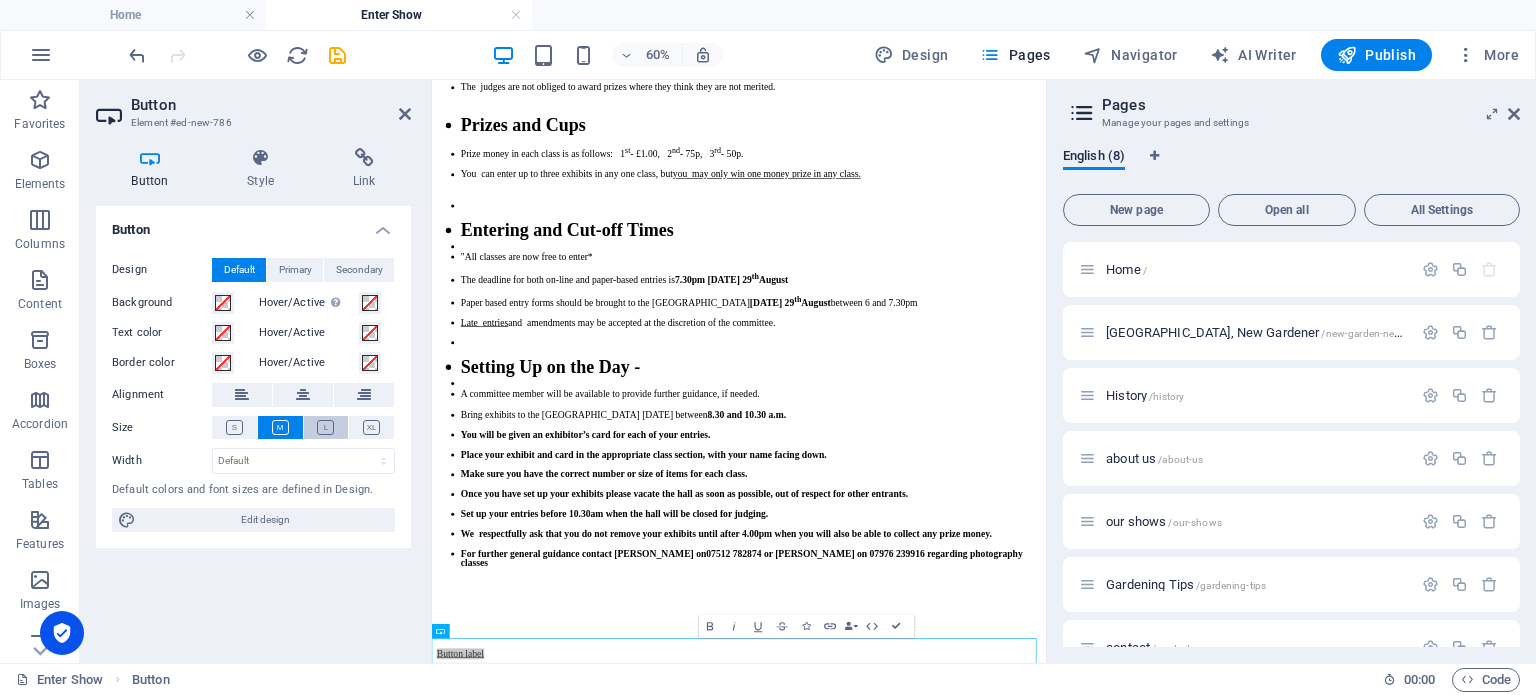 click at bounding box center [325, 427] 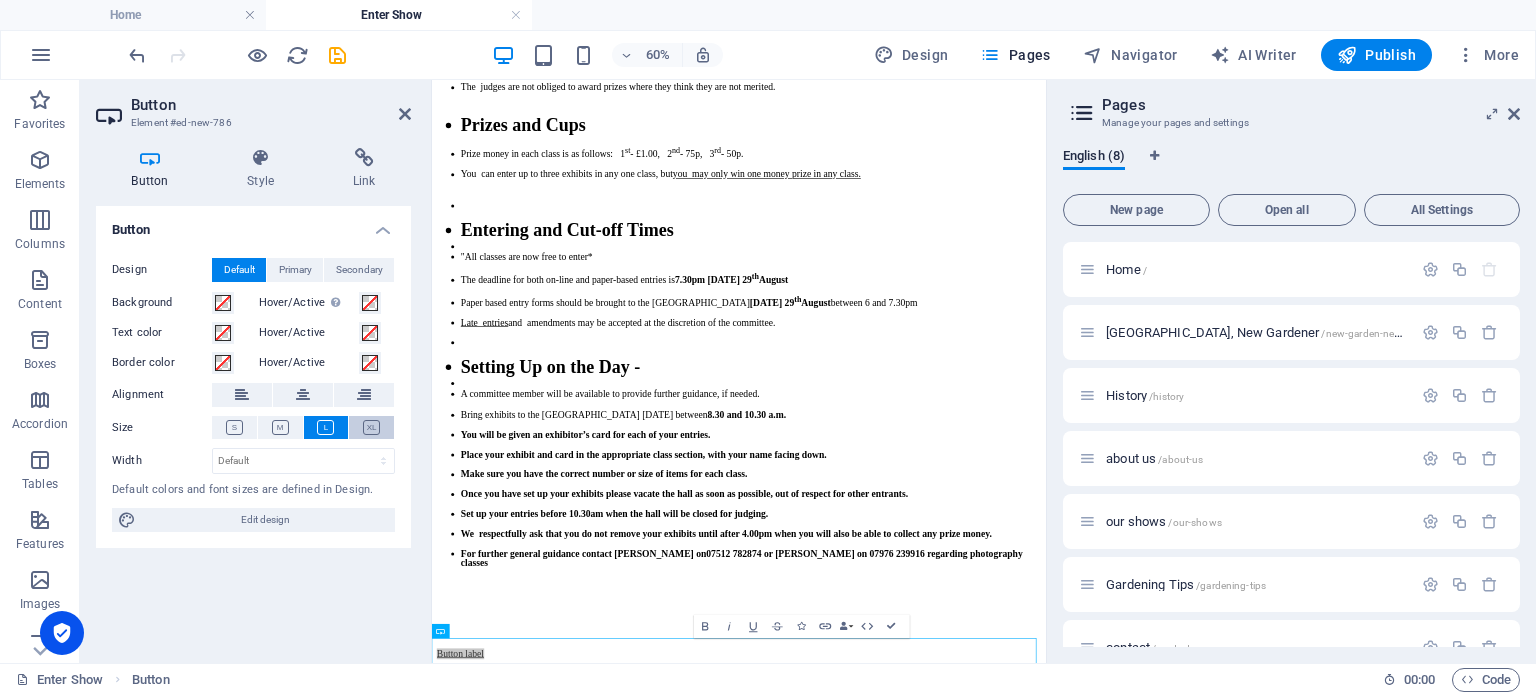 click at bounding box center (371, 427) 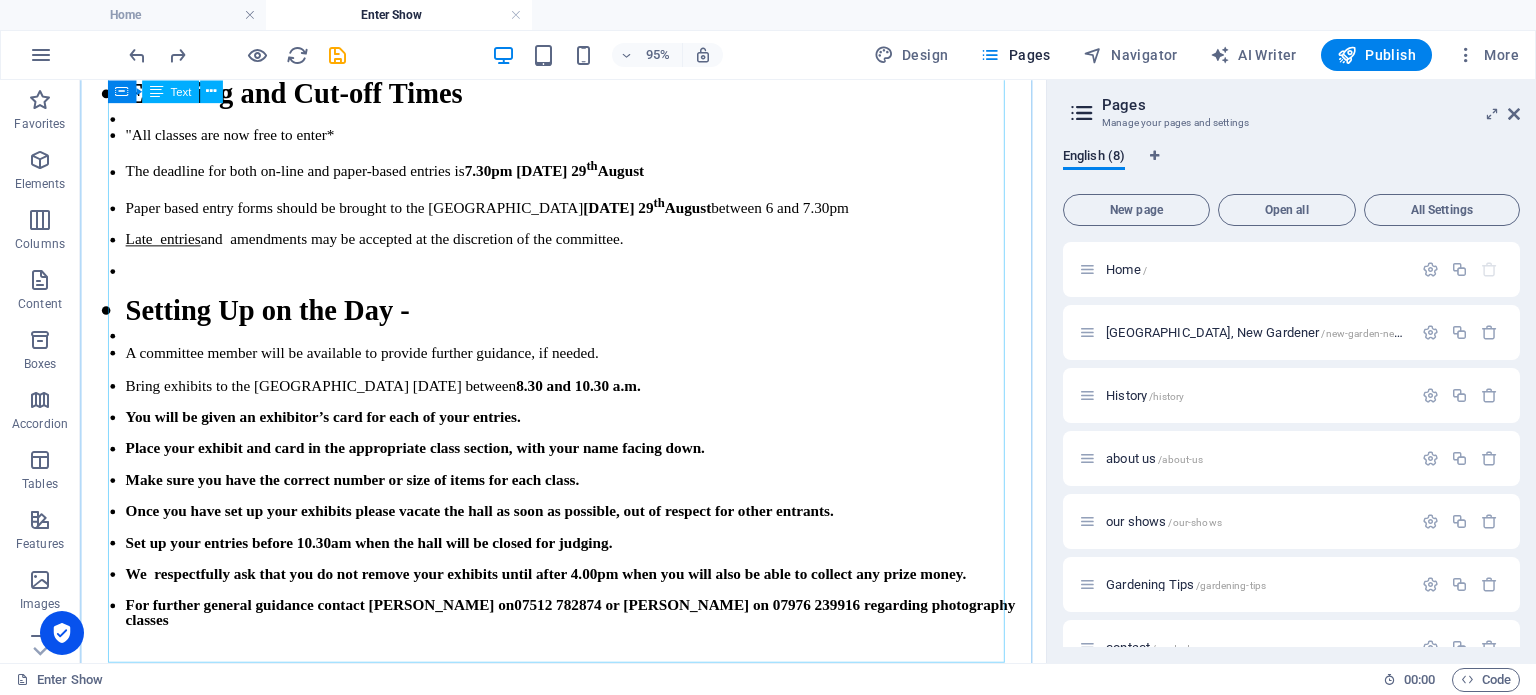 scroll, scrollTop: 1136, scrollLeft: 0, axis: vertical 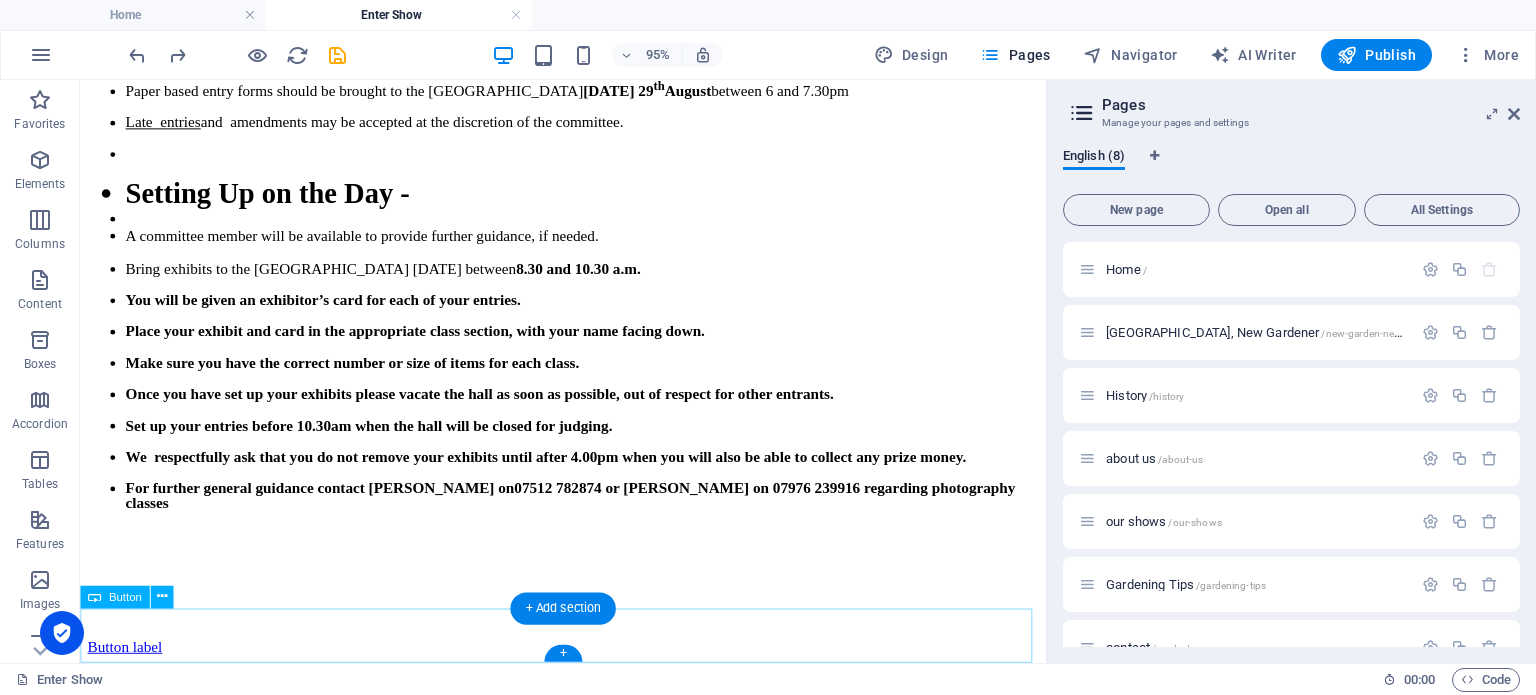 click on "Button label" at bounding box center (588, 677) 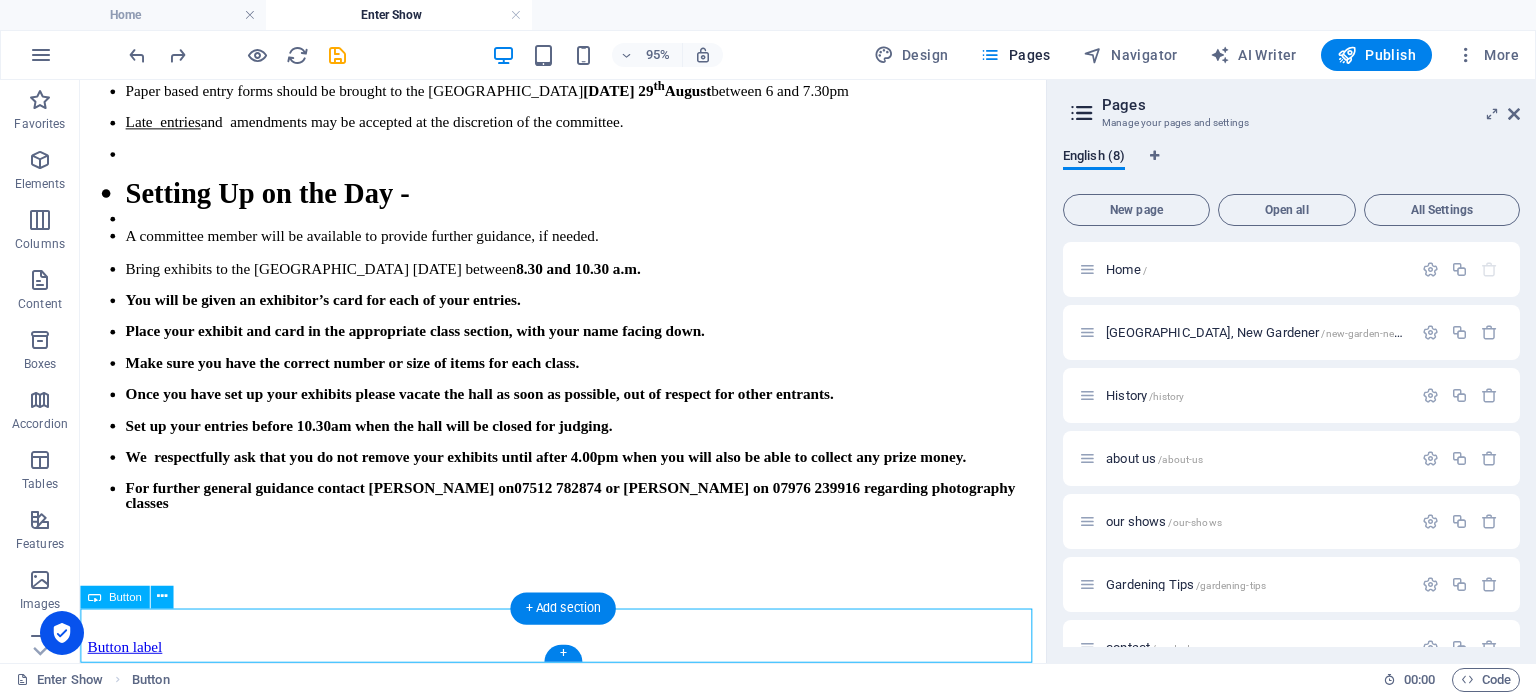 click on "Button label" at bounding box center [588, 677] 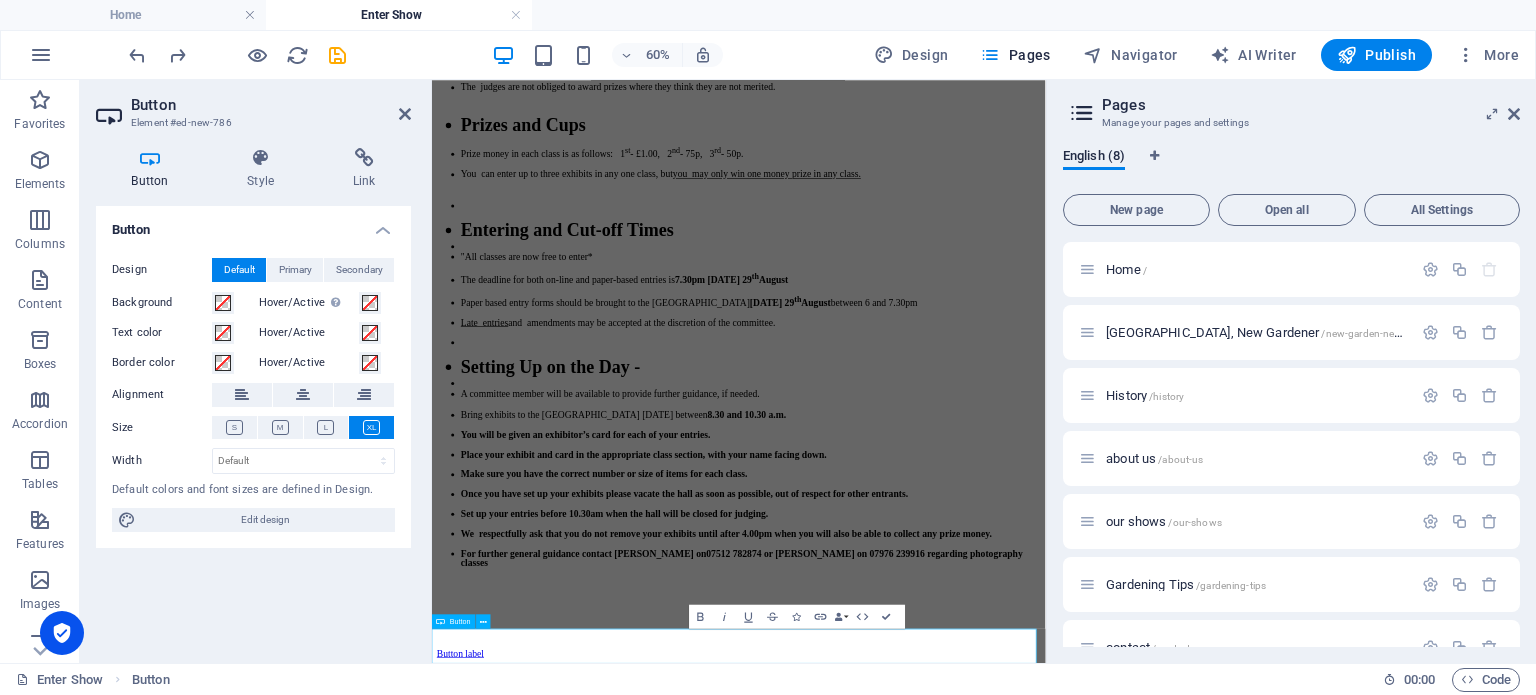 click on "Button label" at bounding box center [479, 1034] 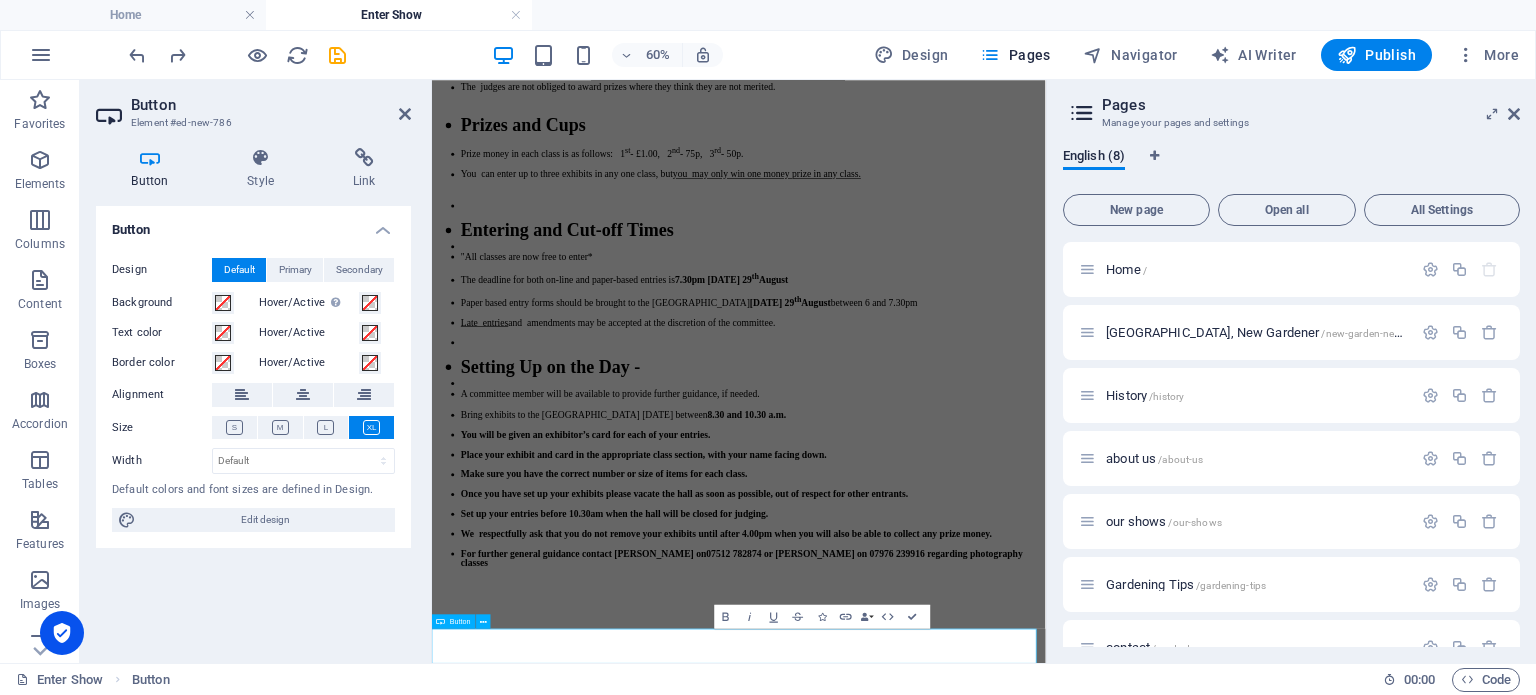 type 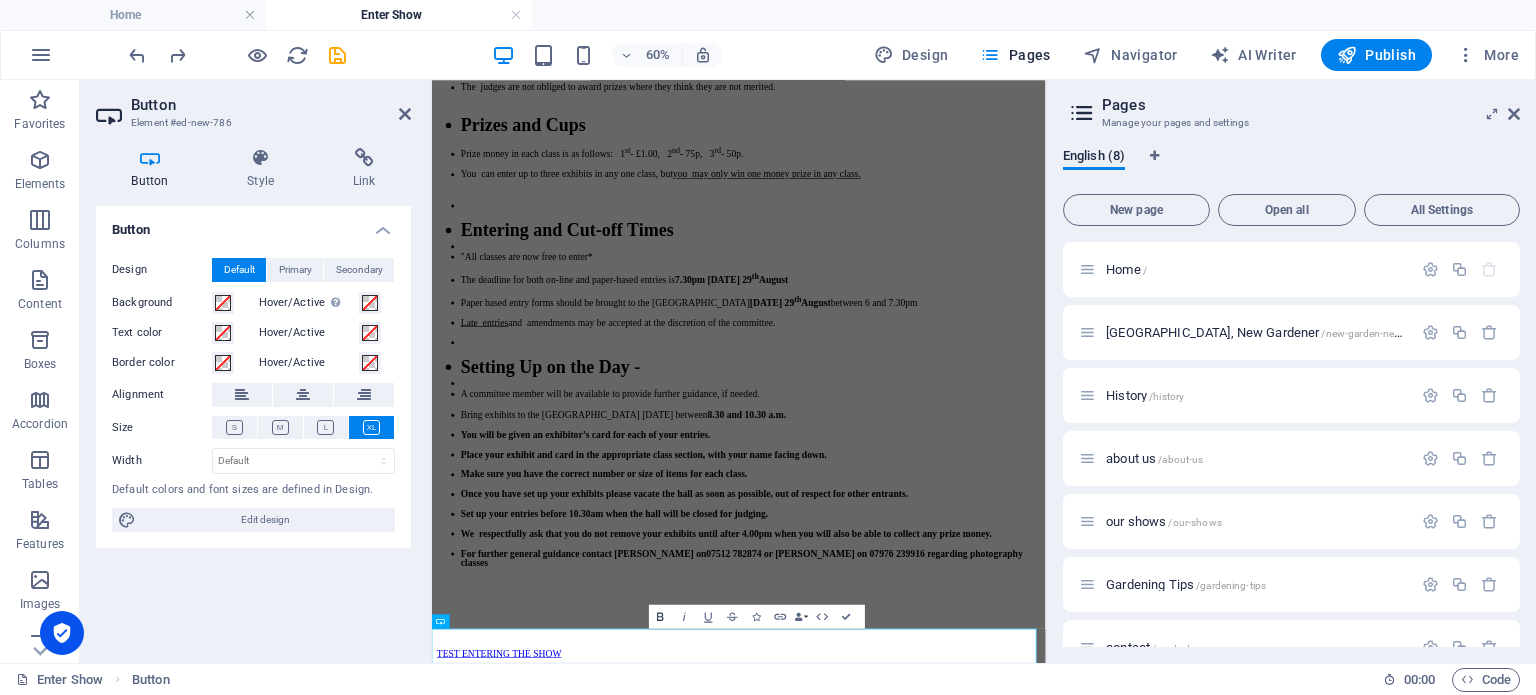 click 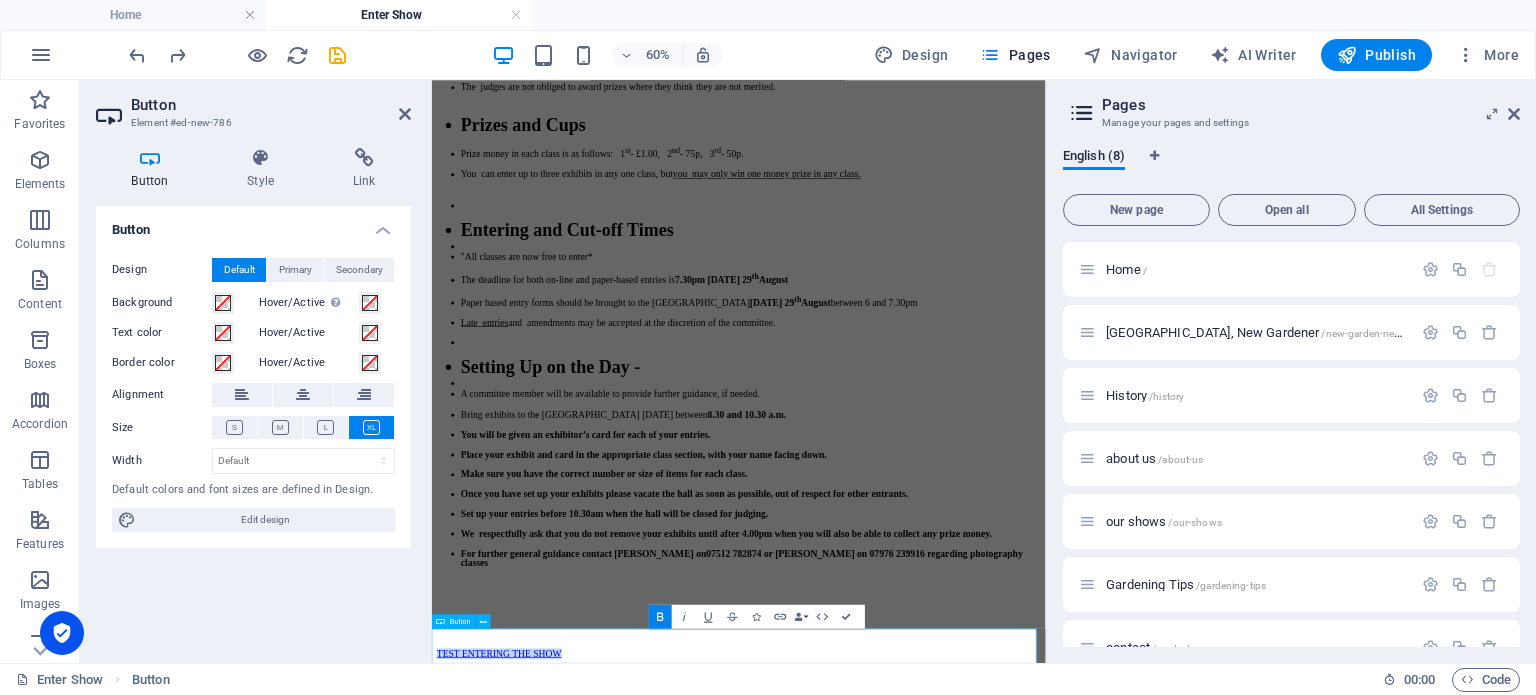 drag, startPoint x: 1051, startPoint y: 1022, endPoint x: 821, endPoint y: 1014, distance: 230.13908 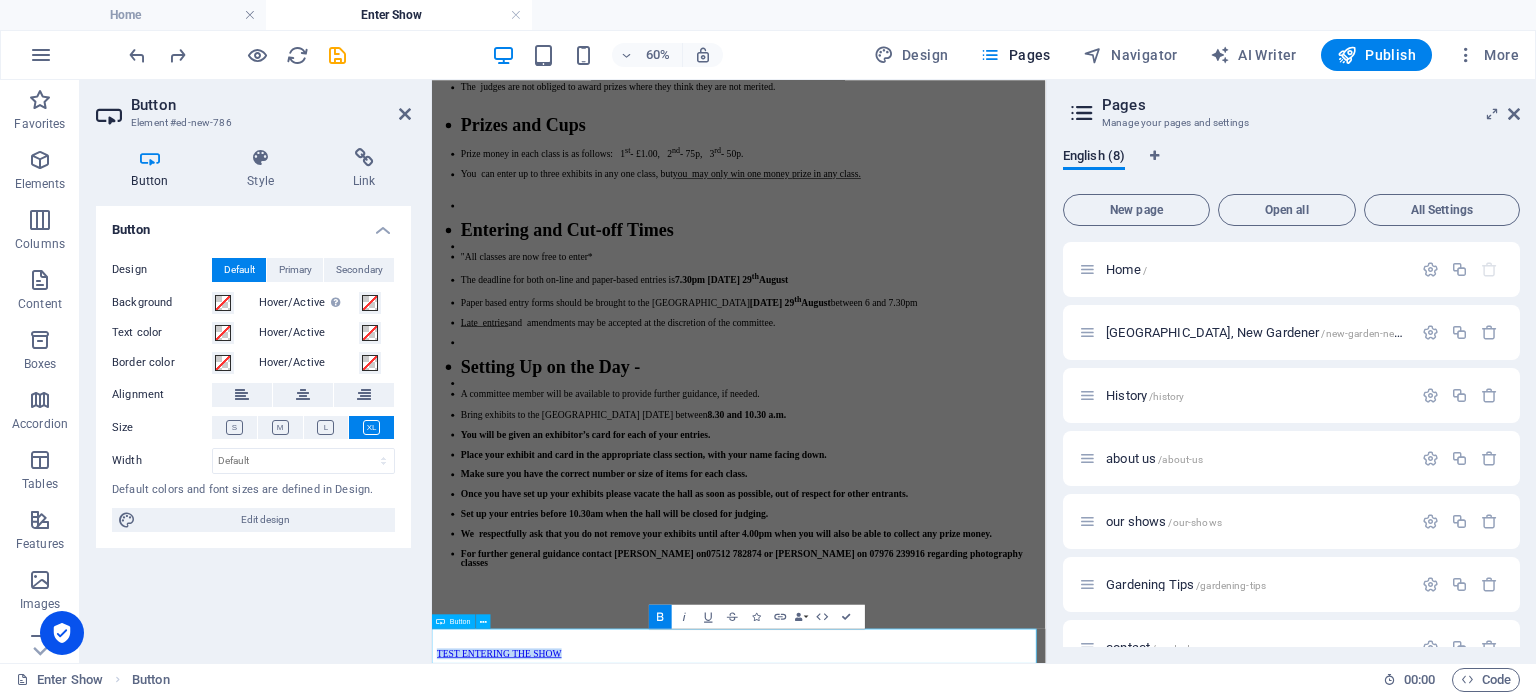 click on "TEST ENTERING THE SHOW ​" at bounding box center [544, 1034] 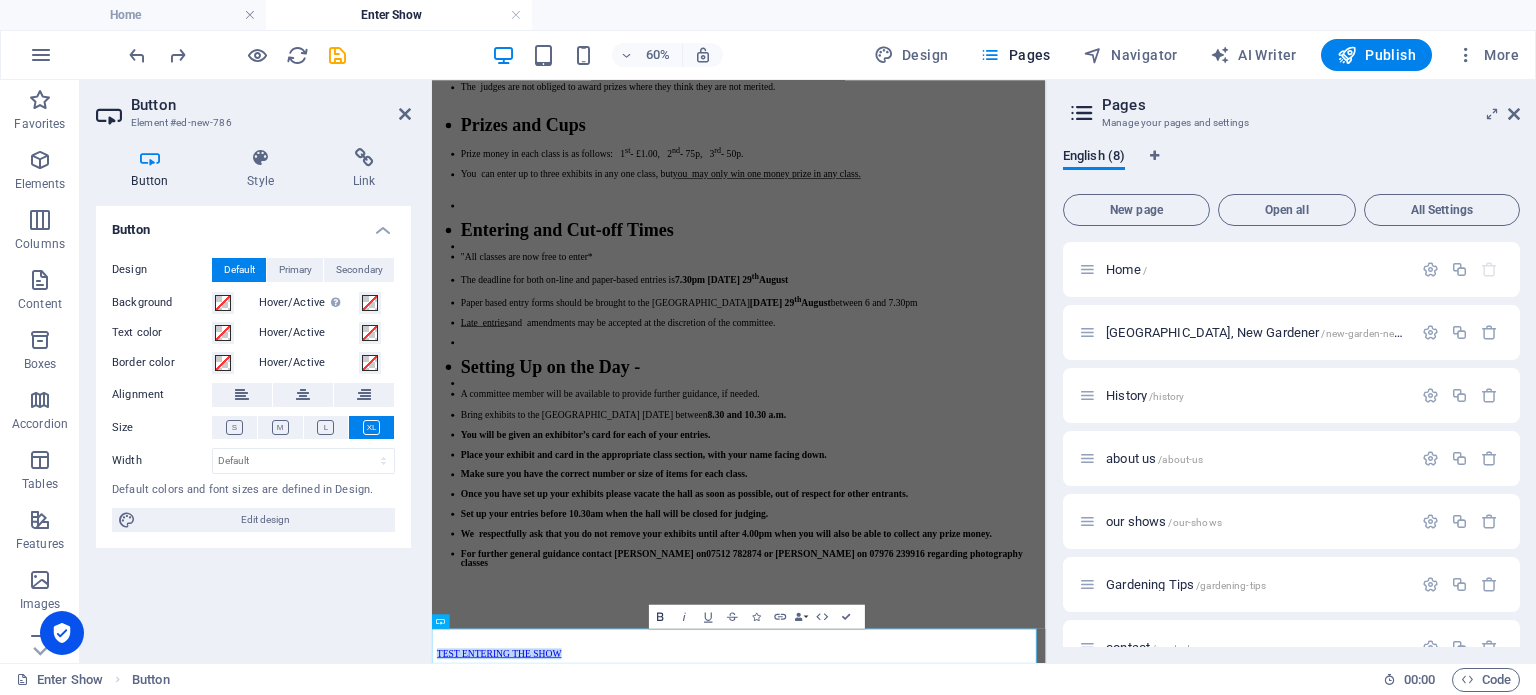 click 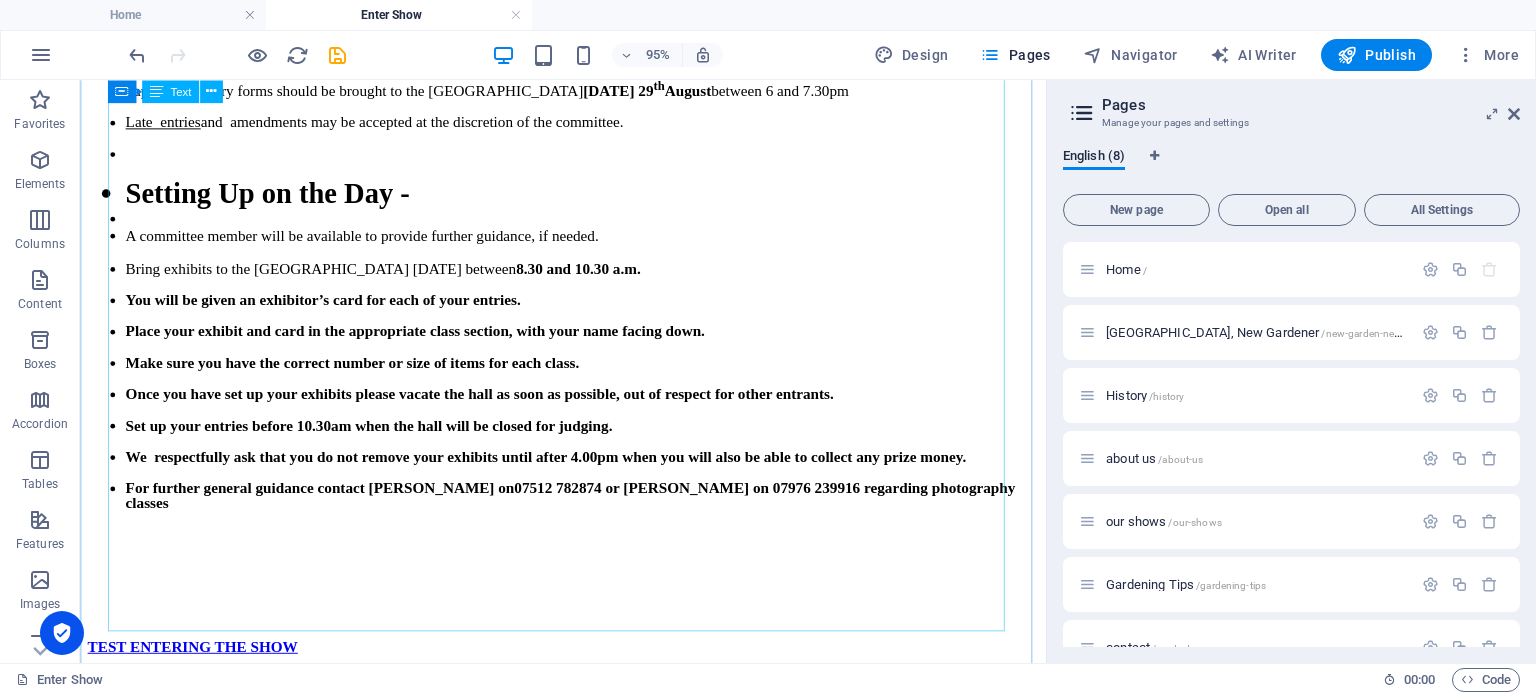scroll, scrollTop: 1136, scrollLeft: 0, axis: vertical 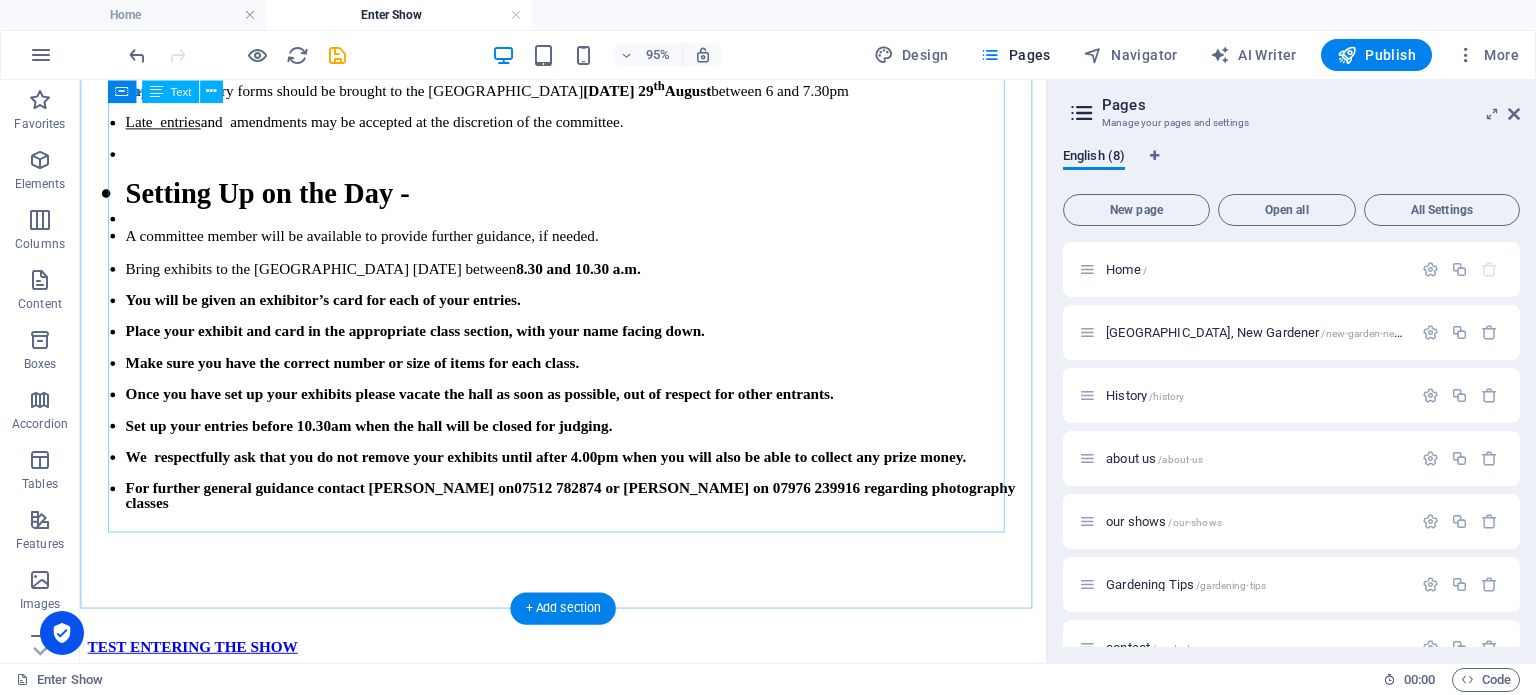 click on "Exhibiting The show is open to local residents and entries must be made in the name of the person who grew/made them. All flowers, trees, shrubs, fruit and vegetables must be grown by you. The only exception is in the flower arranging, where you can use materials to hand or that you have bought, unless otherwise specified. The Committee will not be responsible for any loss or damage. Judging The judges’ decisions are final in all cases. If there are insufficient entries in any one class, one or more prizes may be withheld. The  judges are not obliged to award prizes where they think they are not merited.      Prizes and Cups Prize money in each class is as follows:   1 st   - £1.00,   2 nd   - 75p,   3 rd   - 50p. You  can enter up to three exhibits in any one class, but  you  may only win one money prize in any class.      Entering and Cut-off Times "All classes are now free to enter*     The deadline for both on-line and paper-based entries is  7.30pm [DATE]      th" at bounding box center (588, 31) 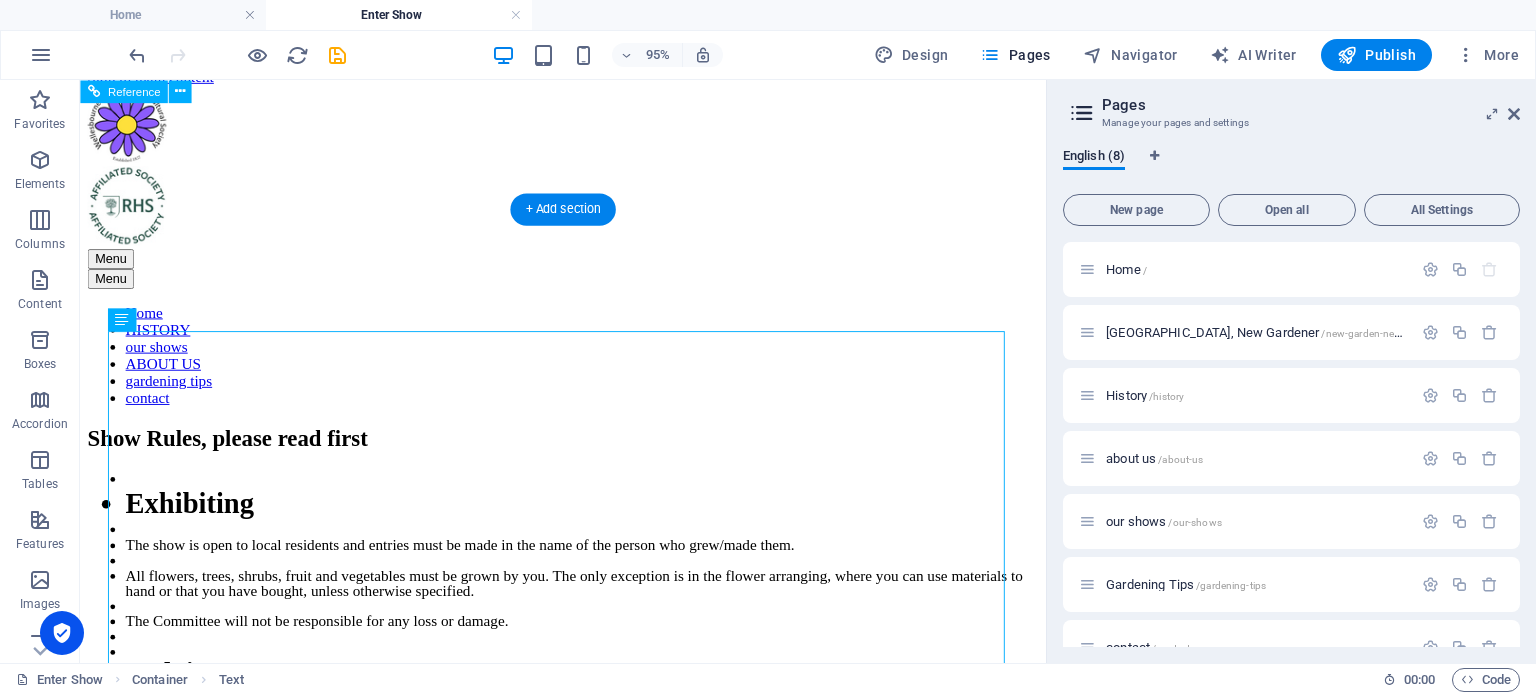 scroll, scrollTop: 0, scrollLeft: 0, axis: both 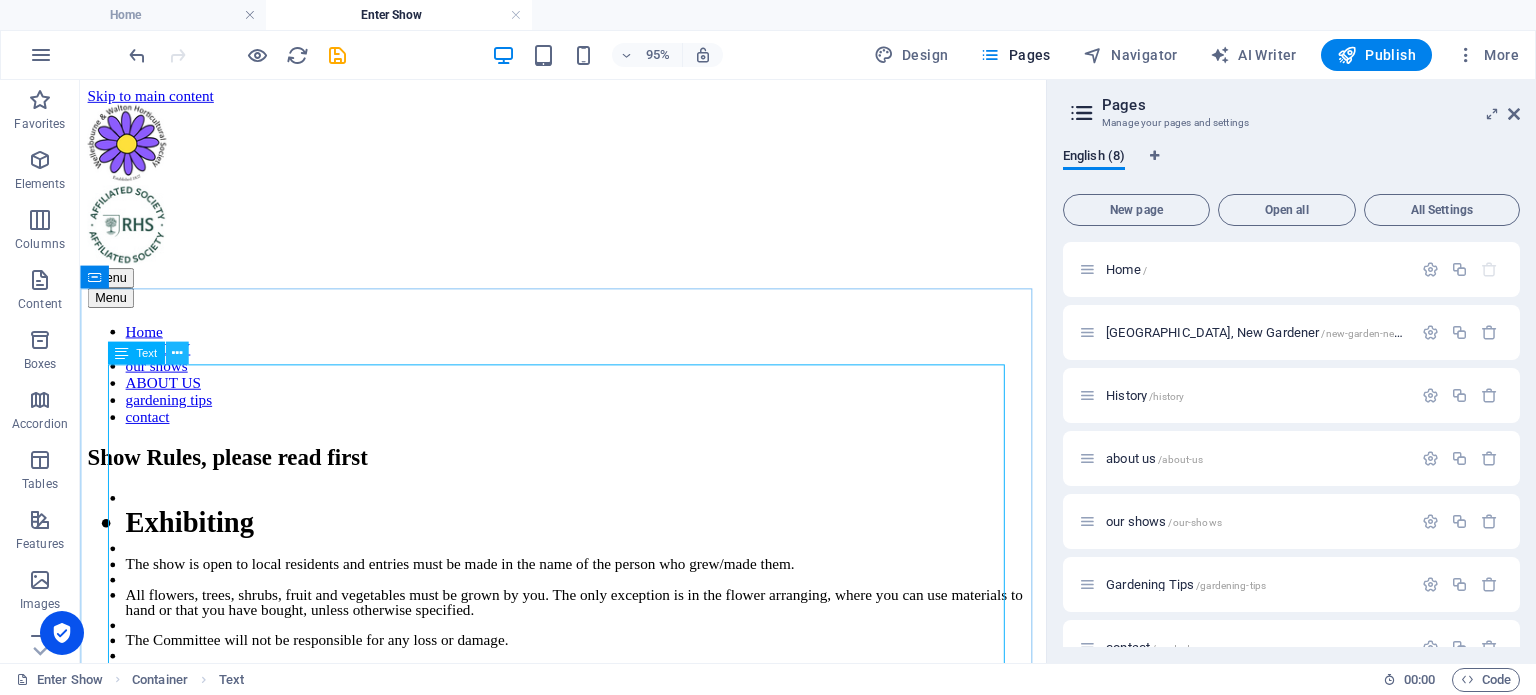 click at bounding box center (177, 353) 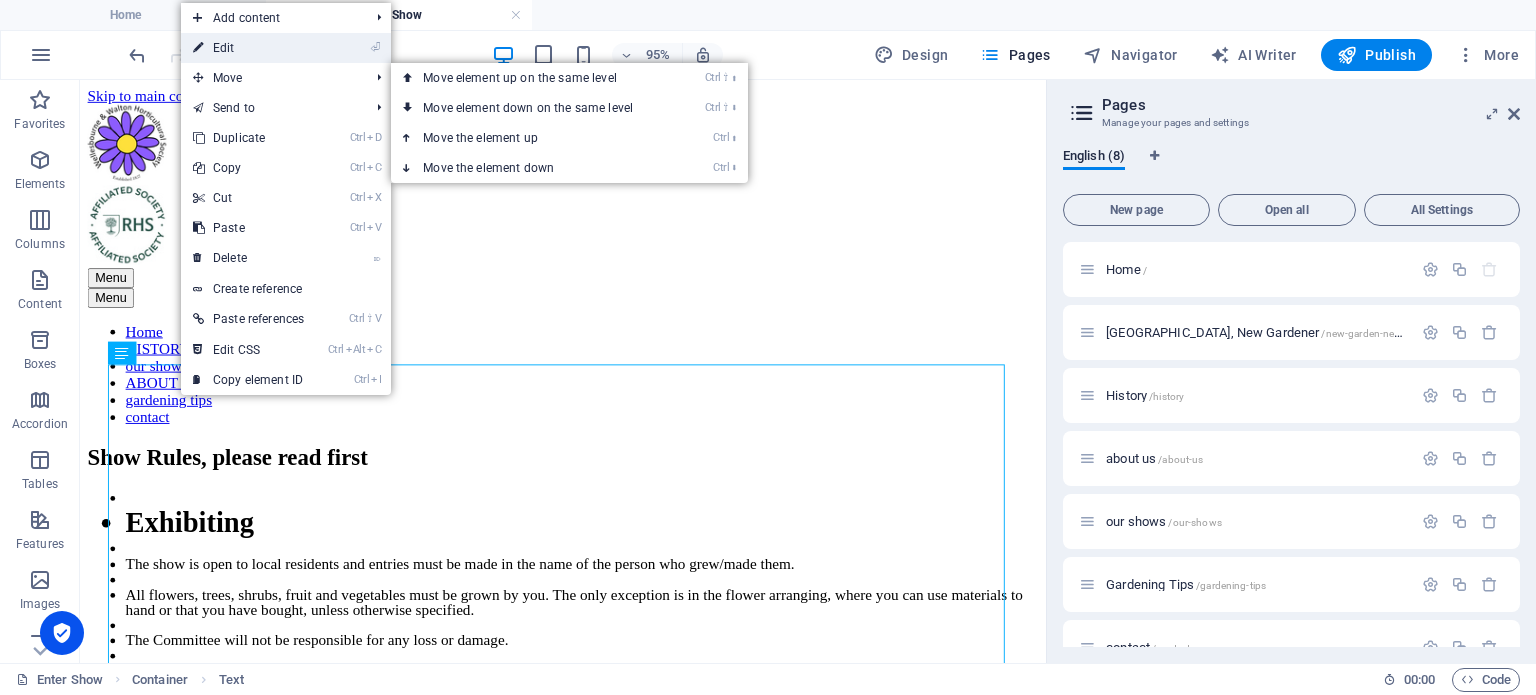 click on "⏎  Edit" at bounding box center [248, 48] 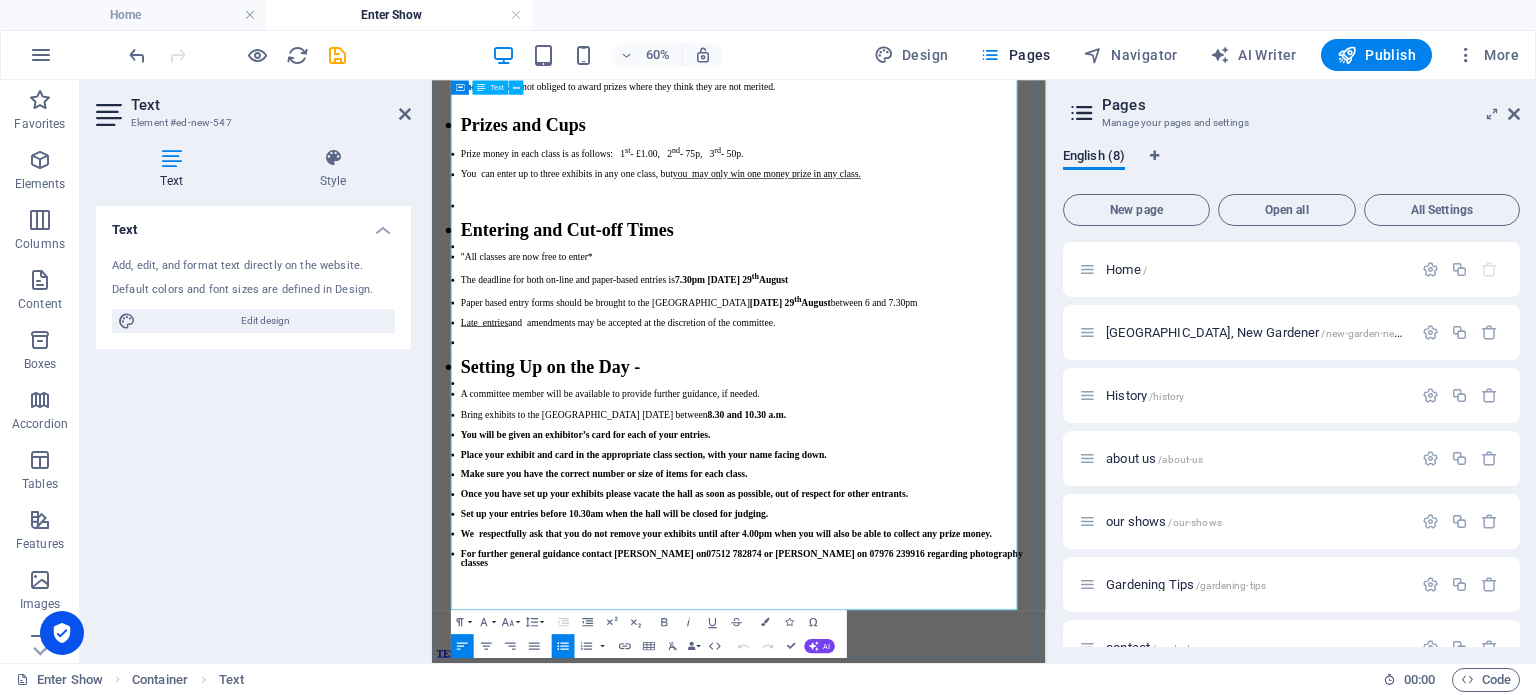scroll, scrollTop: 777, scrollLeft: 0, axis: vertical 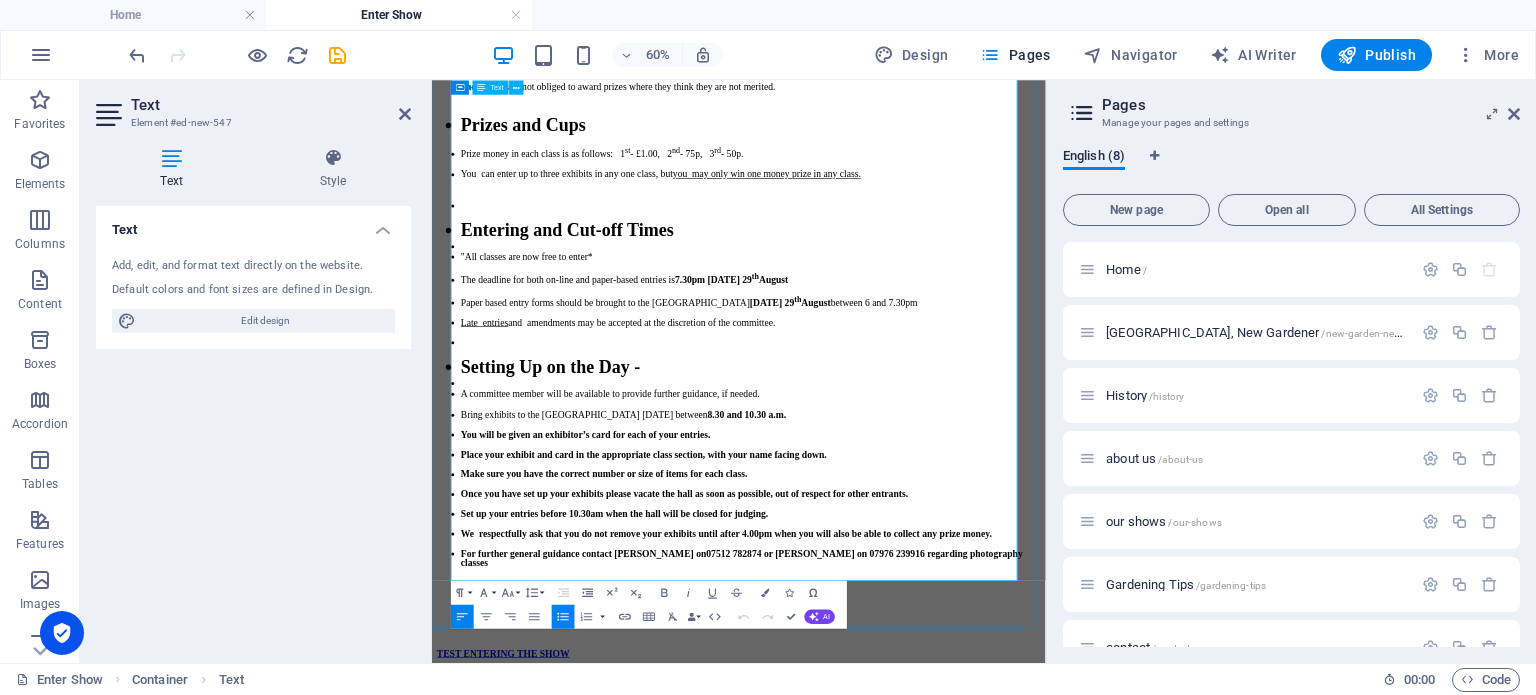 click on "For further general guidance contact [PERSON_NAME] on  [PHONE_NUMBER] or [PERSON_NAME] on 07976 239916 regarding photography classes" at bounding box center [963, 884] 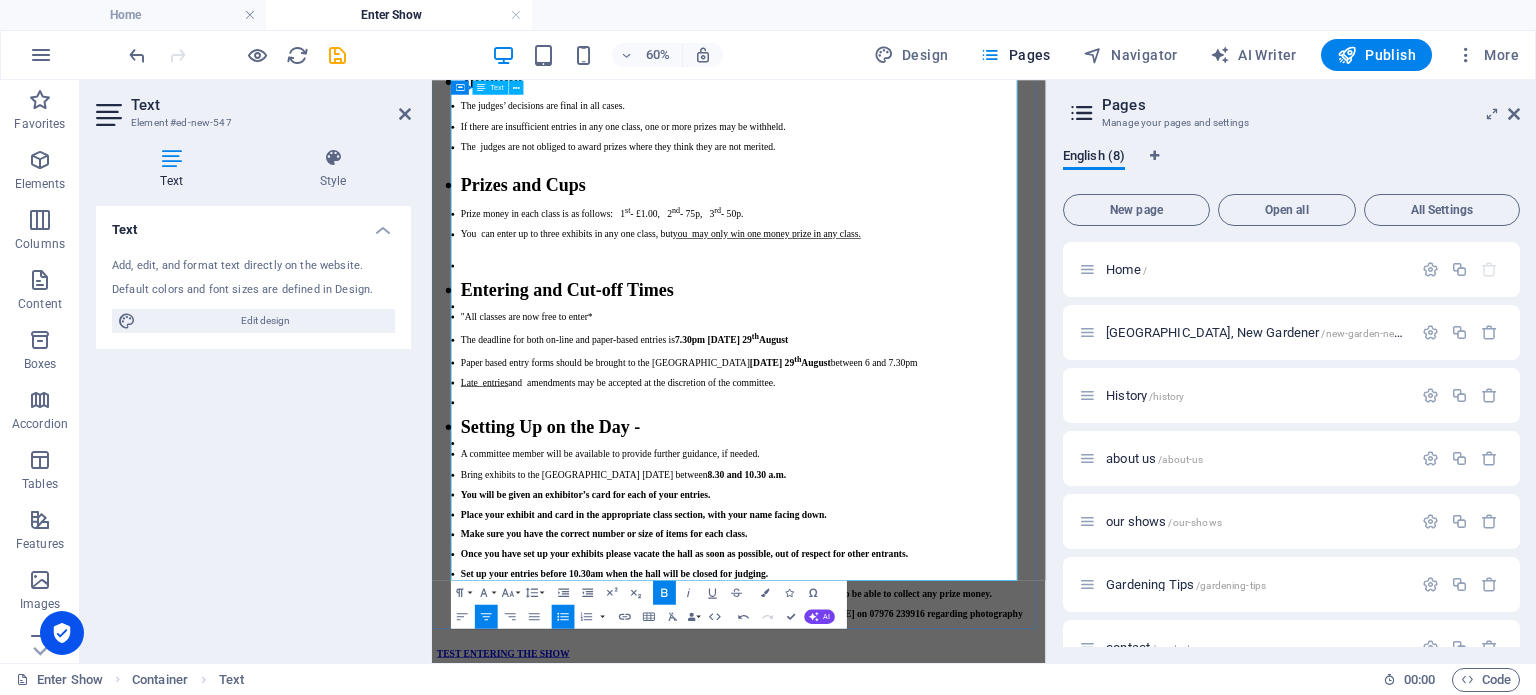 scroll, scrollTop: 713, scrollLeft: 0, axis: vertical 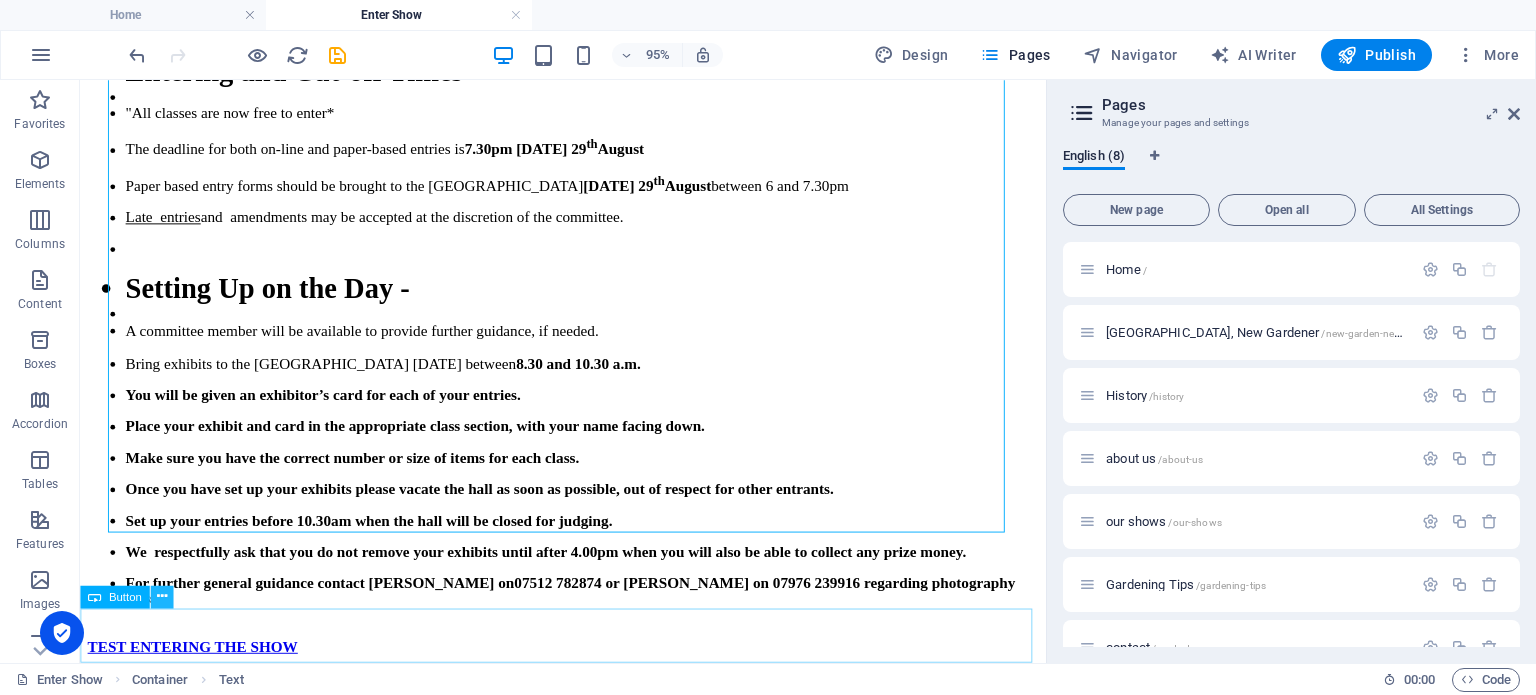 click at bounding box center [161, 597] 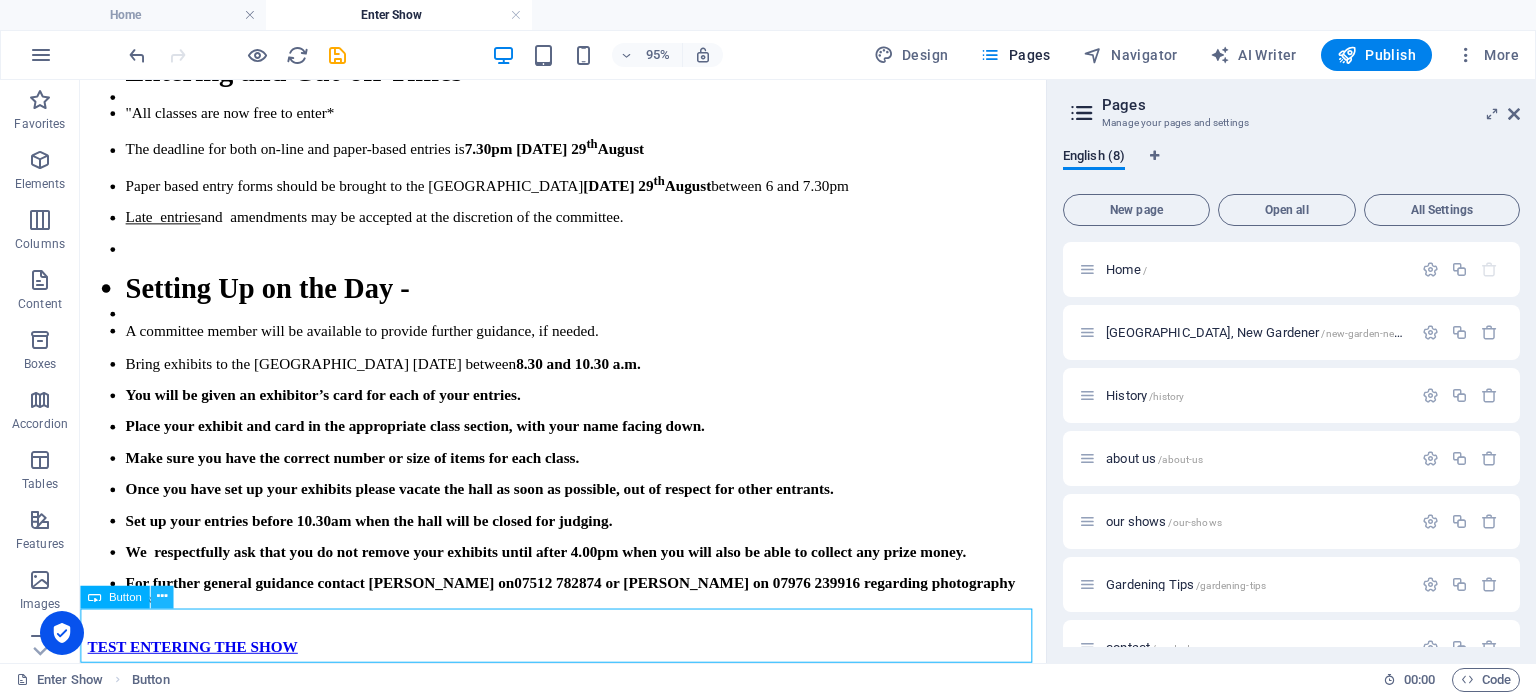 click at bounding box center [161, 597] 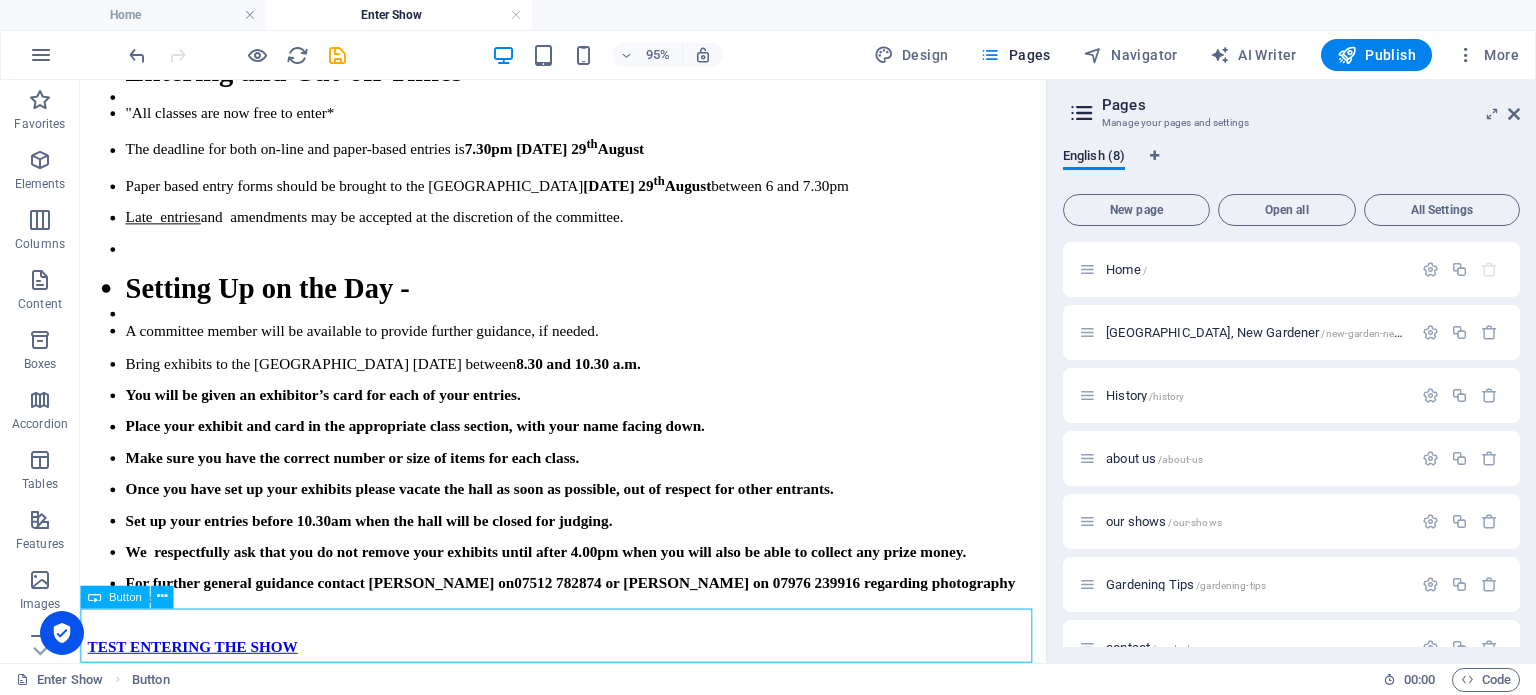 click at bounding box center [94, 596] 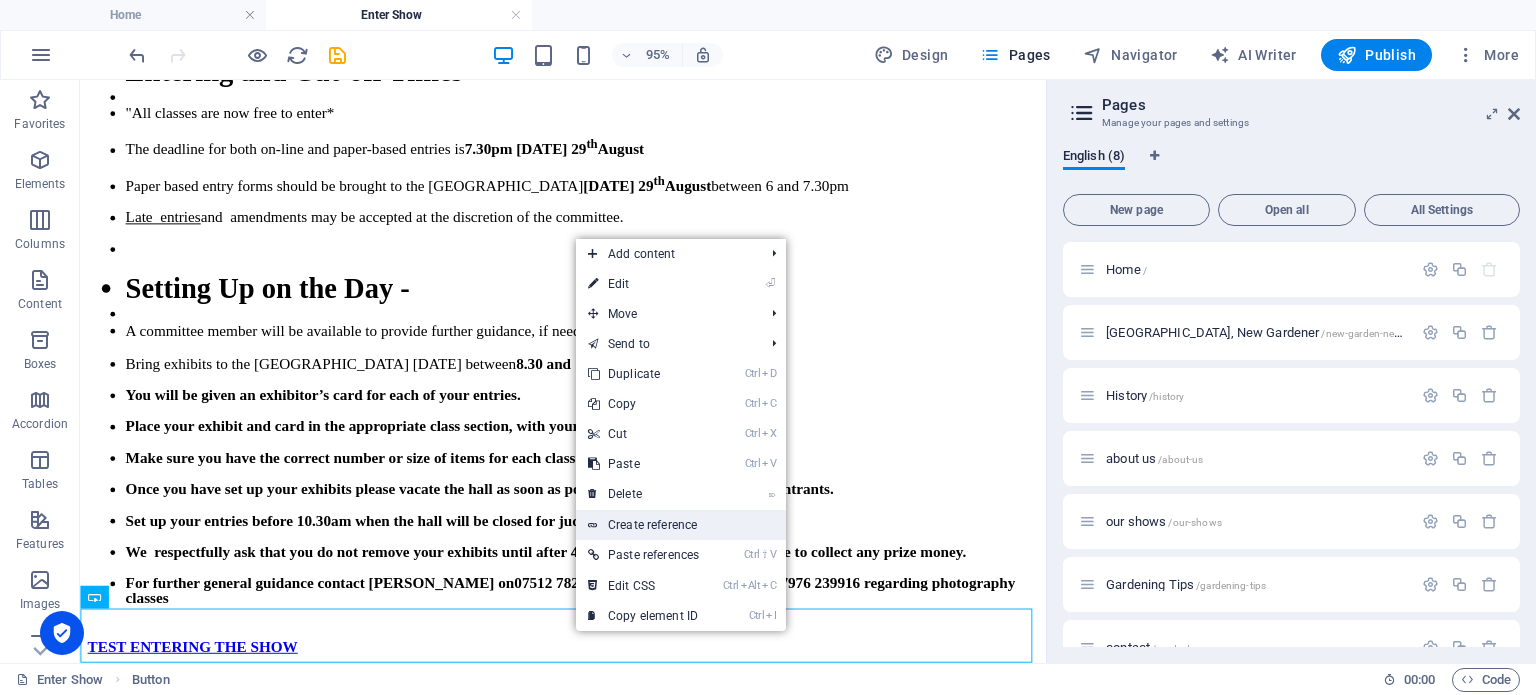 click on "Create reference" at bounding box center (681, 525) 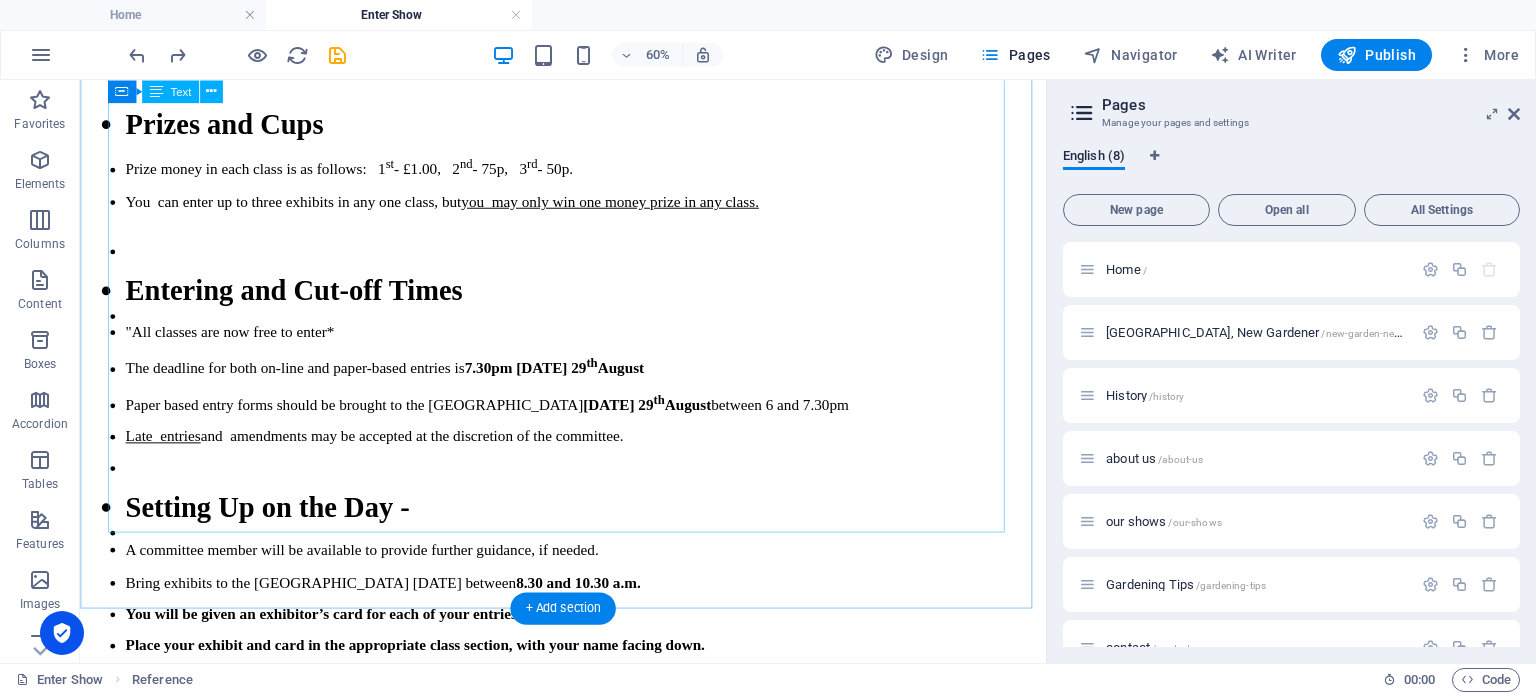 scroll, scrollTop: 1072, scrollLeft: 0, axis: vertical 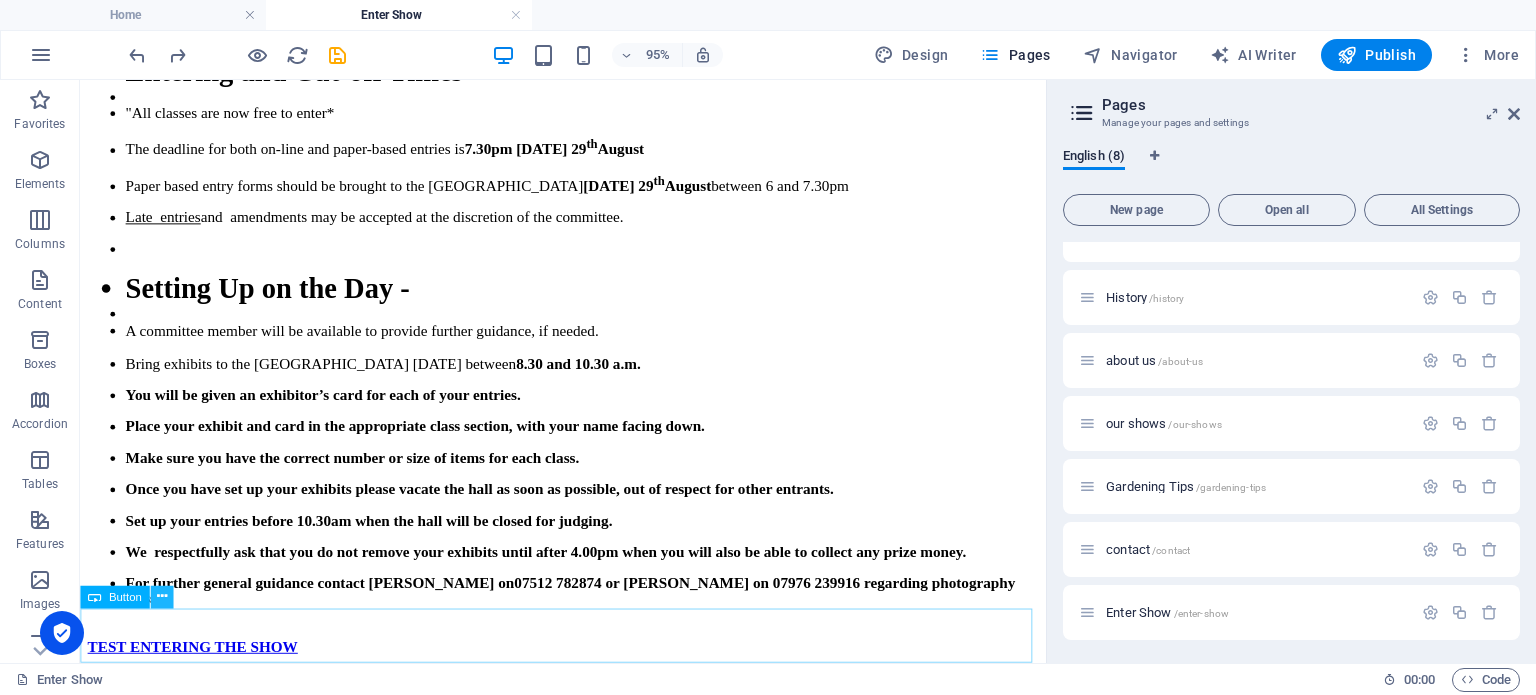 click at bounding box center (161, 597) 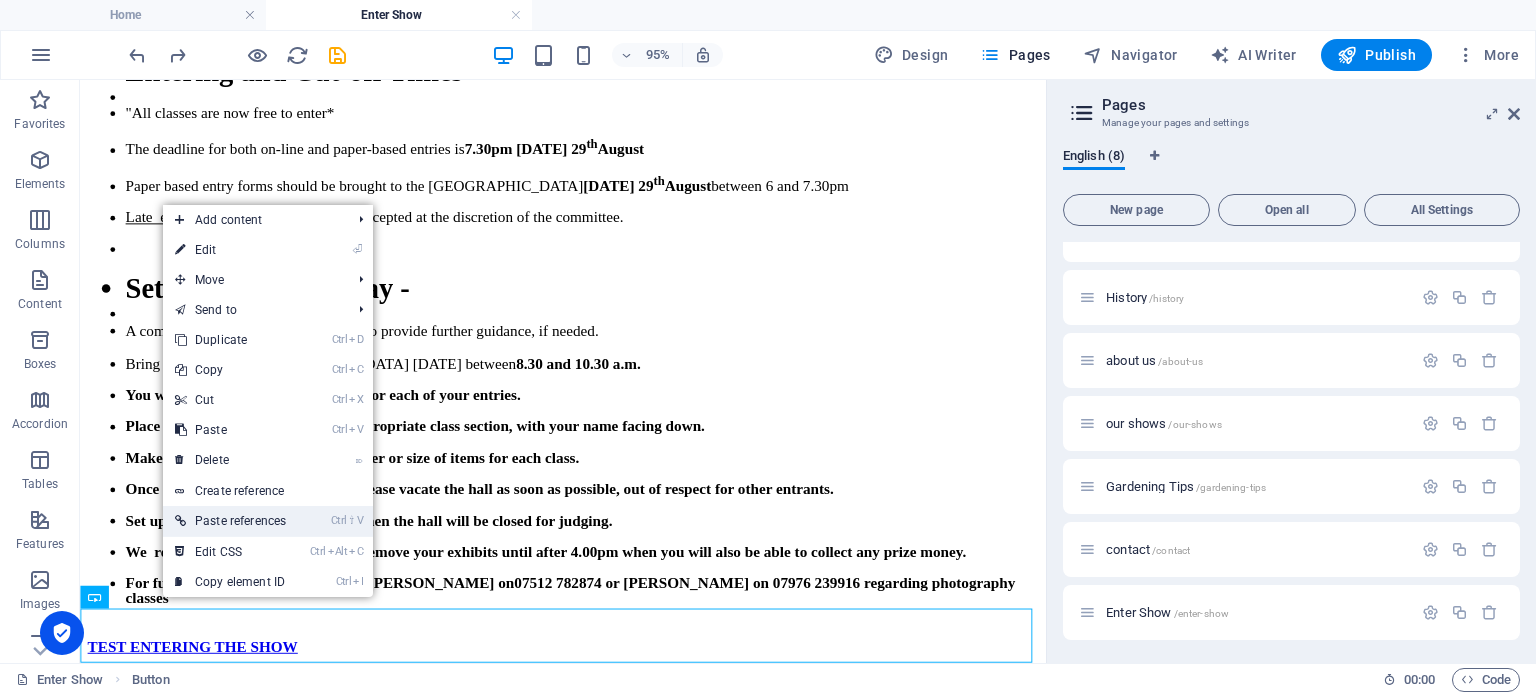 click on "Ctrl ⇧ V  Paste references" at bounding box center (230, 521) 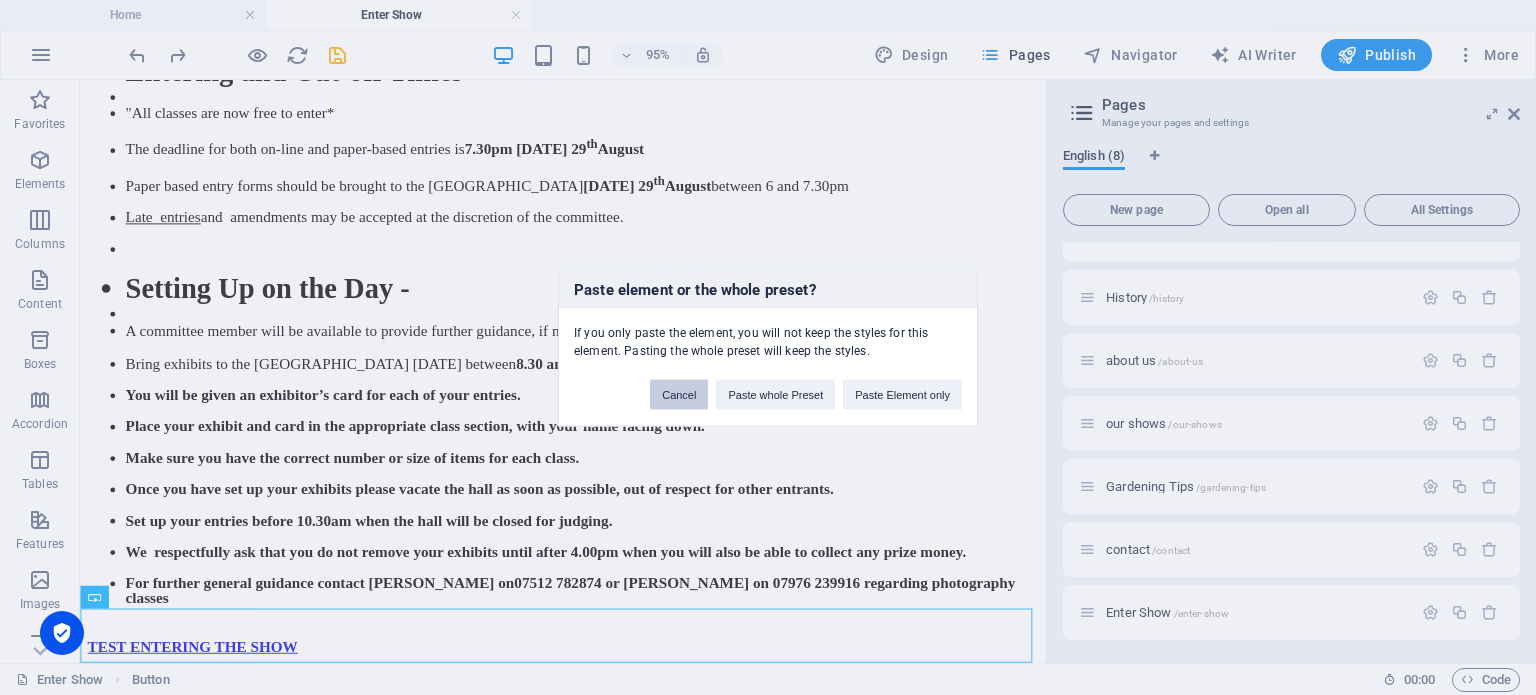 drag, startPoint x: 677, startPoint y: 394, endPoint x: 623, endPoint y: 333, distance: 81.46779 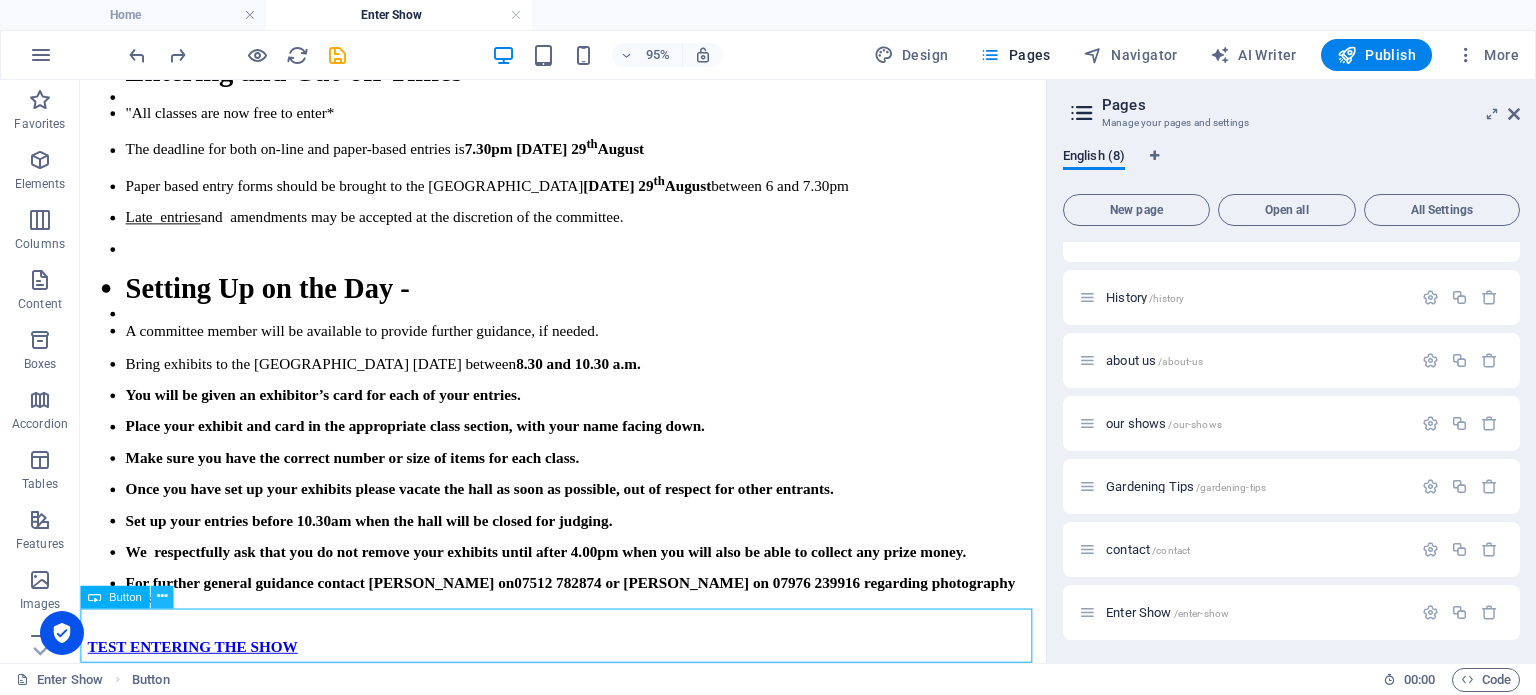click at bounding box center [161, 596] 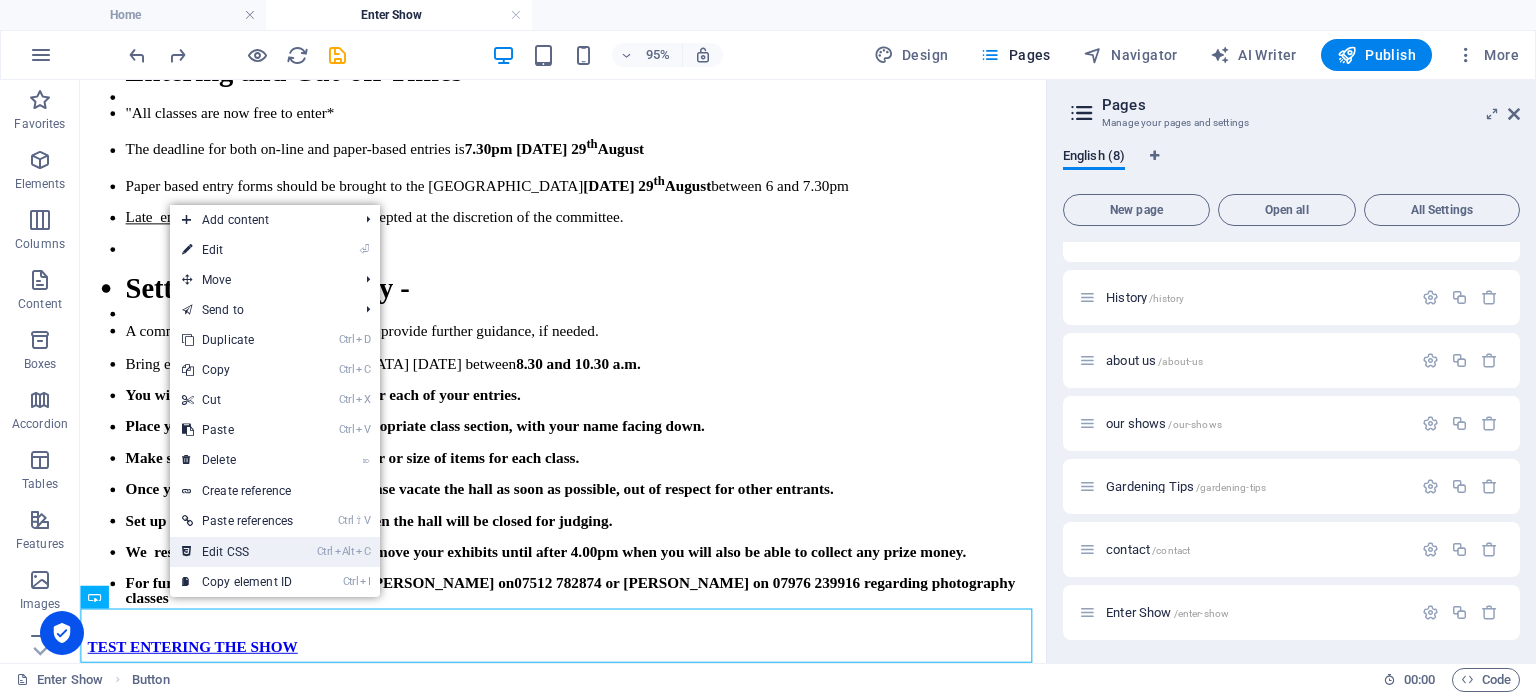 click on "Ctrl Alt C  Edit CSS" at bounding box center (237, 552) 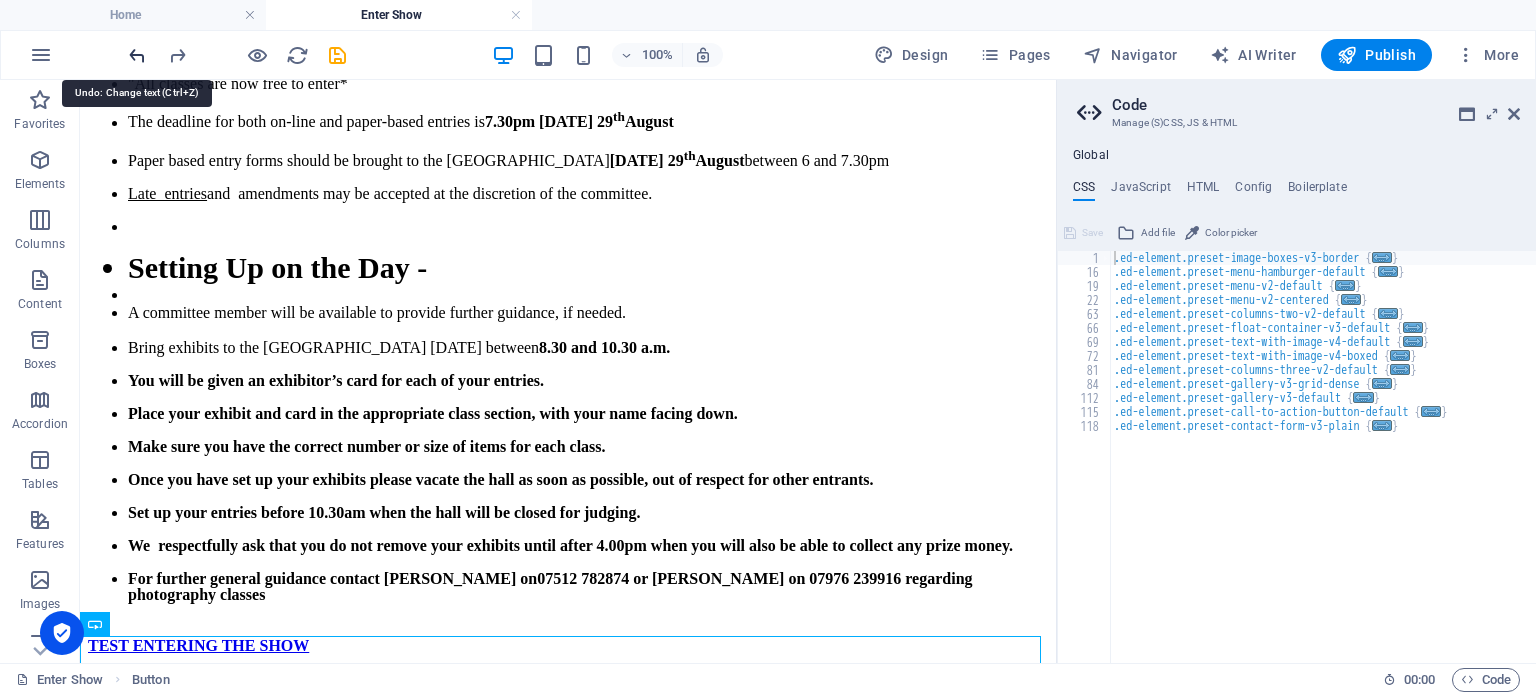 click at bounding box center (137, 55) 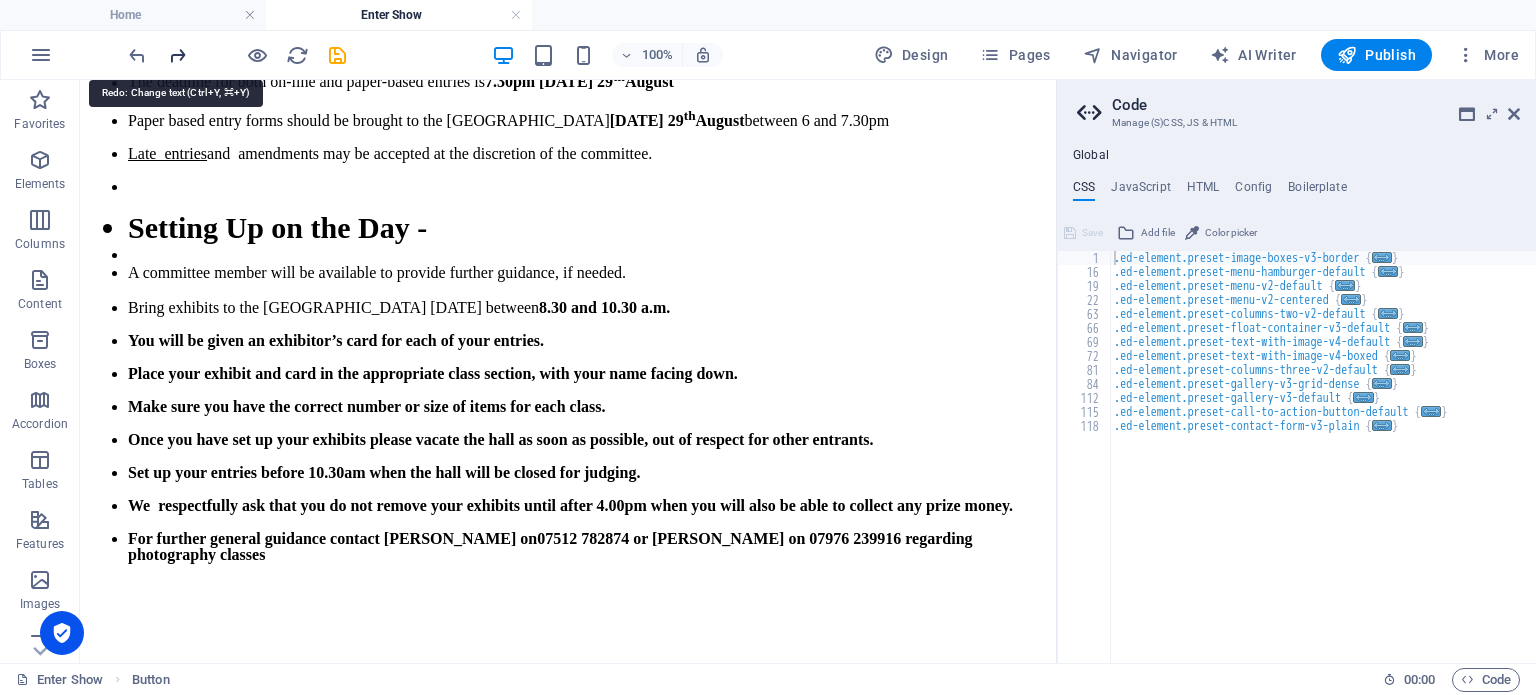 click at bounding box center (177, 55) 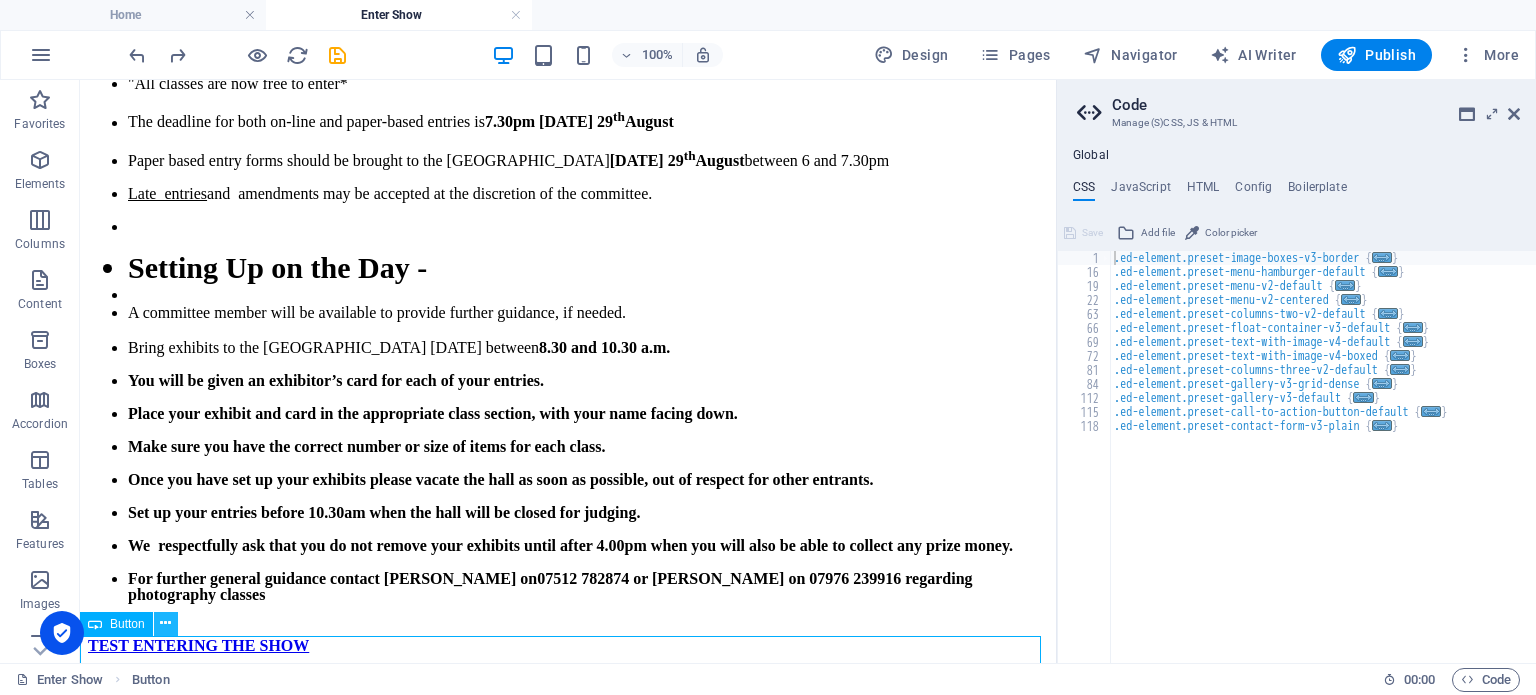 click at bounding box center [165, 623] 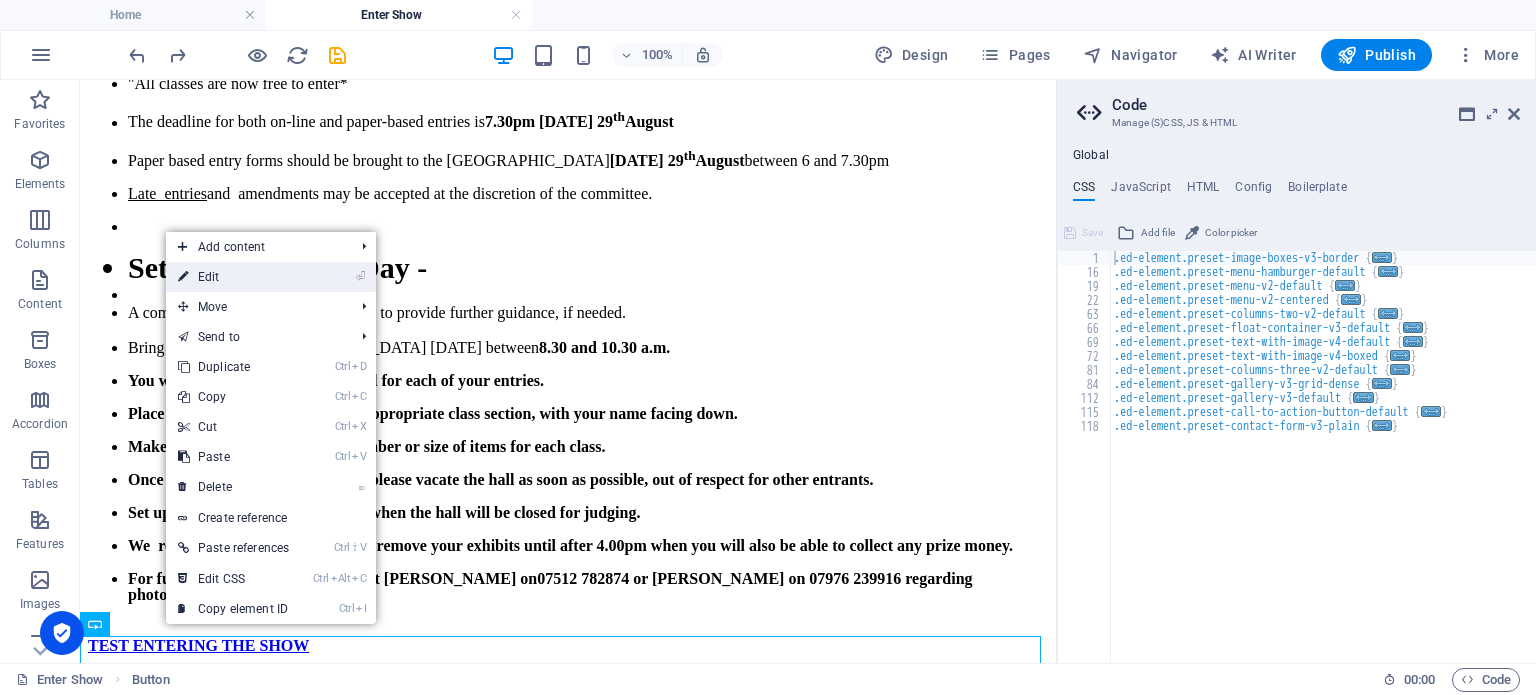 click on "⏎  Edit" at bounding box center [233, 277] 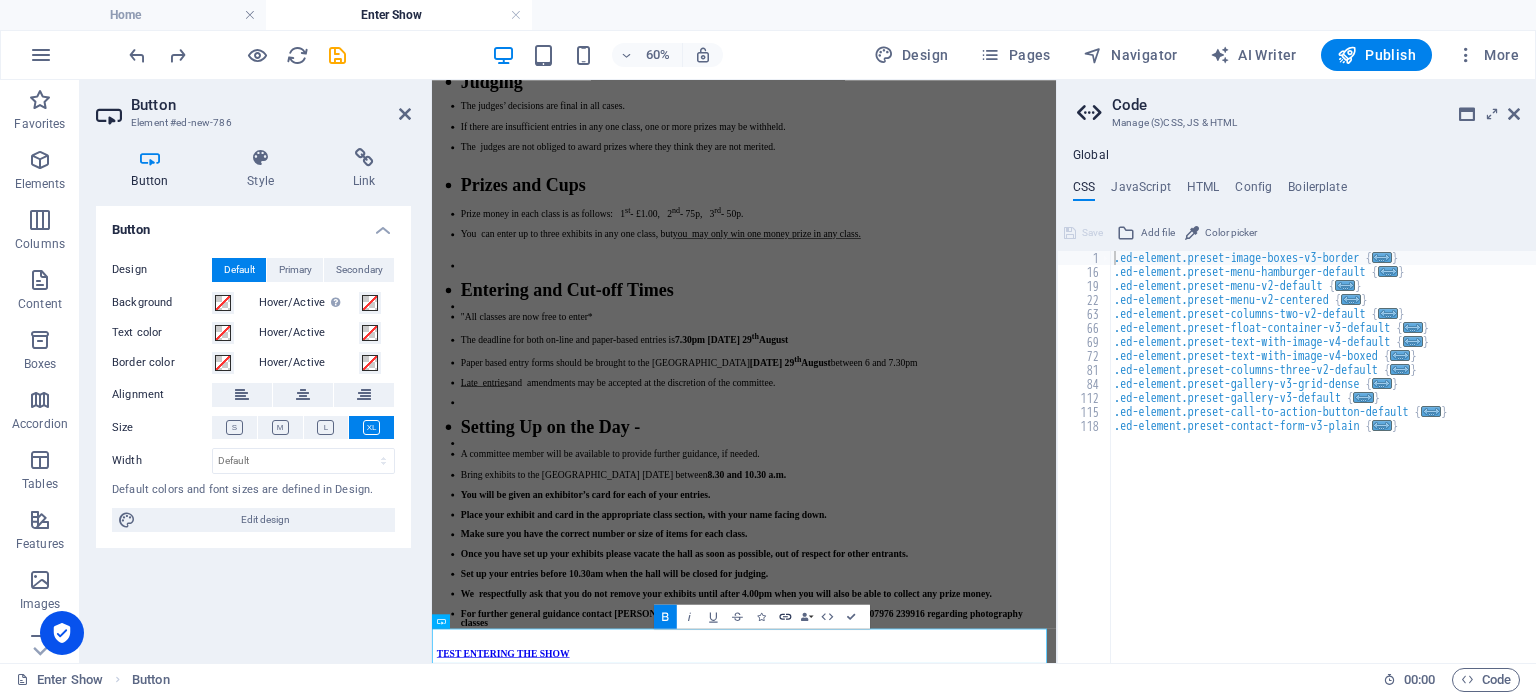 click 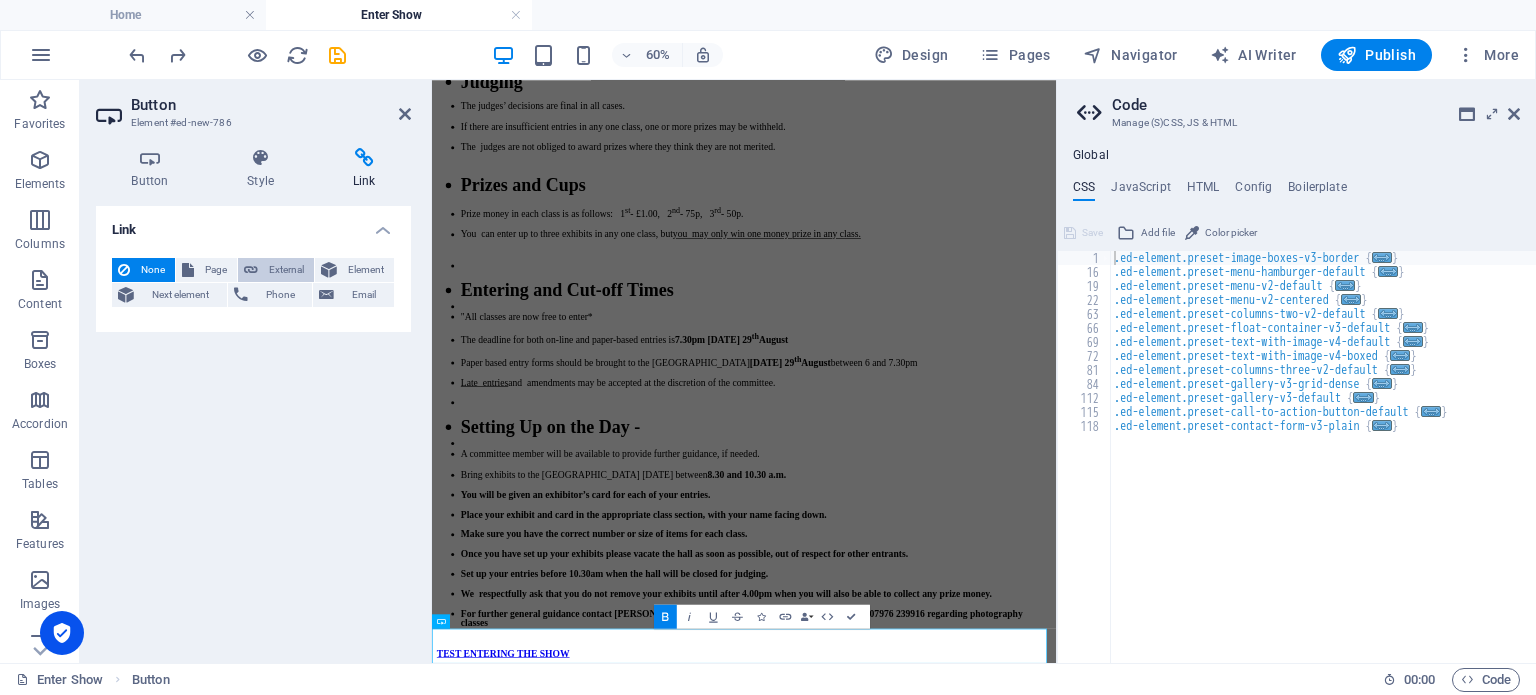 click on "External" at bounding box center [286, 270] 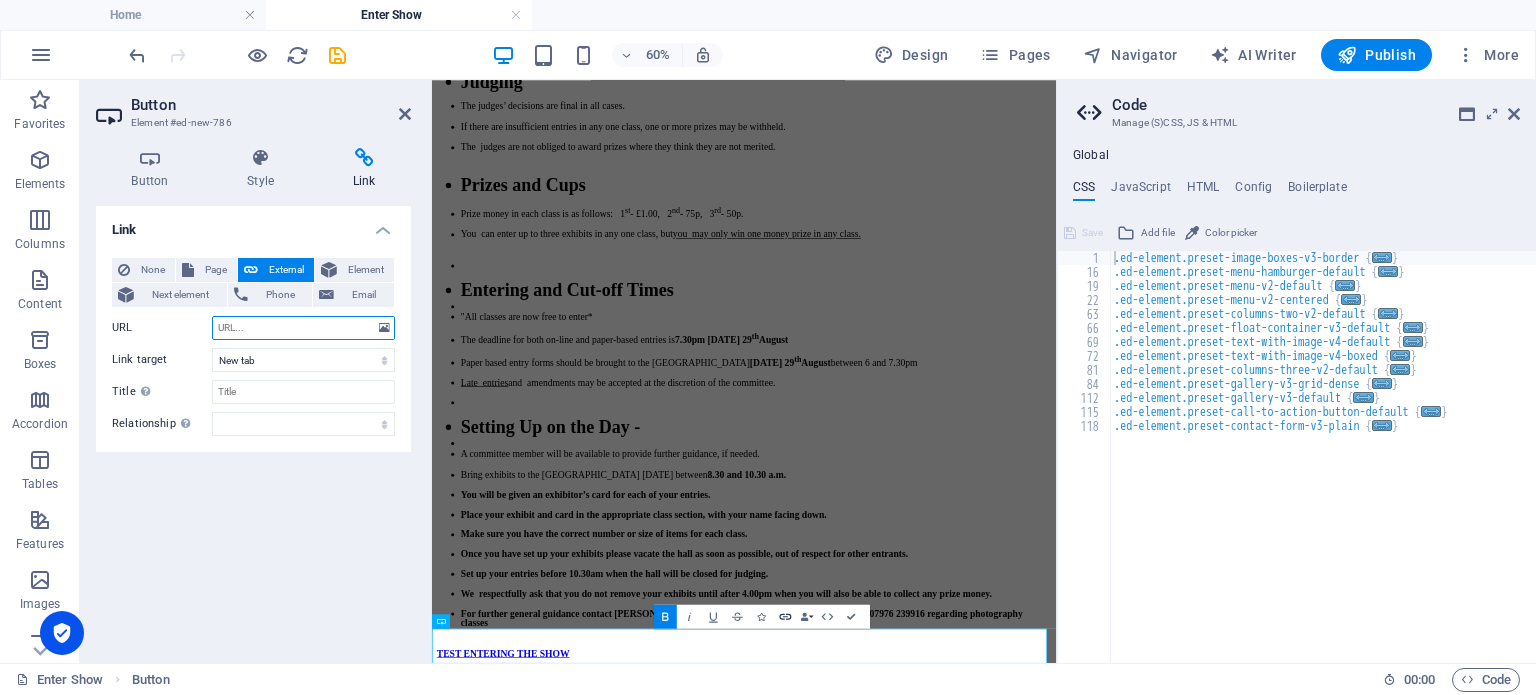 click 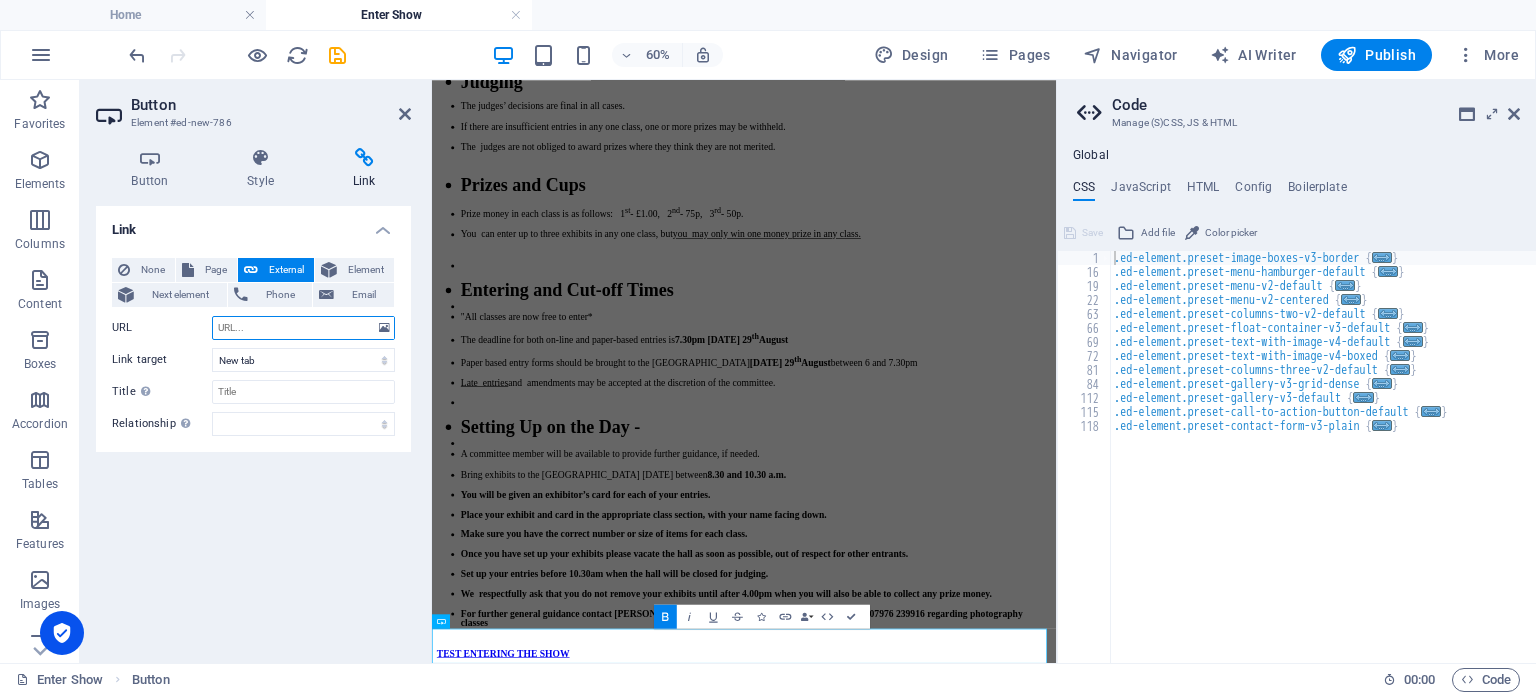paste on "[URL][DOMAIN_NAME][DOMAIN_NAME]" 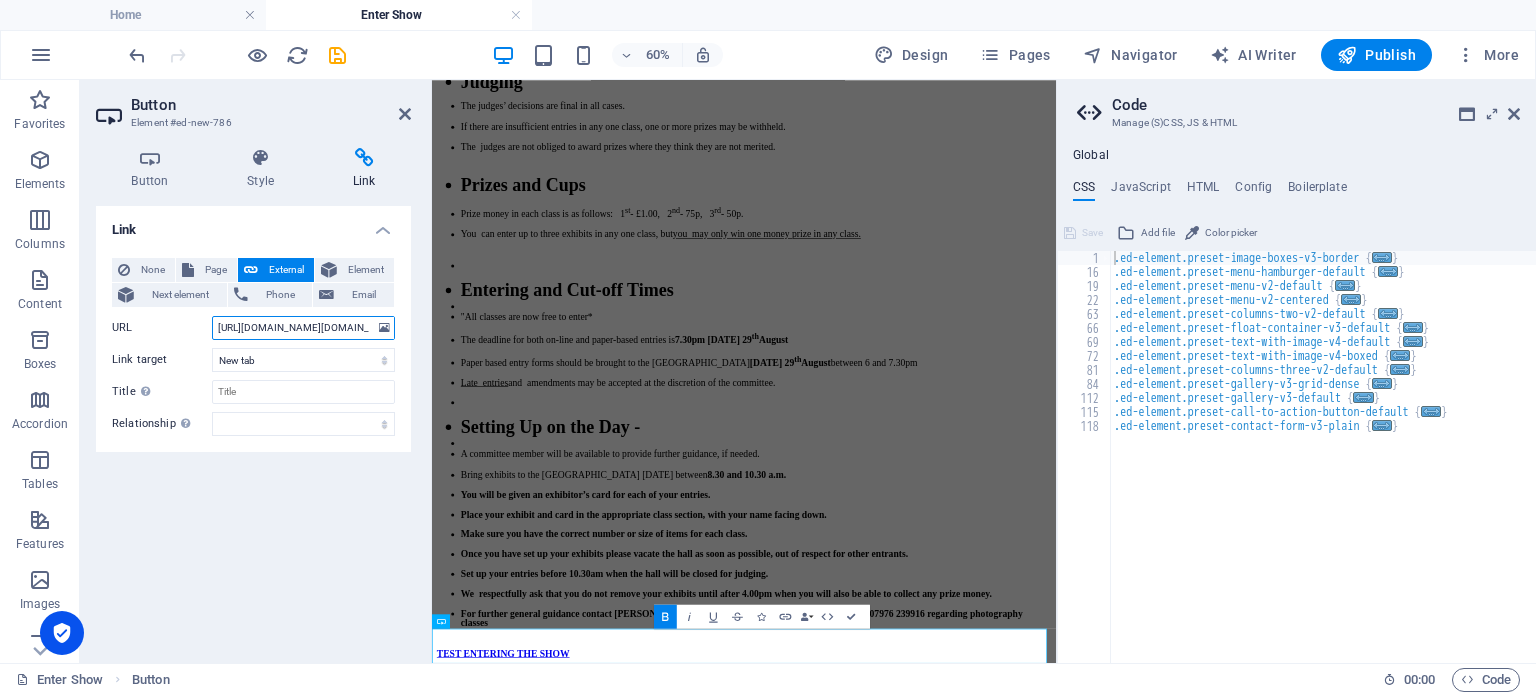 scroll, scrollTop: 0, scrollLeft: 48, axis: horizontal 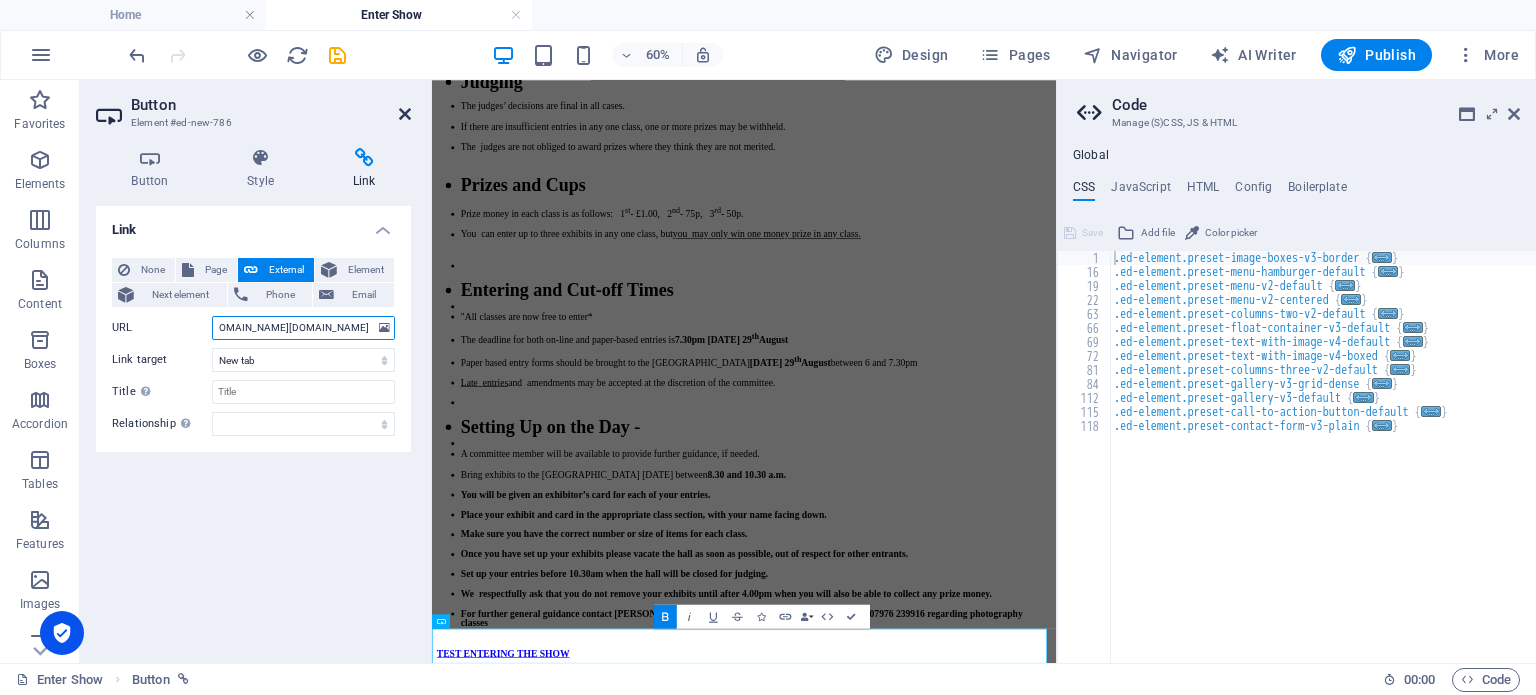 type on "[URL][DOMAIN_NAME][DOMAIN_NAME]" 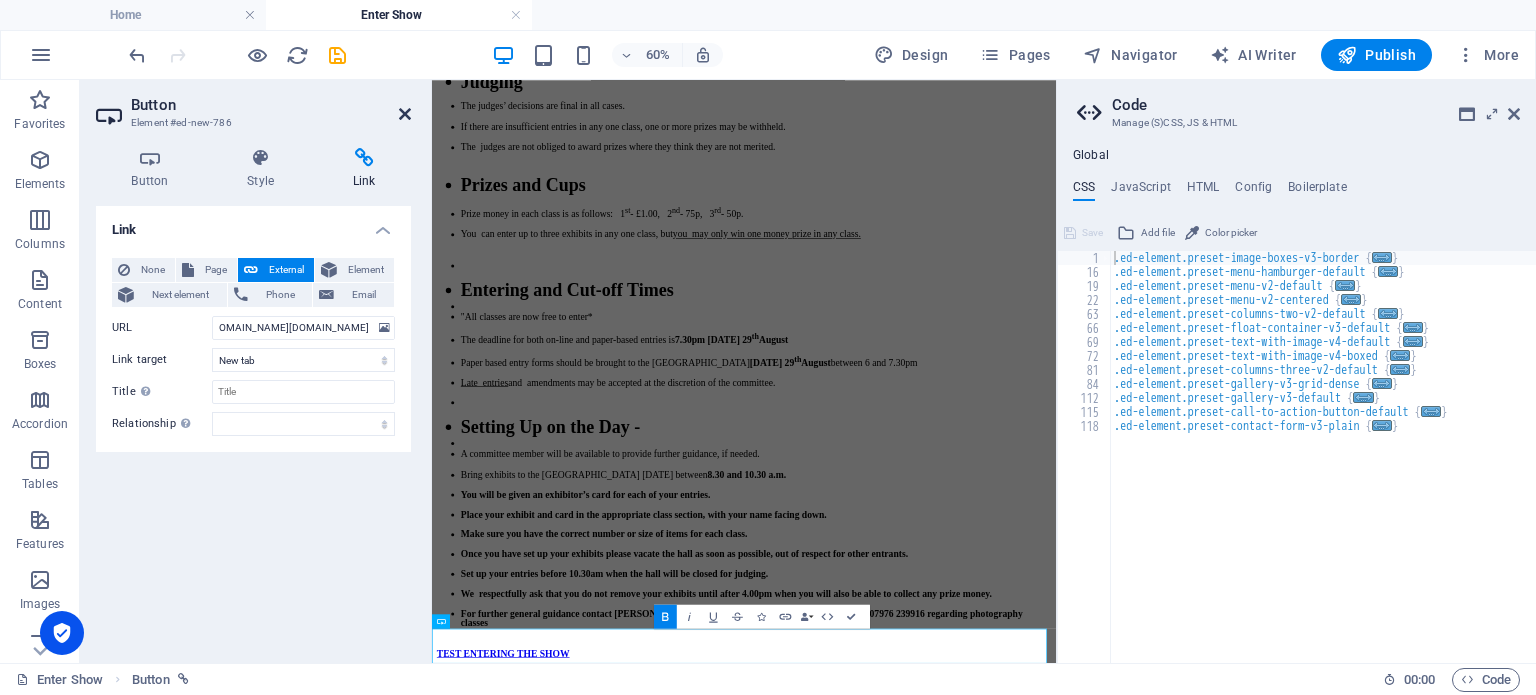 scroll, scrollTop: 0, scrollLeft: 0, axis: both 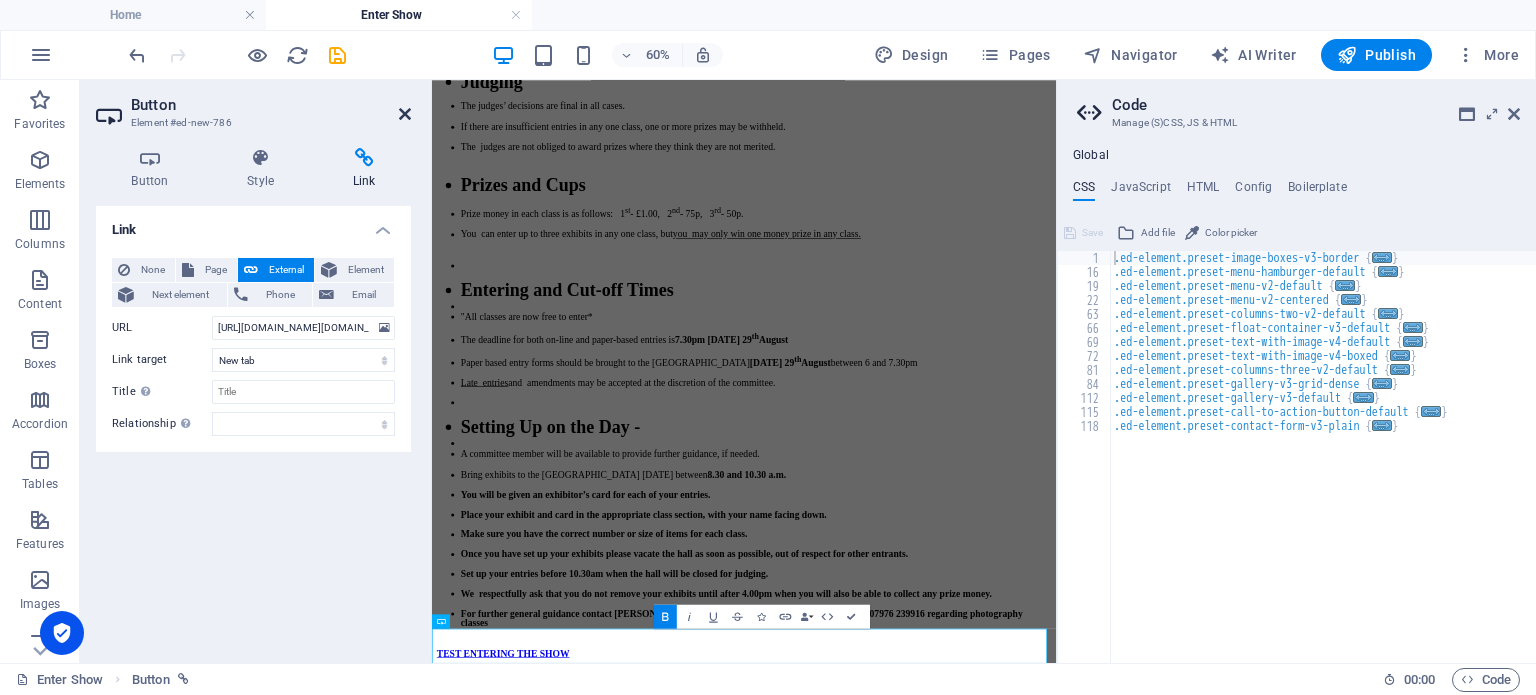 click at bounding box center (405, 114) 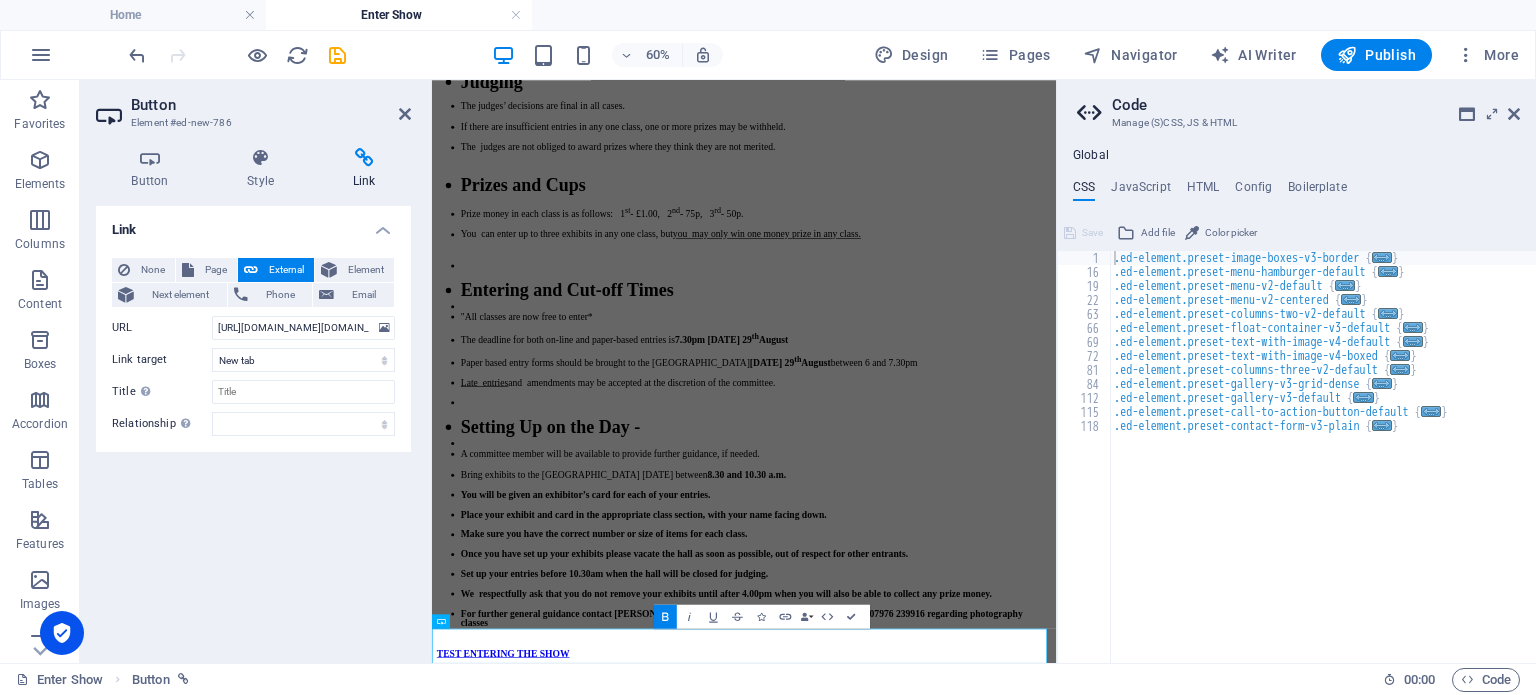 scroll, scrollTop: 1102, scrollLeft: 0, axis: vertical 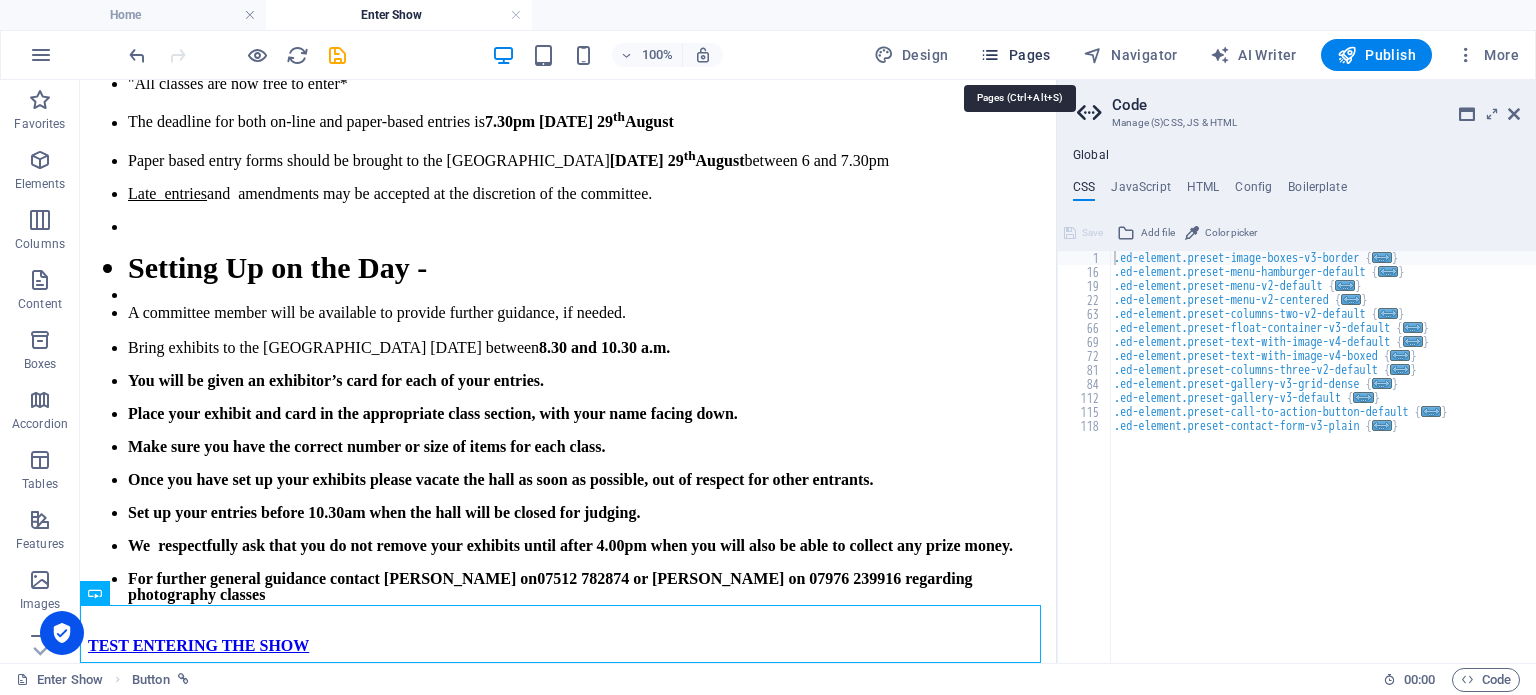 click on "Pages" at bounding box center [1015, 55] 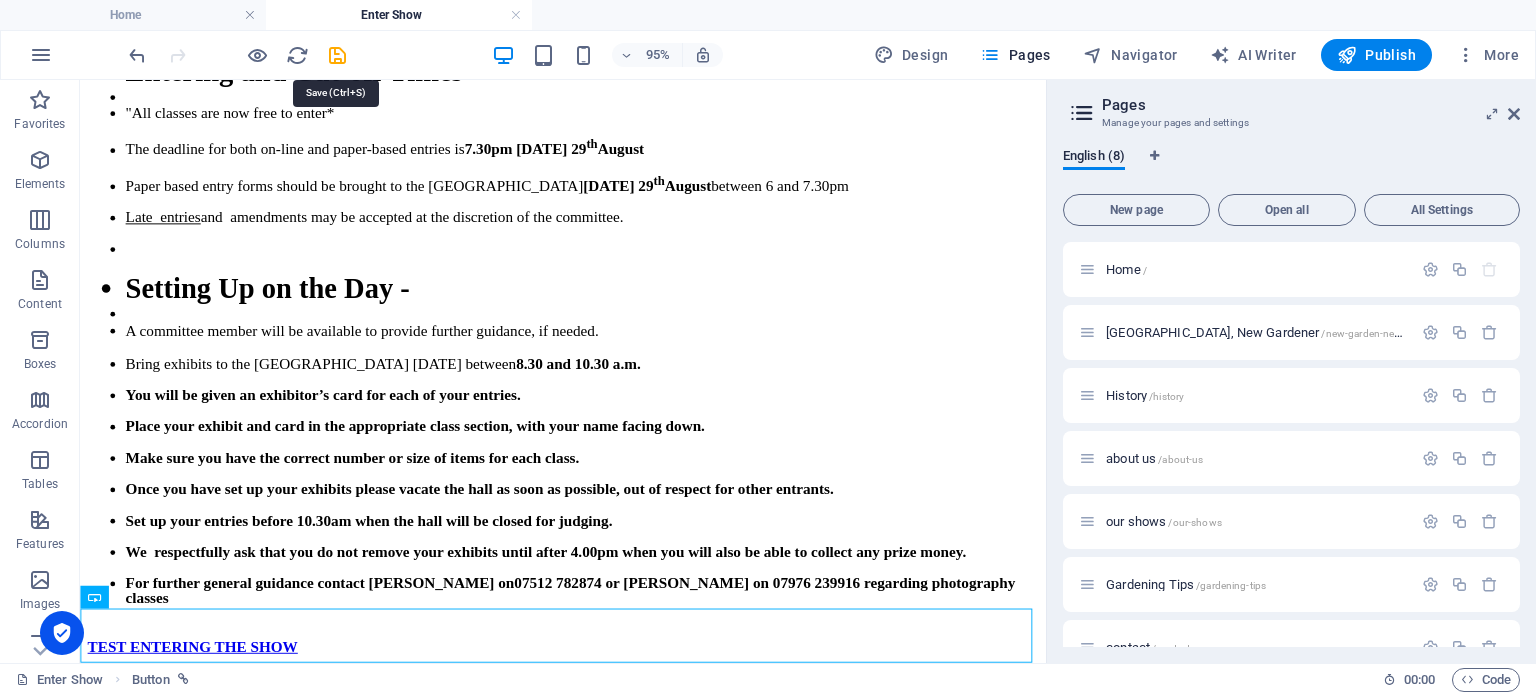click at bounding box center (337, 55) 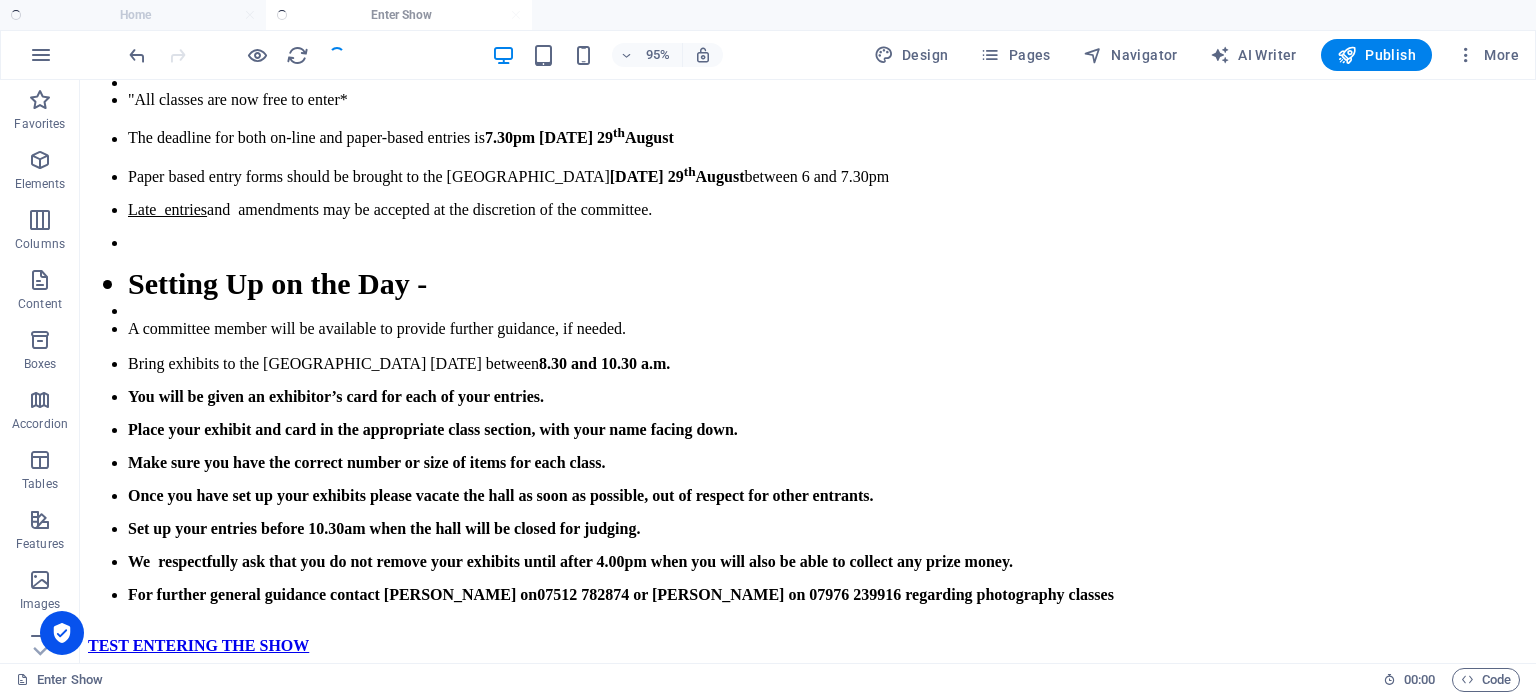 scroll, scrollTop: 1102, scrollLeft: 0, axis: vertical 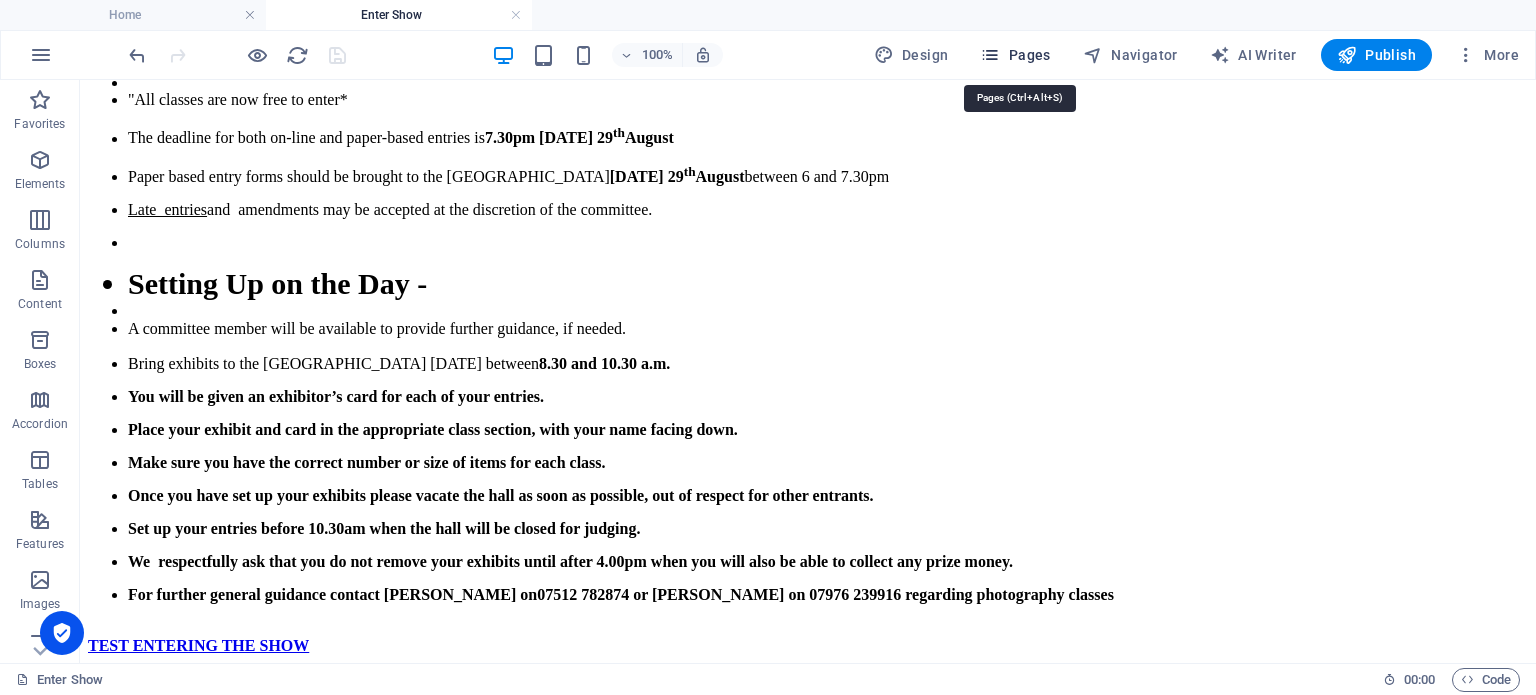 click on "Pages" at bounding box center [1015, 55] 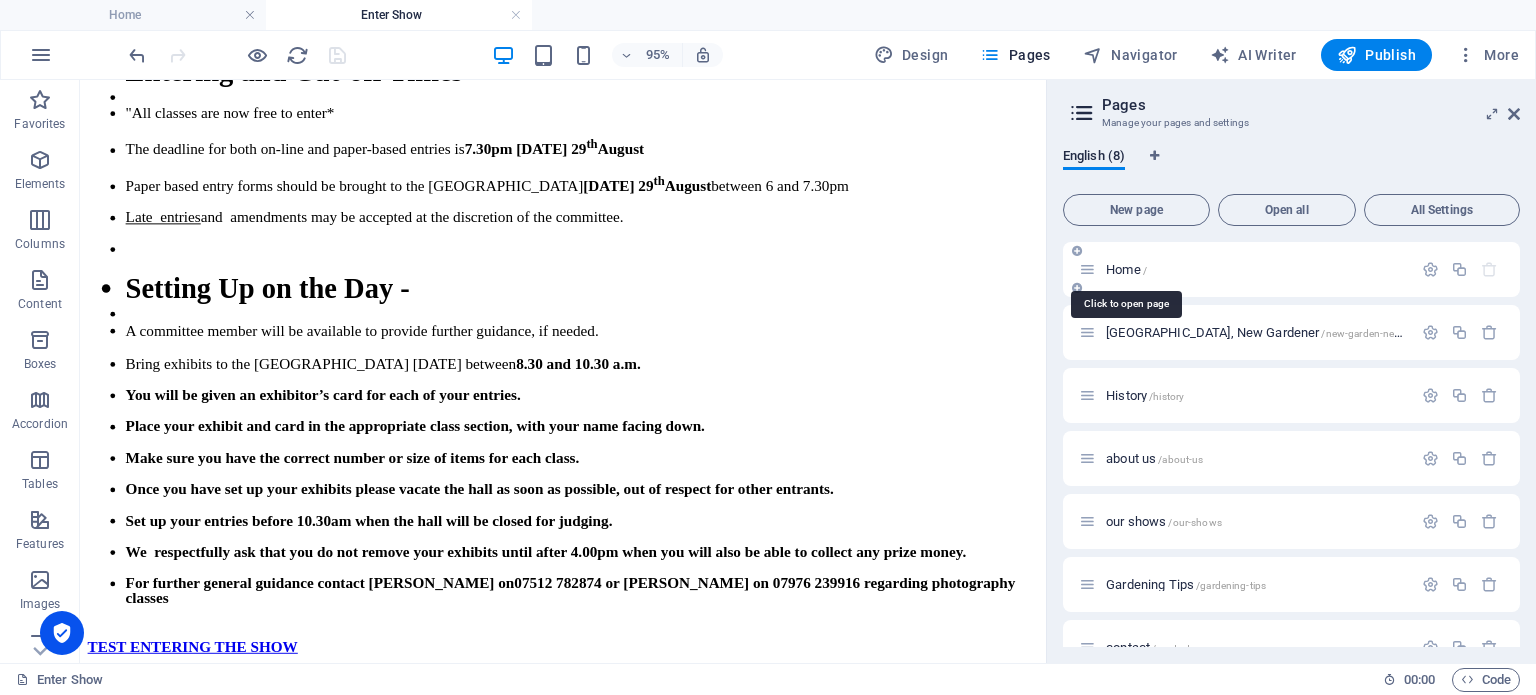 click on "Home /" at bounding box center (1126, 269) 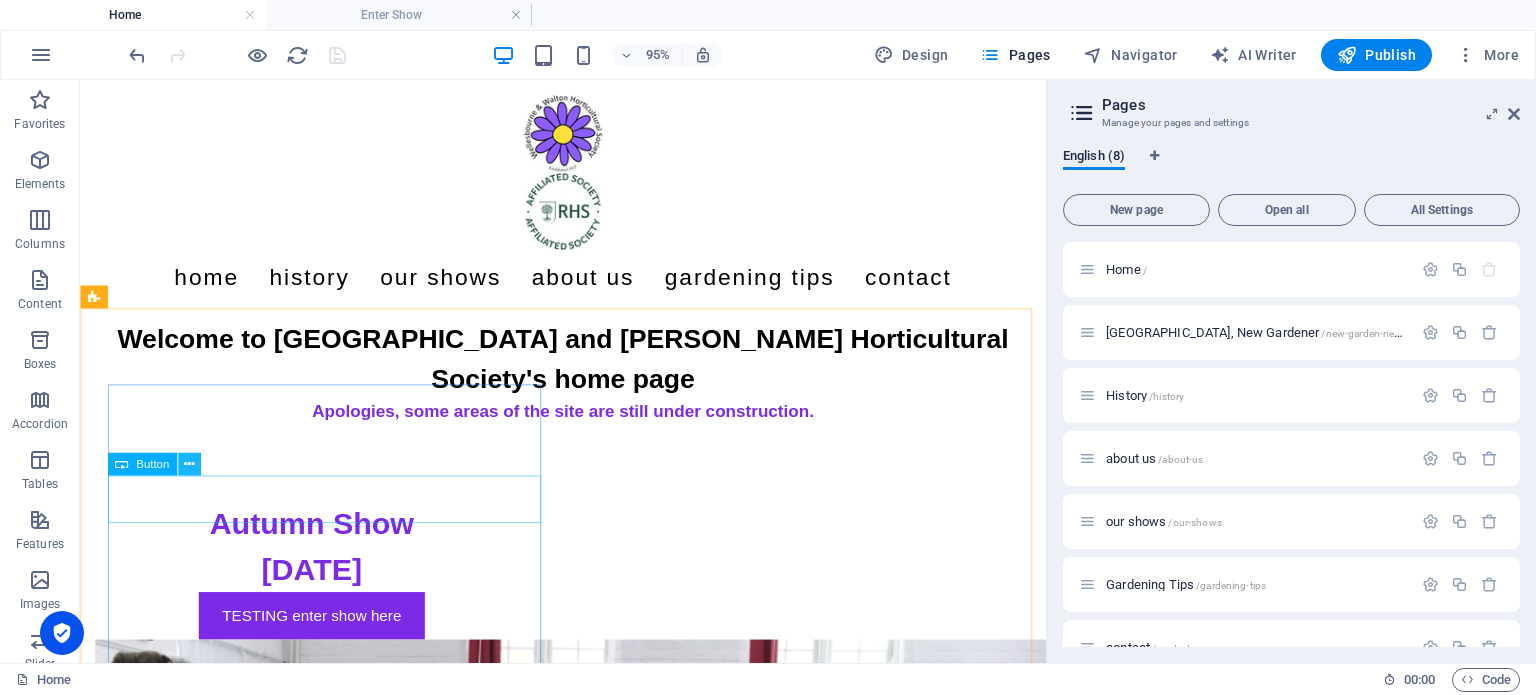 click at bounding box center (189, 464) 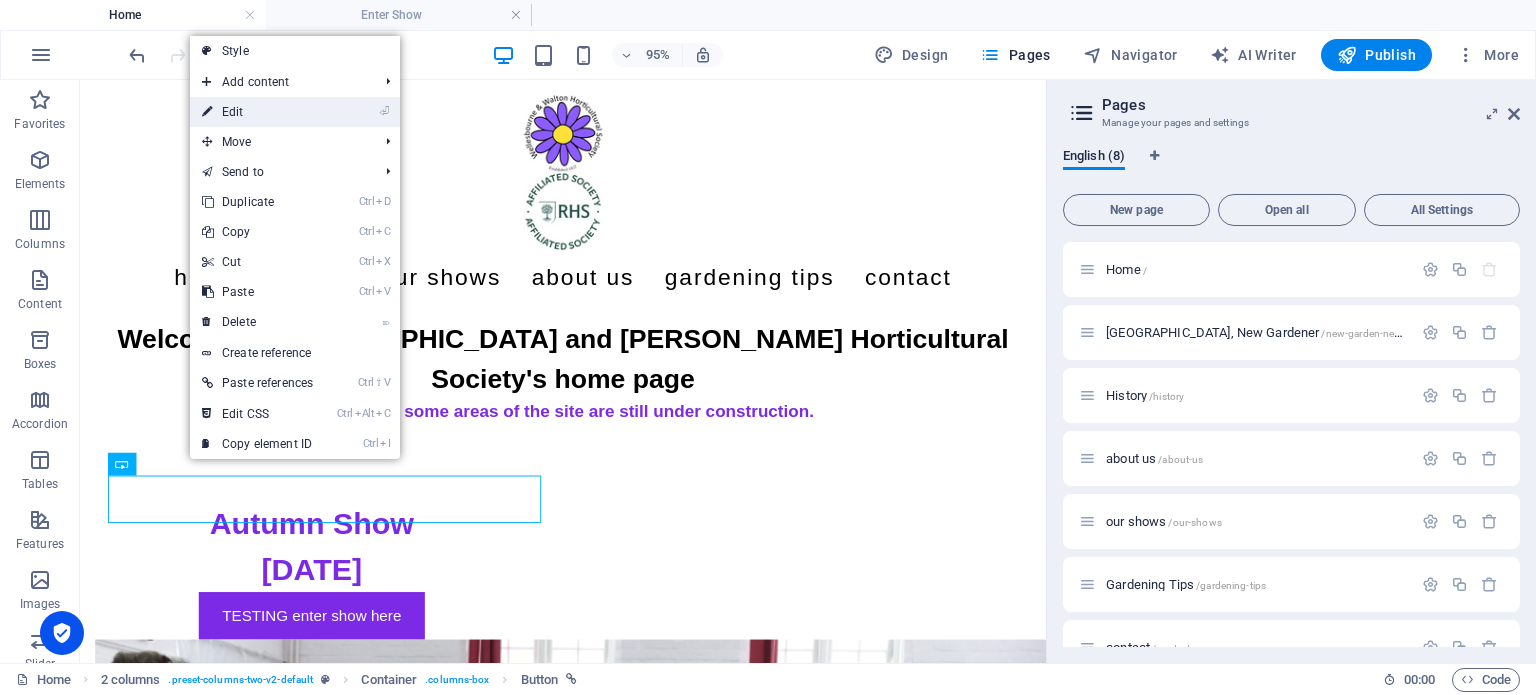 click on "⏎  Edit" at bounding box center [295, 112] 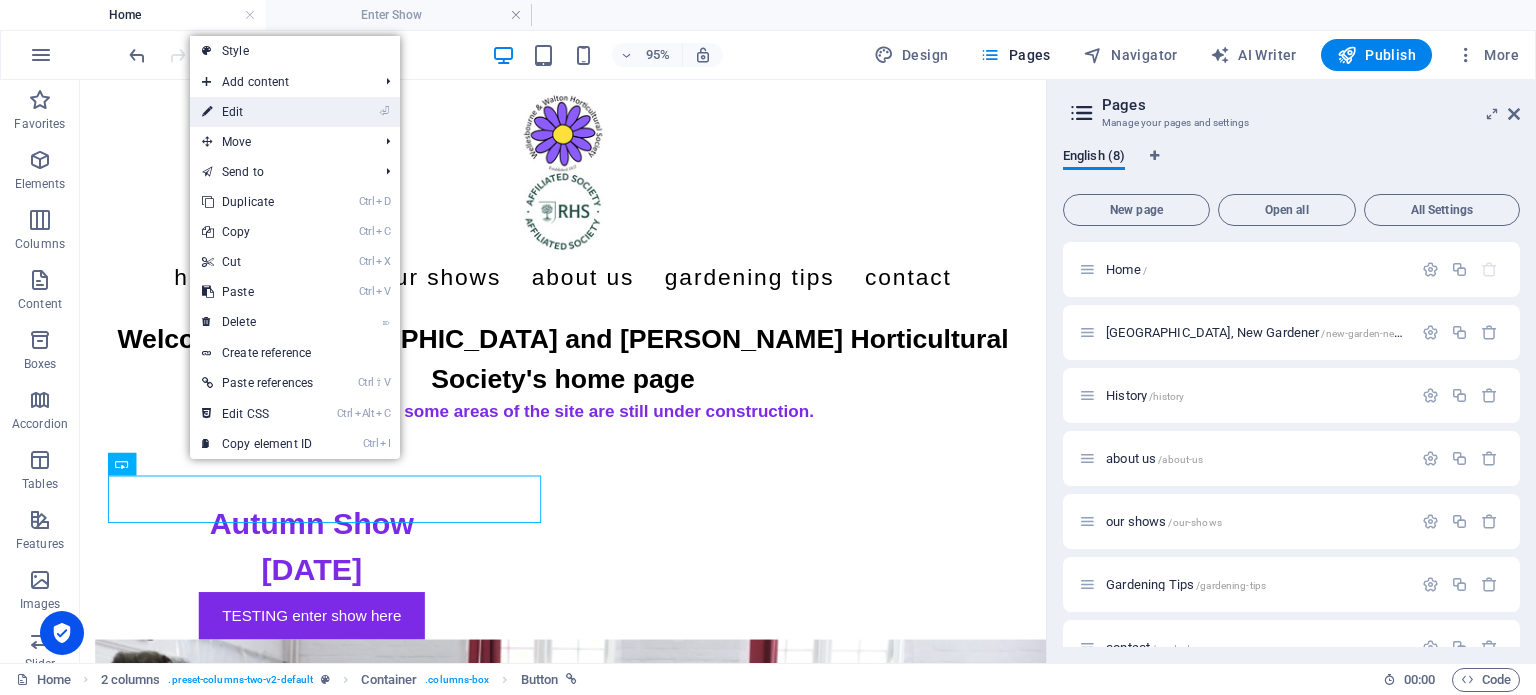 click on "⏎  Edit" at bounding box center (257, 112) 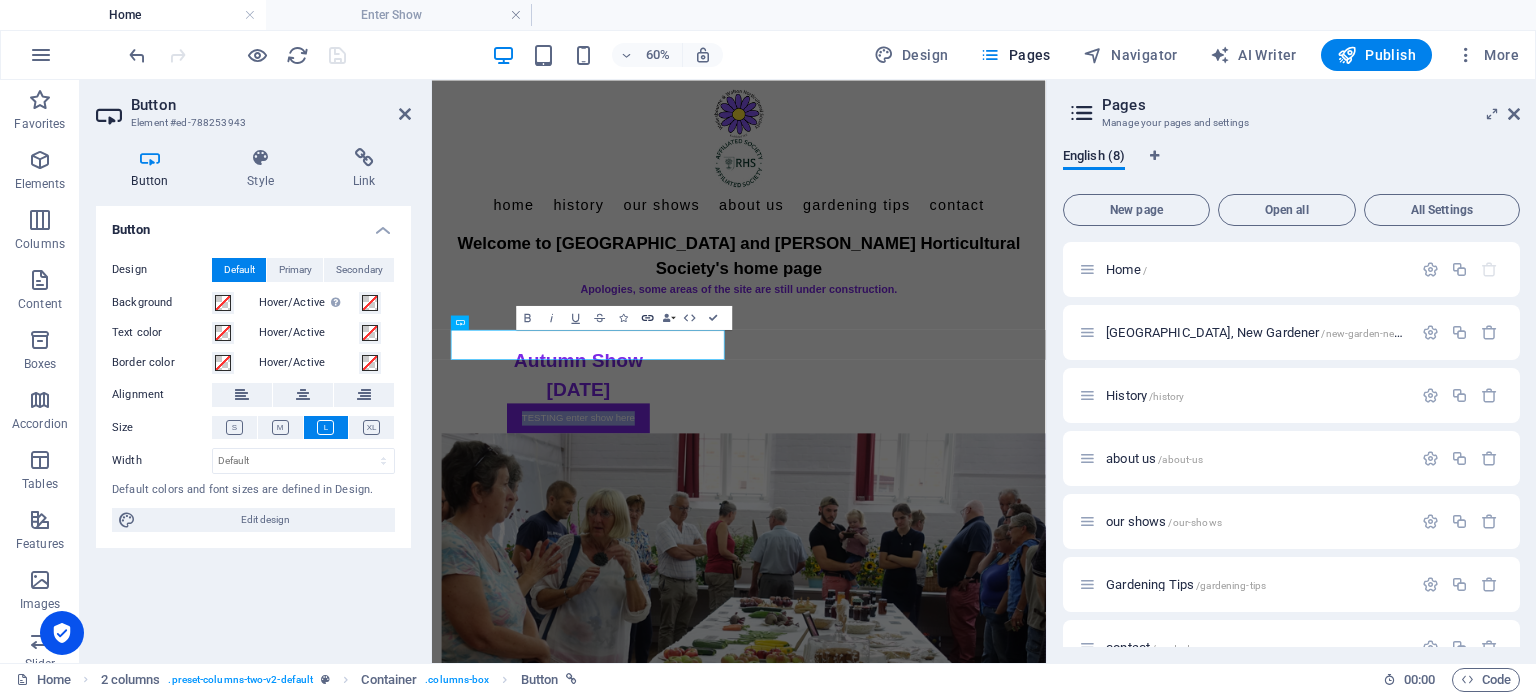 click 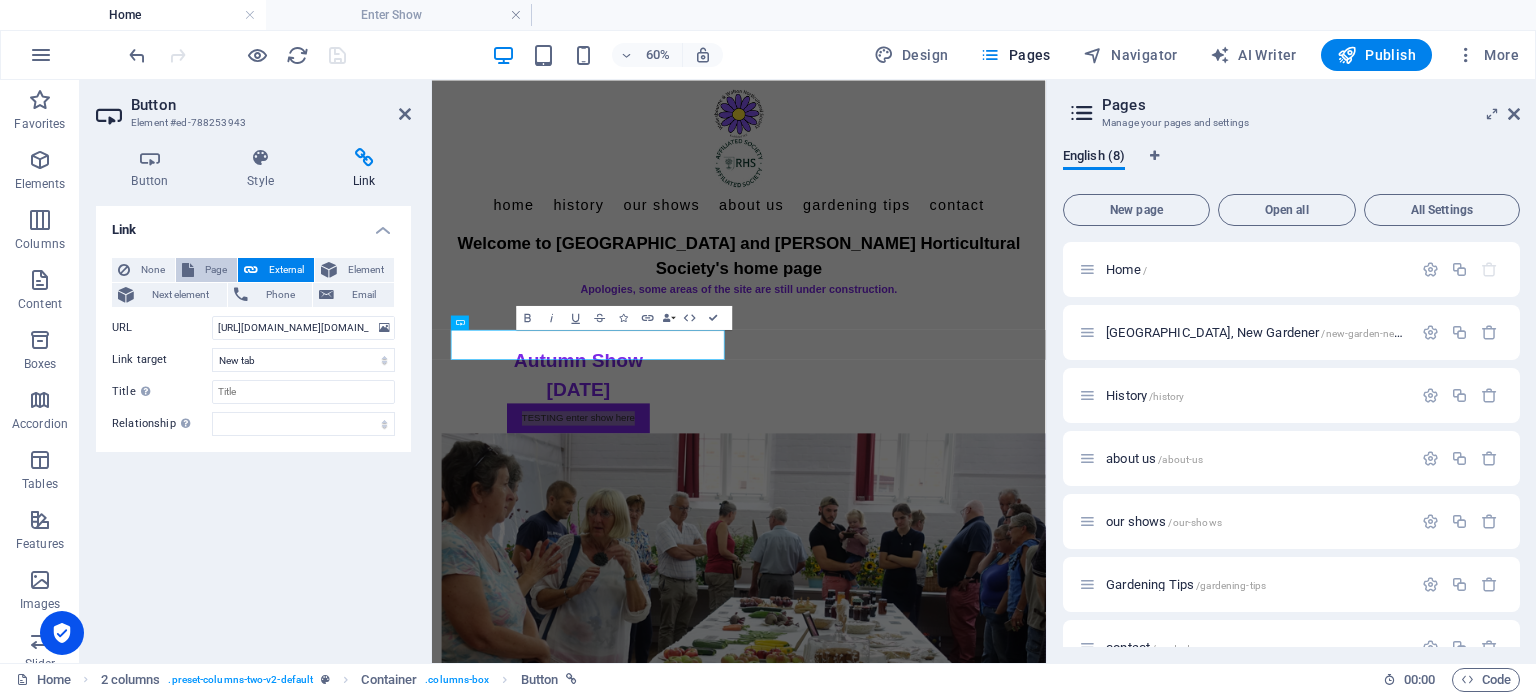 click on "Page" at bounding box center (215, 270) 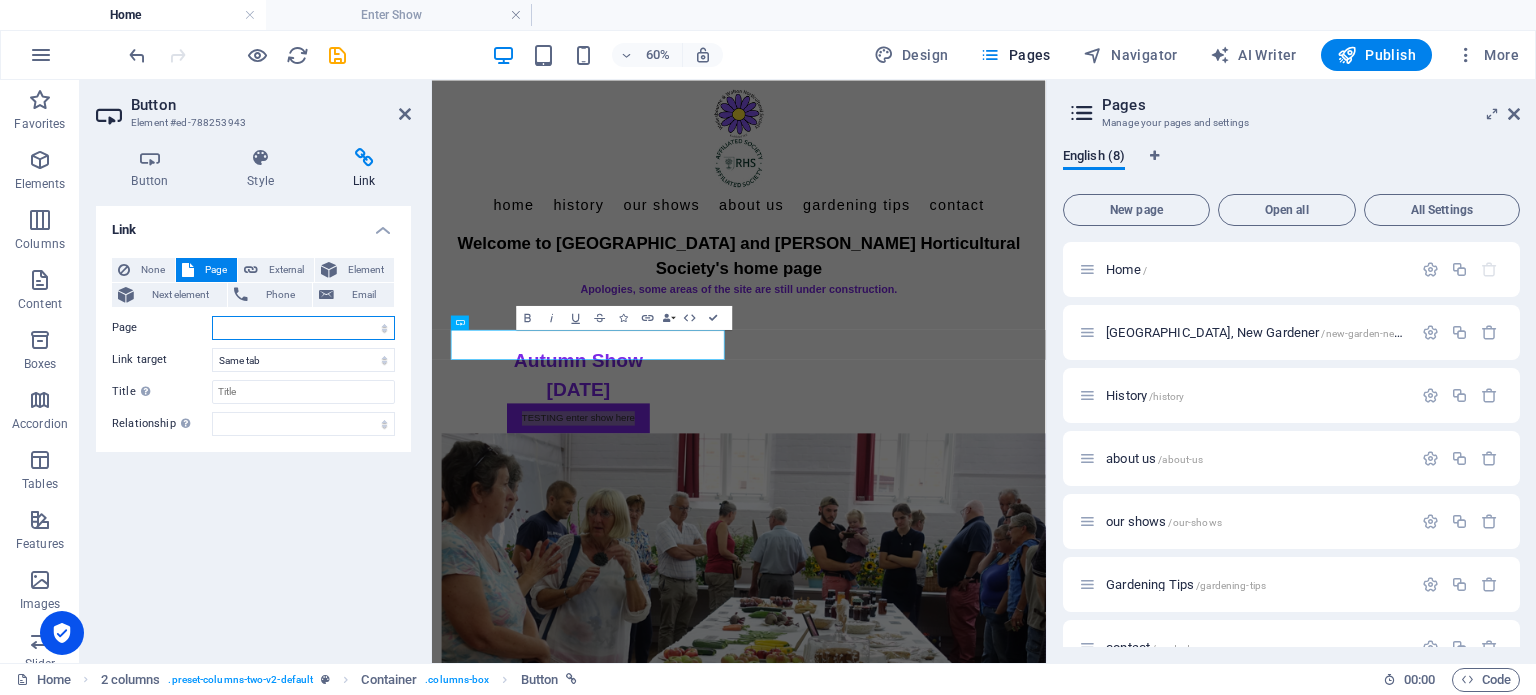 click on "Home [GEOGRAPHIC_DATA], New Gardener History about us our shows Gardening Tips contact Enter Show" at bounding box center (303, 328) 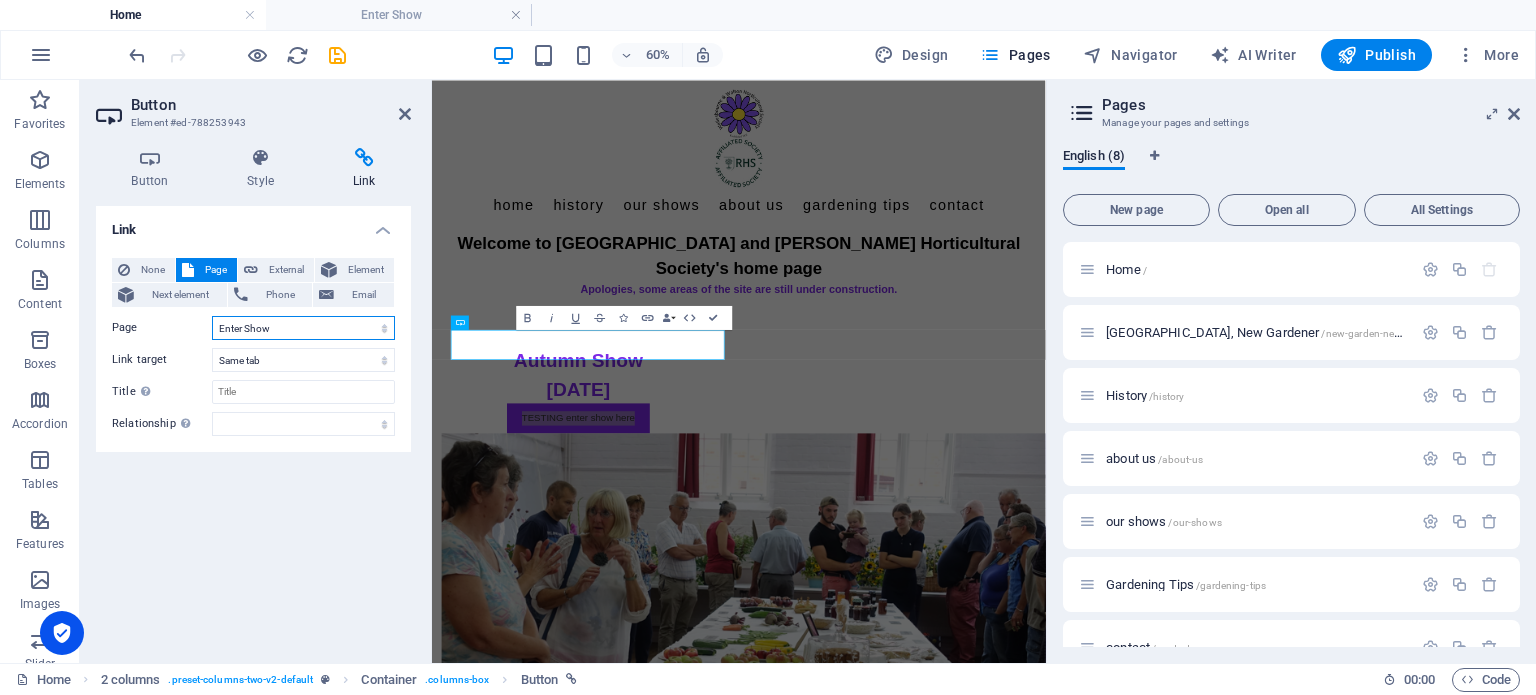click on "Home [GEOGRAPHIC_DATA], New Gardener History about us our shows Gardening Tips contact Enter Show" at bounding box center (303, 328) 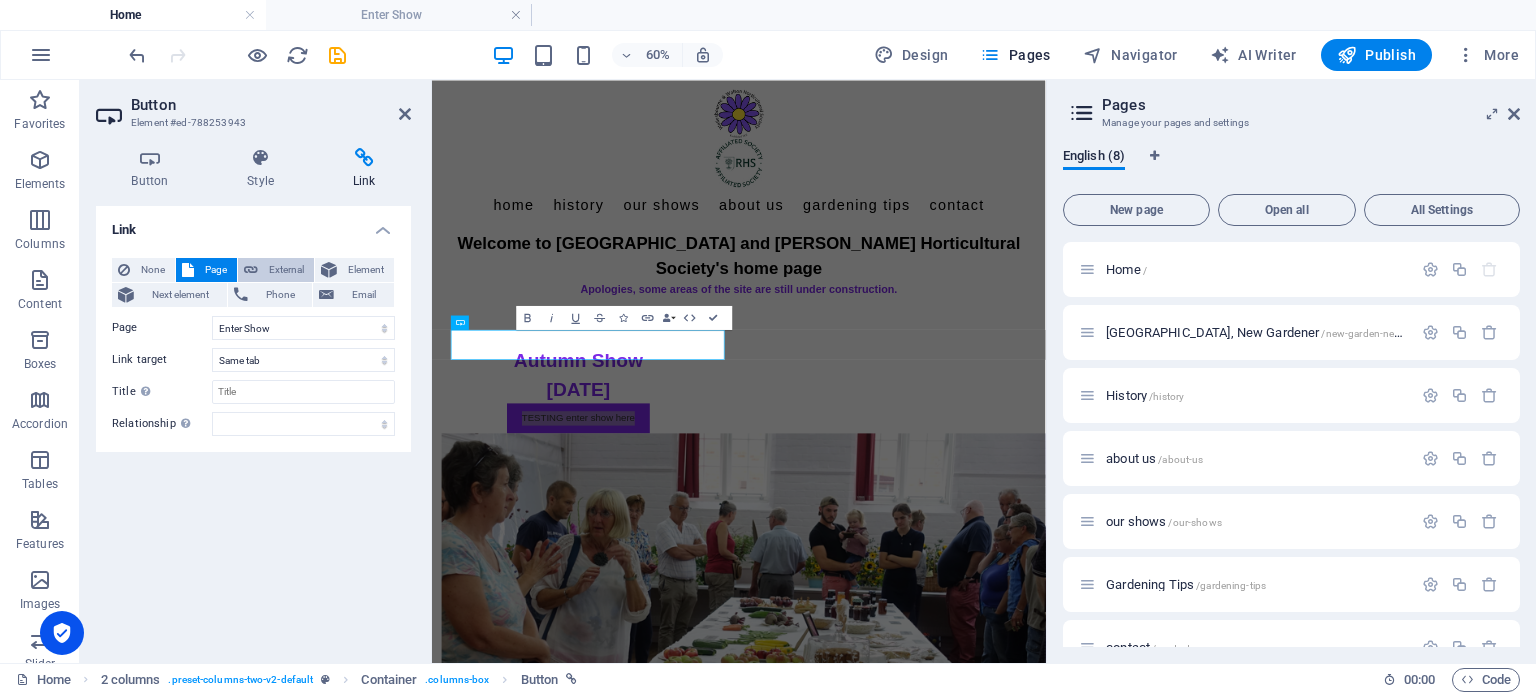 click on "External" at bounding box center [286, 270] 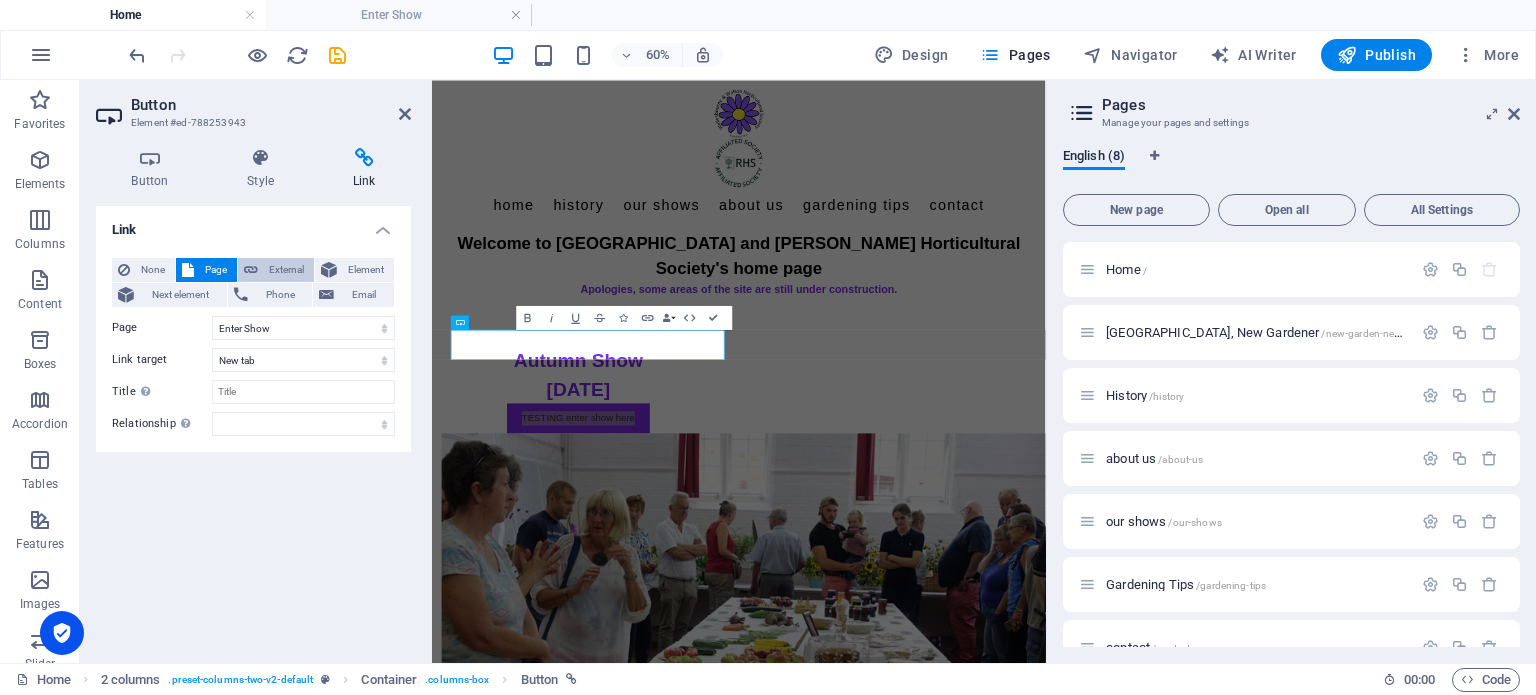 scroll, scrollTop: 0, scrollLeft: 48, axis: horizontal 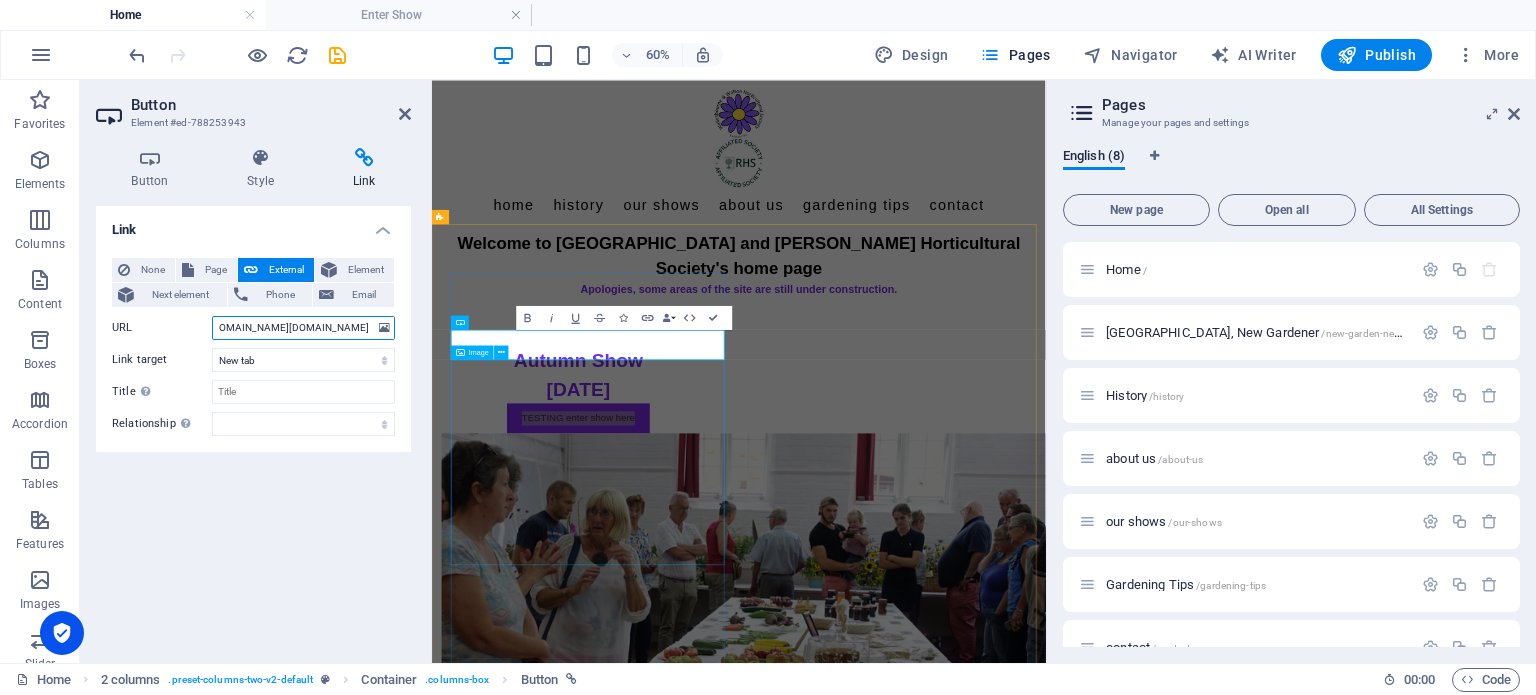 drag, startPoint x: 654, startPoint y: 409, endPoint x: 910, endPoint y: 547, distance: 290.82642 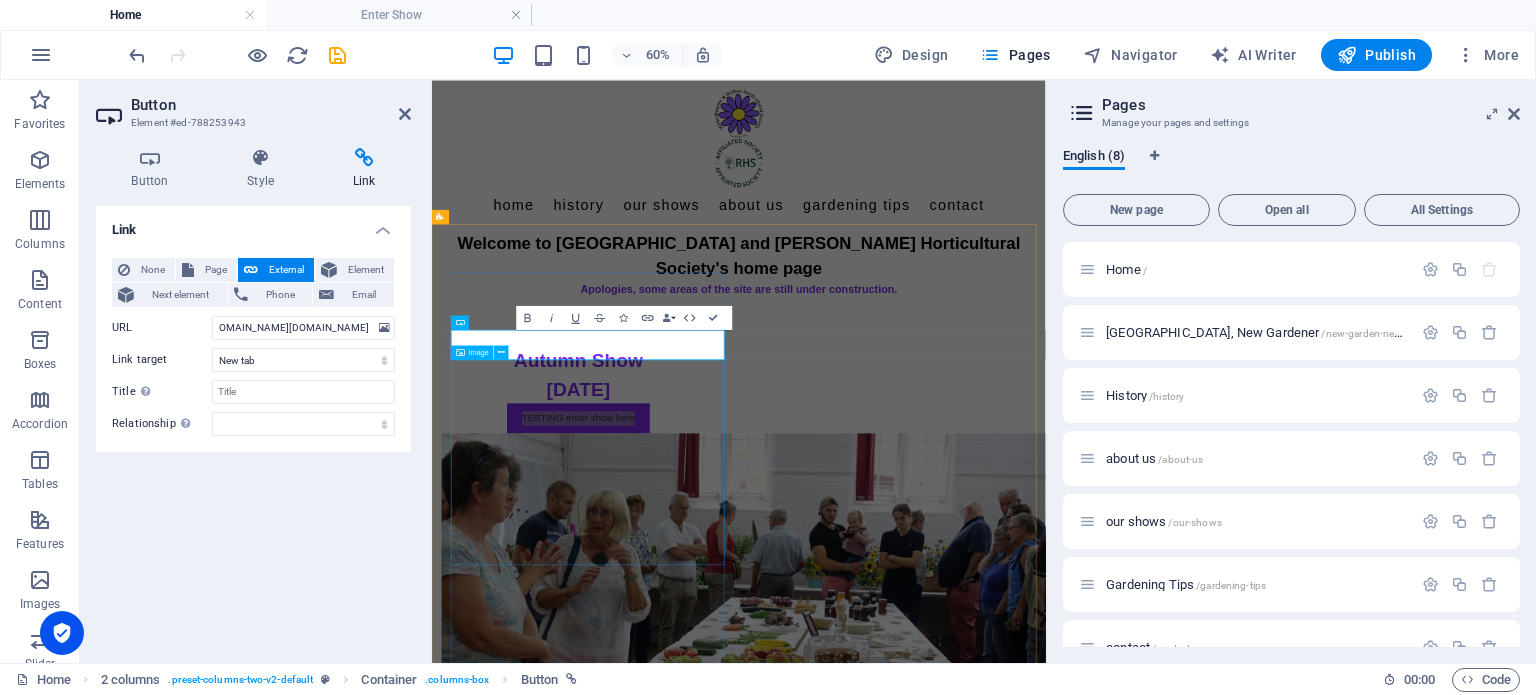 scroll, scrollTop: 0, scrollLeft: 0, axis: both 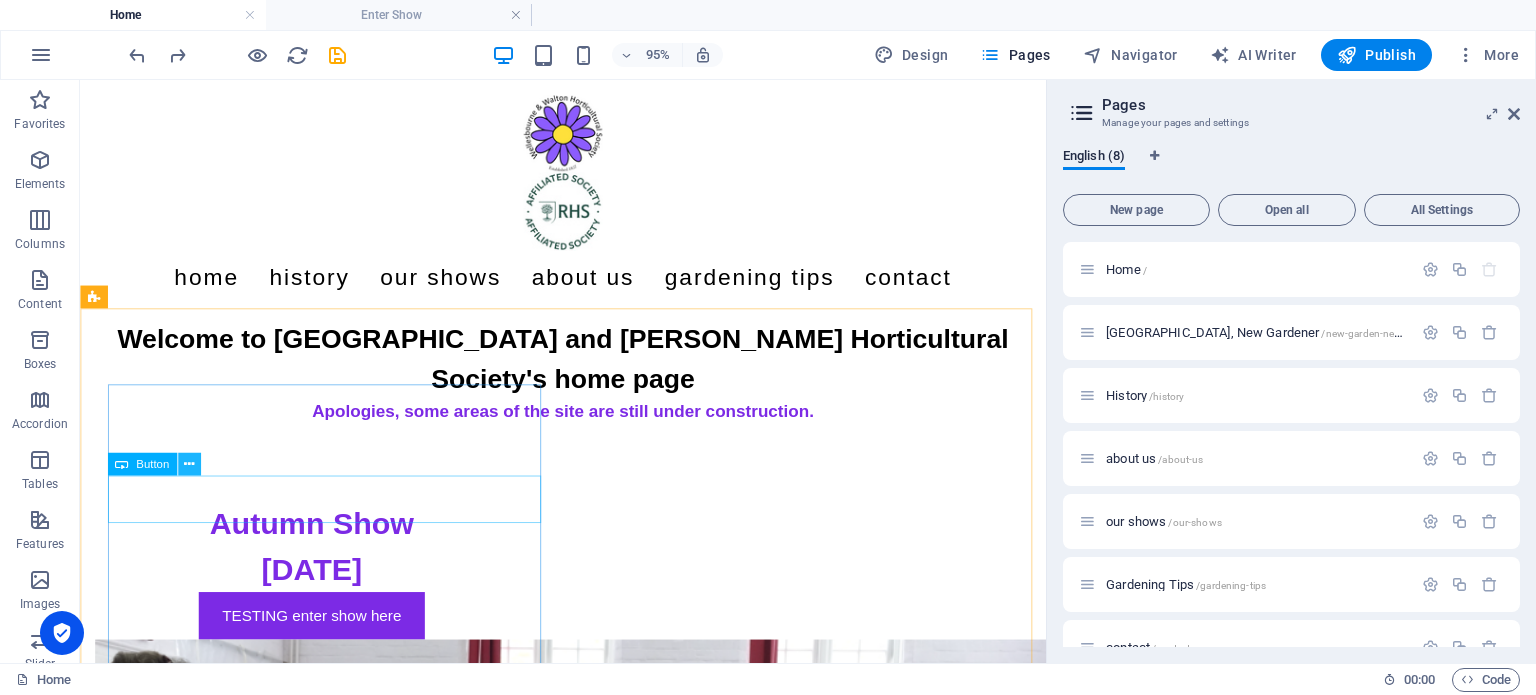 click at bounding box center [189, 464] 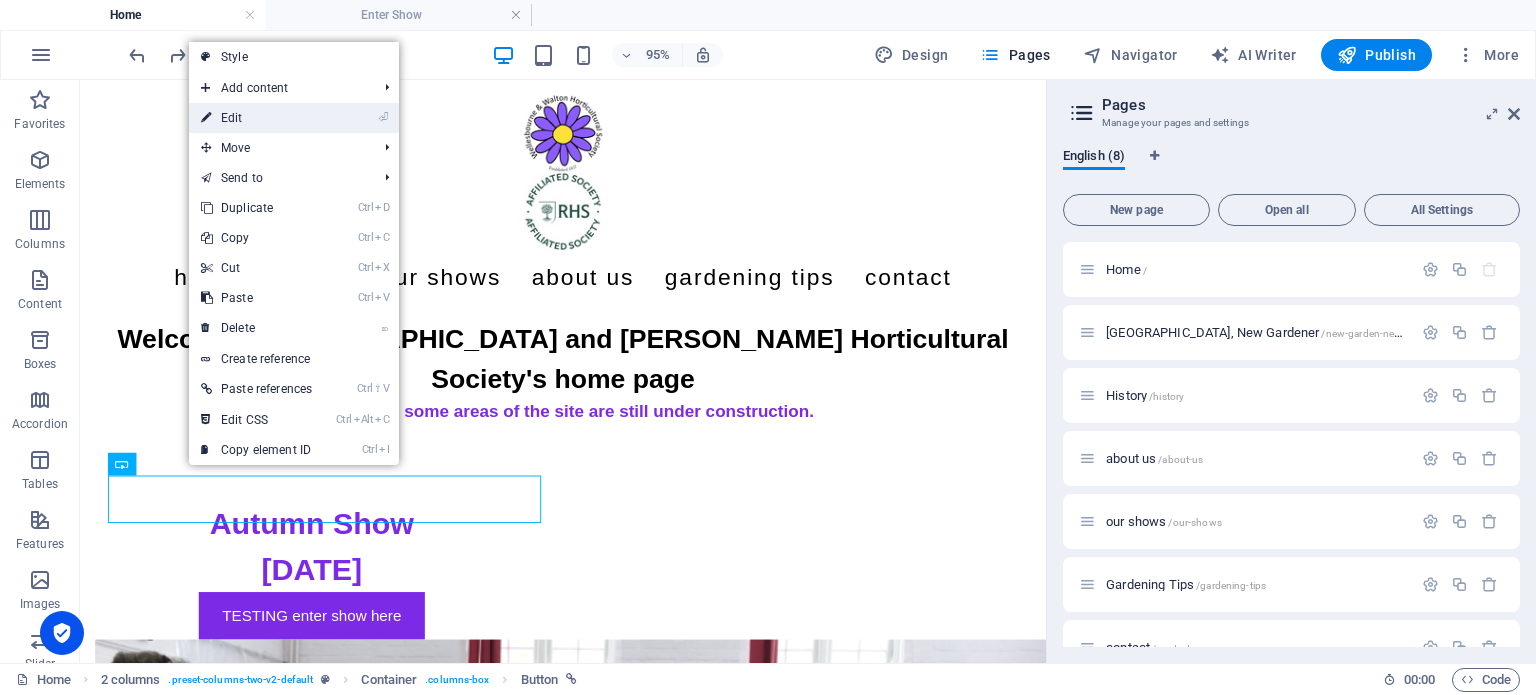 click on "⏎  Edit" at bounding box center [256, 118] 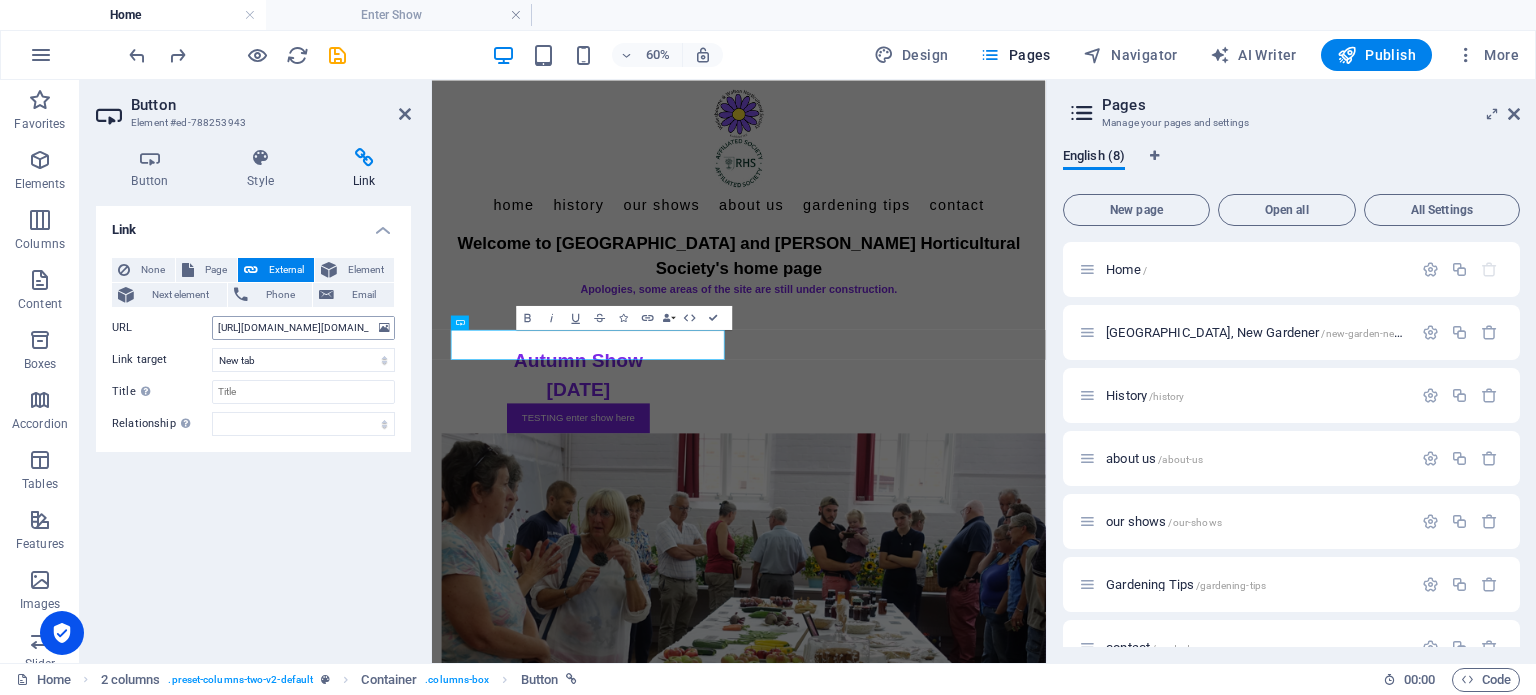 click on "[URL][DOMAIN_NAME][DOMAIN_NAME]" at bounding box center (303, 328) 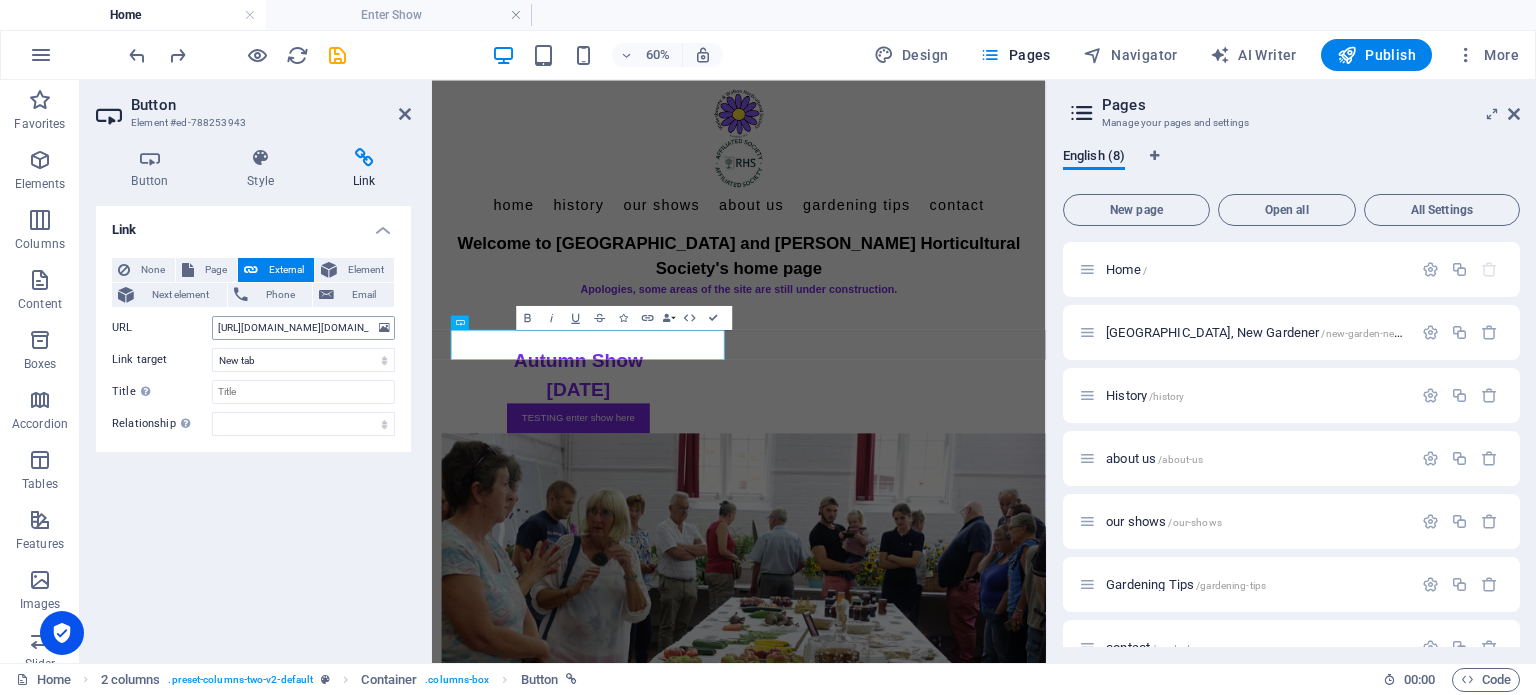 scroll, scrollTop: 0, scrollLeft: 48, axis: horizontal 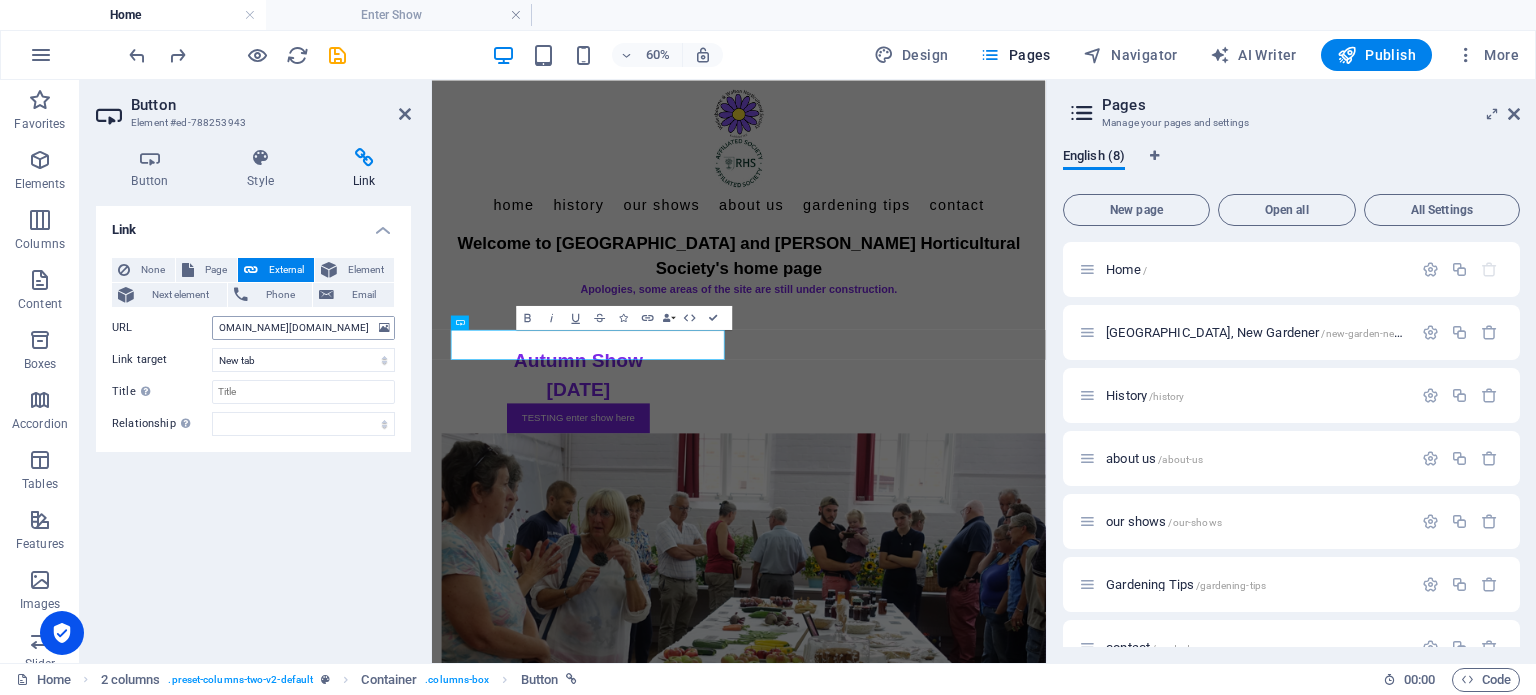 drag, startPoint x: 366, startPoint y: 325, endPoint x: 328, endPoint y: 327, distance: 38.052597 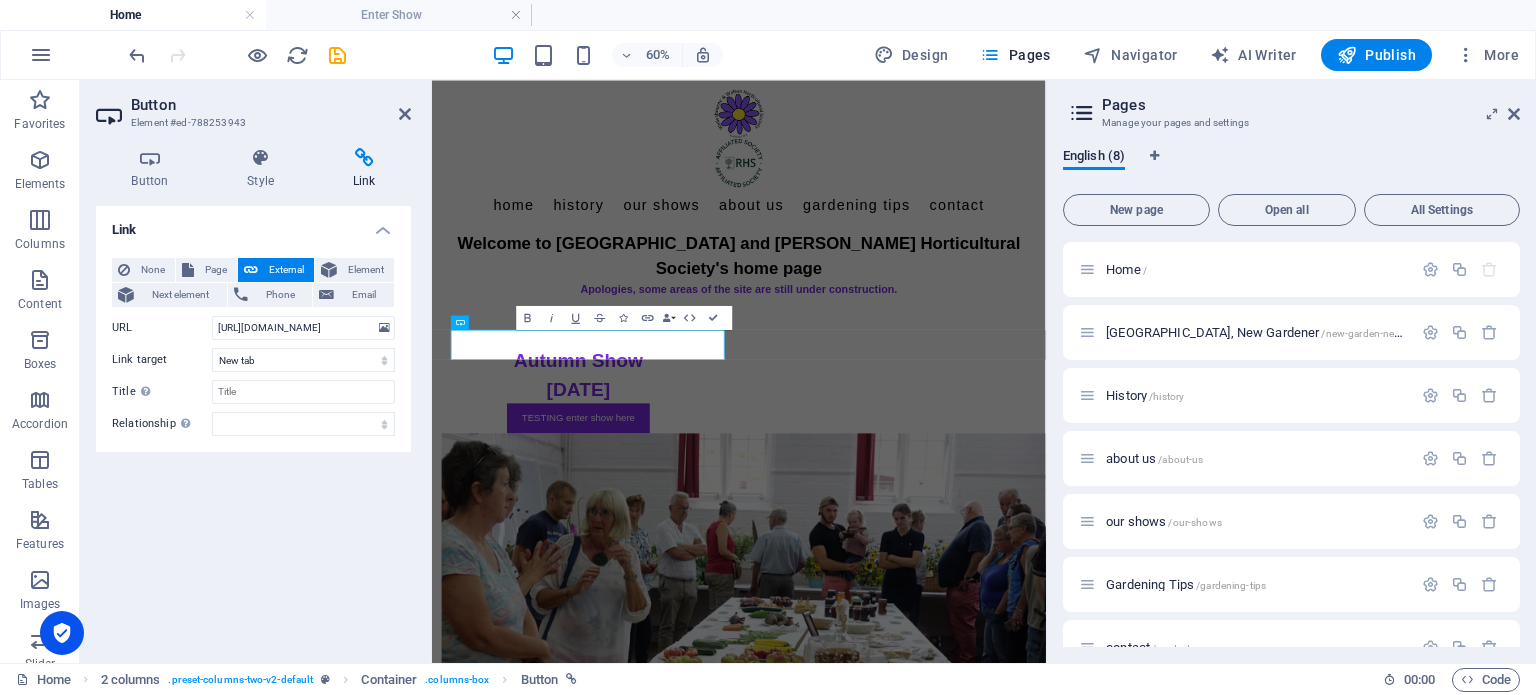 scroll, scrollTop: 0, scrollLeft: 0, axis: both 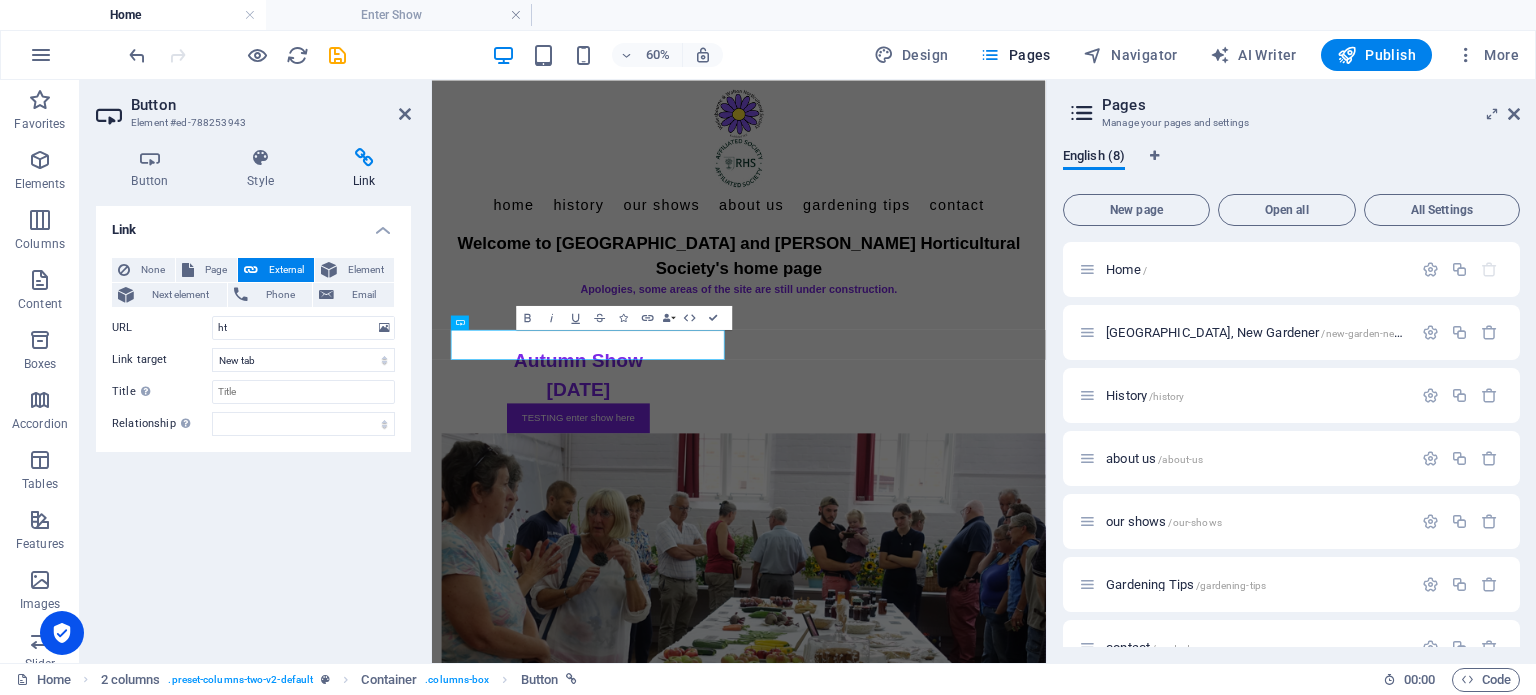 type on "h" 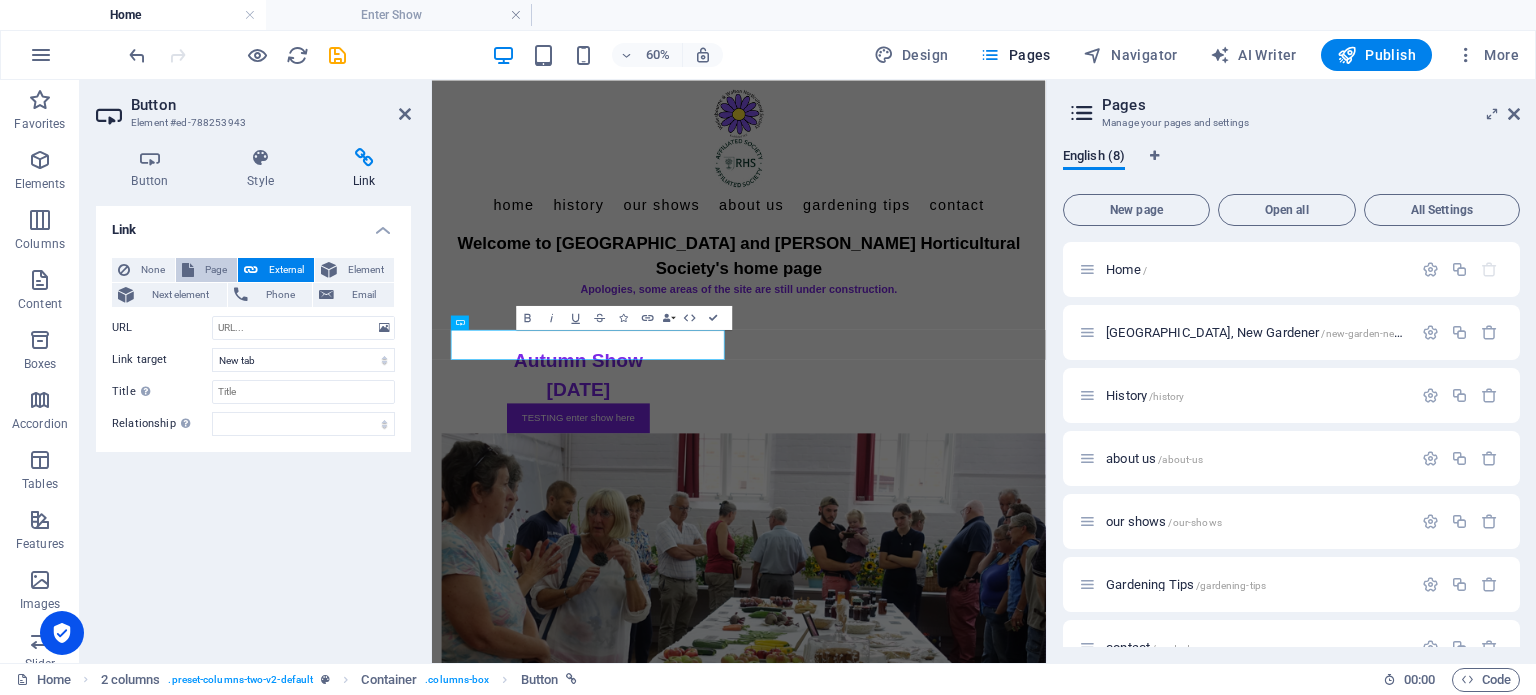 type 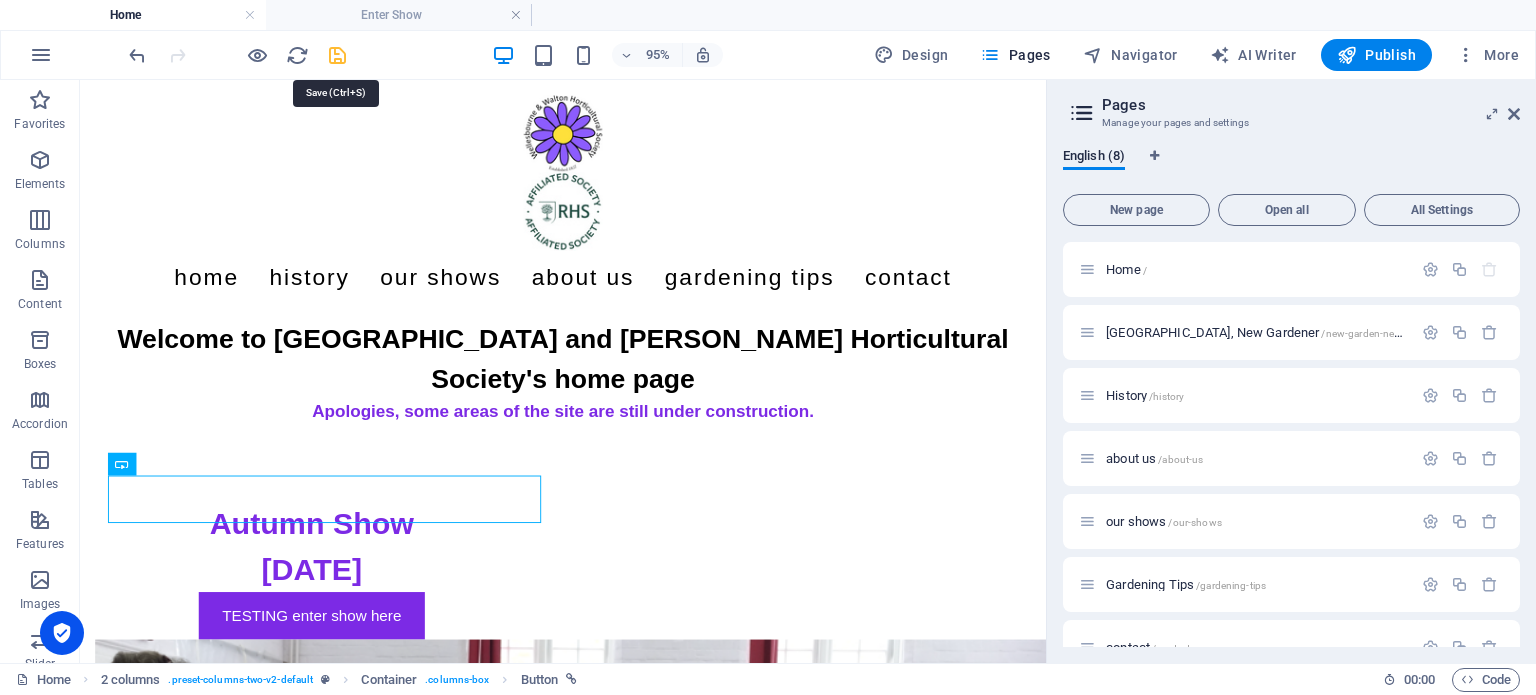 click at bounding box center [337, 55] 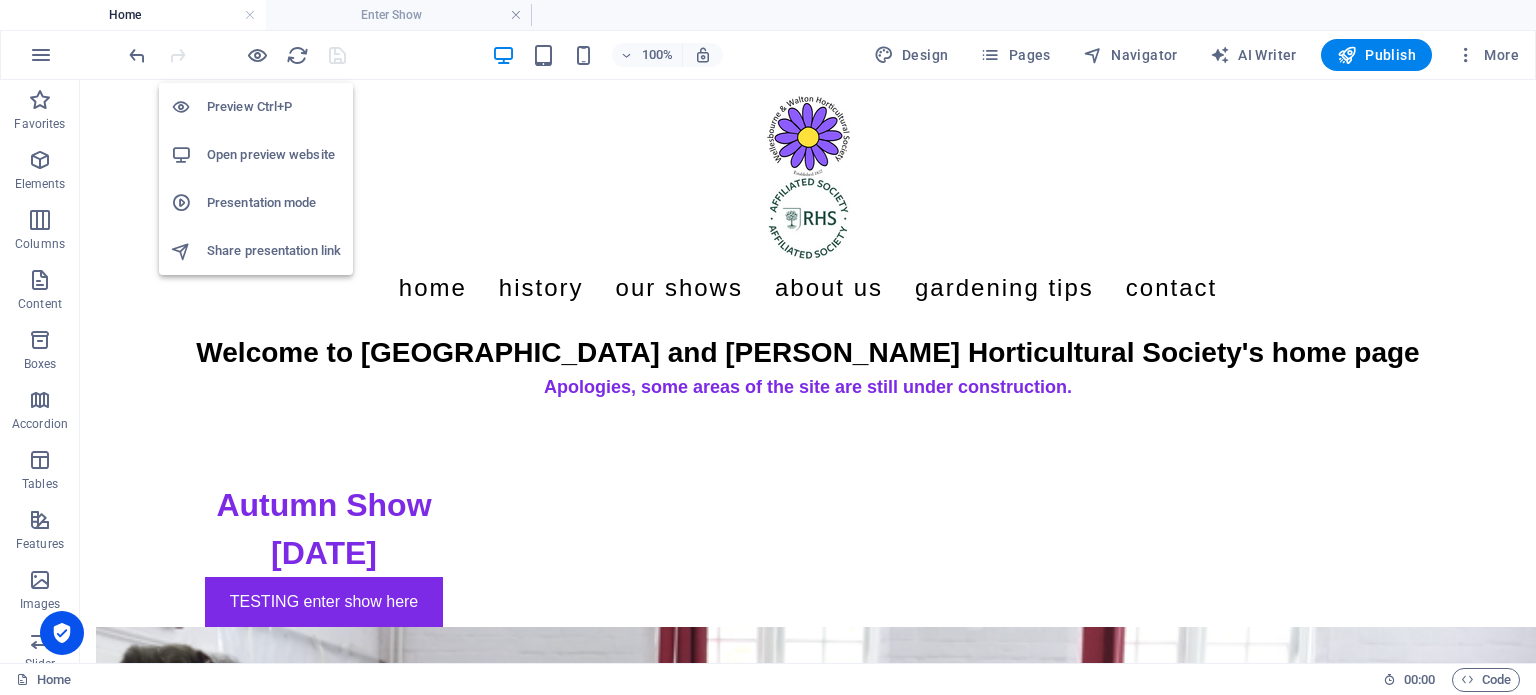 click on "Open preview website" at bounding box center (274, 155) 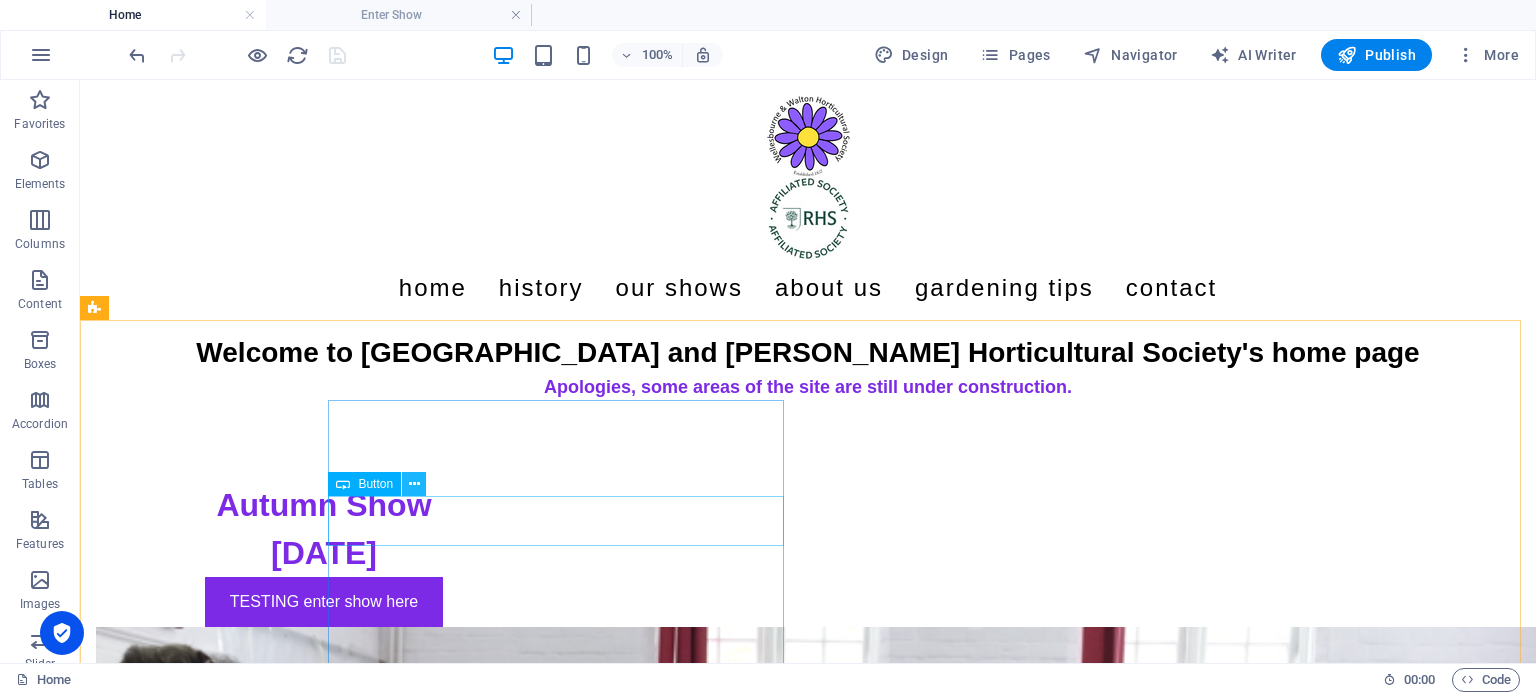 click at bounding box center (414, 484) 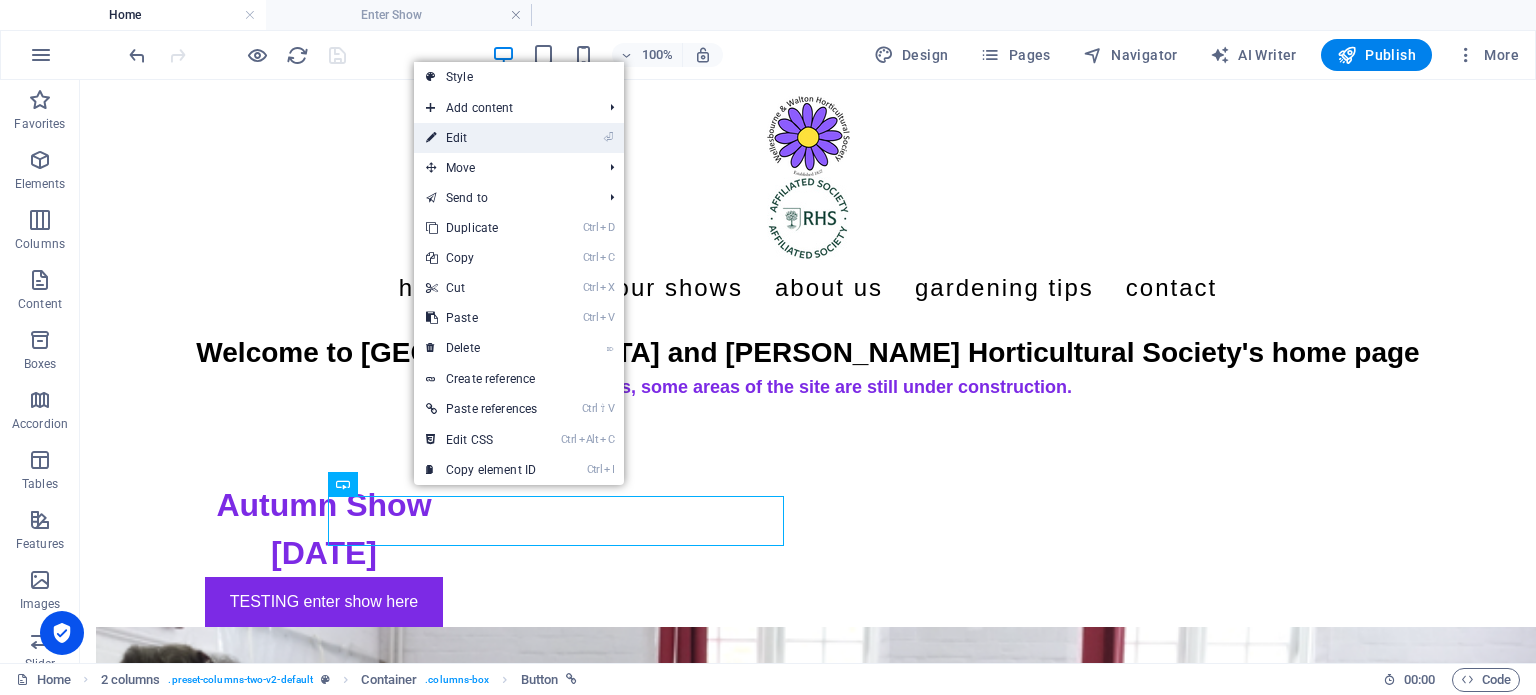 click on "⏎  Edit" at bounding box center [481, 138] 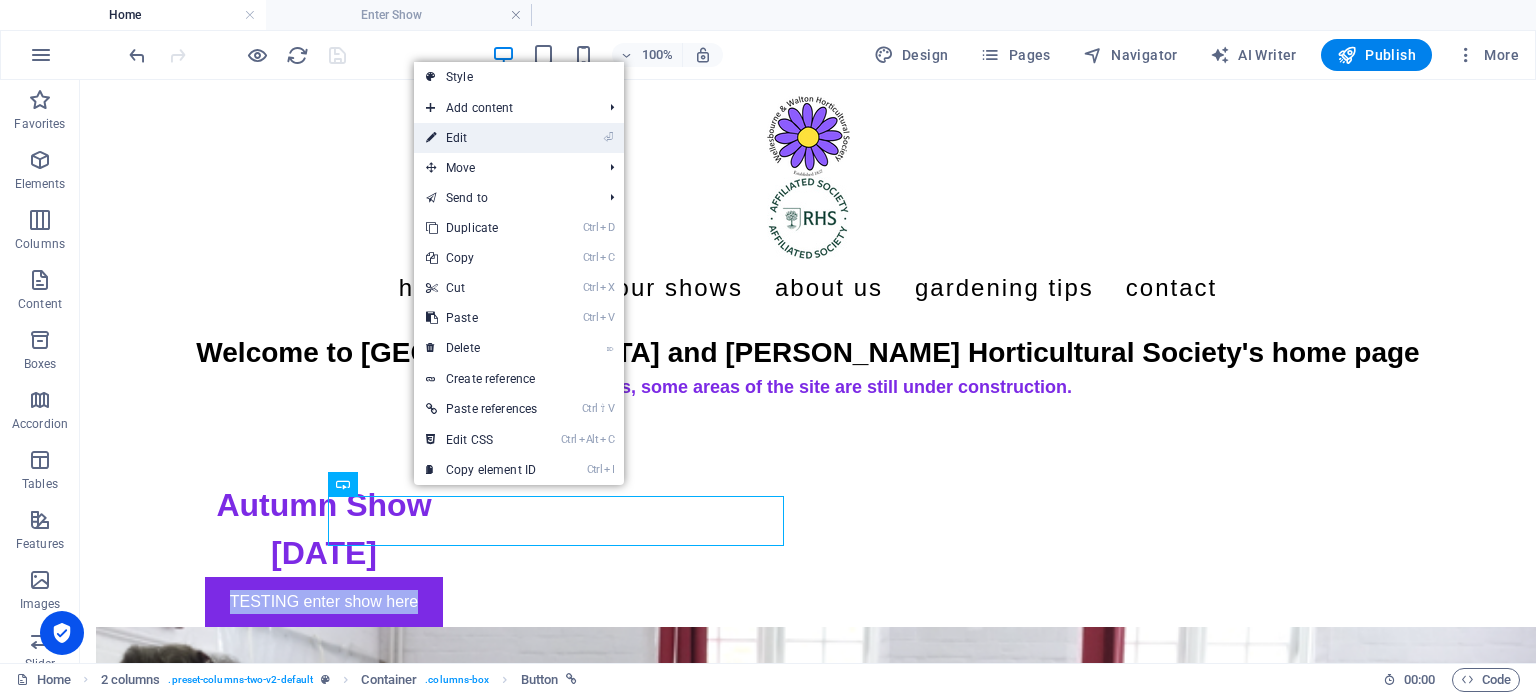 select on "7" 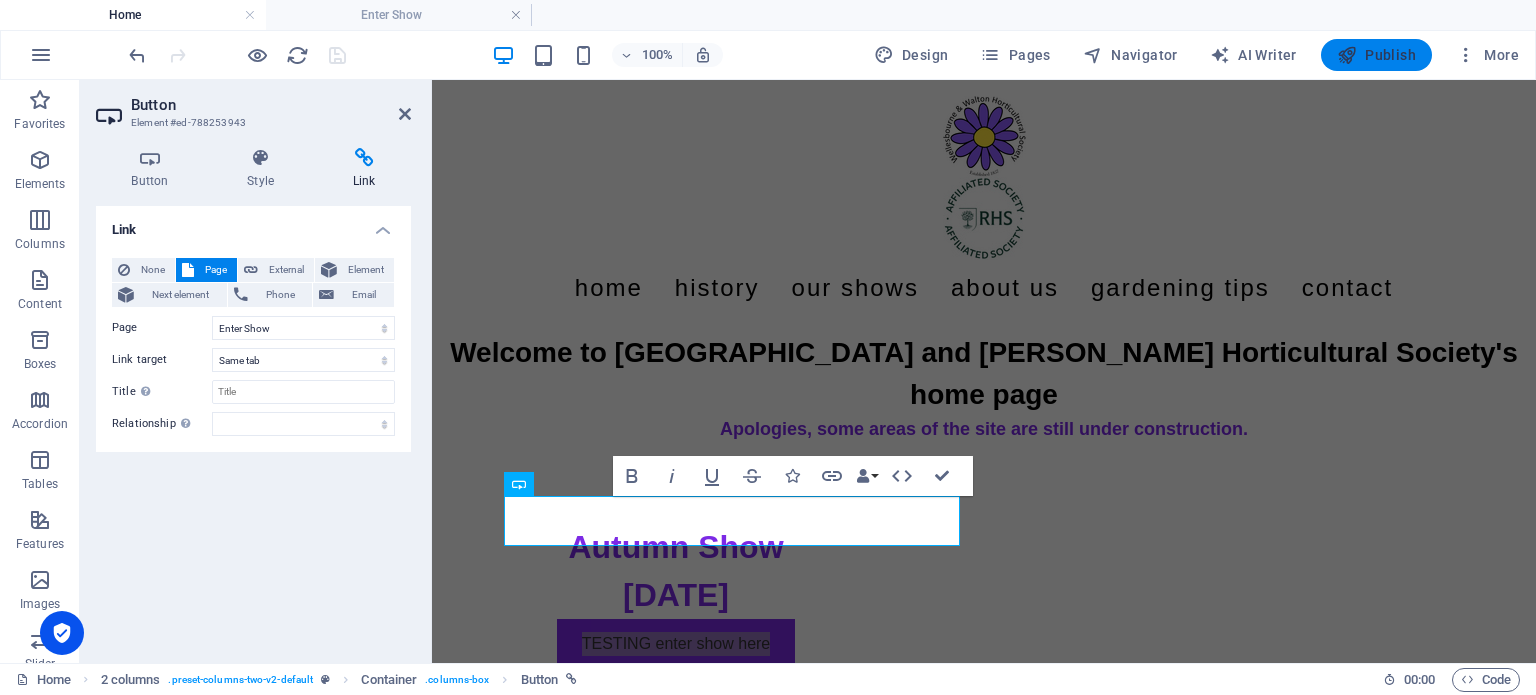 click at bounding box center [1347, 55] 